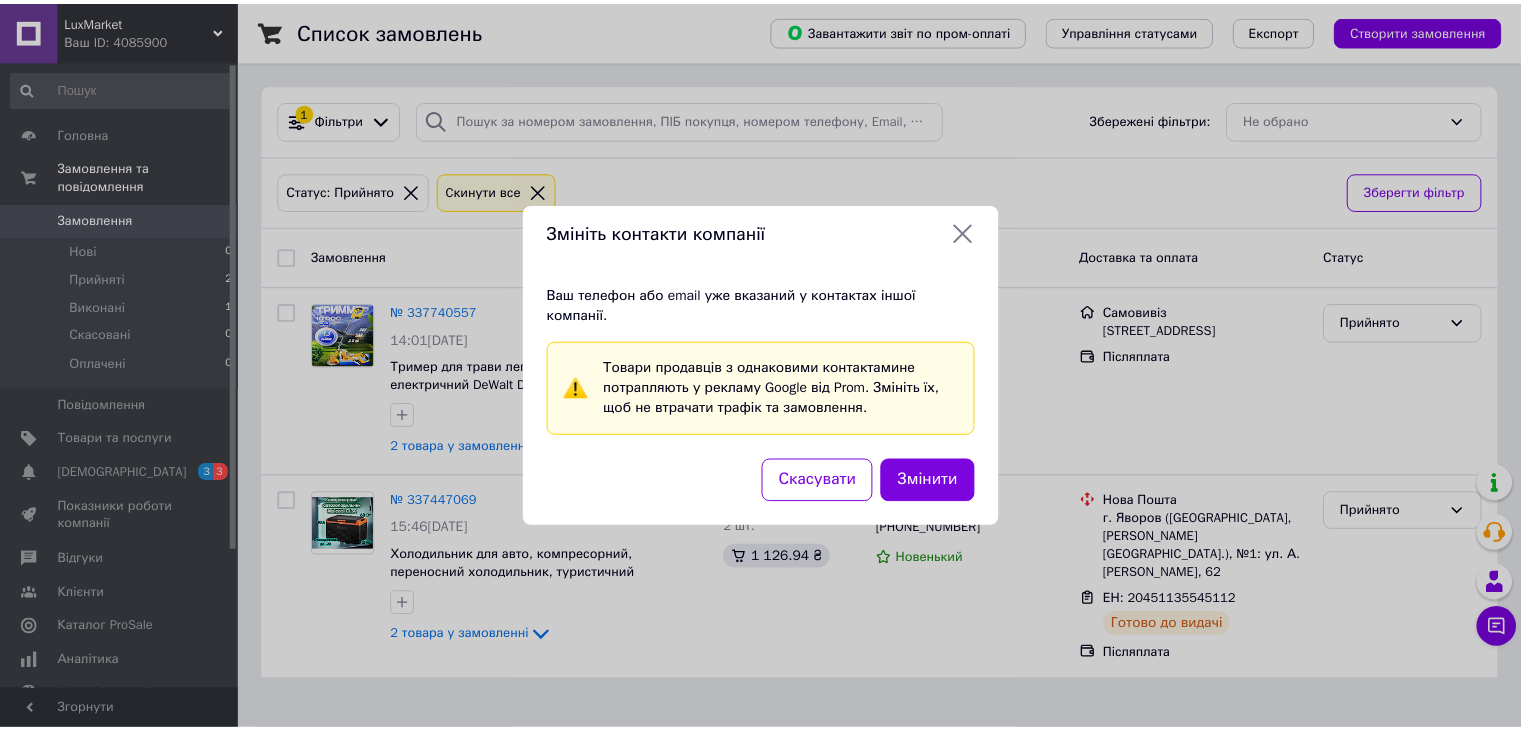scroll, scrollTop: 0, scrollLeft: 0, axis: both 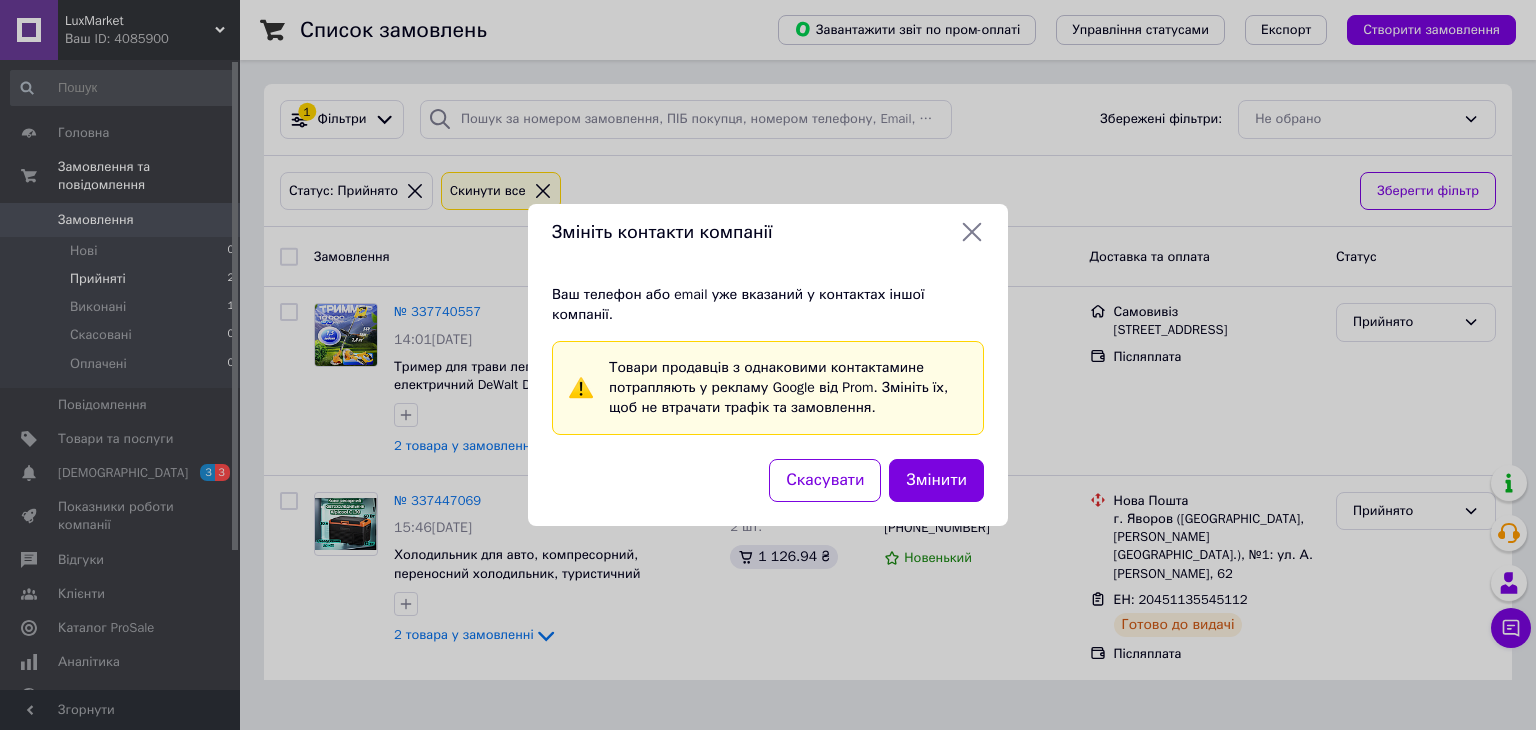 click on "Змініть контакти компанії" at bounding box center (768, 233) 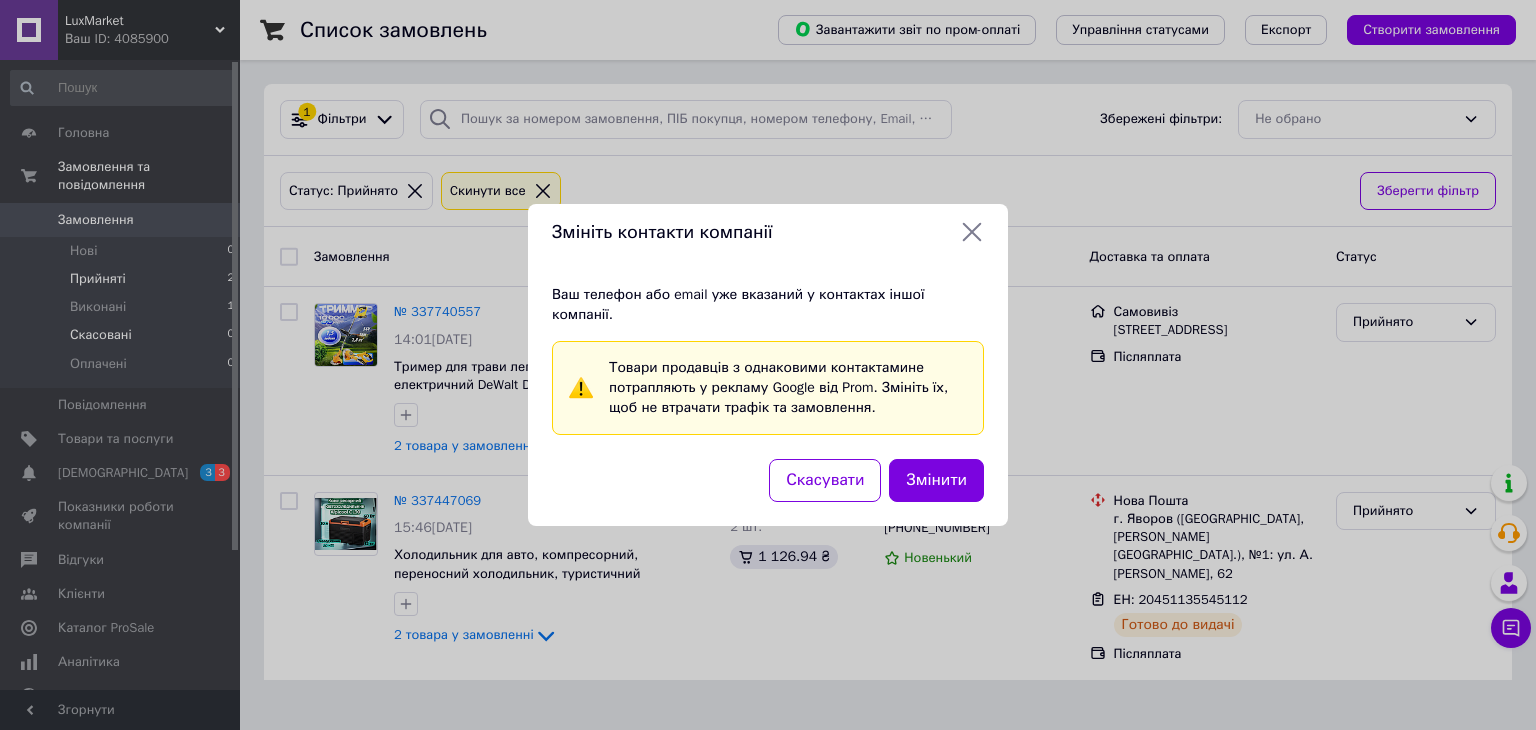 drag, startPoint x: 972, startPoint y: 243, endPoint x: 216, endPoint y: 317, distance: 759.61304 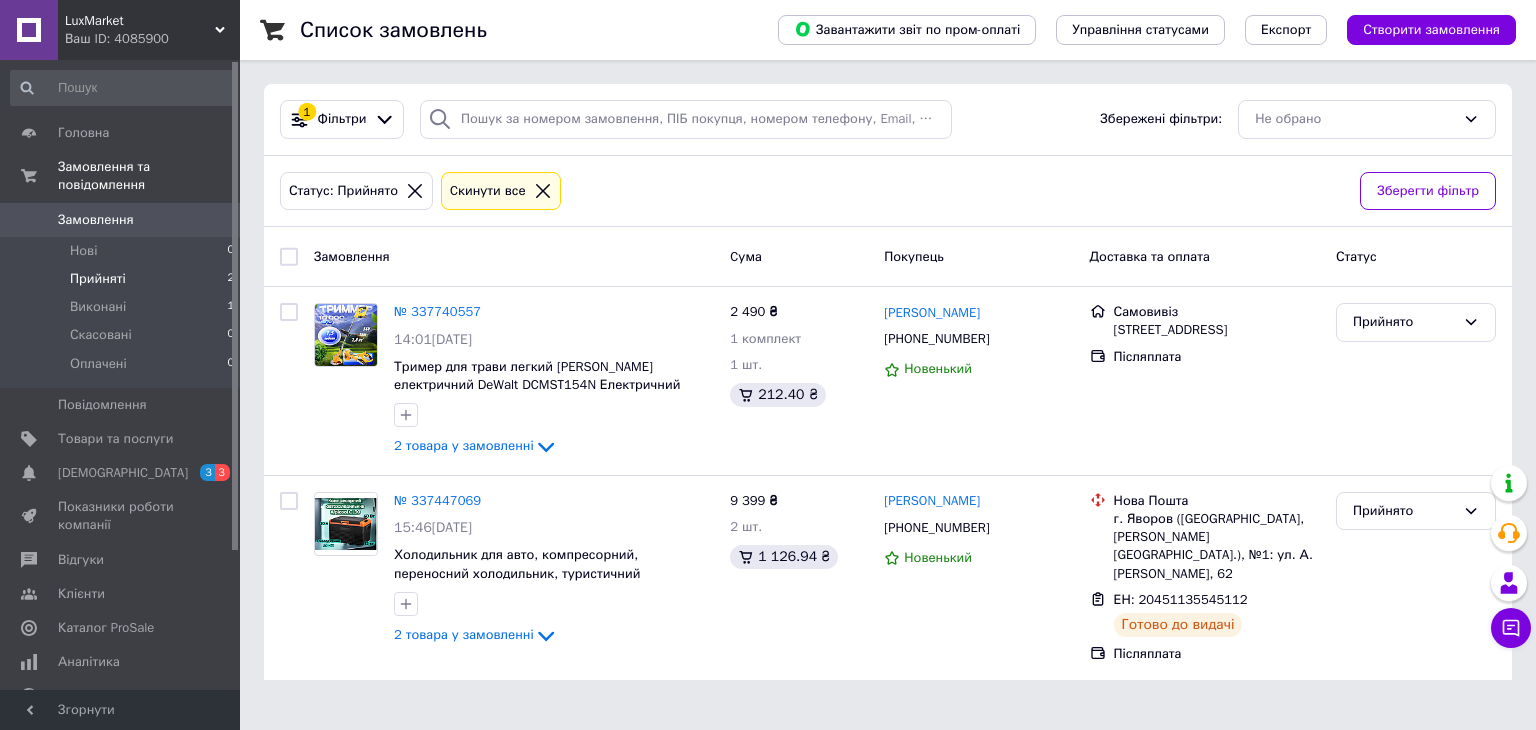 click on "Прийняті 2" at bounding box center [123, 279] 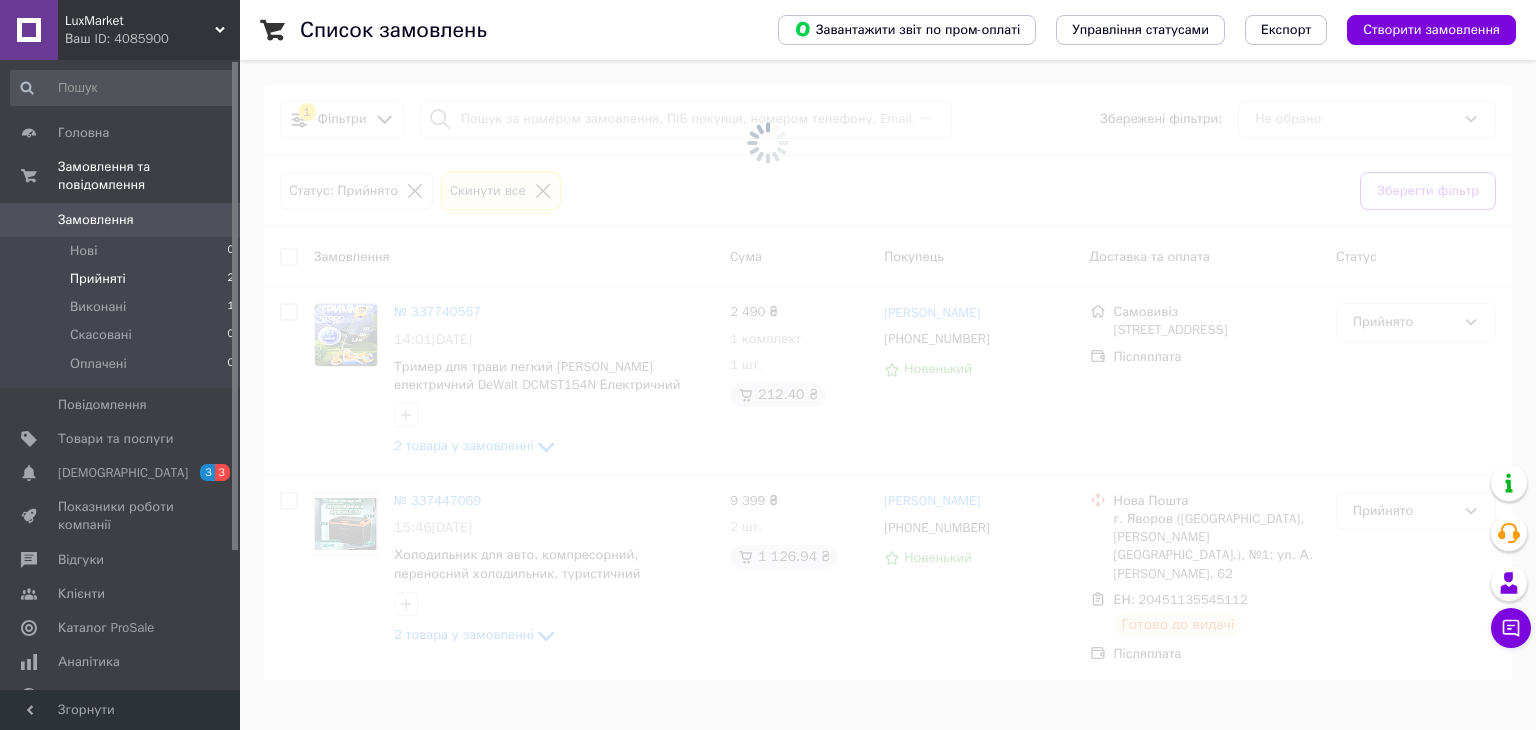 click on "Прийняті" at bounding box center [98, 279] 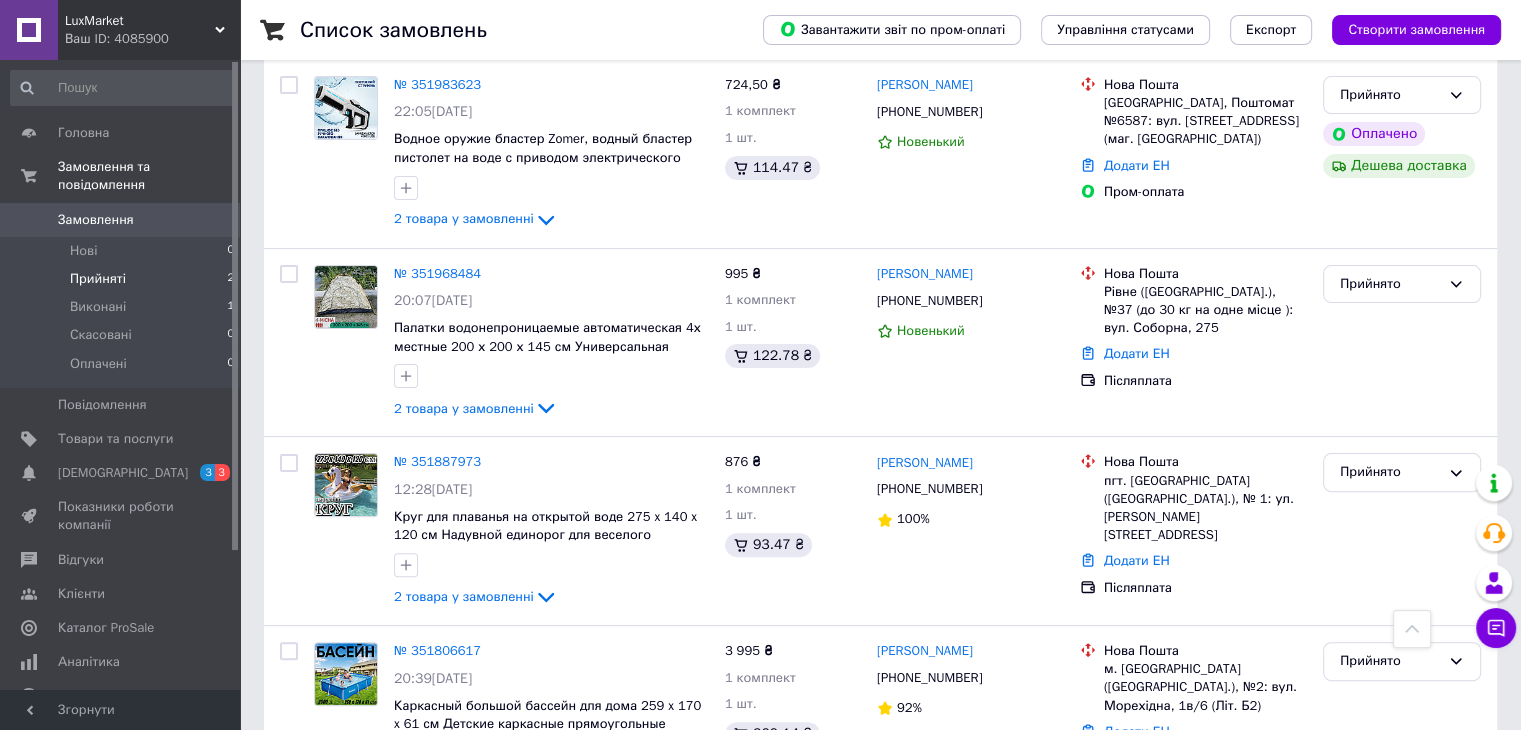 scroll, scrollTop: 500, scrollLeft: 0, axis: vertical 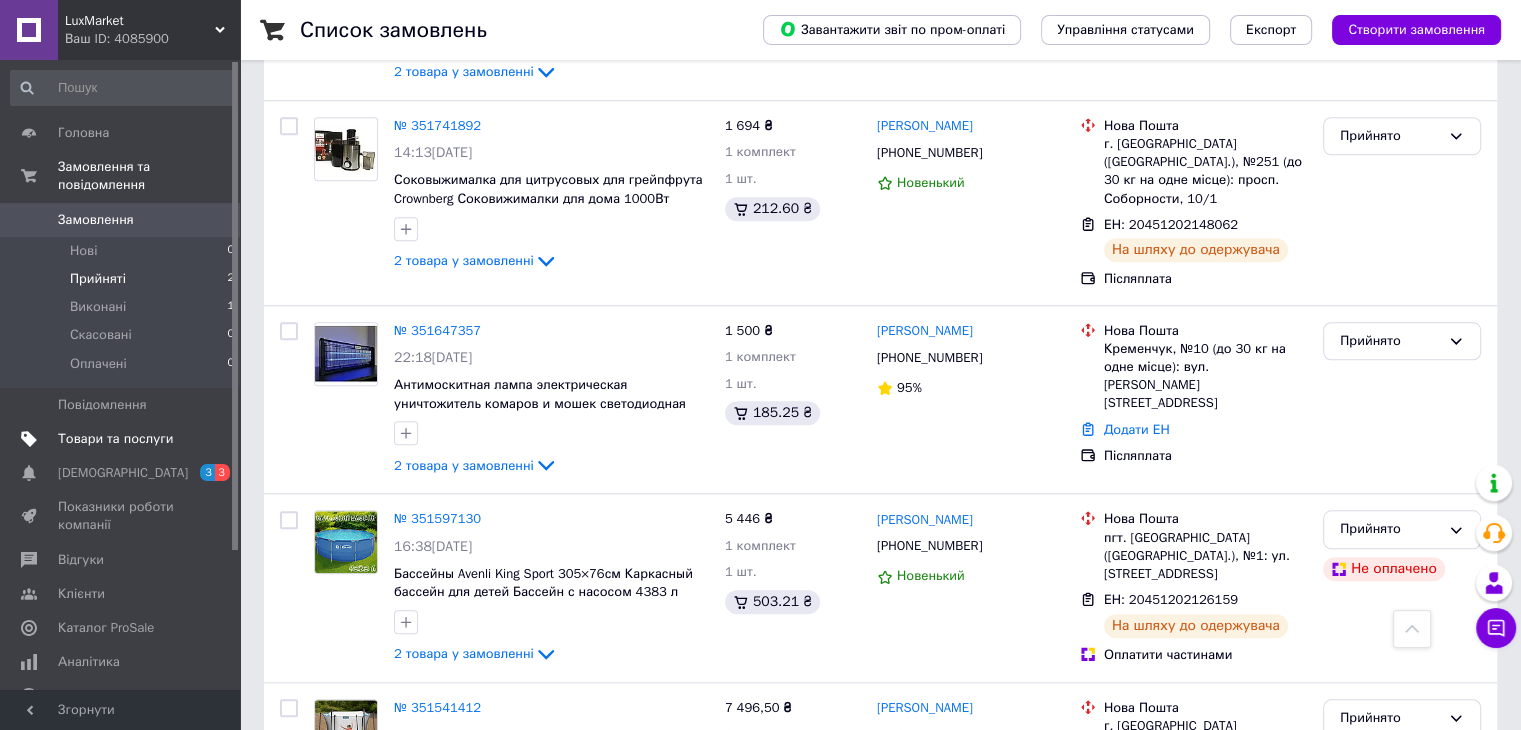 click on "Товари та послуги" at bounding box center [115, 439] 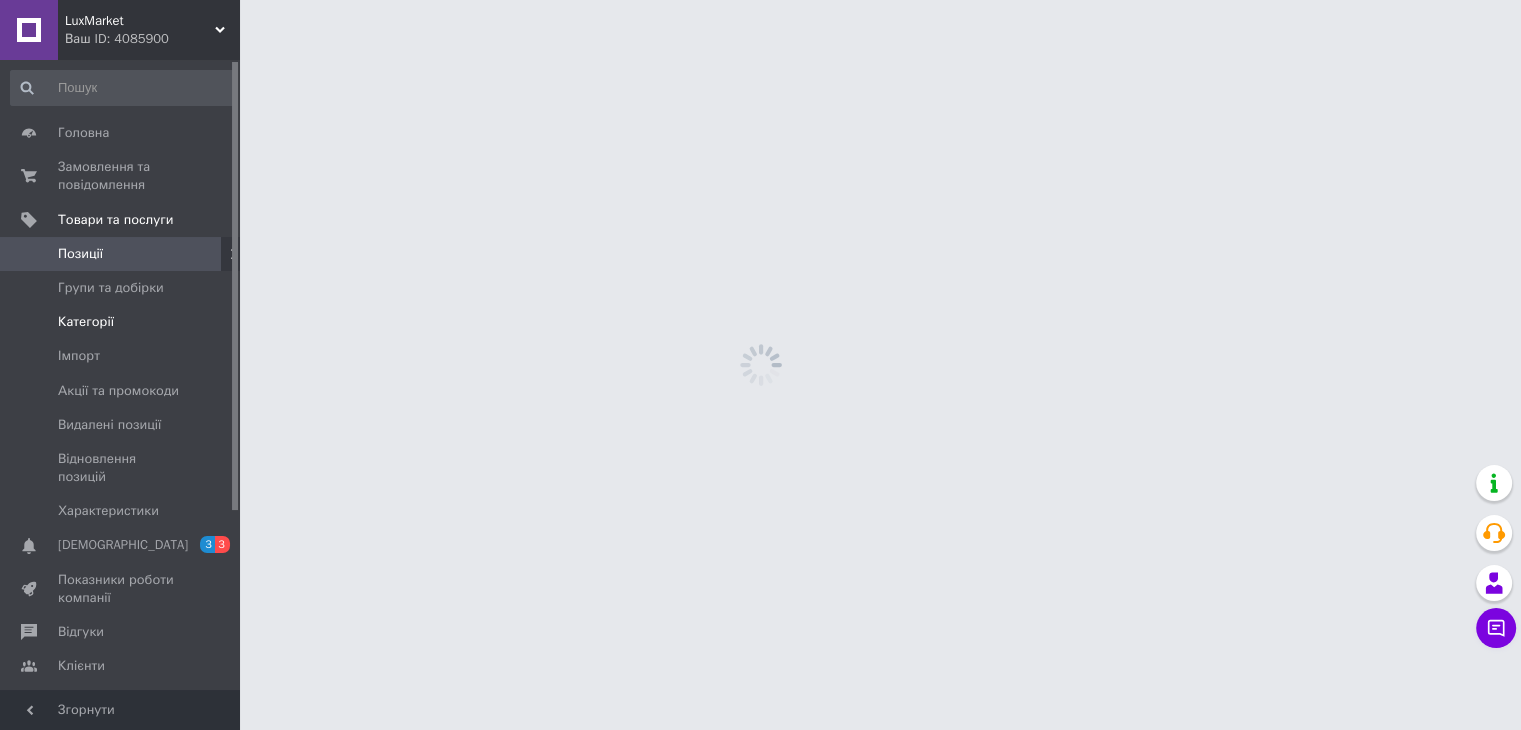 scroll, scrollTop: 0, scrollLeft: 0, axis: both 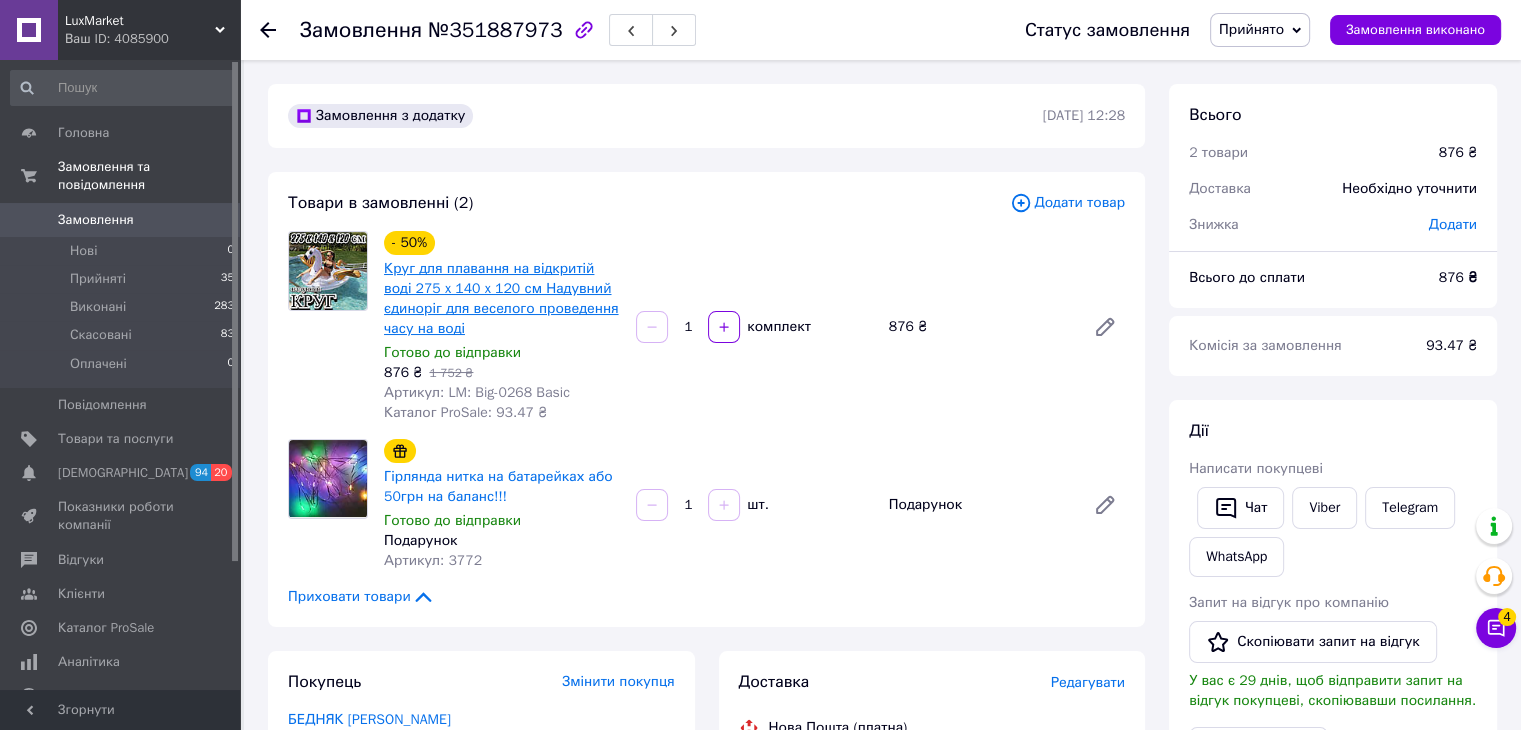 click on "Круг для плавання на відкритій воді 275 x 140 x 120 см Надувний єдиноріг для веселого проведення часу на воді" at bounding box center [501, 298] 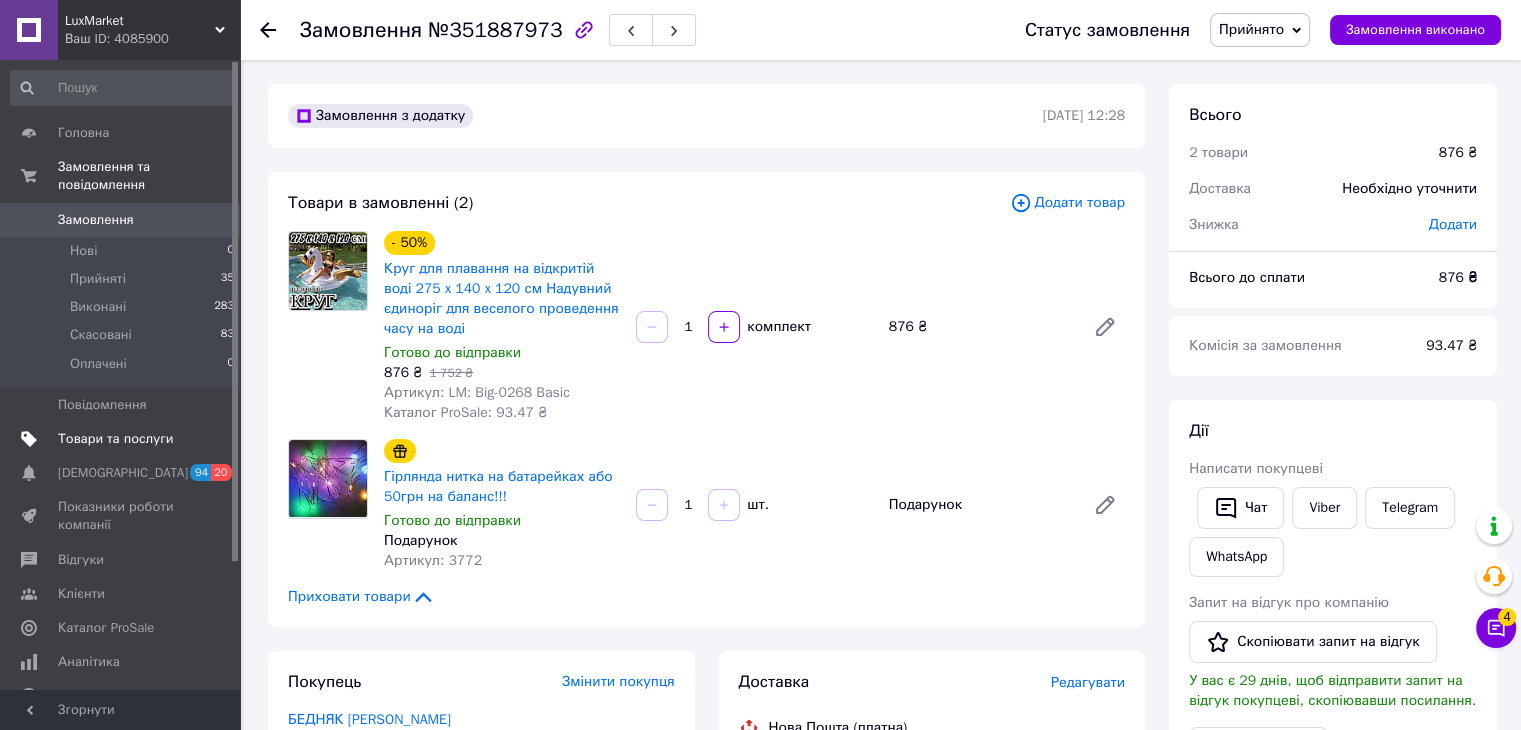 click on "Товари та послуги" at bounding box center [115, 439] 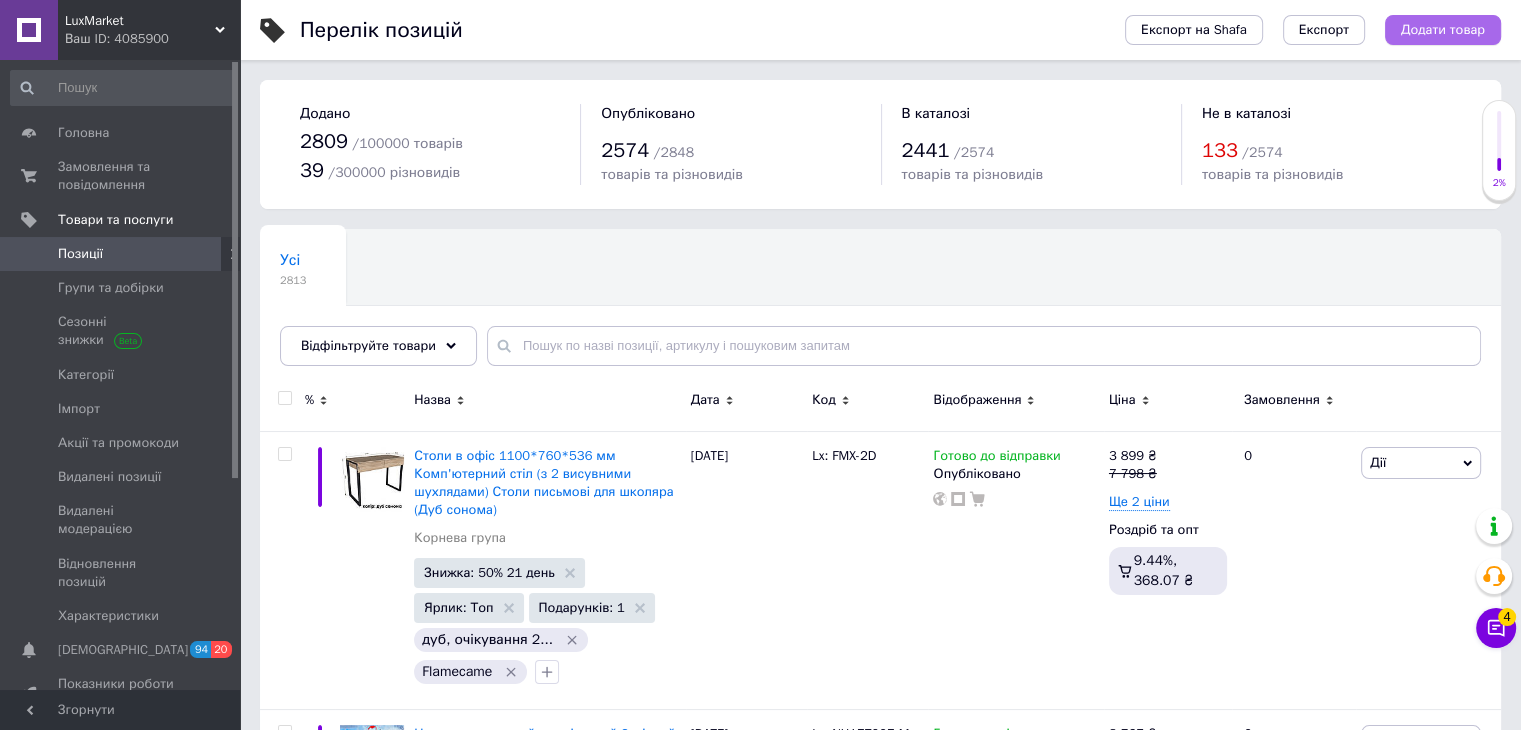 click on "Додати товар" at bounding box center [1443, 30] 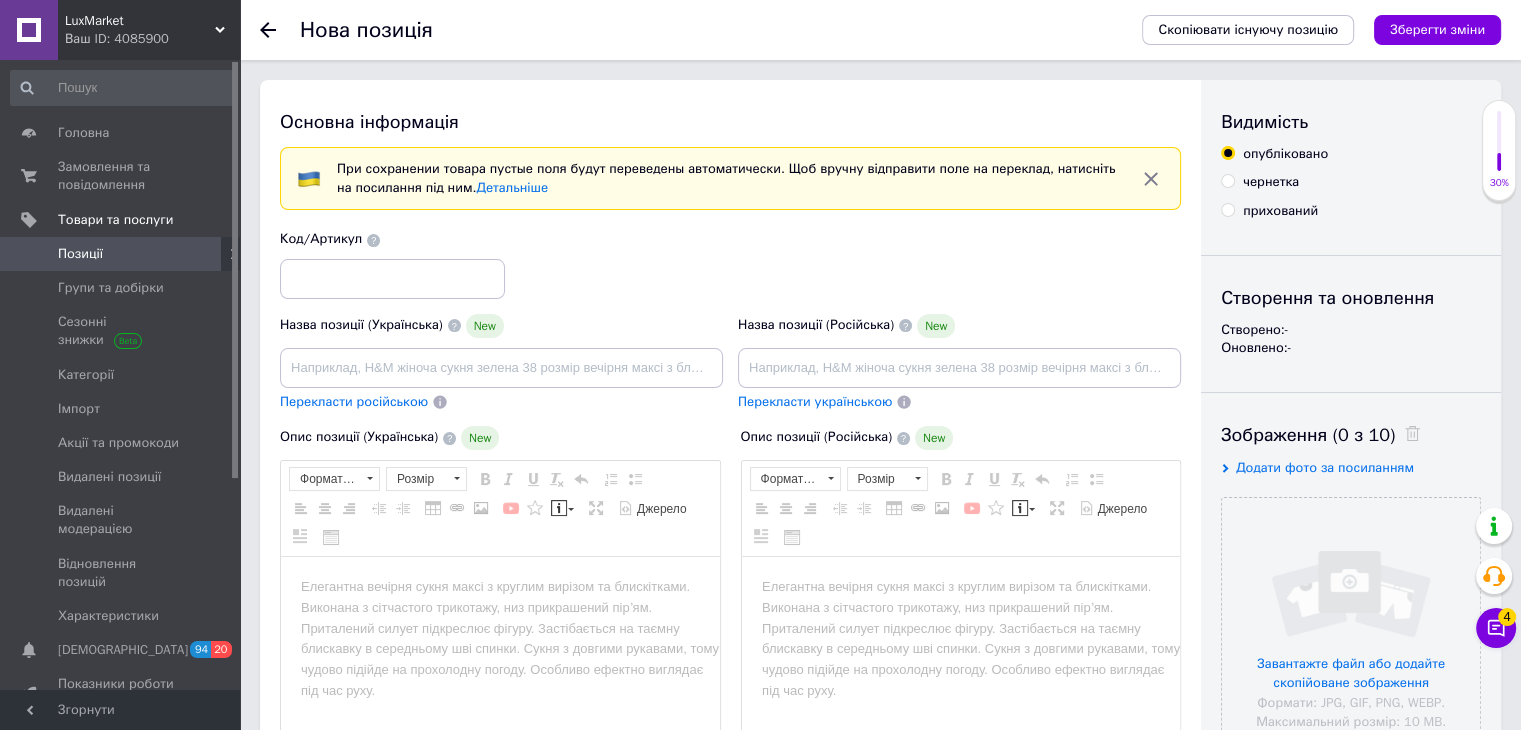scroll, scrollTop: 0, scrollLeft: 0, axis: both 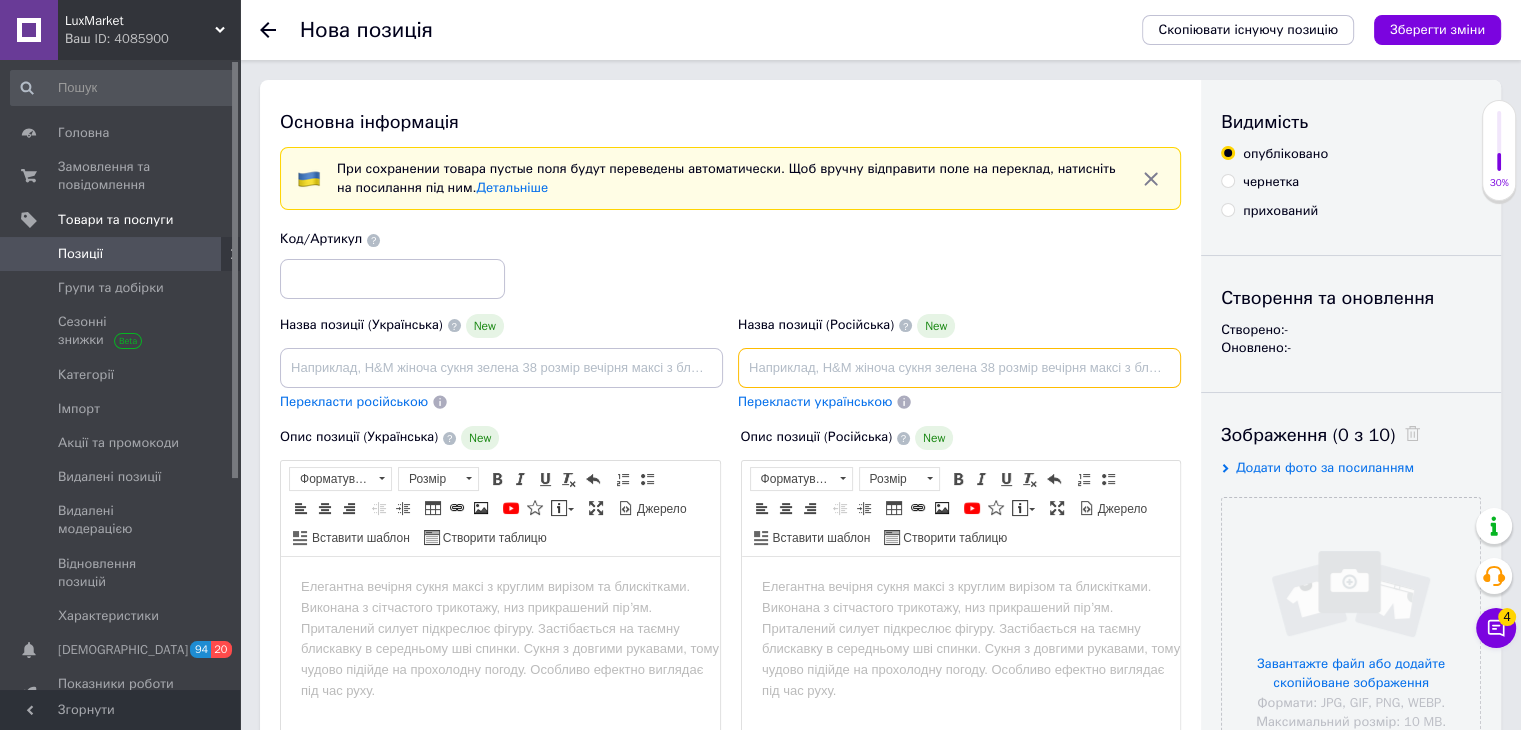 click at bounding box center (959, 368) 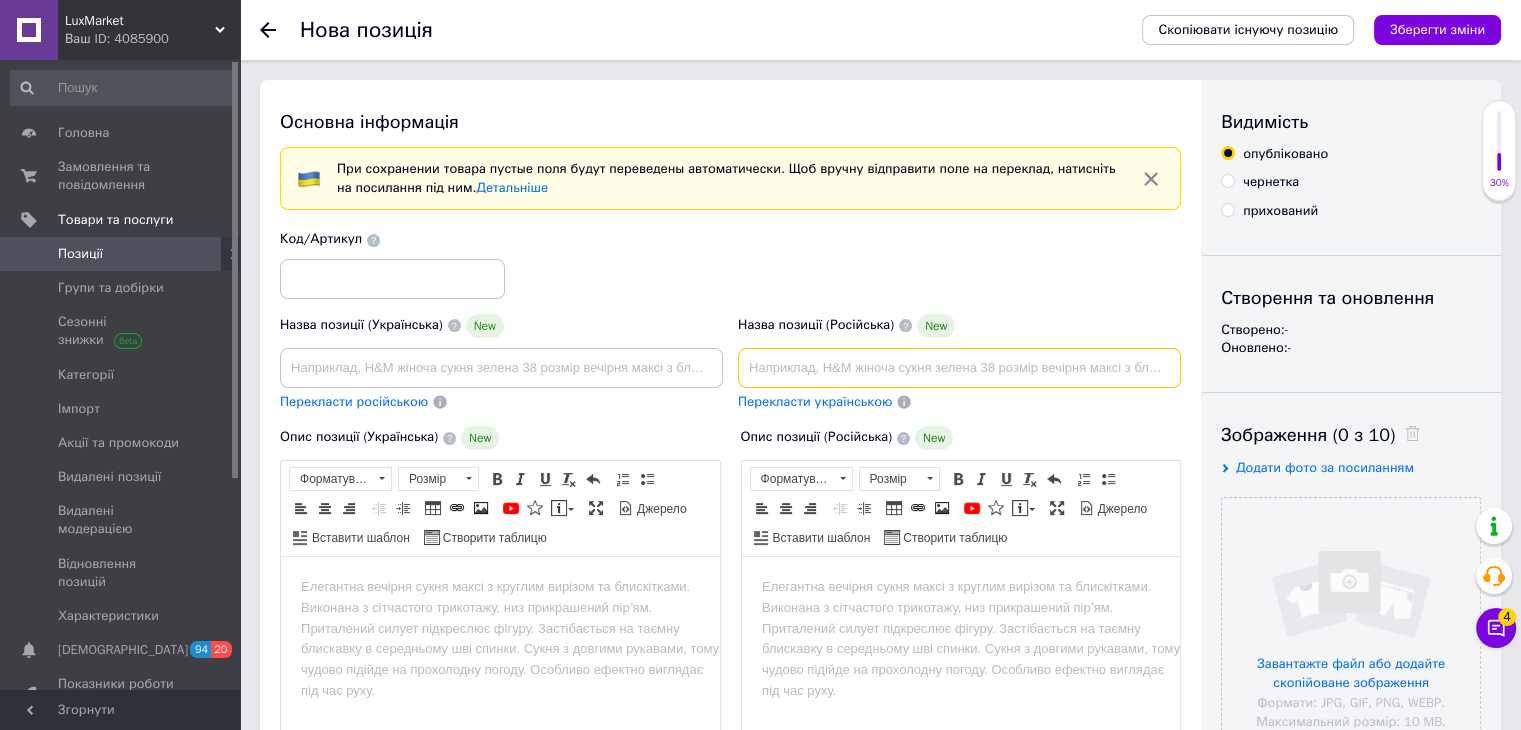 paste on "Уничтожитель комаров LY-936 USB Лампа от комаров (Бесшумная лампа-ловушка для комаров)  Лампа для уничтожения комаров" 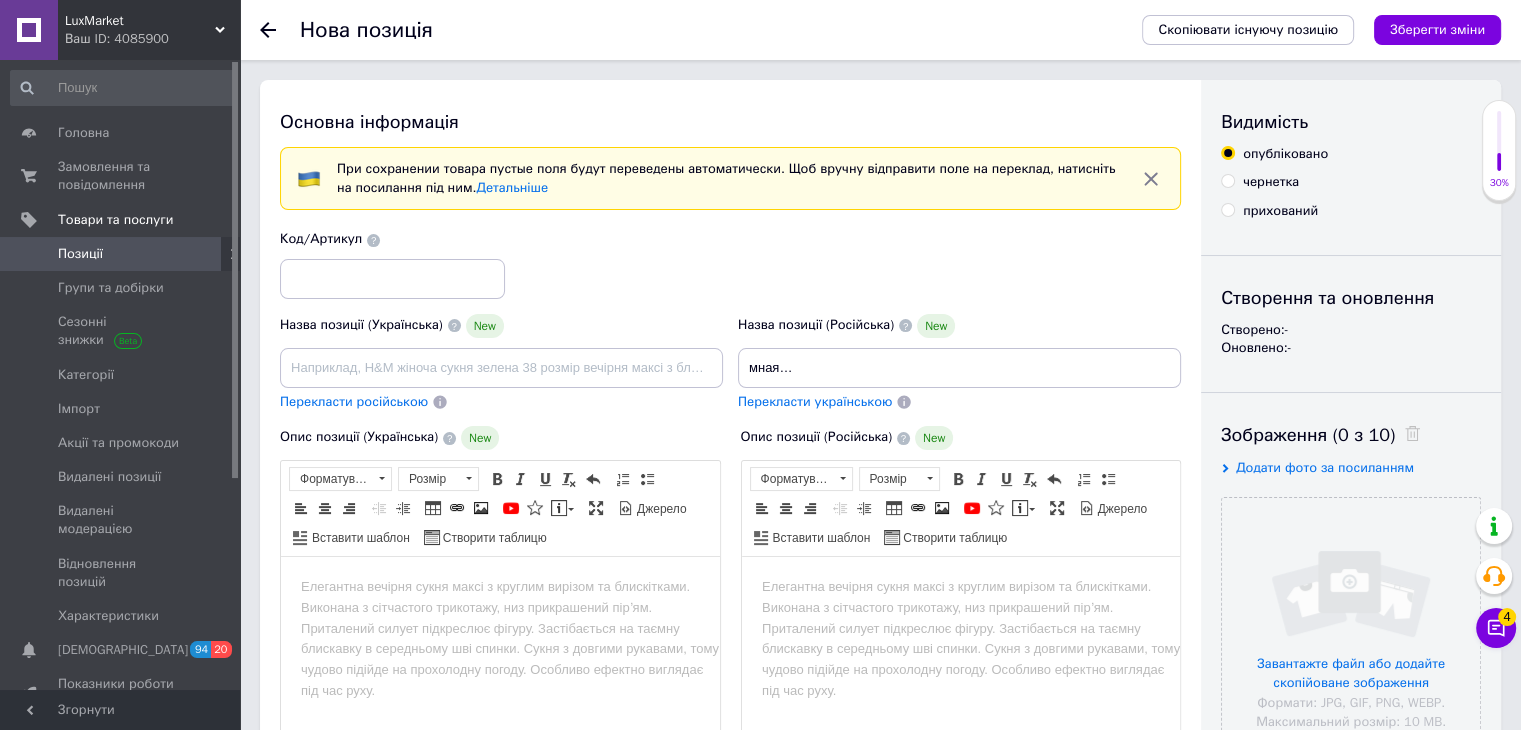 scroll, scrollTop: 0, scrollLeft: 0, axis: both 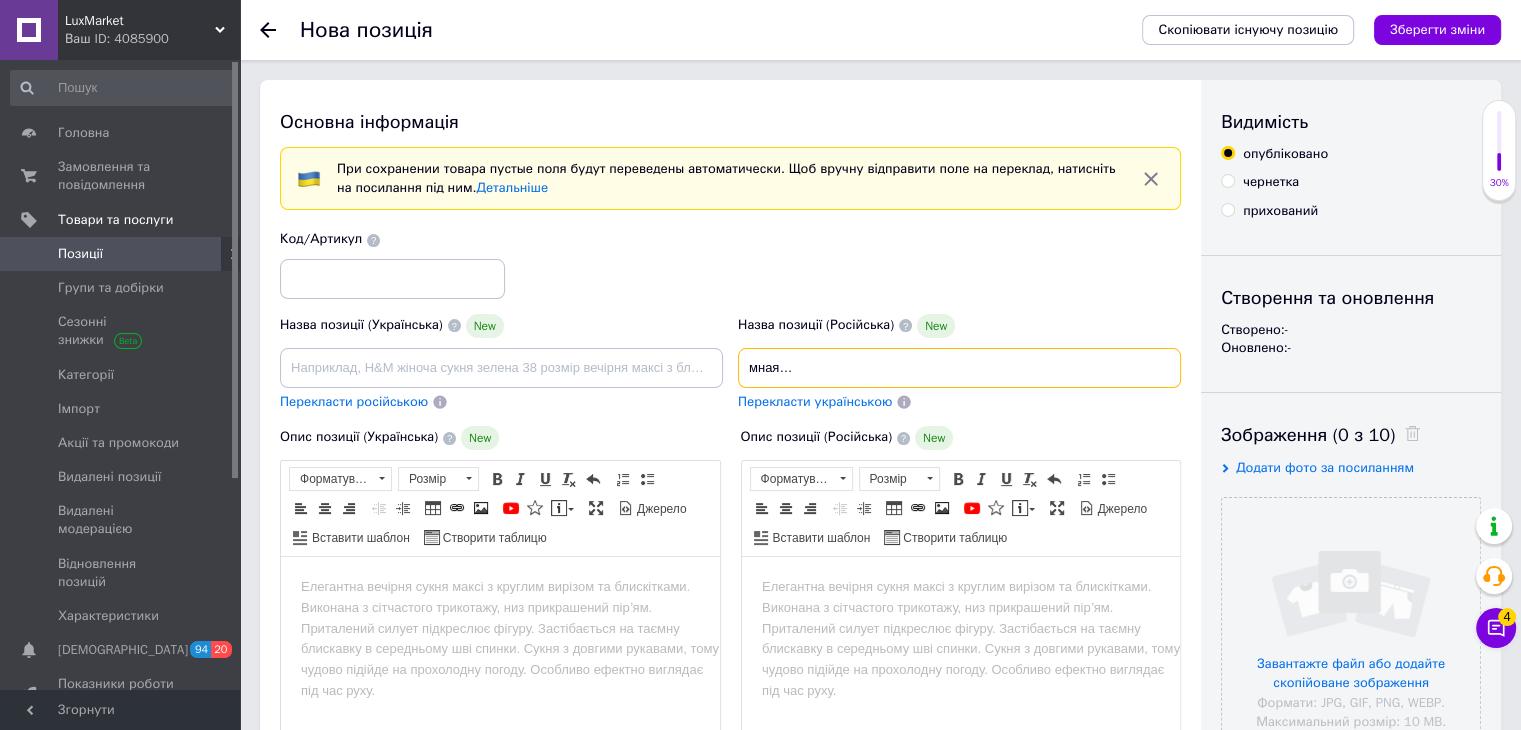 drag, startPoint x: 748, startPoint y: 369, endPoint x: 1316, endPoint y: 363, distance: 568.0317 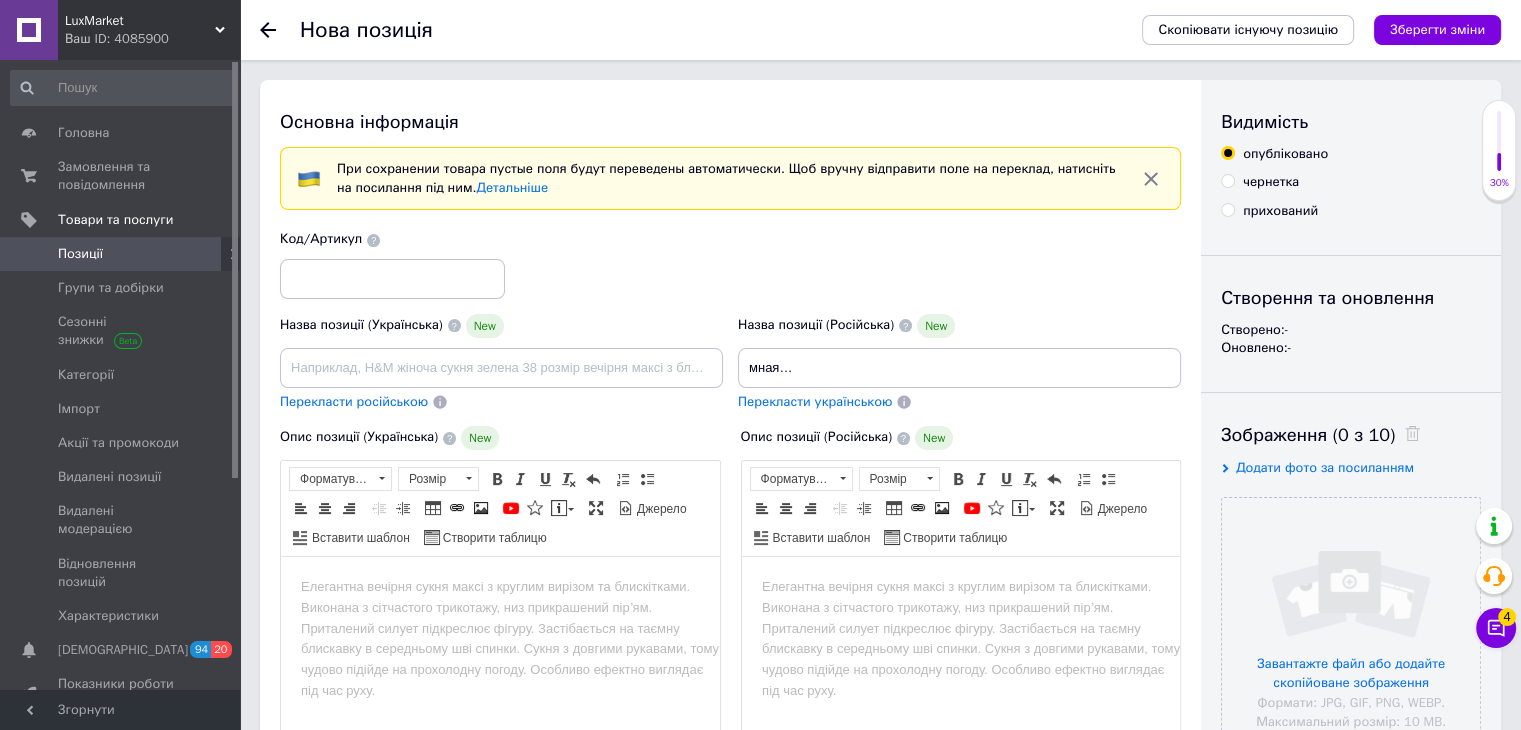 scroll, scrollTop: 0, scrollLeft: 0, axis: both 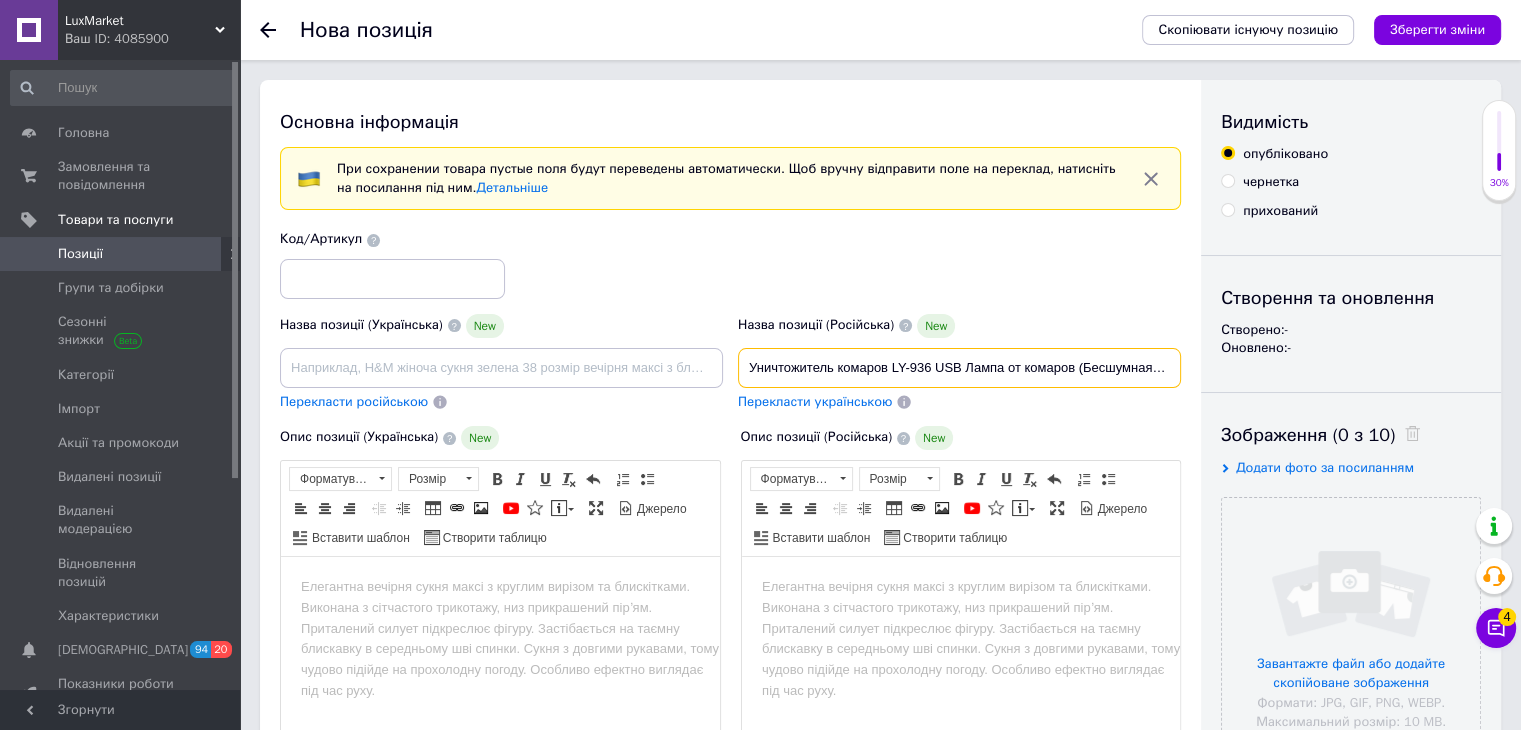 click on "Уничтожитель комаров LY-936 USB Лампа от комаров (Бесшумная лампа-ловушка для комаров)  Лампа для уничтожения комаров" at bounding box center (959, 368) 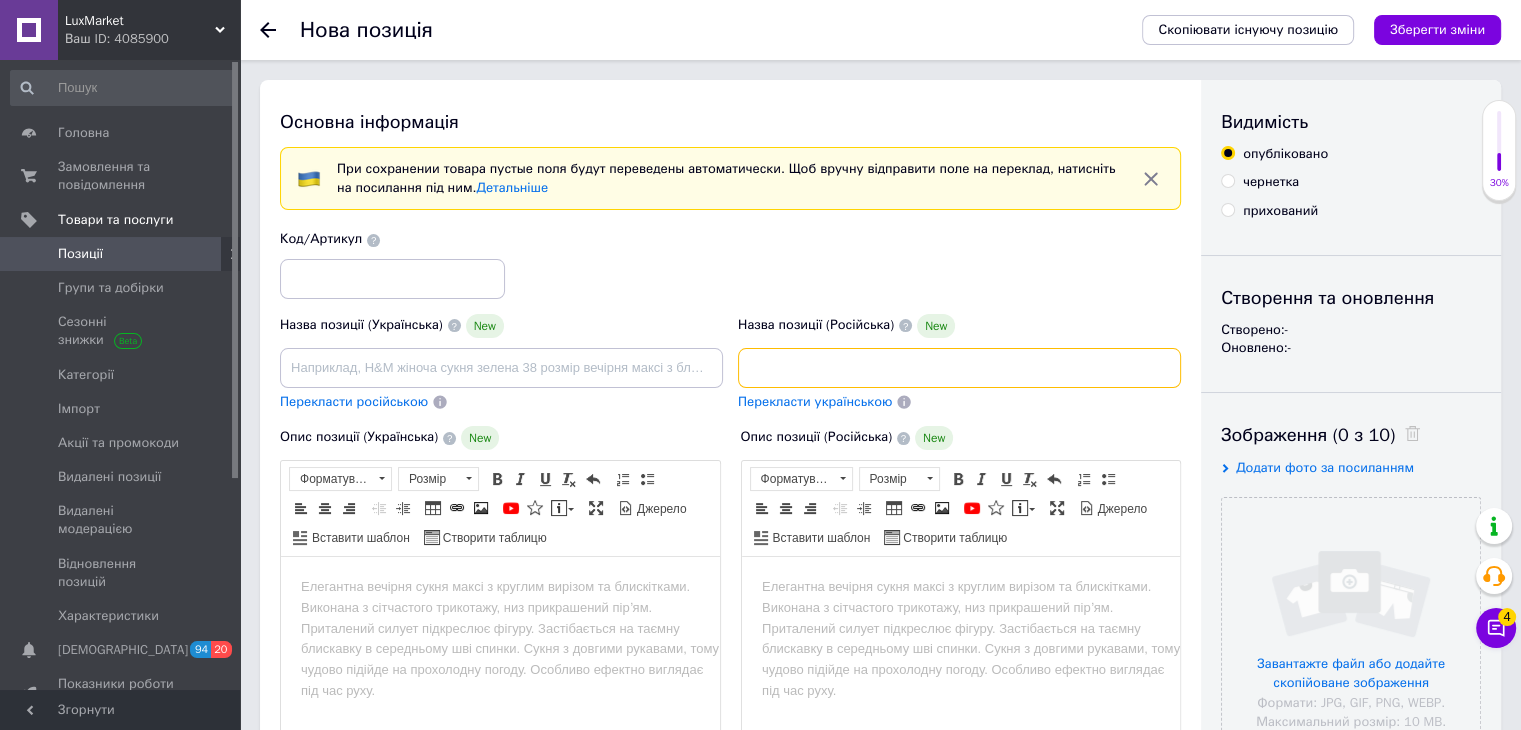 scroll, scrollTop: 0, scrollLeft: 460, axis: horizontal 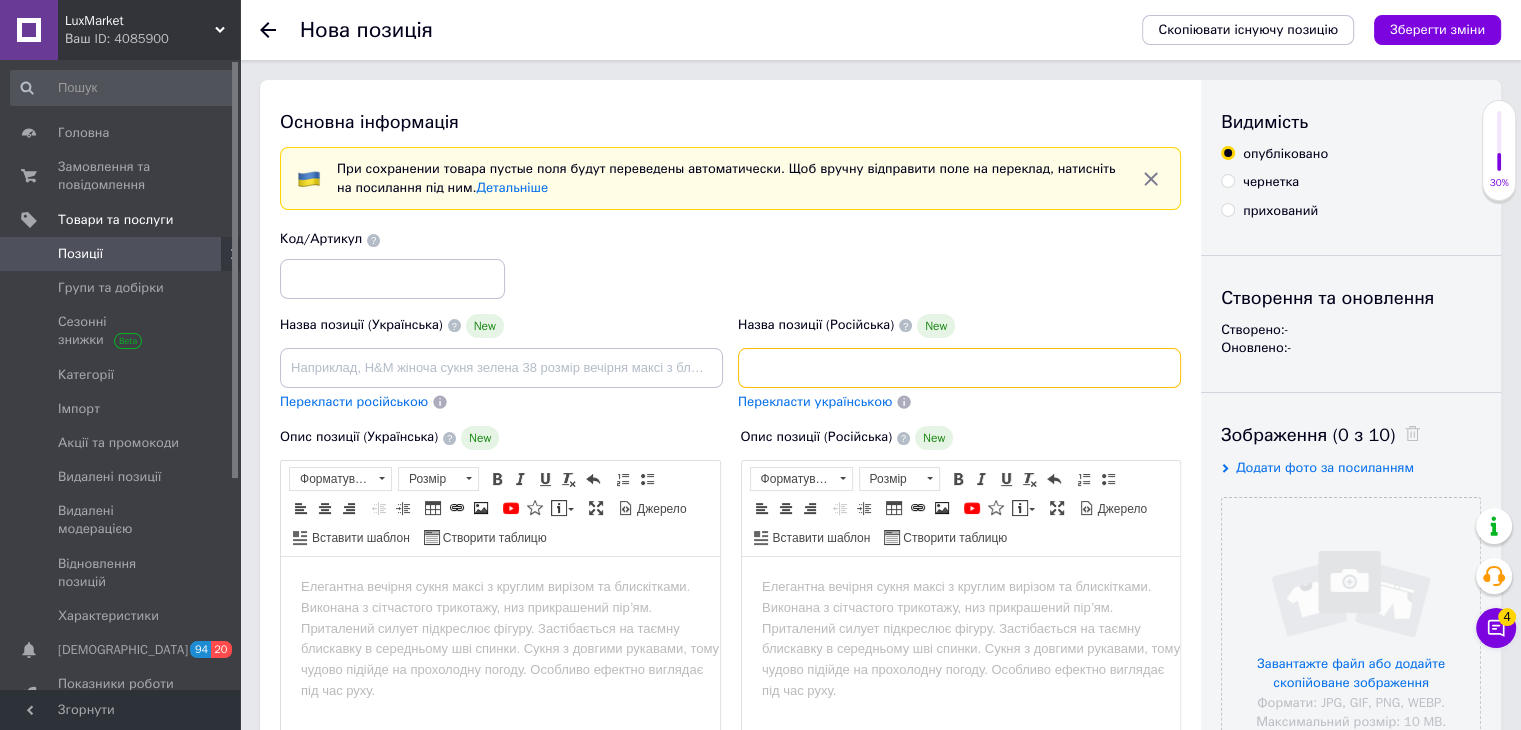 drag, startPoint x: 739, startPoint y: 368, endPoint x: 1332, endPoint y: 349, distance: 593.3043 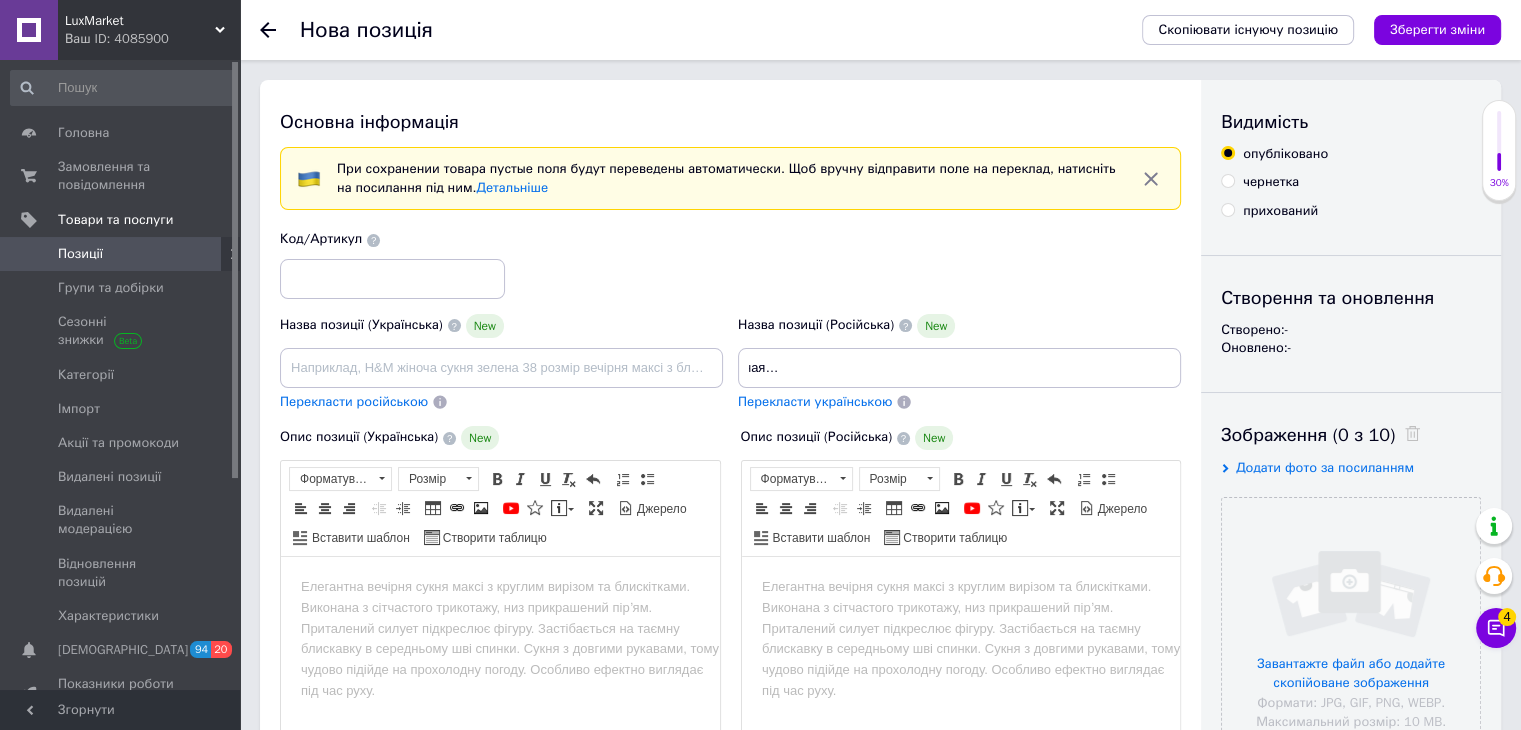 scroll, scrollTop: 0, scrollLeft: 0, axis: both 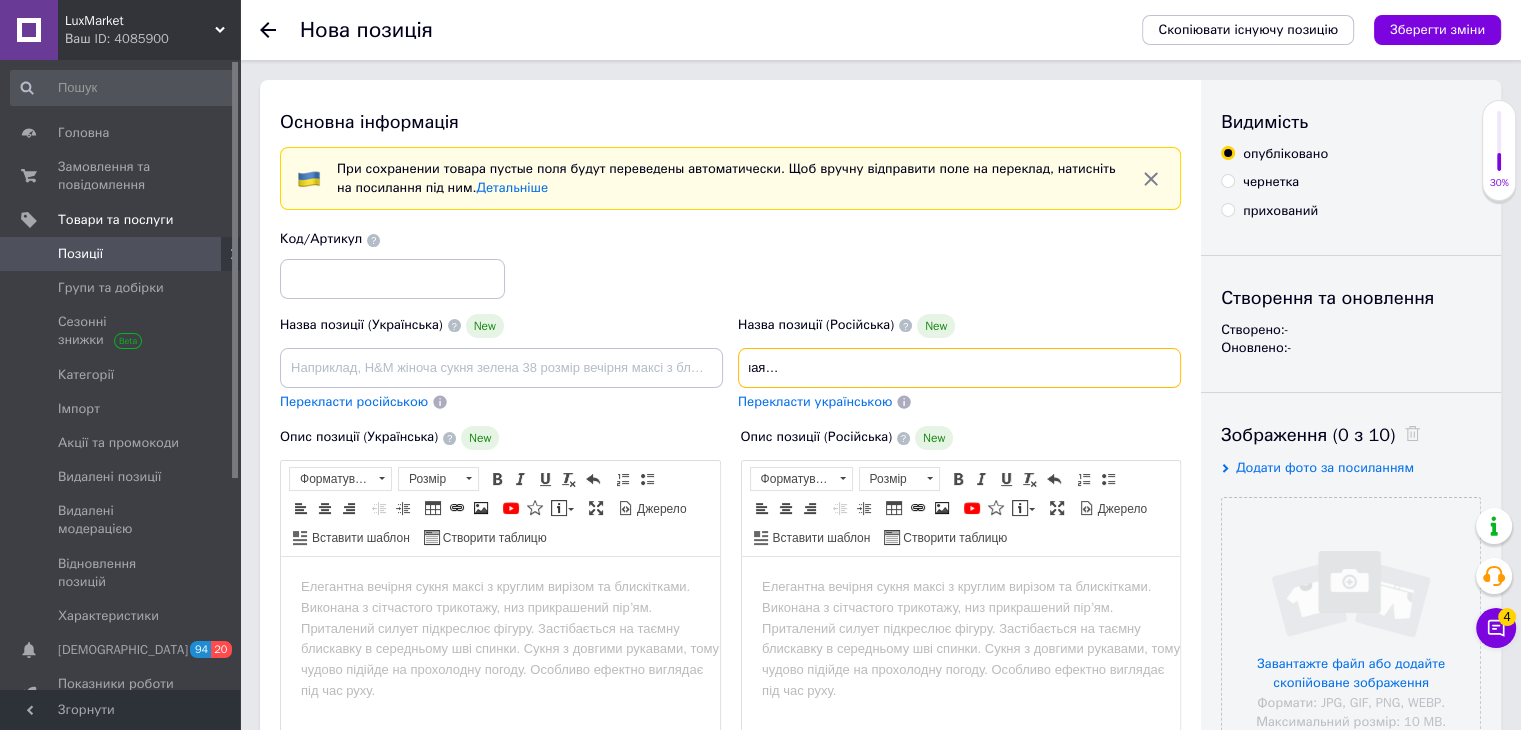drag, startPoint x: 741, startPoint y: 361, endPoint x: 1258, endPoint y: 363, distance: 517.00385 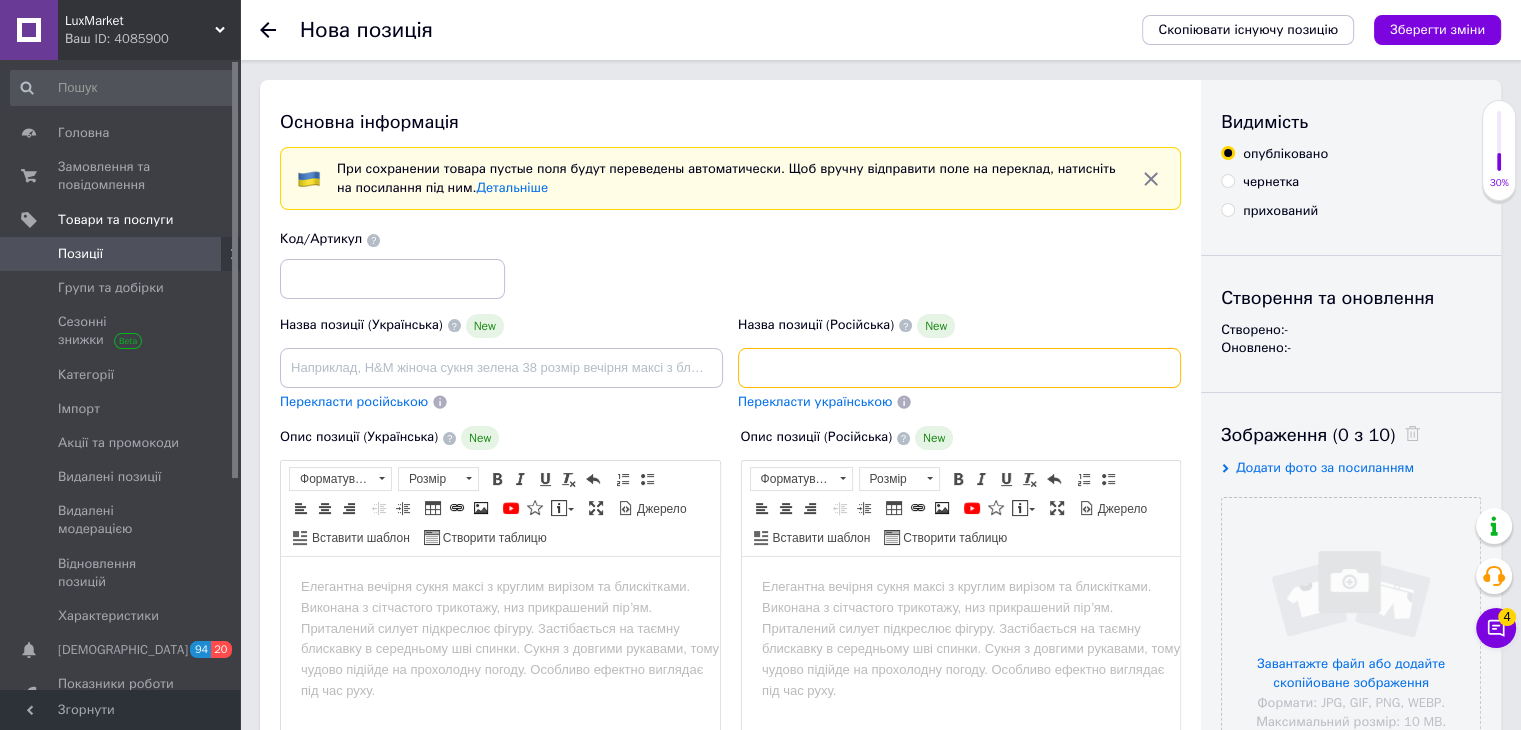 scroll, scrollTop: 0, scrollLeft: 484, axis: horizontal 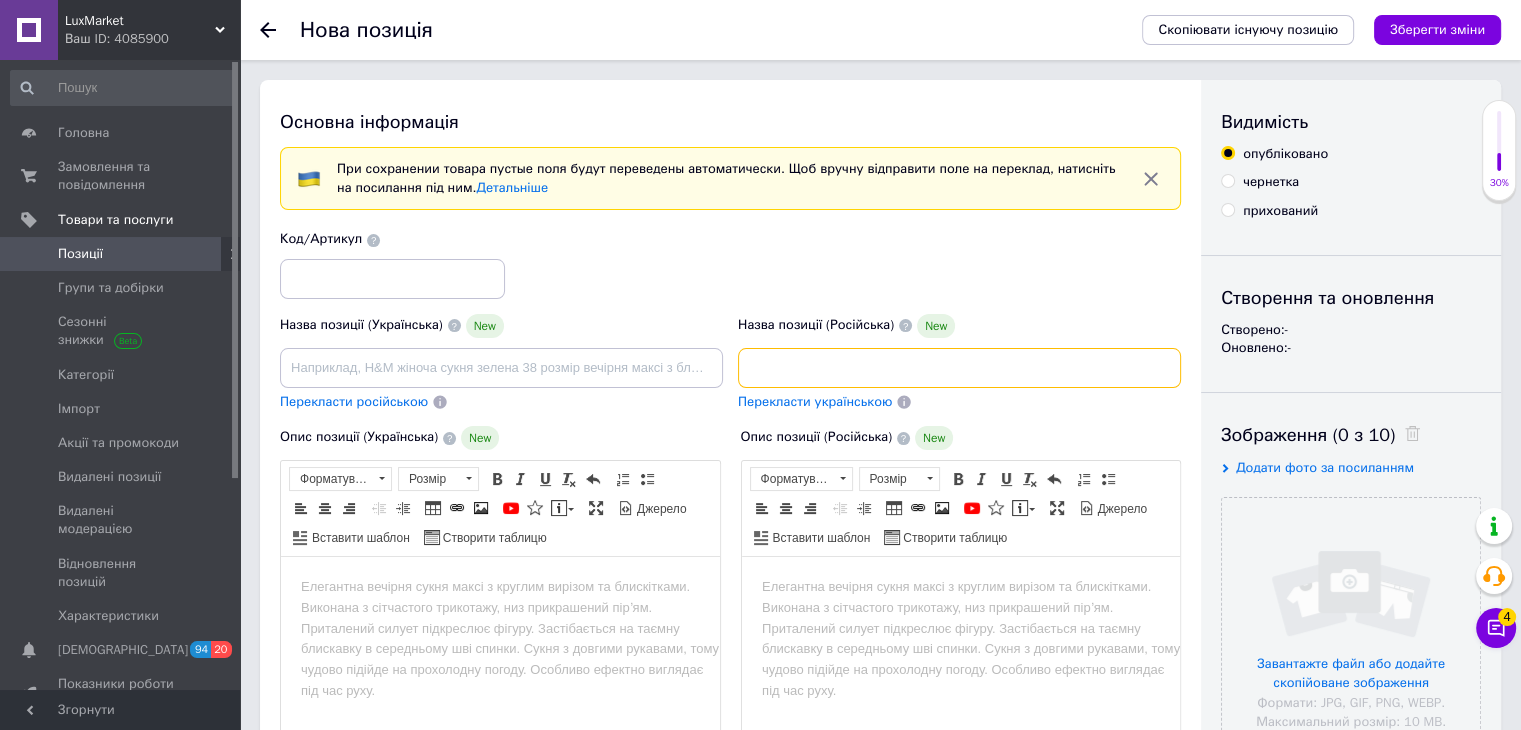 type on "Уничтожитель комаров LY-936 USB Лампа от комаров 2в1 Бесшумная лампа-ловушка для комаров (Ловушки комаров) Убийца комаровммммммммм" 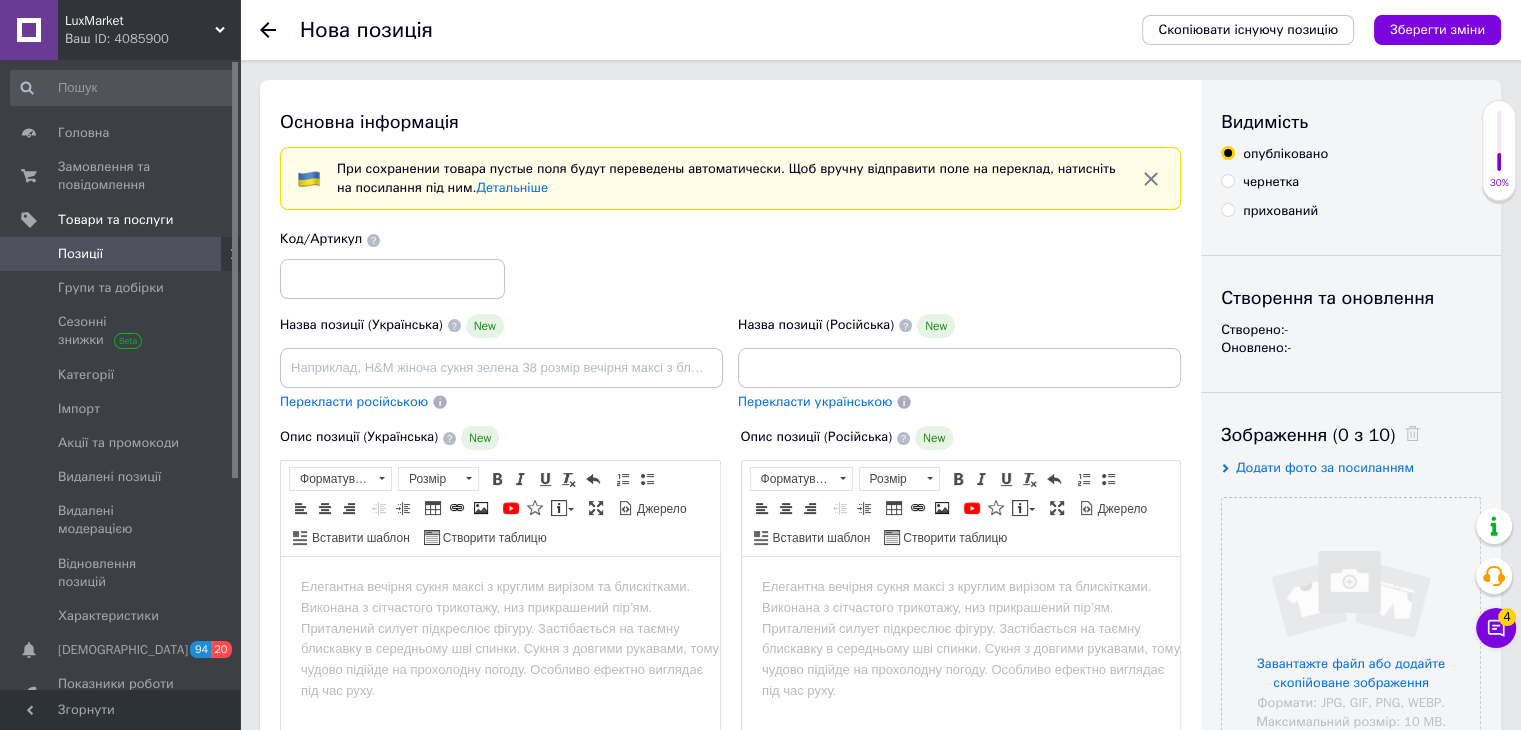 click at bounding box center (29, 254) 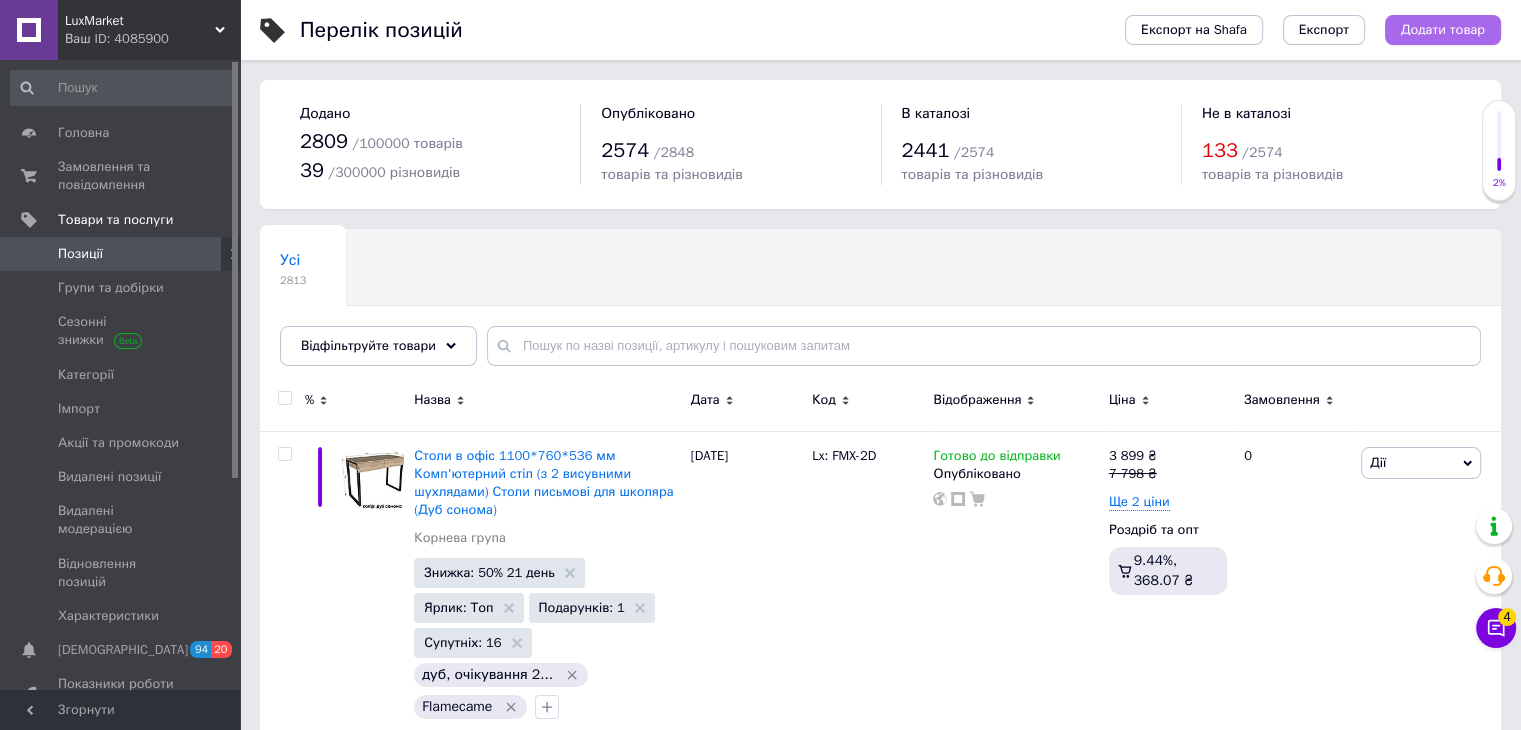 click on "Додати товар" at bounding box center (1443, 30) 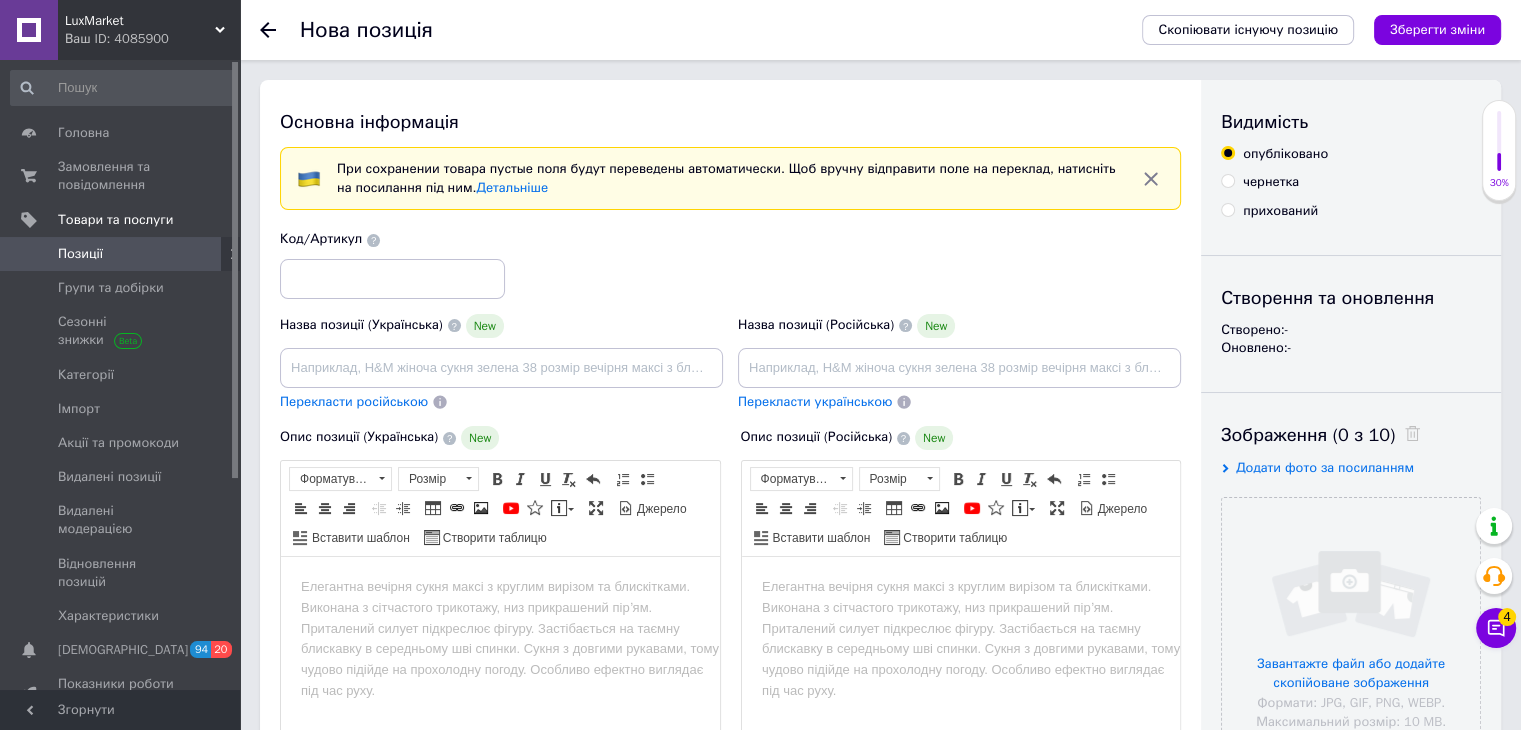 scroll, scrollTop: 0, scrollLeft: 0, axis: both 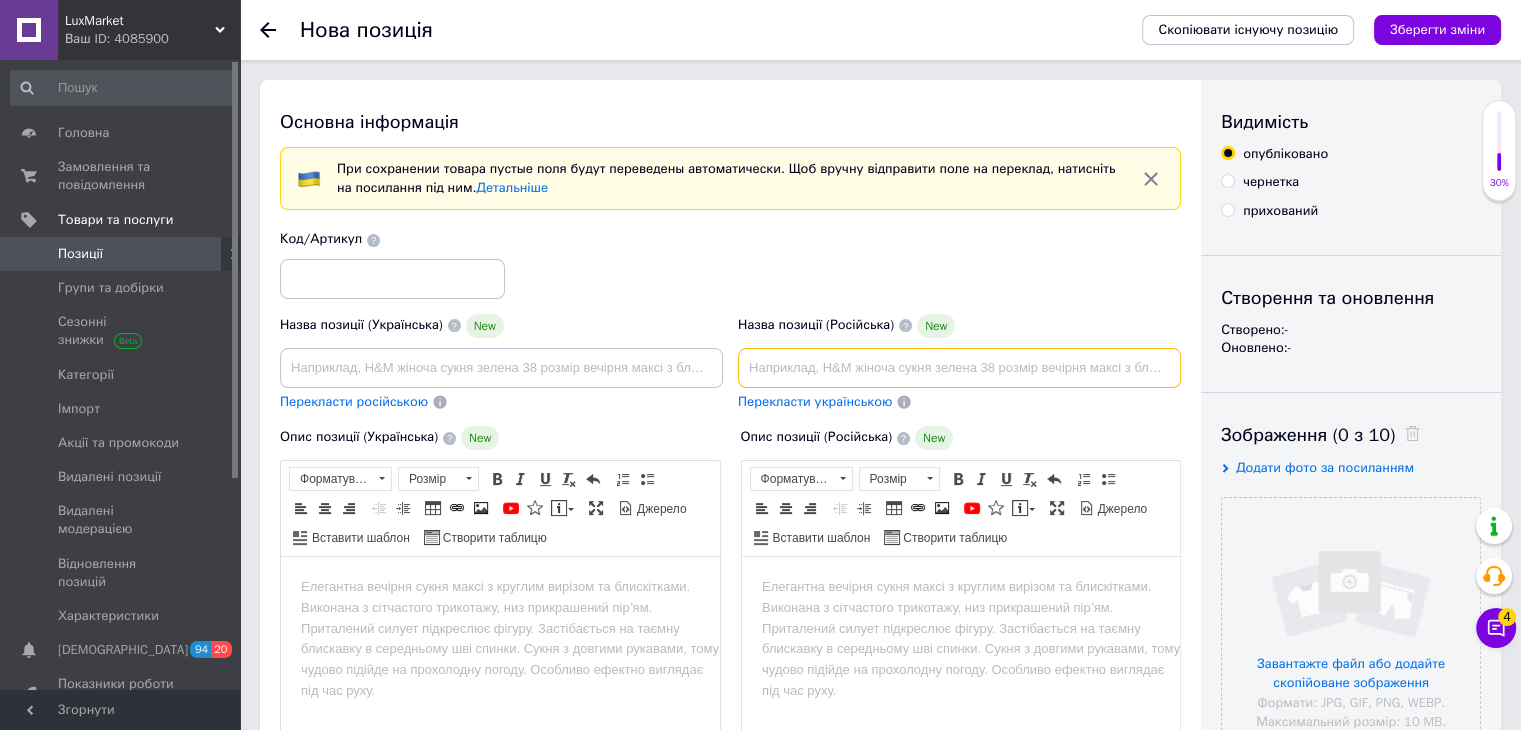 click at bounding box center [959, 368] 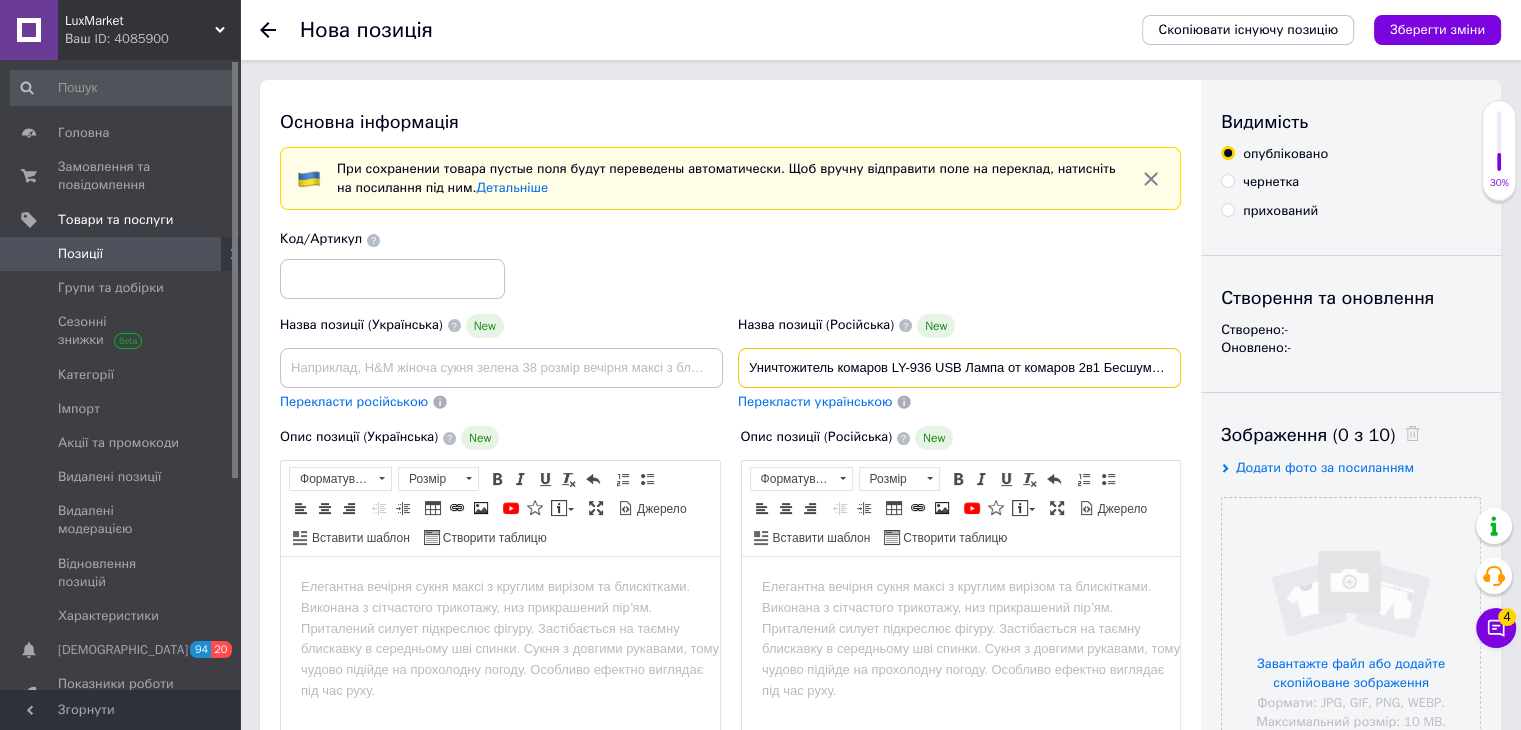 scroll, scrollTop: 0, scrollLeft: 404, axis: horizontal 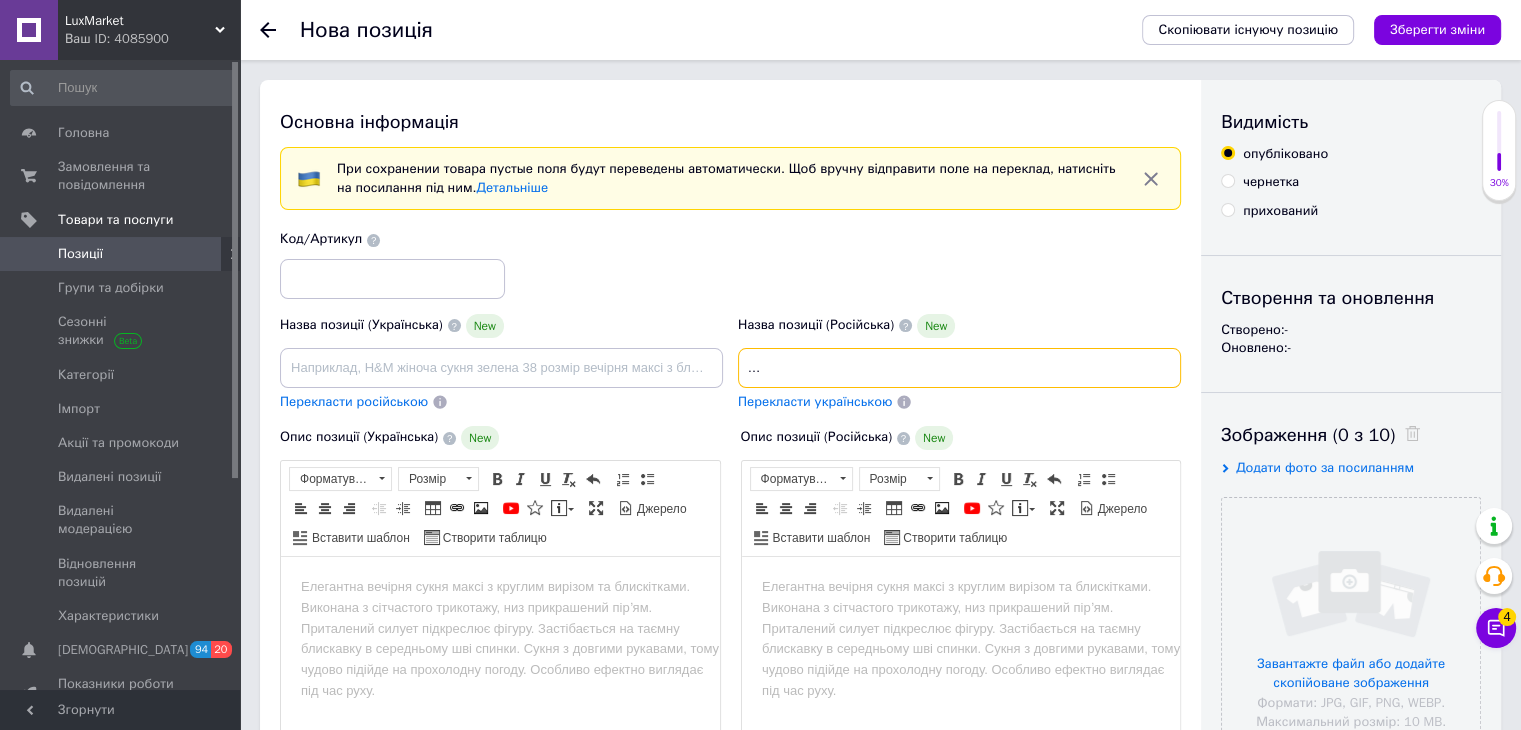 type on "Уничтожитель комаров LY-936 USB Лампа от комаров 2в1 Бесшумная лампа-ловушка для комаров (Ловушки комаров) Убийца комаров" 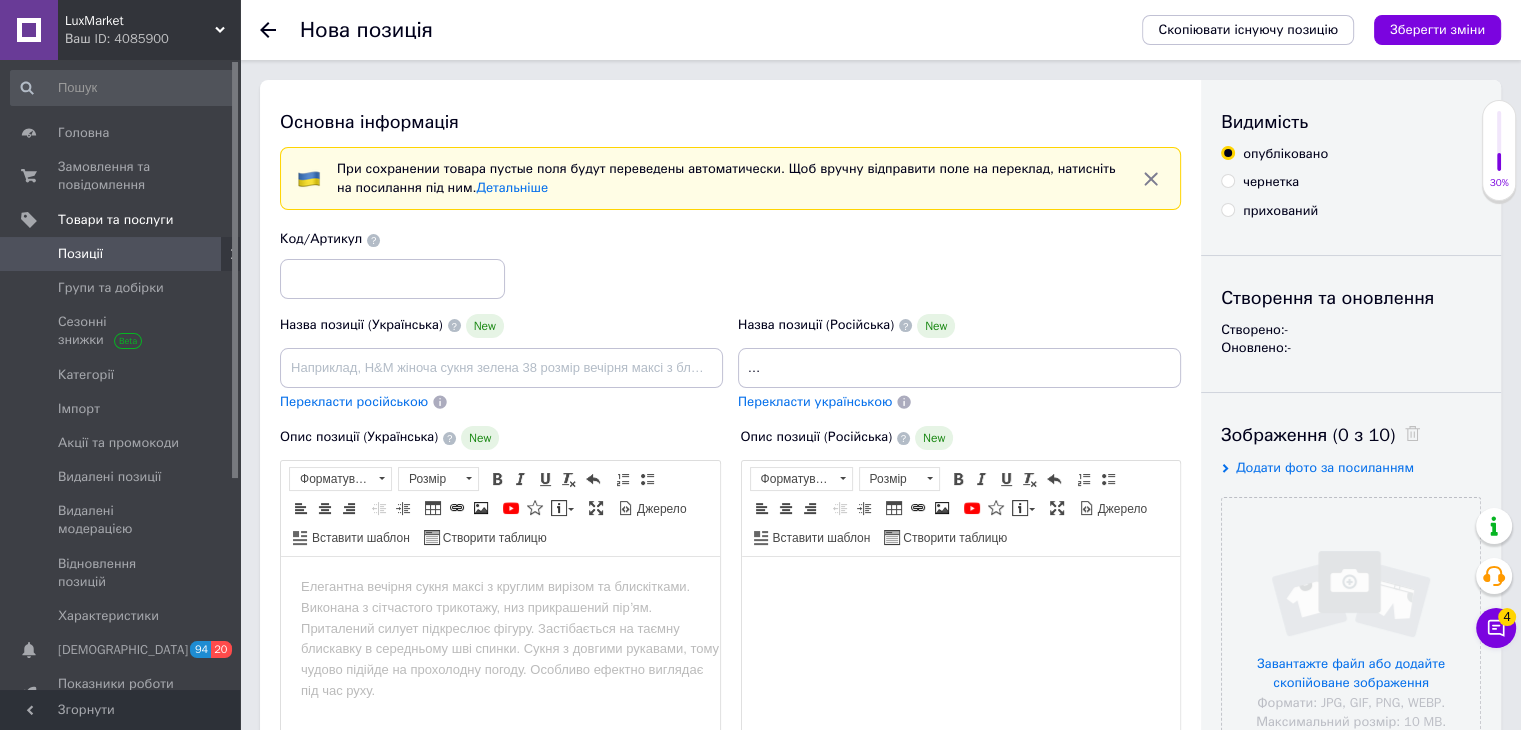 scroll, scrollTop: 0, scrollLeft: 0, axis: both 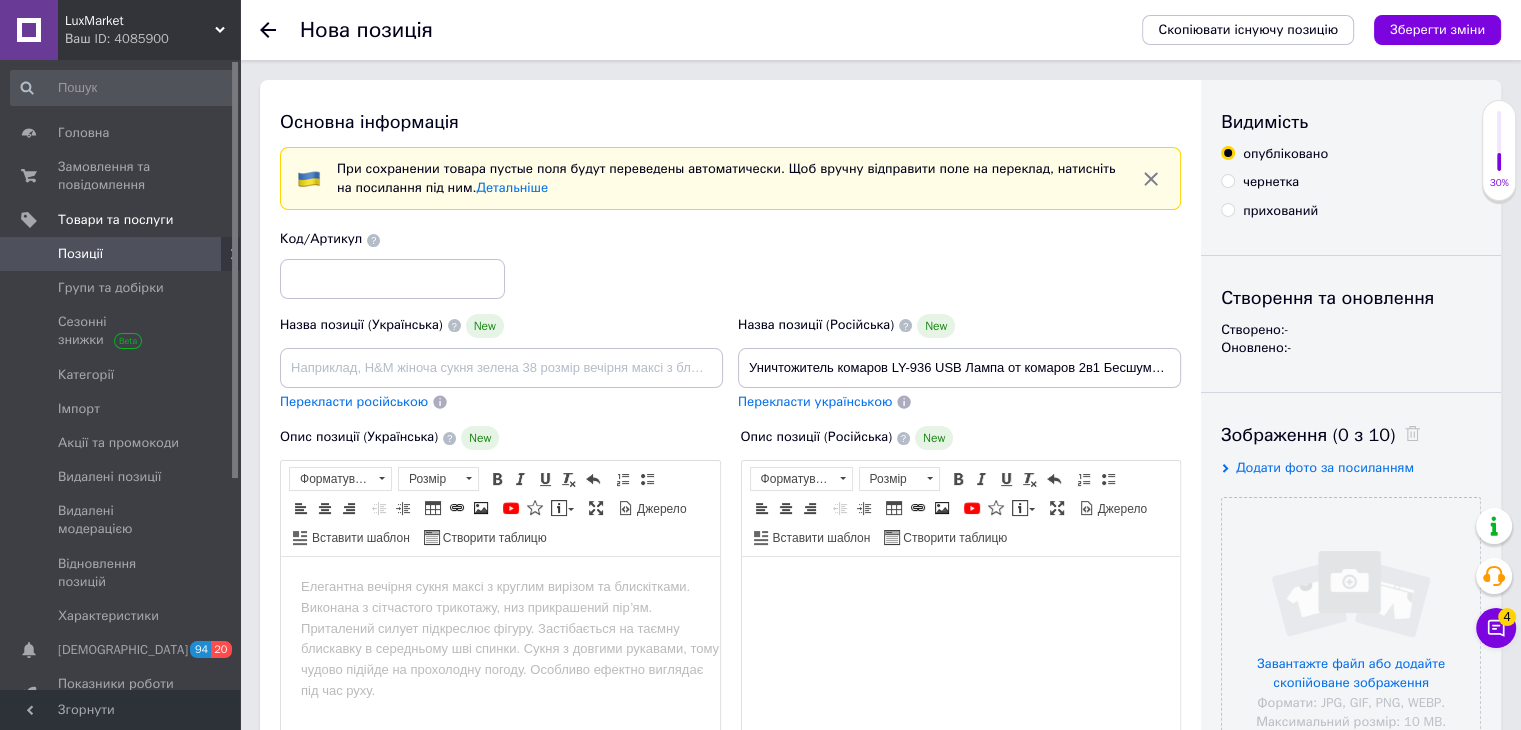 click at bounding box center [960, 587] 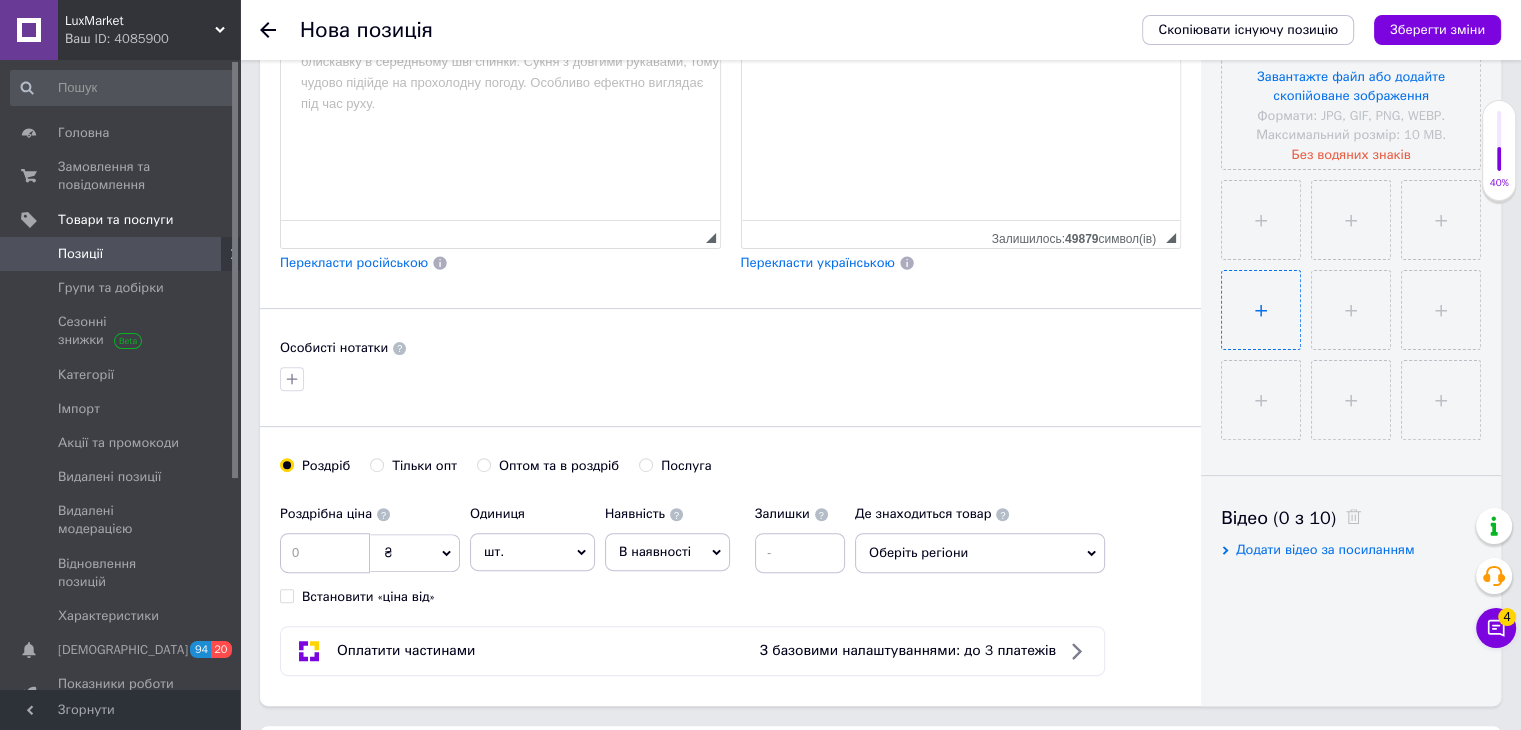 scroll, scrollTop: 600, scrollLeft: 0, axis: vertical 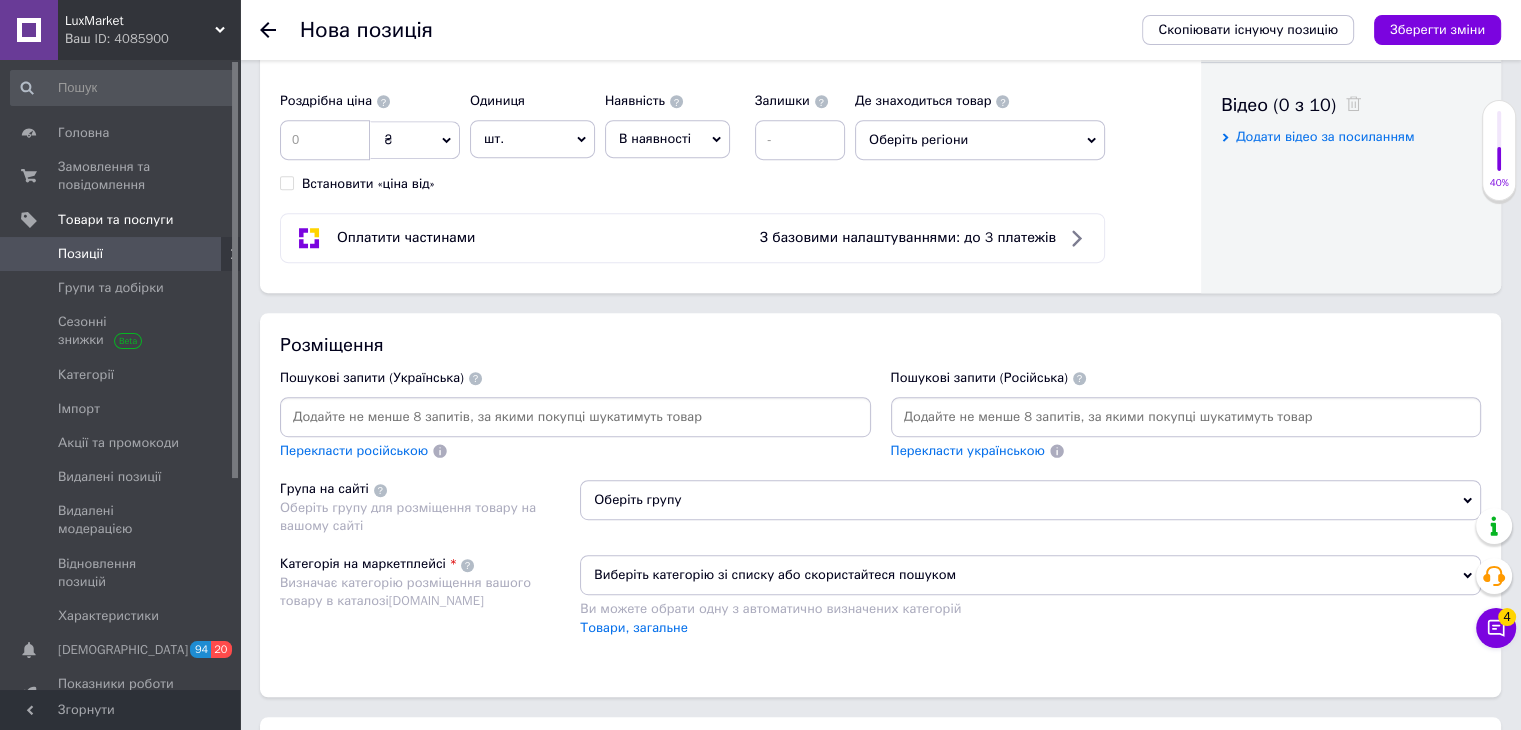 click at bounding box center (1186, 417) 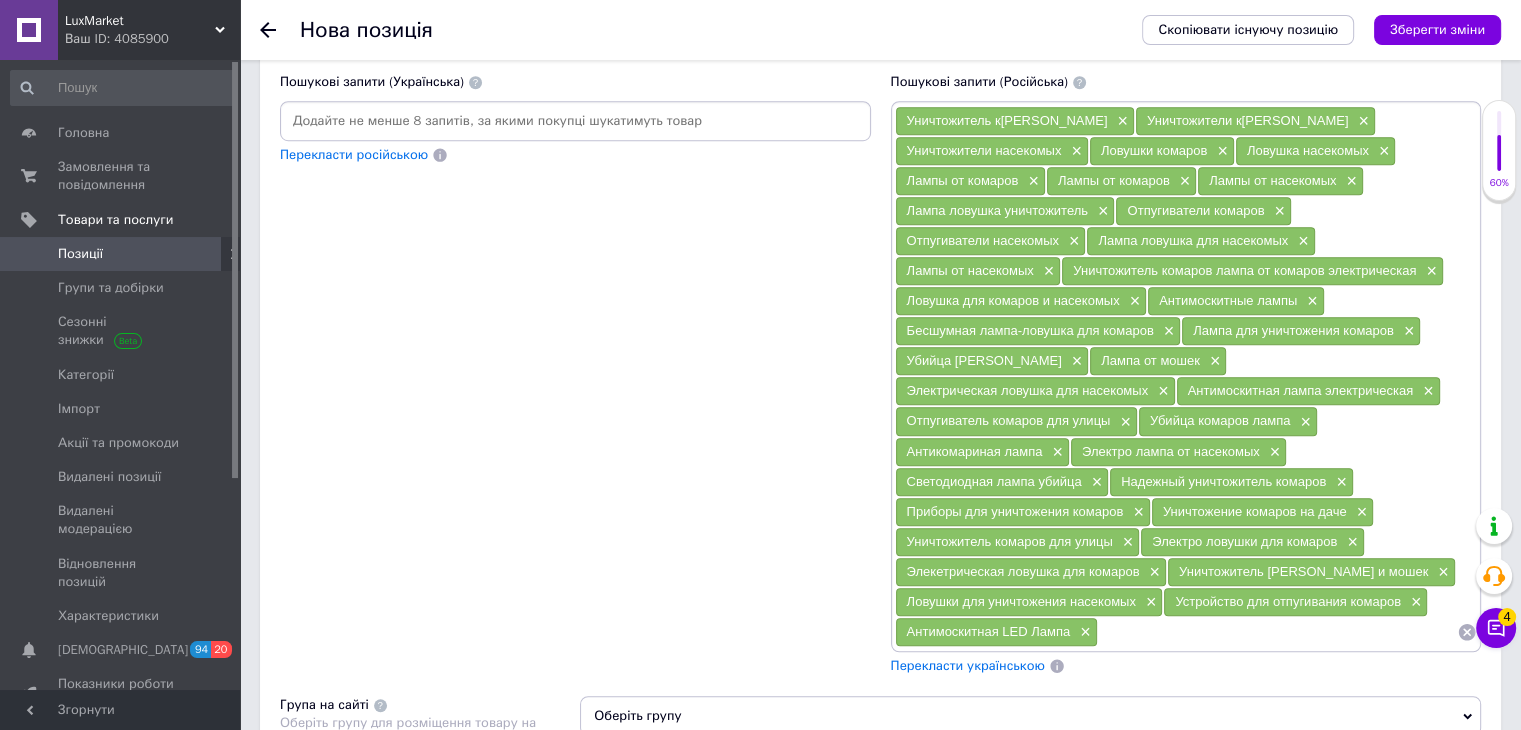 scroll, scrollTop: 1300, scrollLeft: 0, axis: vertical 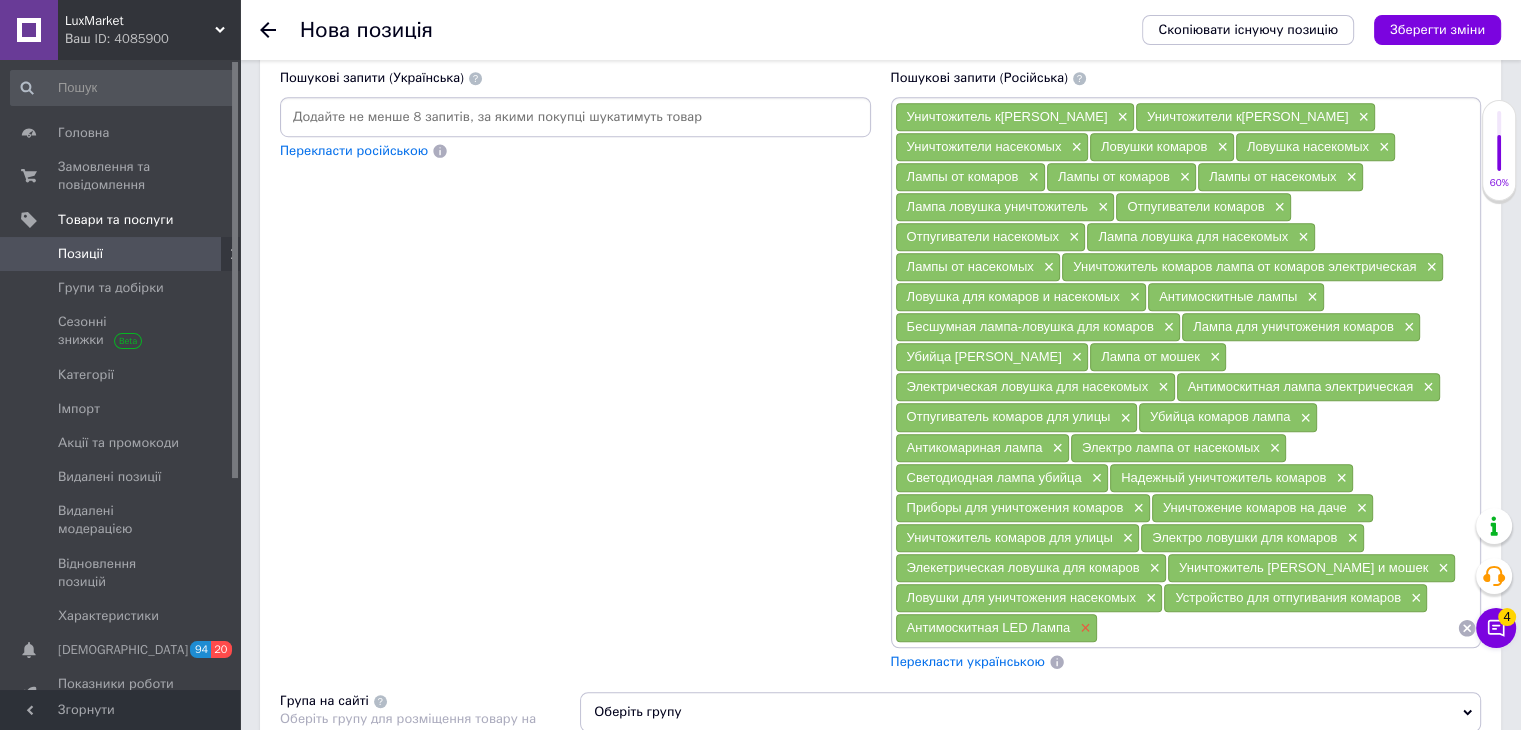 click on "×" at bounding box center [1083, 628] 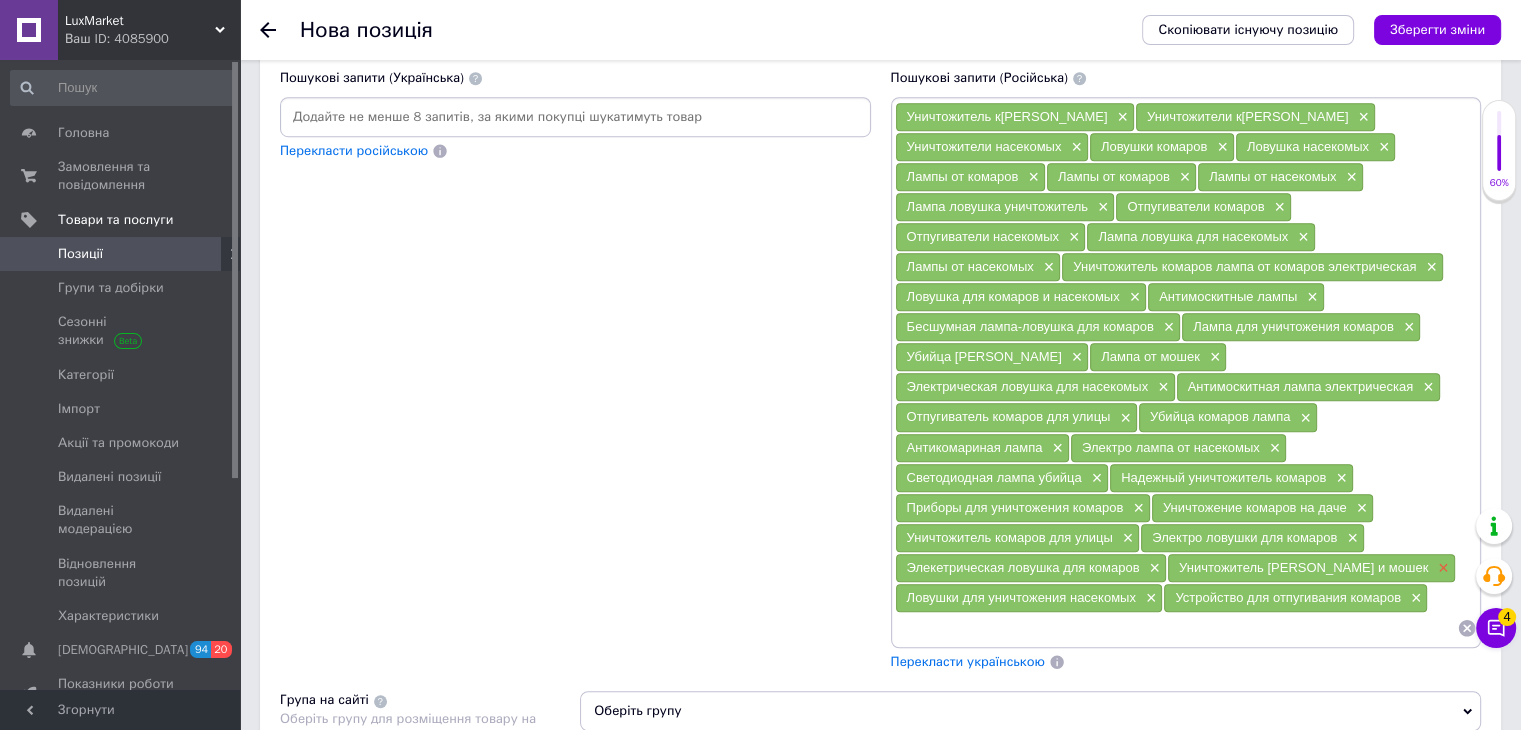 click on "×" at bounding box center [1441, 568] 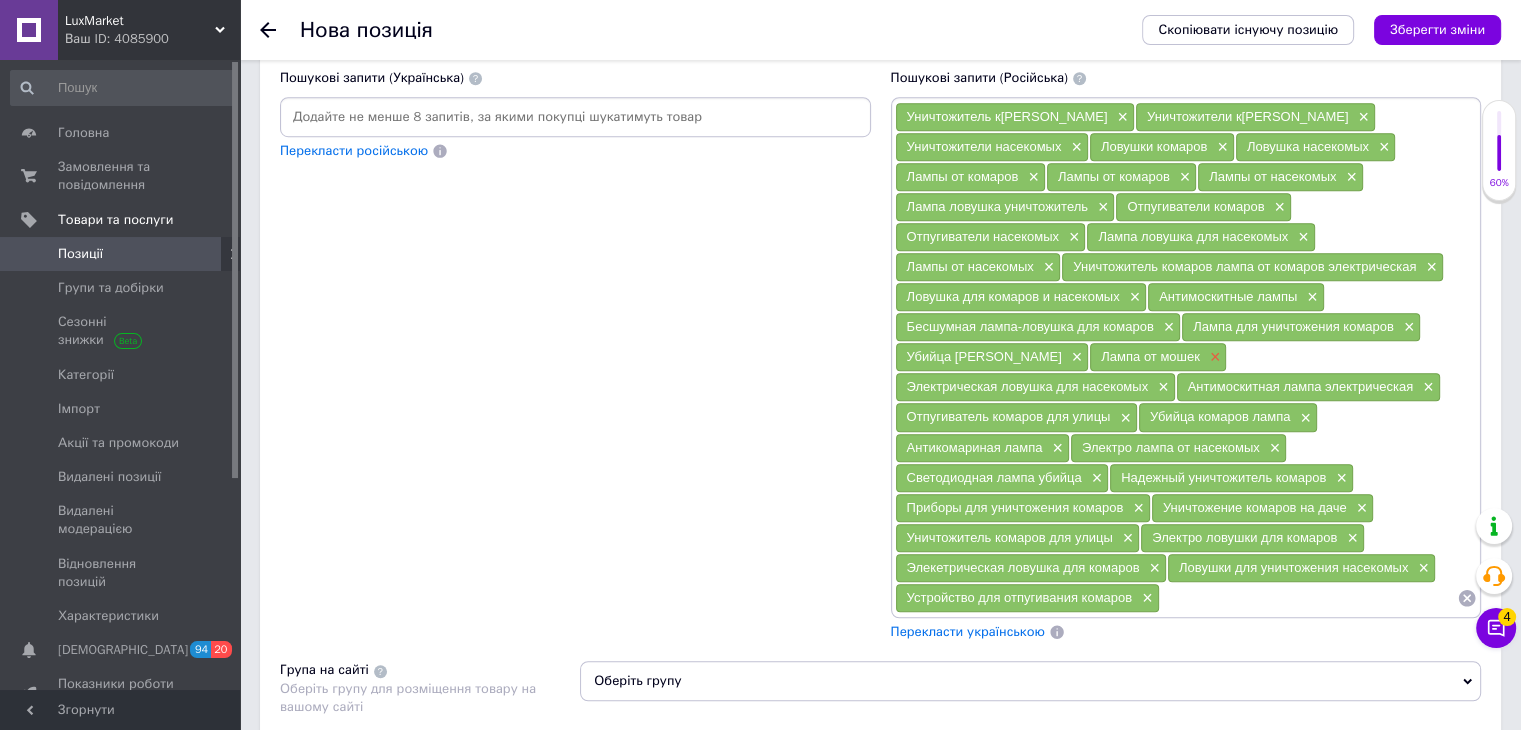 click on "×" at bounding box center (1213, 357) 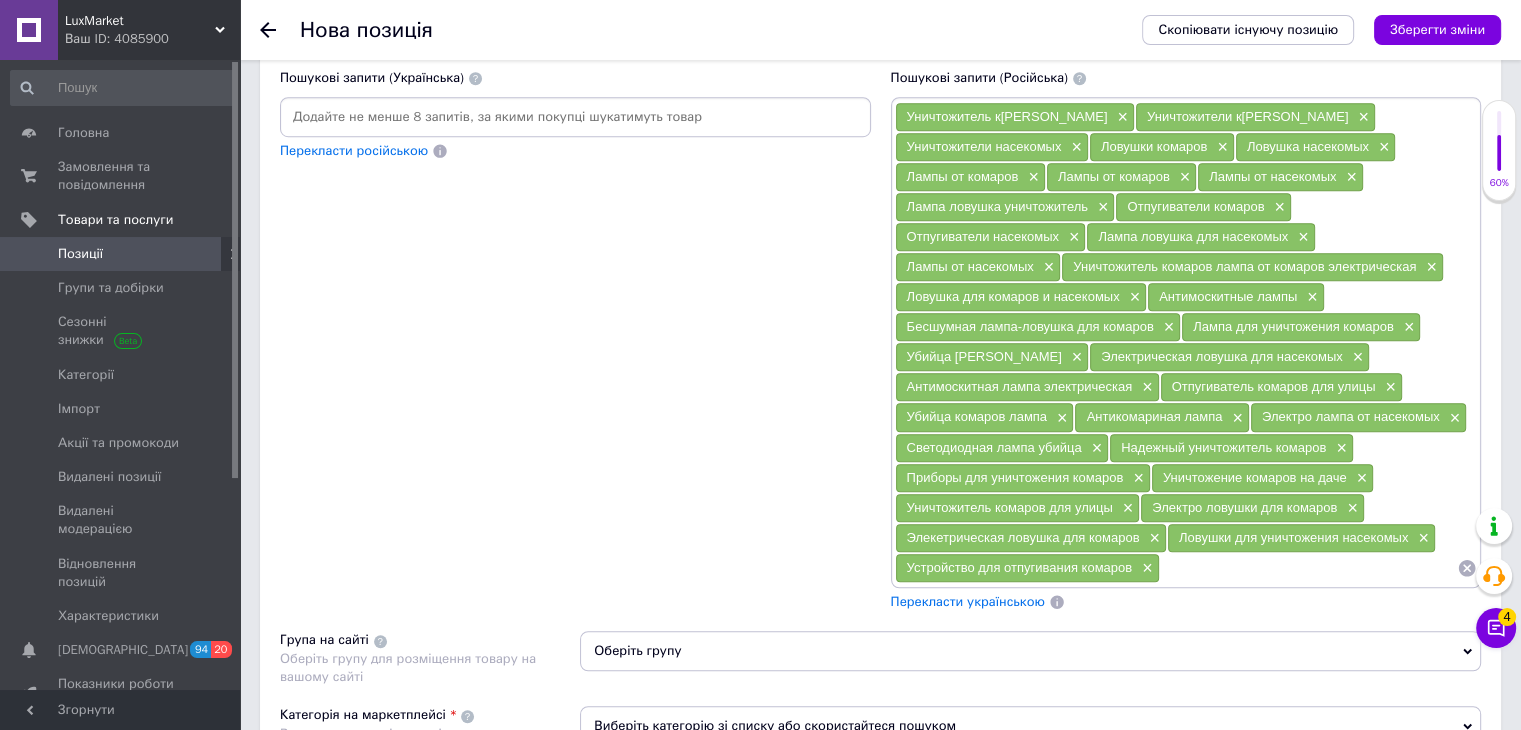 click on "Перекласти українською" at bounding box center [968, 601] 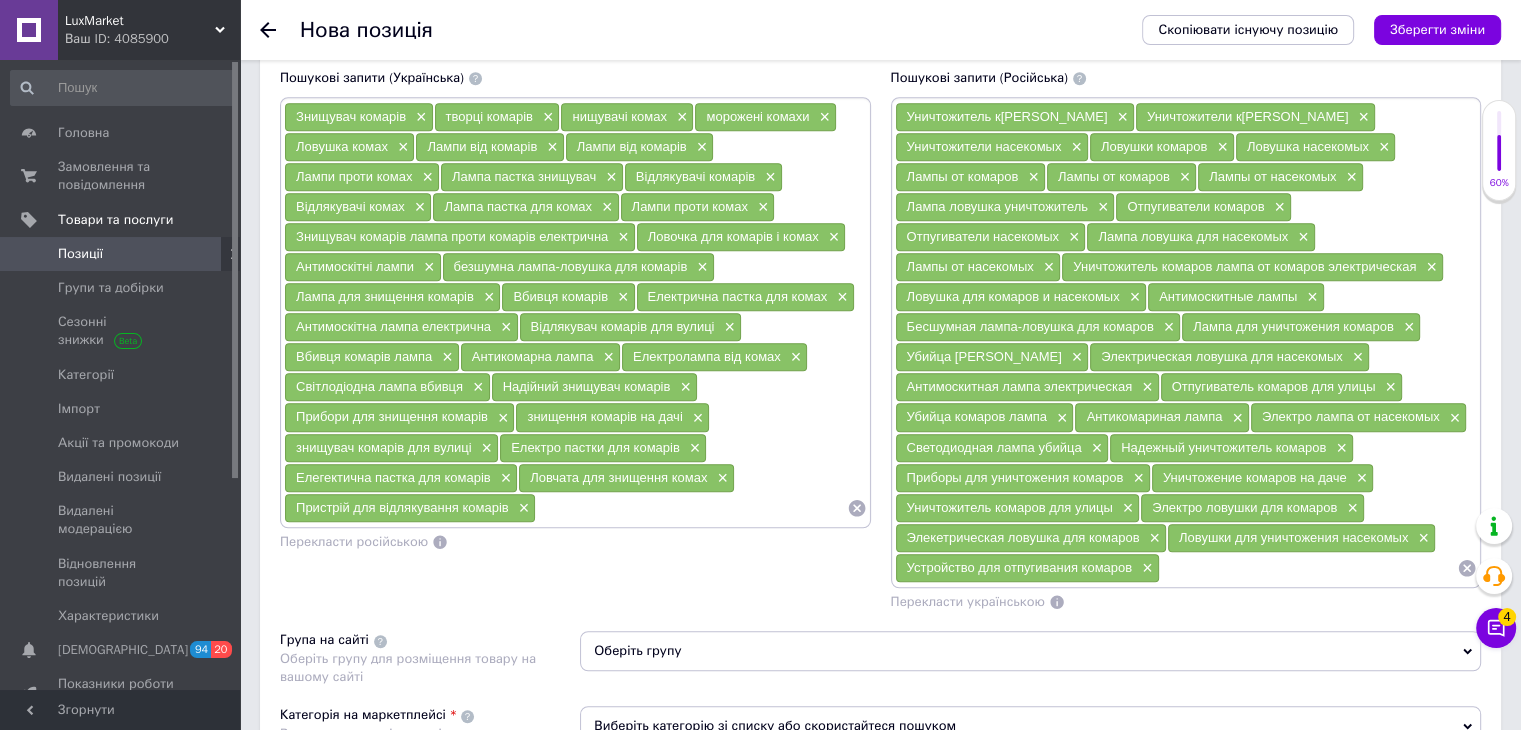 click on "Оберіть групу" at bounding box center (1030, 651) 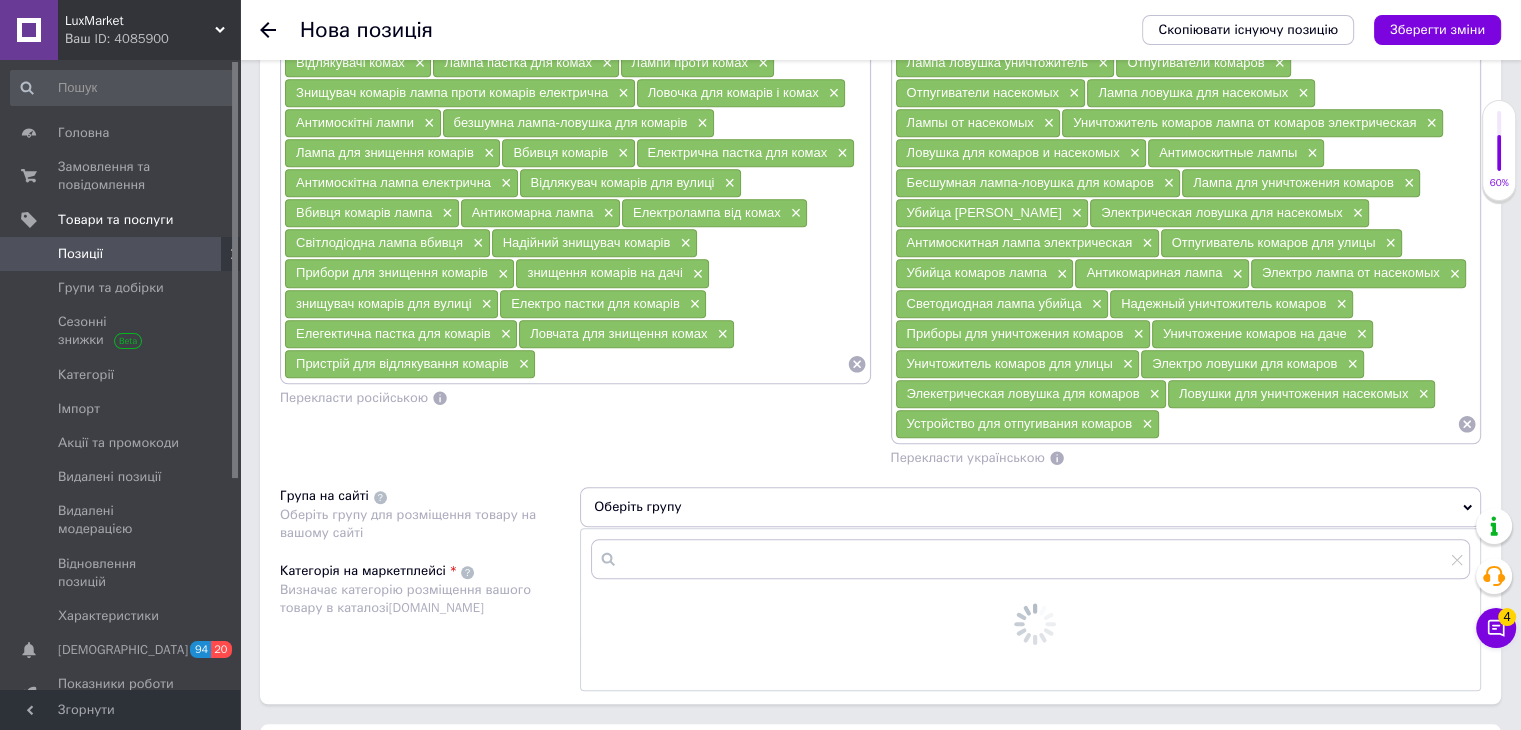 scroll, scrollTop: 1800, scrollLeft: 0, axis: vertical 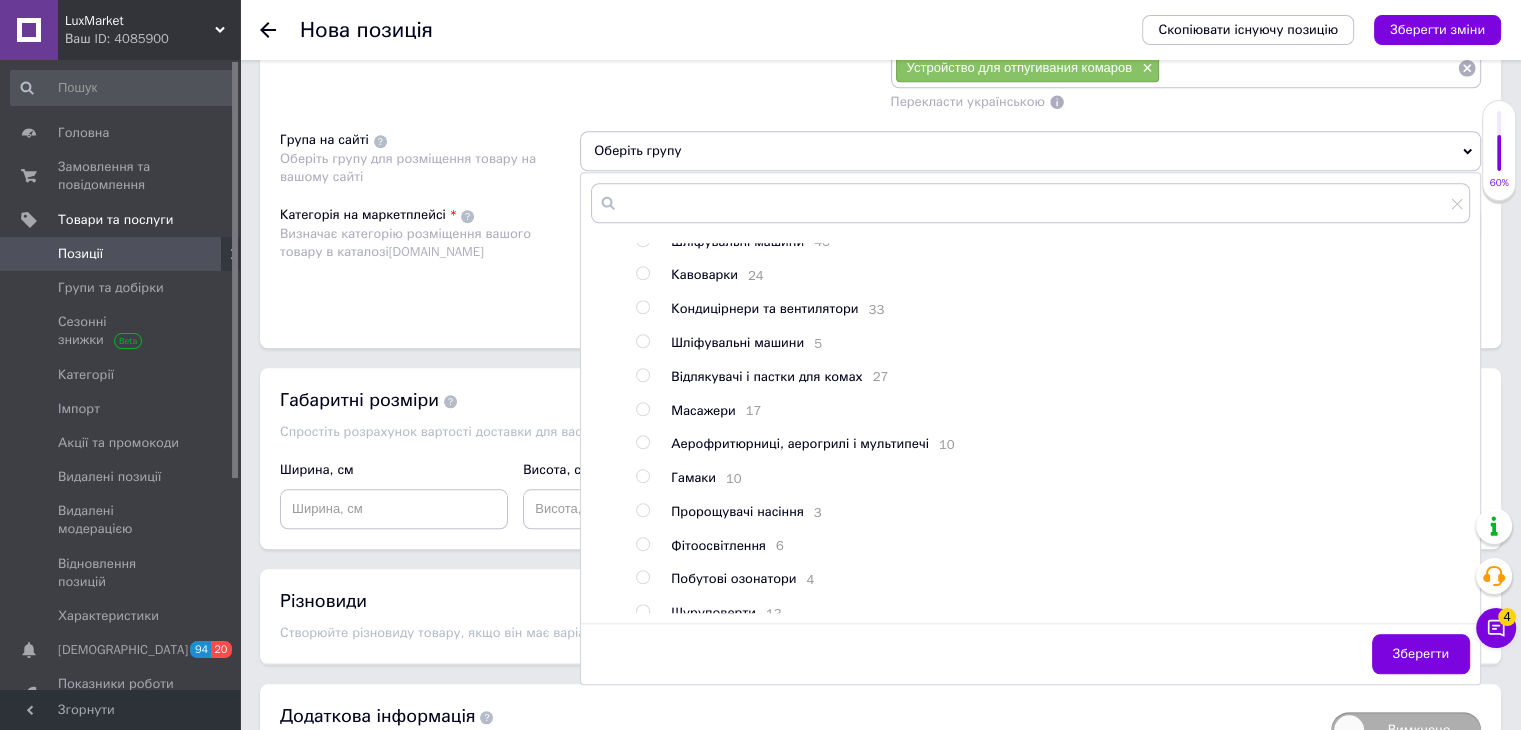 click at bounding box center [642, 375] 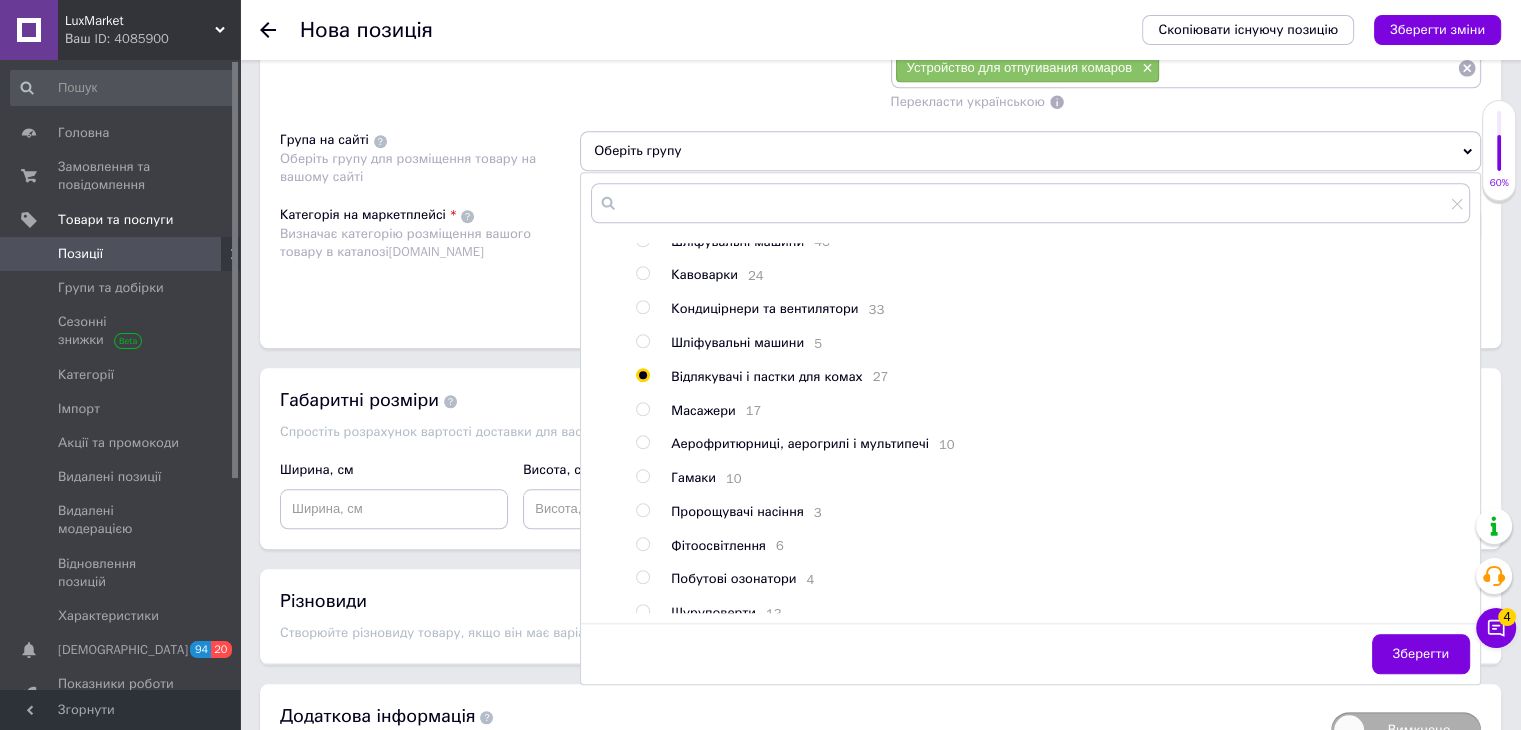 radio on "true" 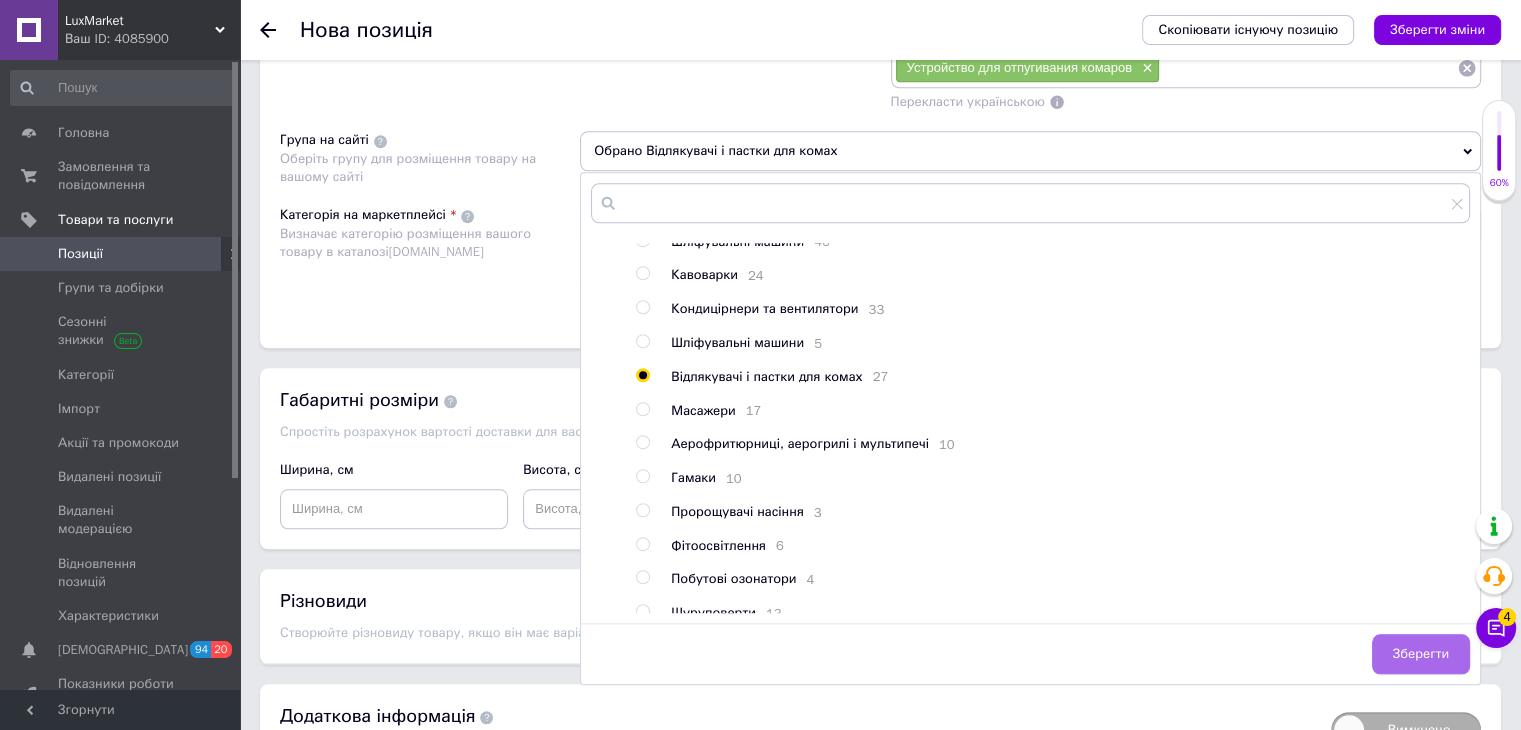click on "Зберегти" at bounding box center [1421, 654] 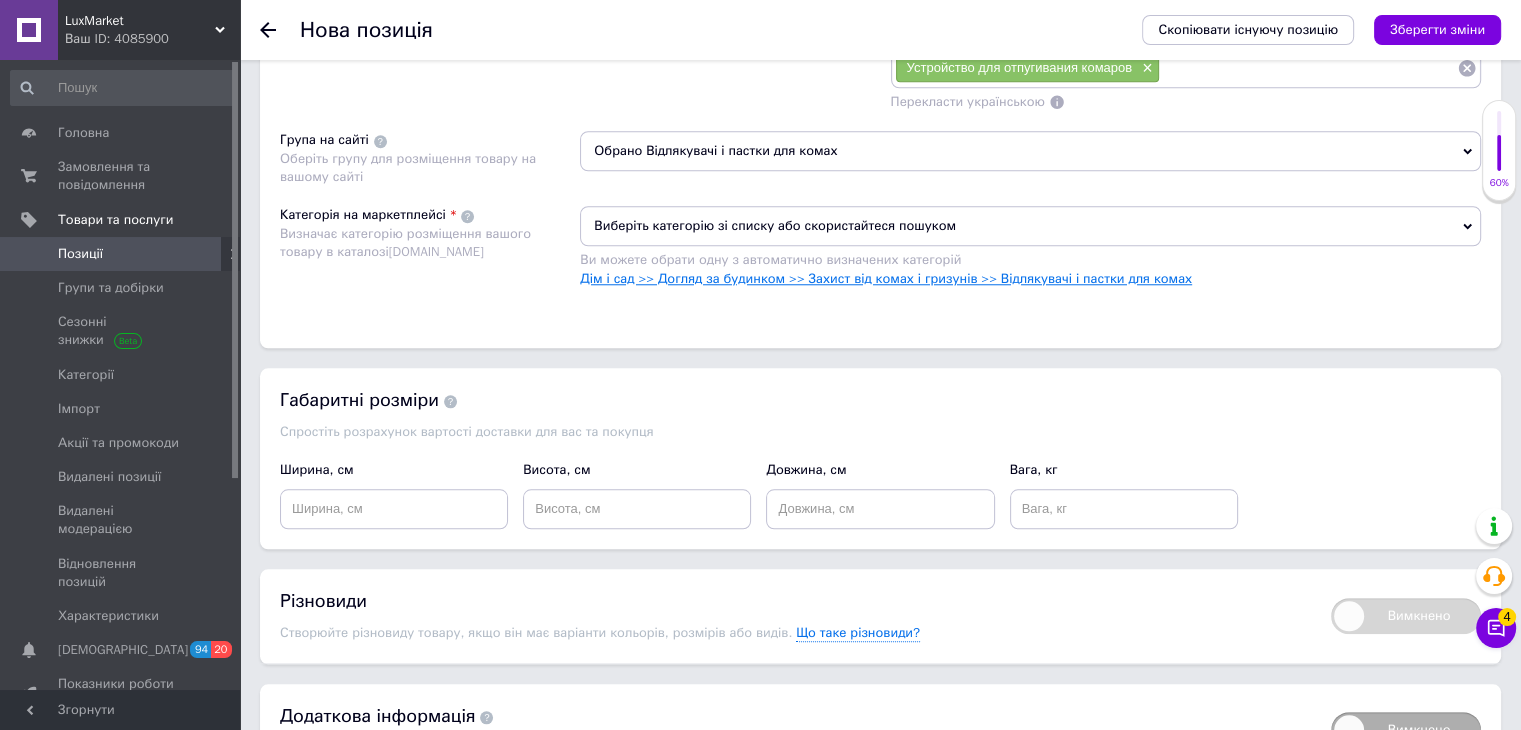 click on "Дім і сад >> Догляд за будинком >> Захист від комах і гризунів >> Відлякувачі і пастки для комах" at bounding box center (886, 278) 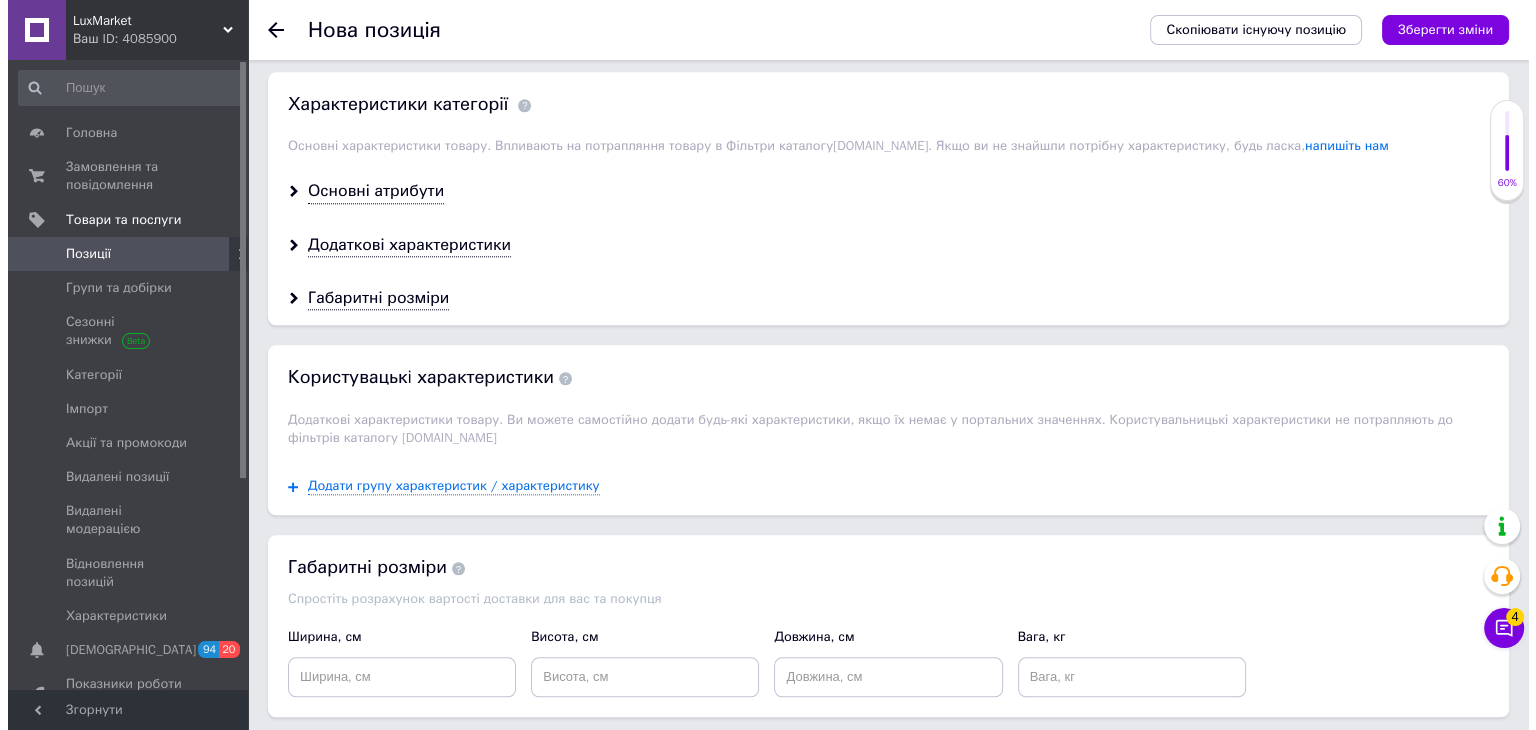 scroll, scrollTop: 2101, scrollLeft: 0, axis: vertical 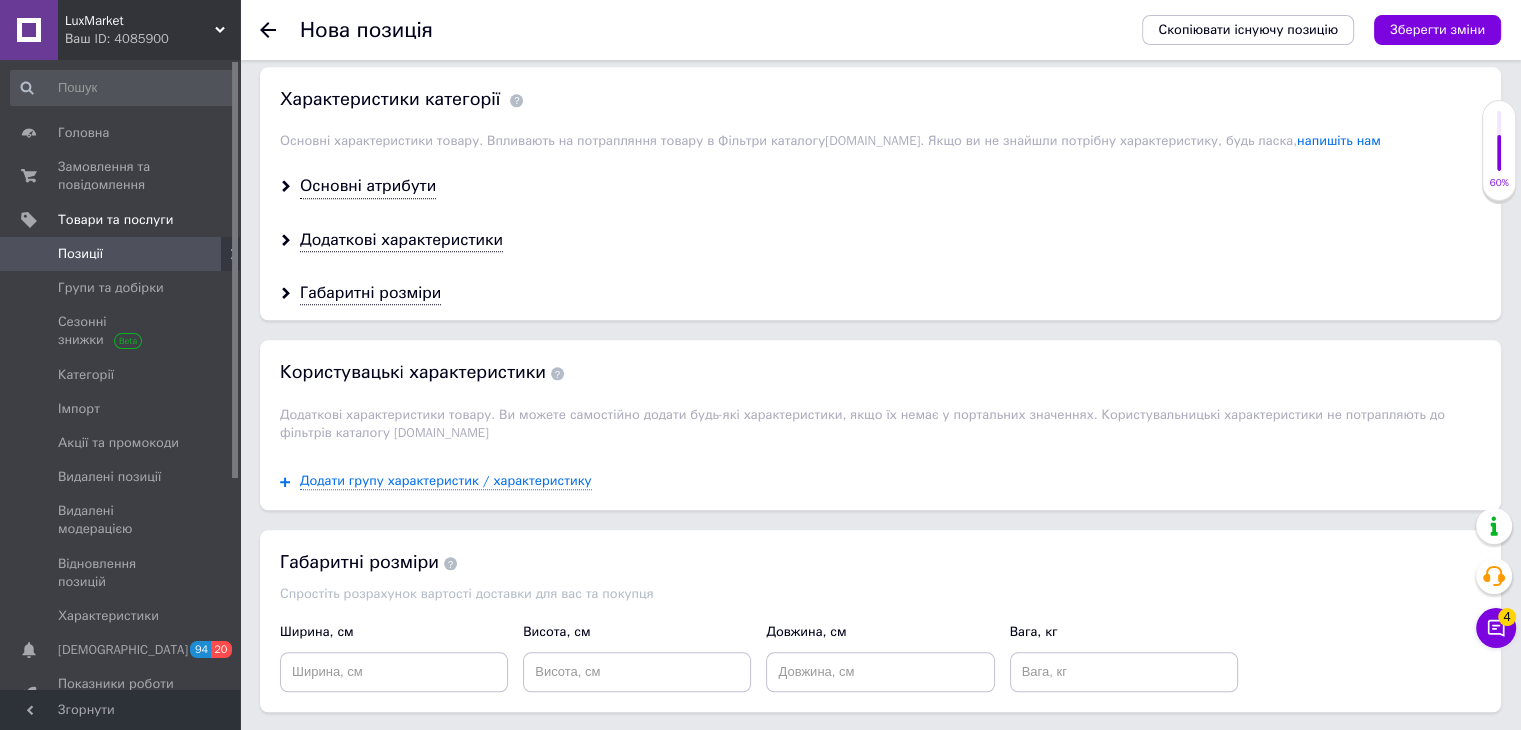 click on "Додати групу характеристик / характеристику" at bounding box center (880, 481) 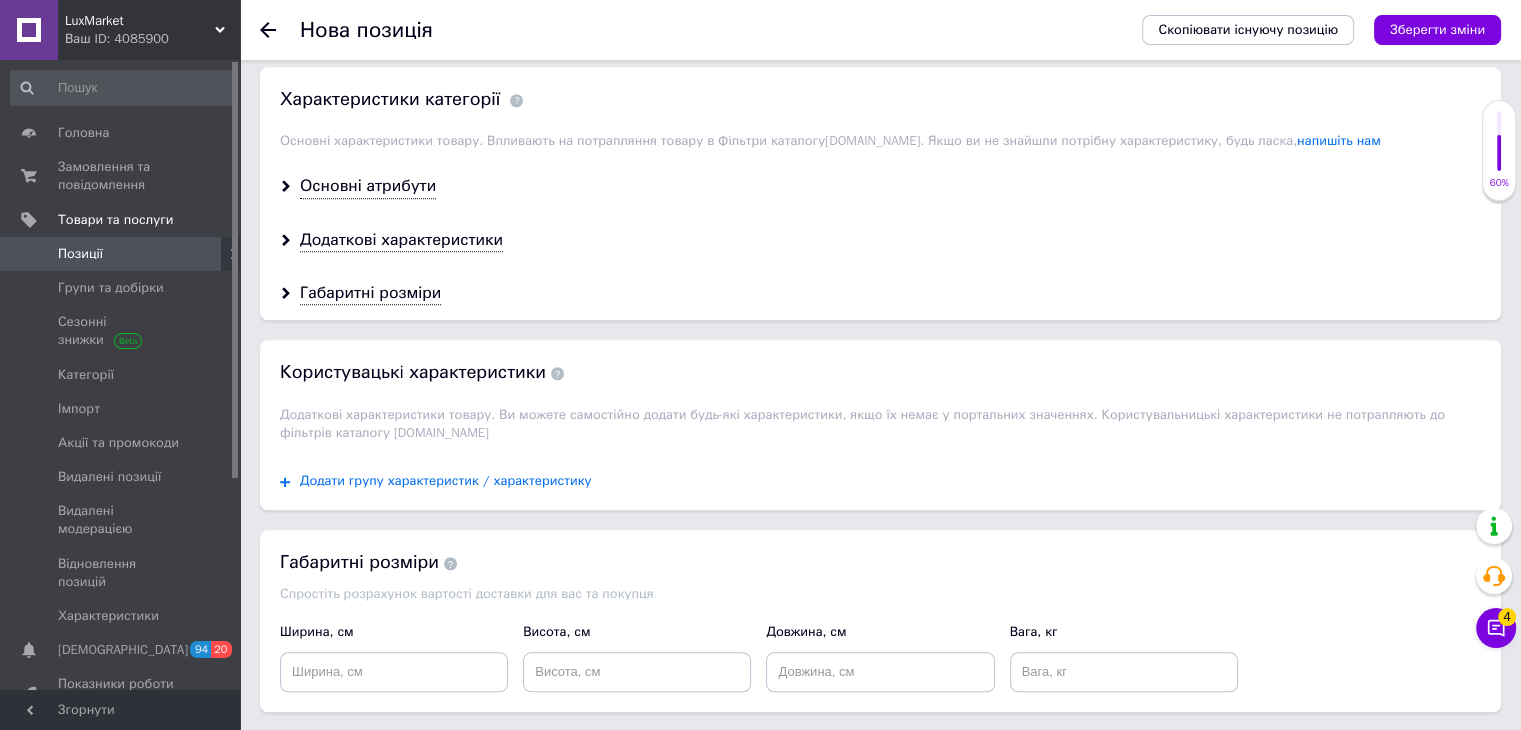 click on "Додати групу характеристик / характеристику" at bounding box center [446, 481] 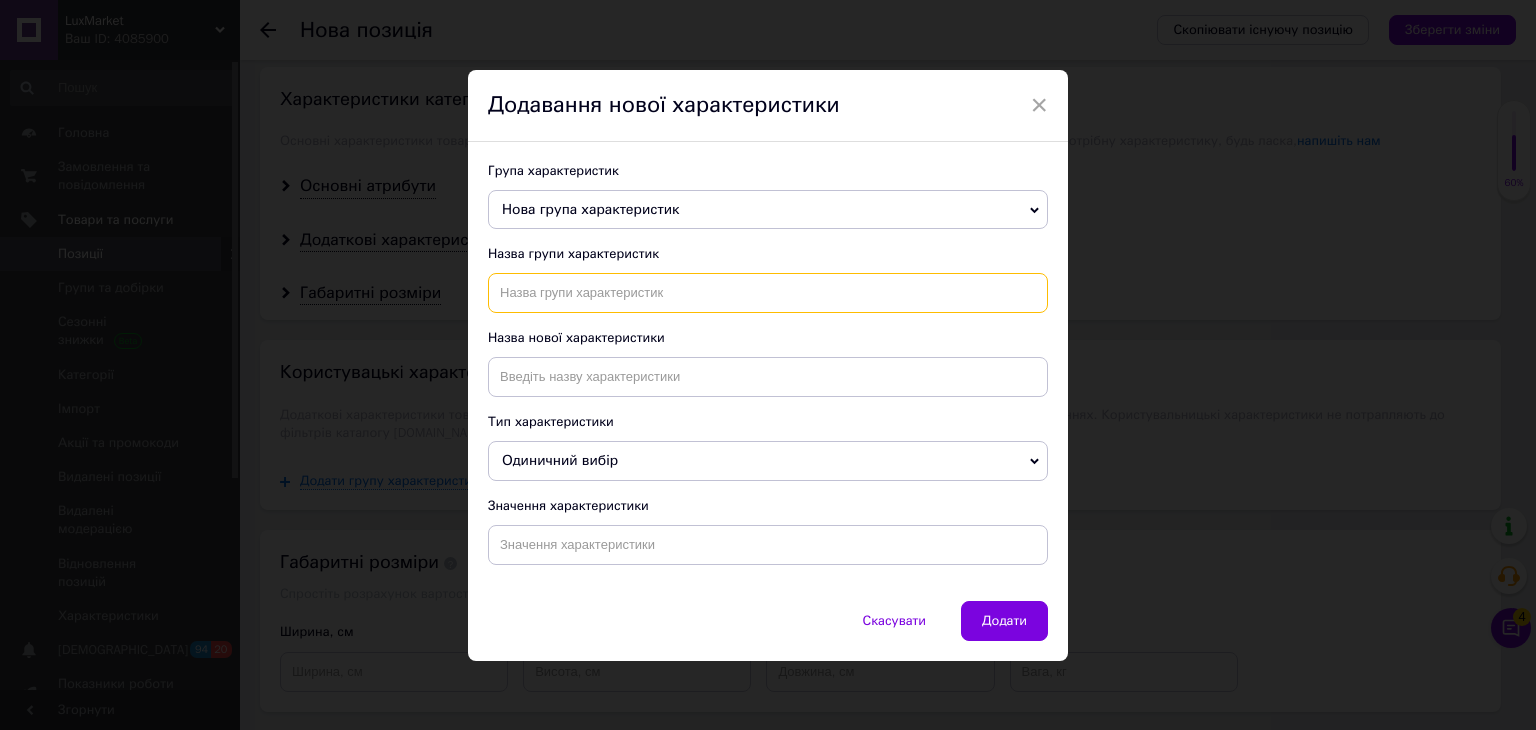 click at bounding box center (768, 293) 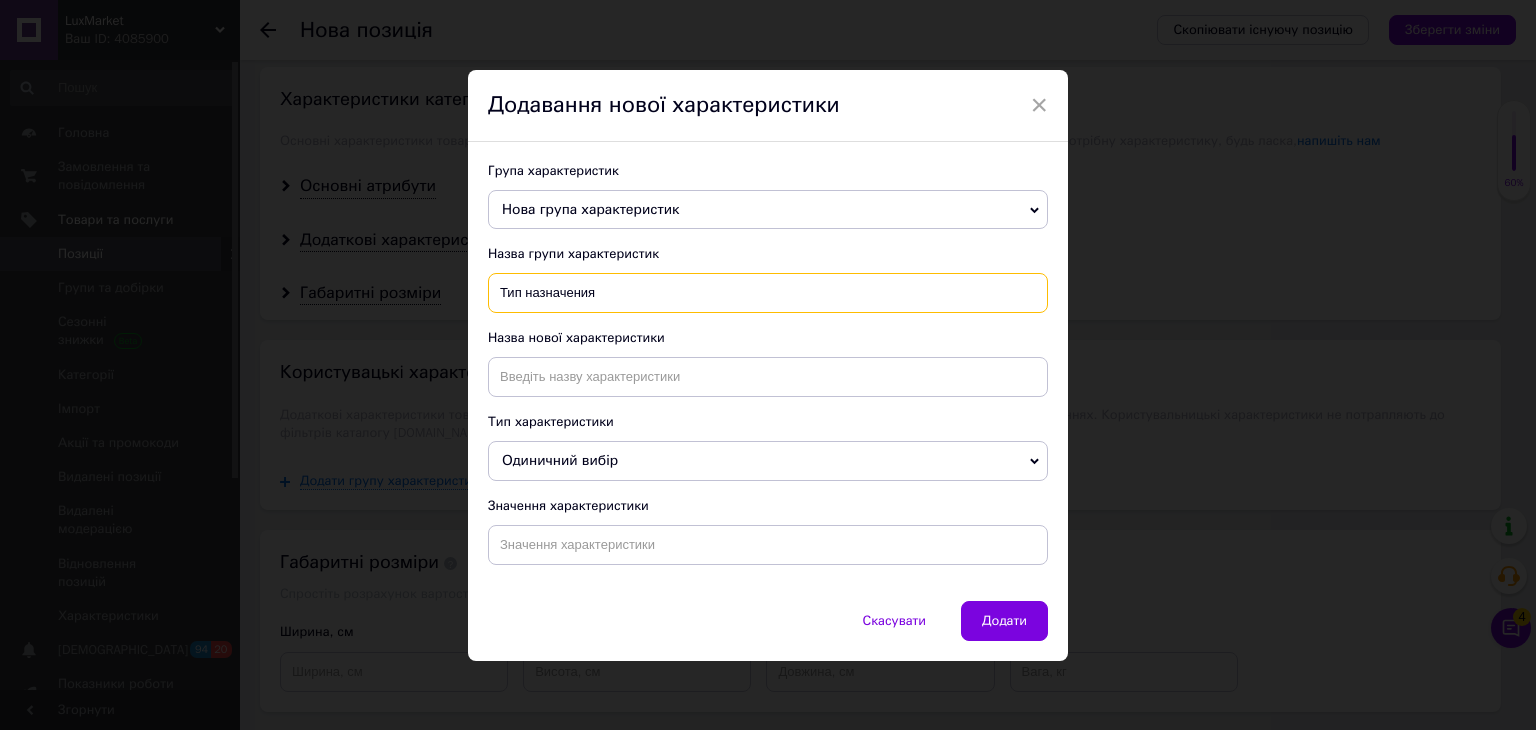 type on "Тип назначения" 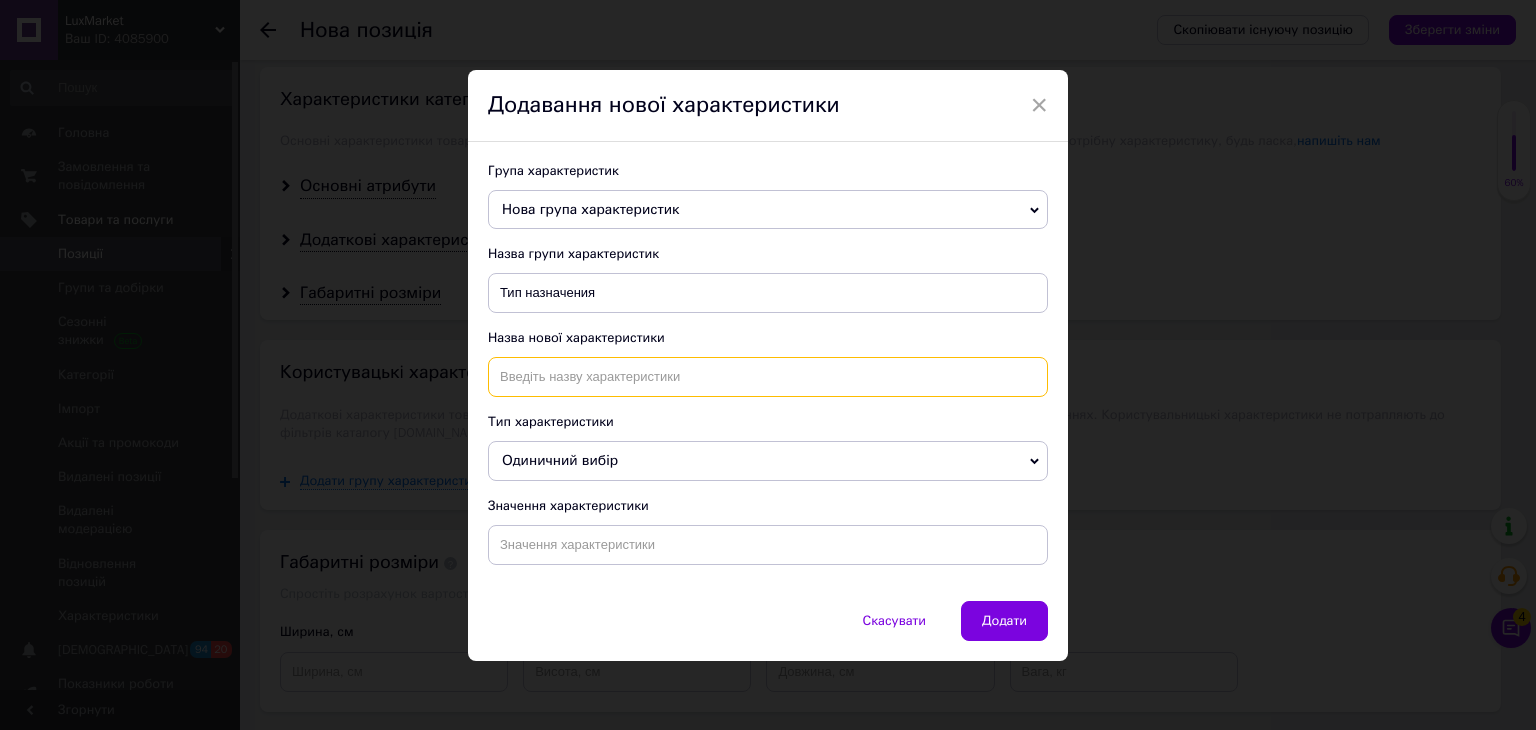 click at bounding box center [768, 377] 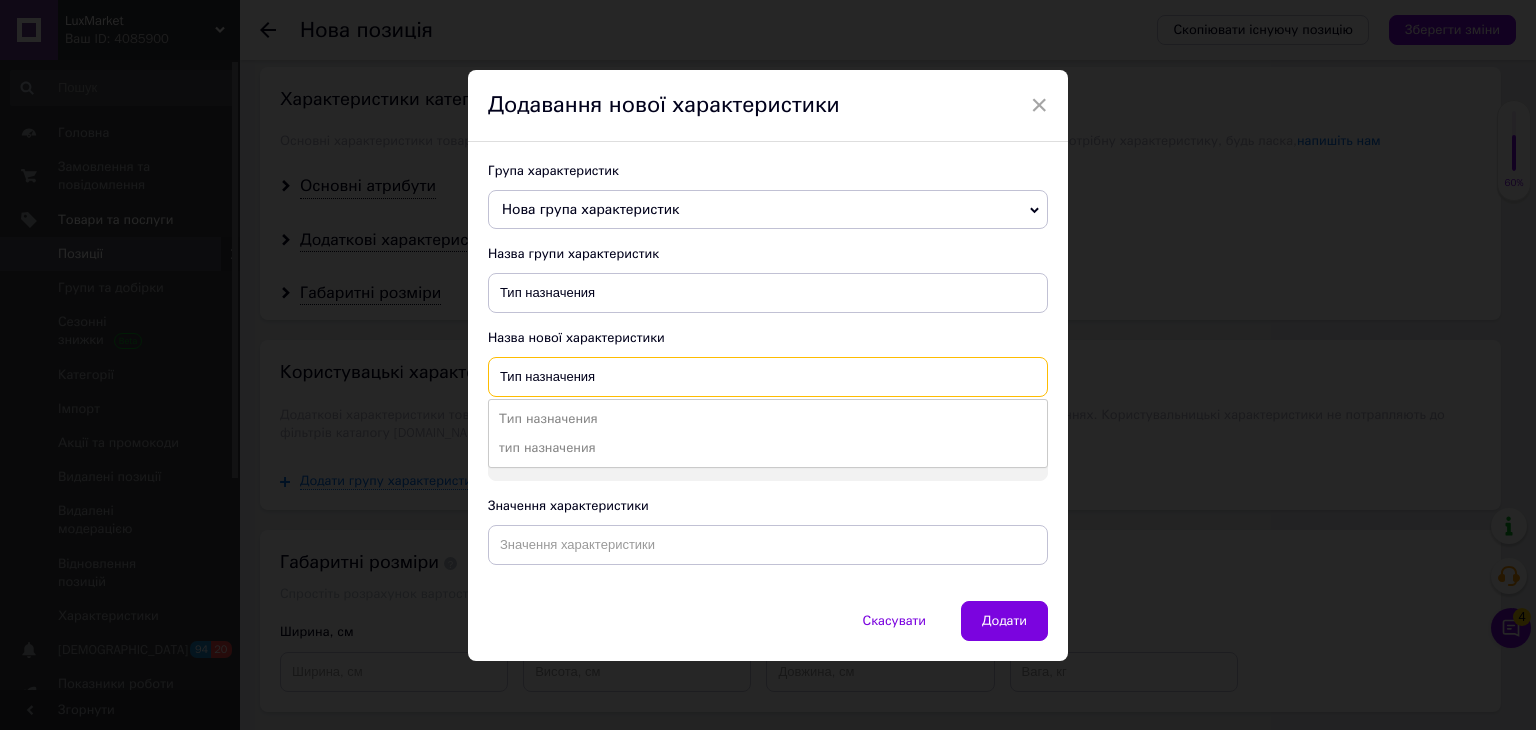 type on "Тип назначения" 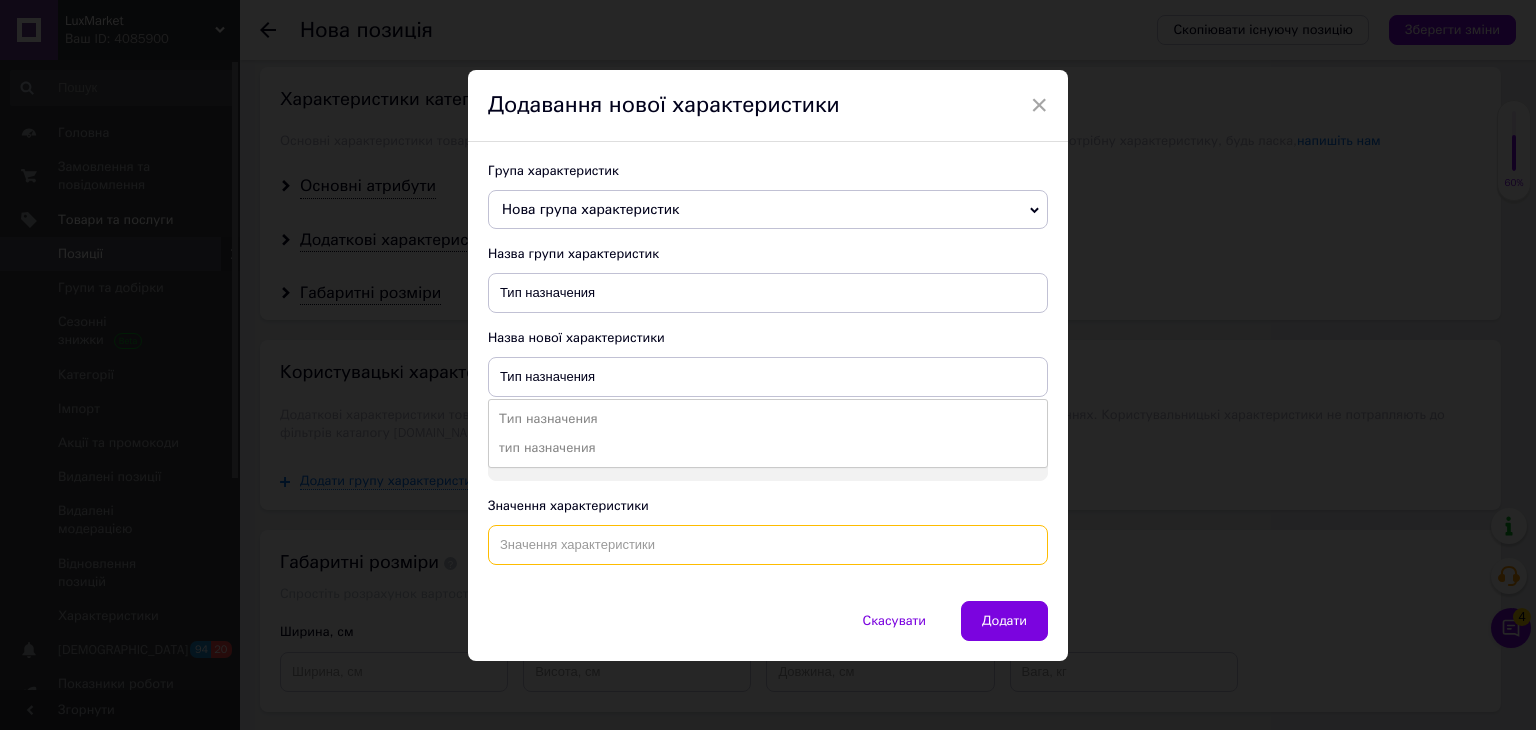 click at bounding box center (768, 545) 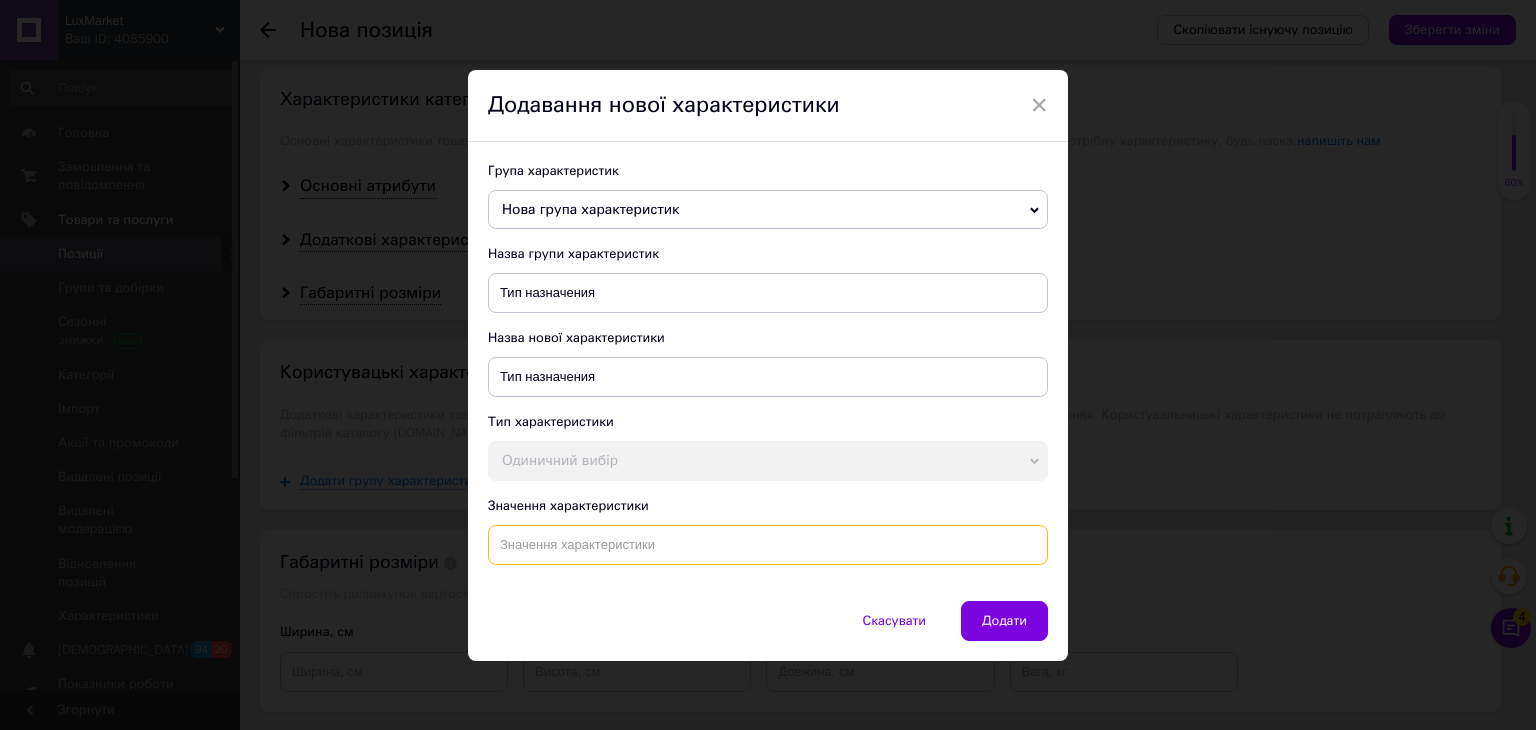 paste on "Уничтожитель комаров LY-936 USB Лампа от комаров 2в1 Бесшумная лампа-ловушка для комаров (Ловушки комаров) Убийца комаров" 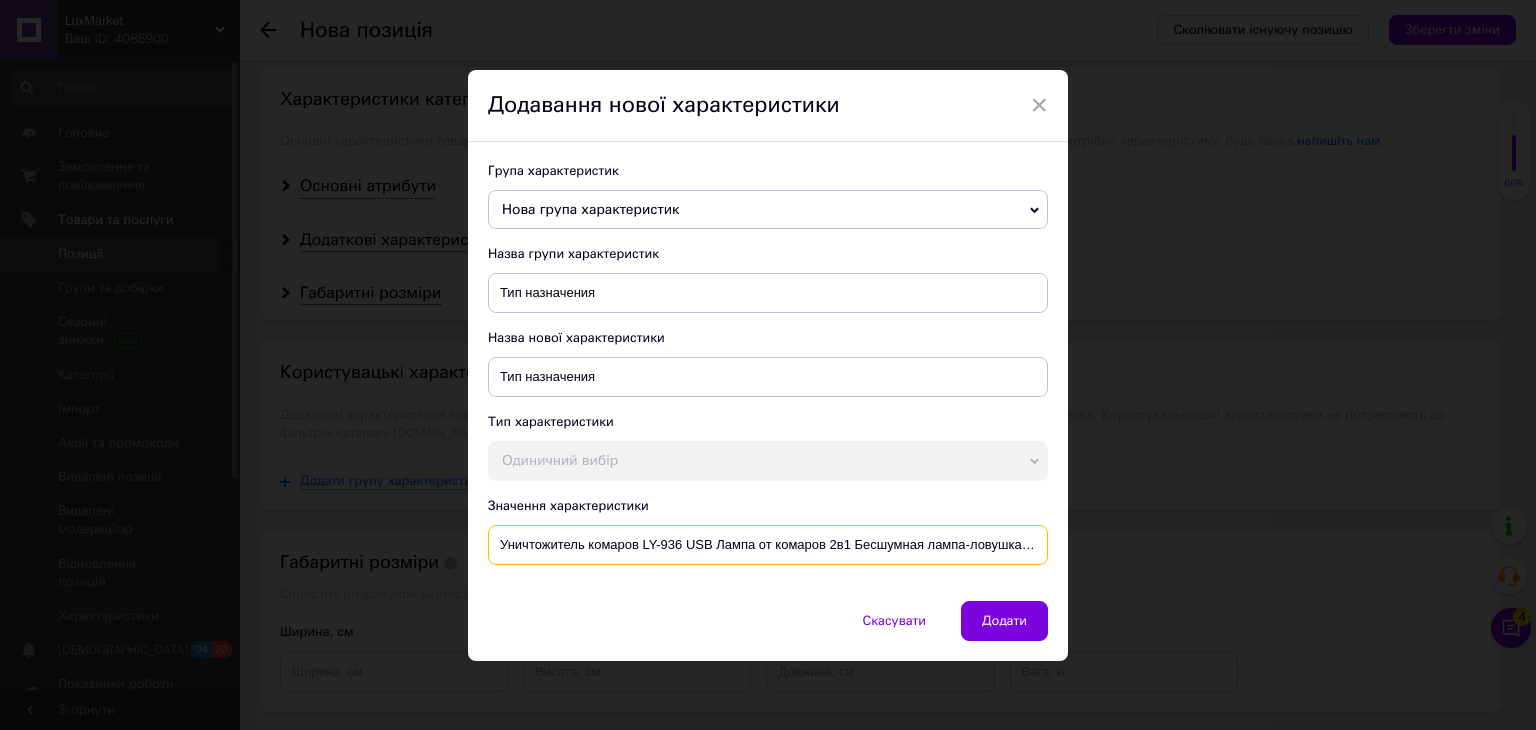 scroll, scrollTop: 0, scrollLeft: 286, axis: horizontal 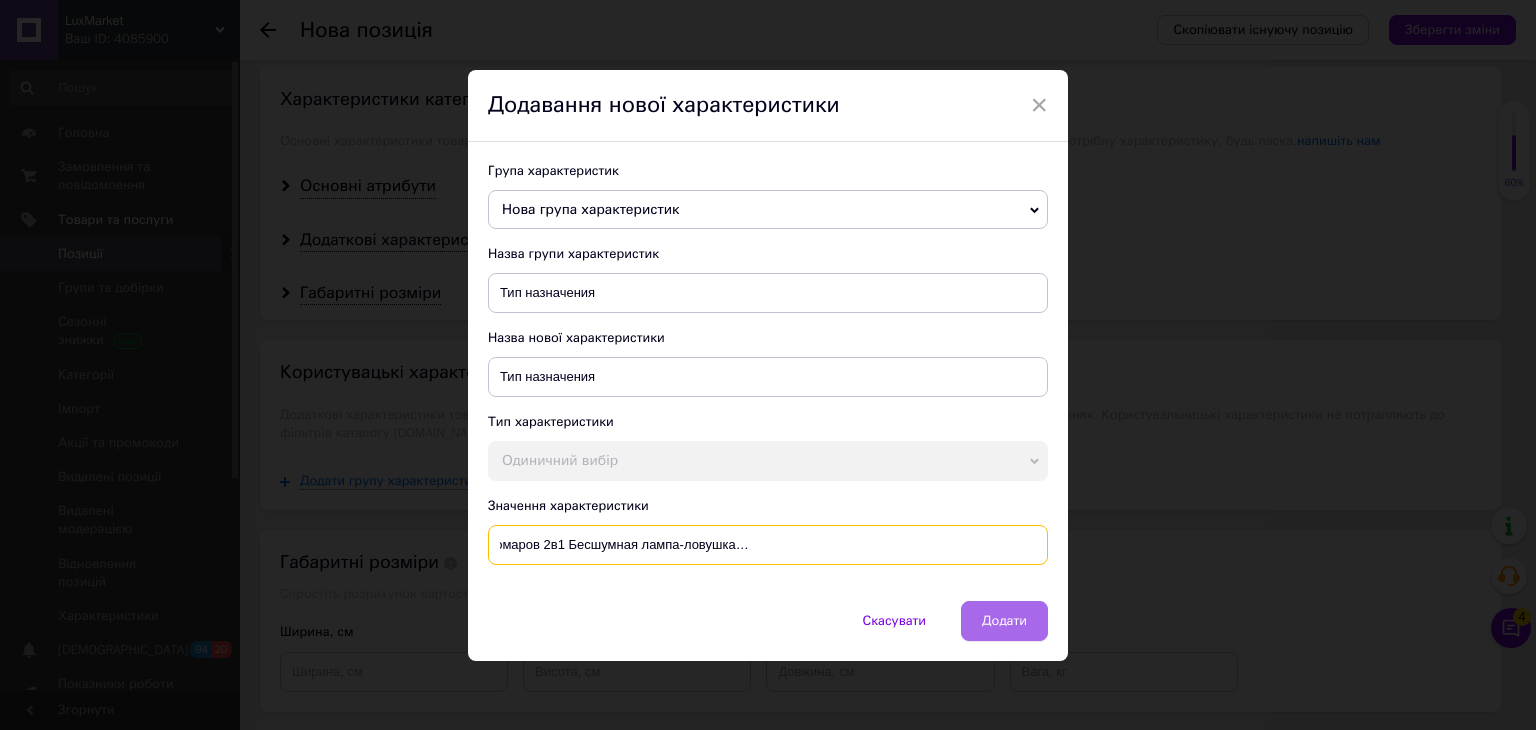 type on "Уничтожитель комаров LY-936 USB Лампа от комаров 2в1 Бесшумная лампа-ловушка для комаров (Ловушки комаров) Убийца комаров" 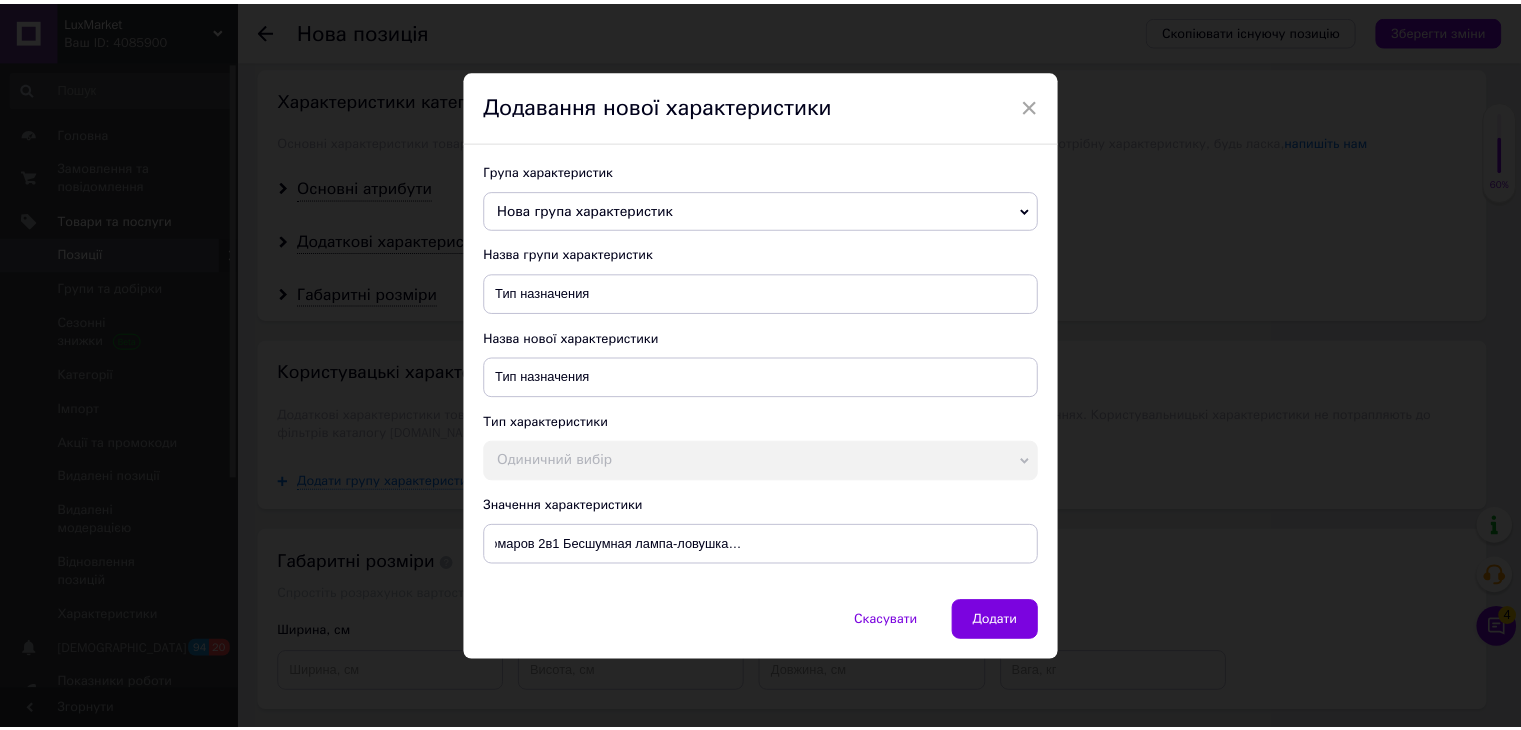scroll, scrollTop: 0, scrollLeft: 0, axis: both 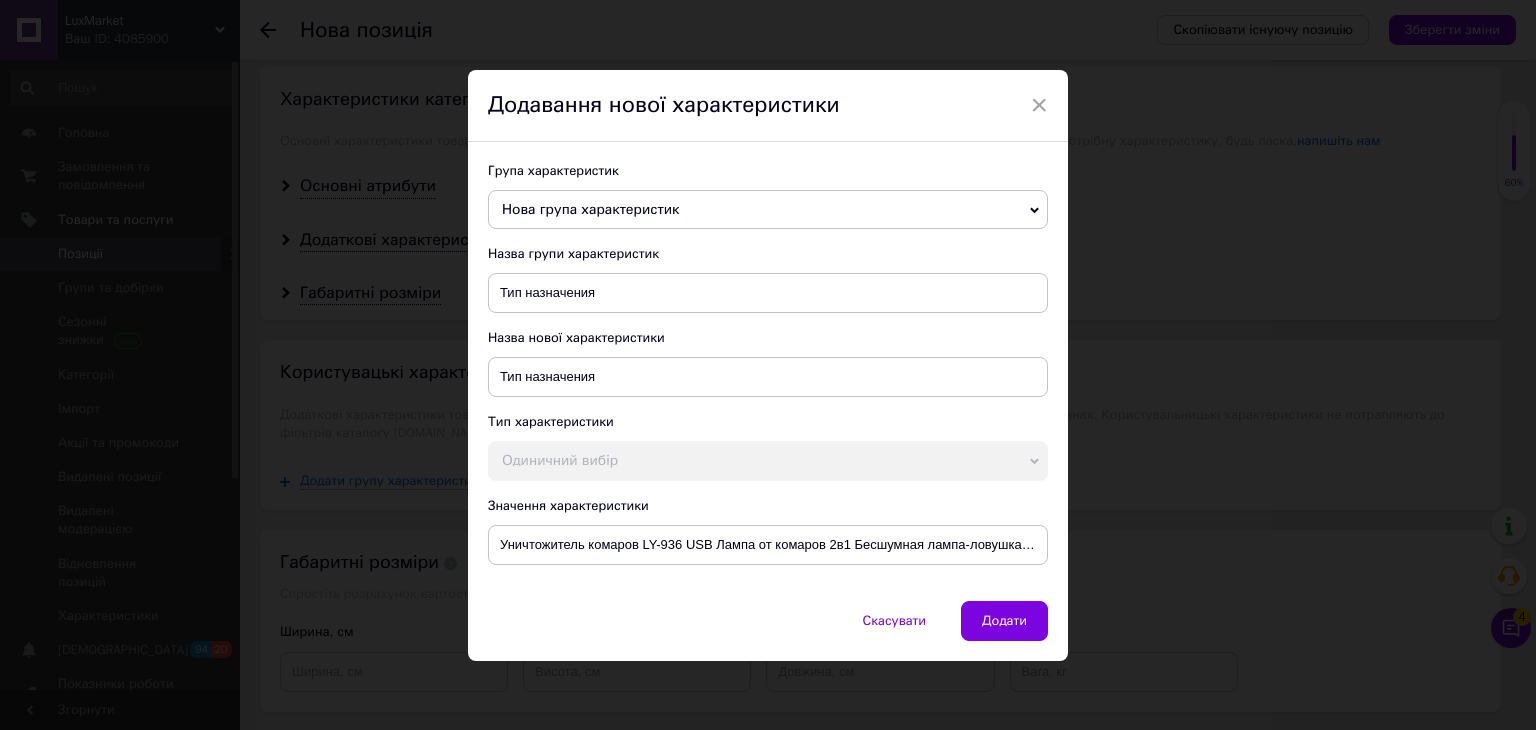 click on "Додати" at bounding box center [1004, 621] 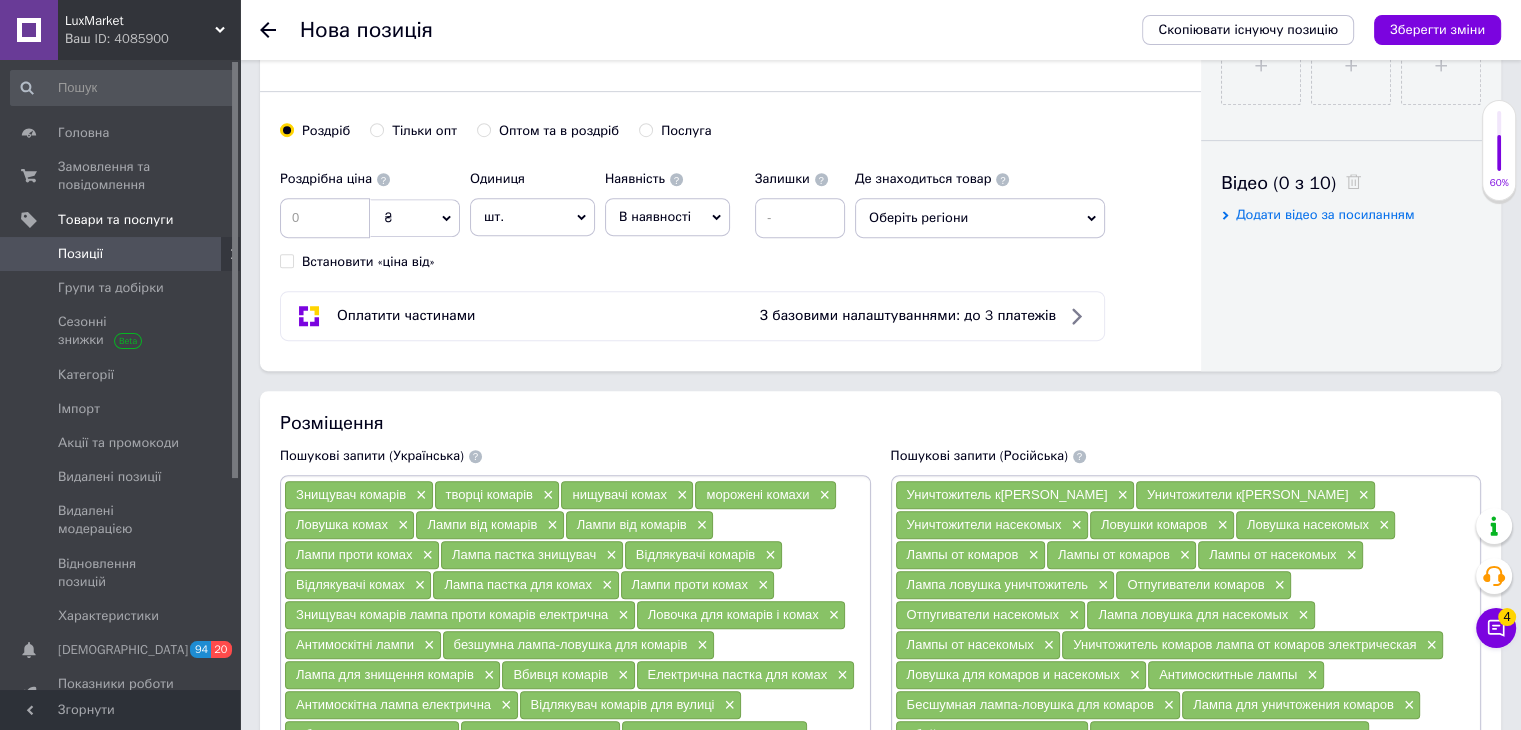 scroll, scrollTop: 701, scrollLeft: 0, axis: vertical 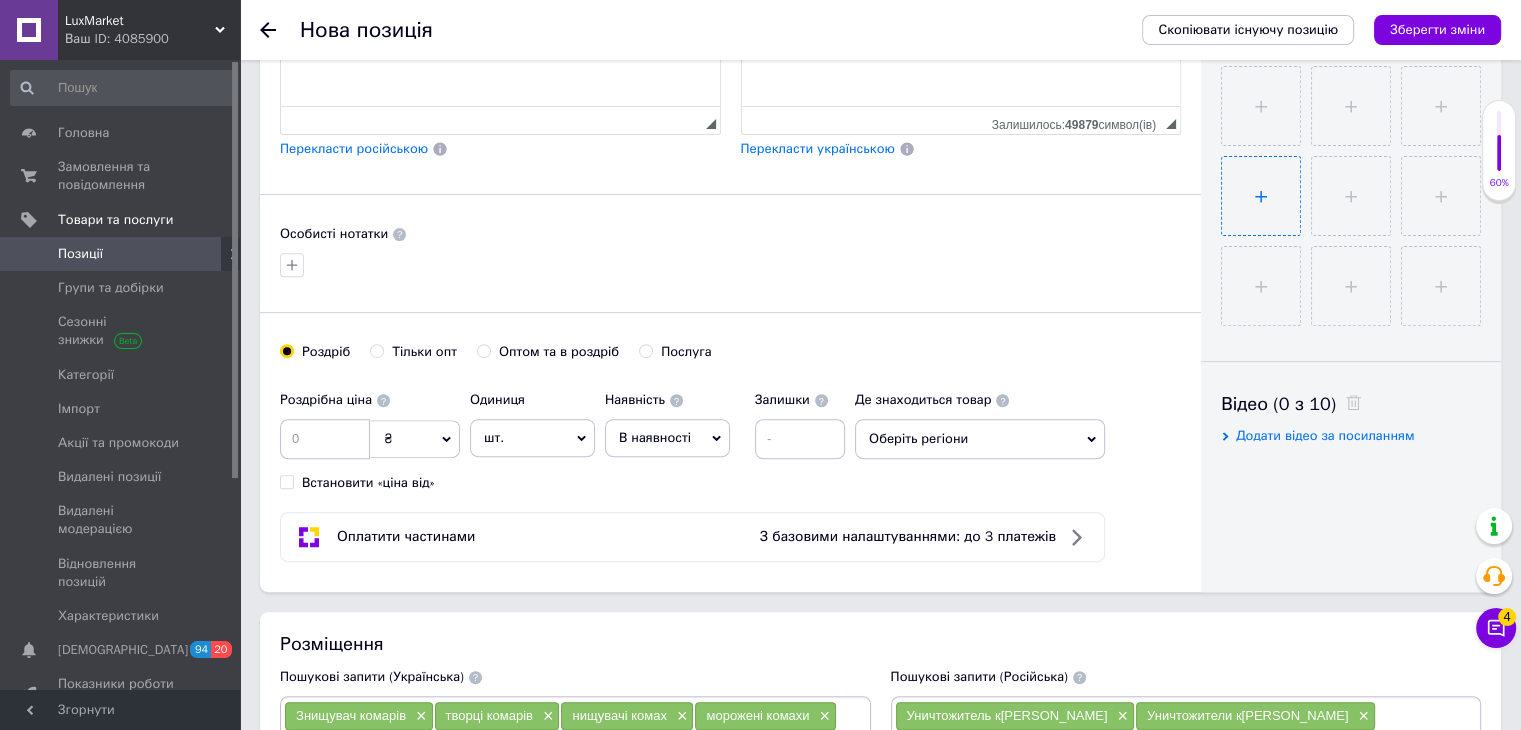 click at bounding box center [1261, 196] 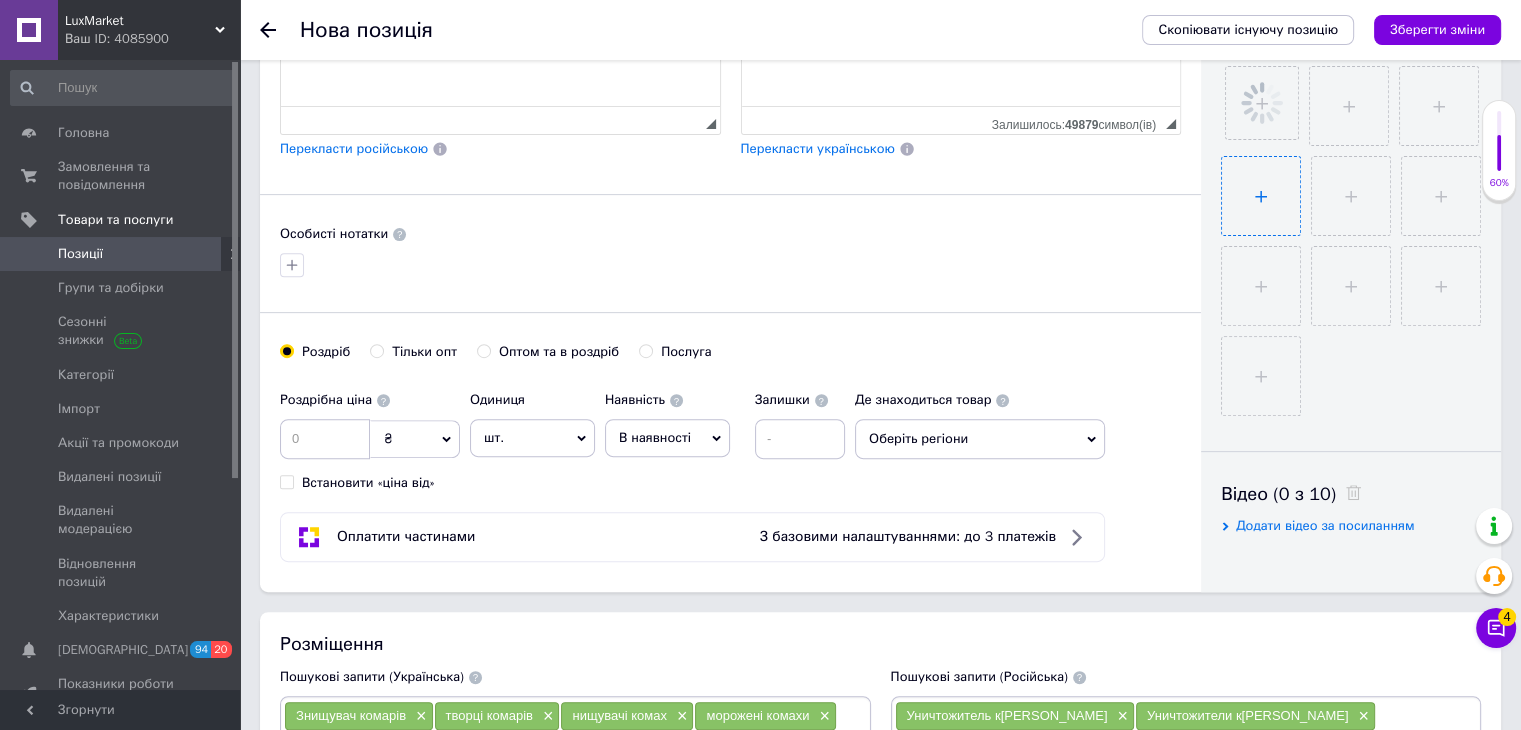 click at bounding box center (1261, 196) 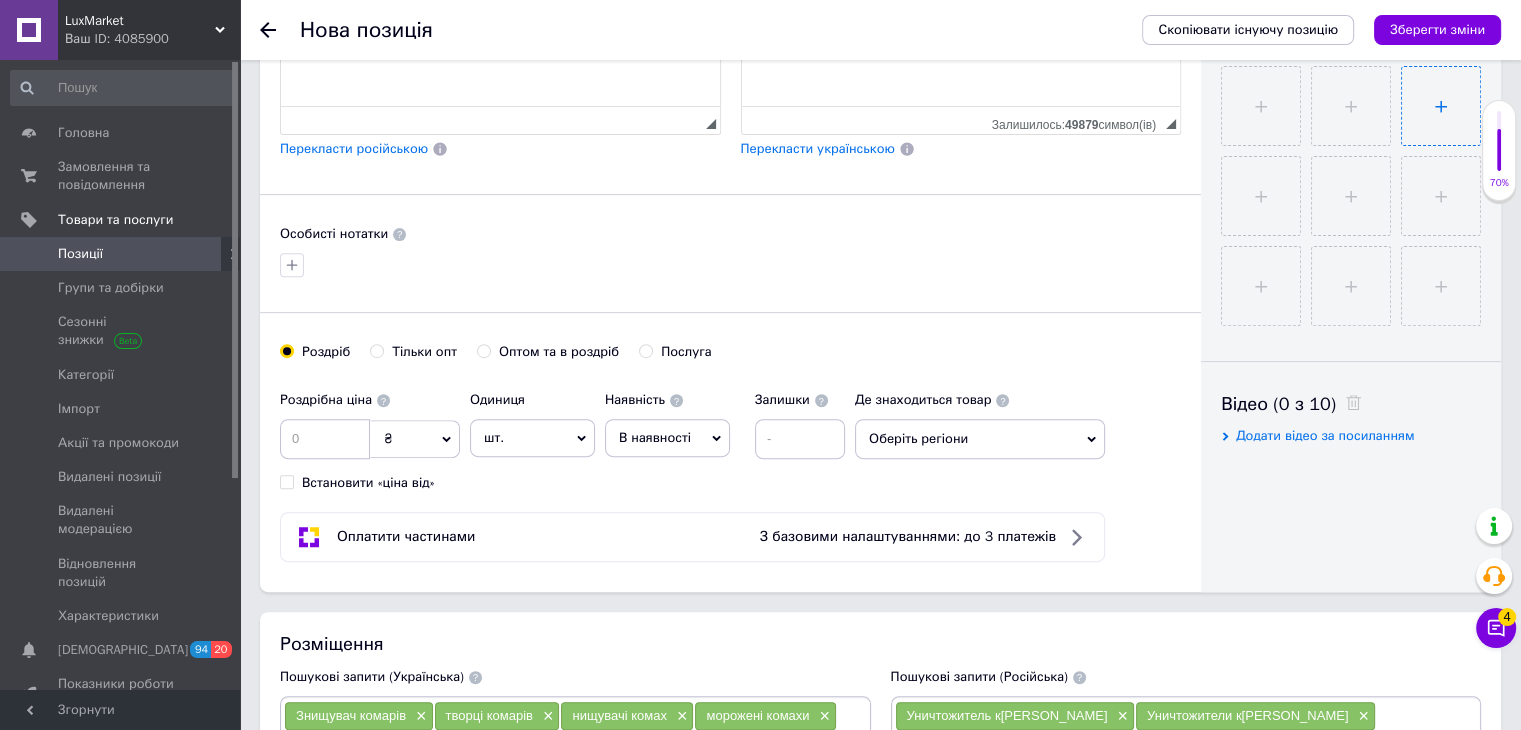 type on "C:\fakepath\besshumnaia-lampa-lovushka-dlia-komarov-nochnyk-zariadka-cherez-usb-ly-936-11280187644534_cd306e305b.webp" 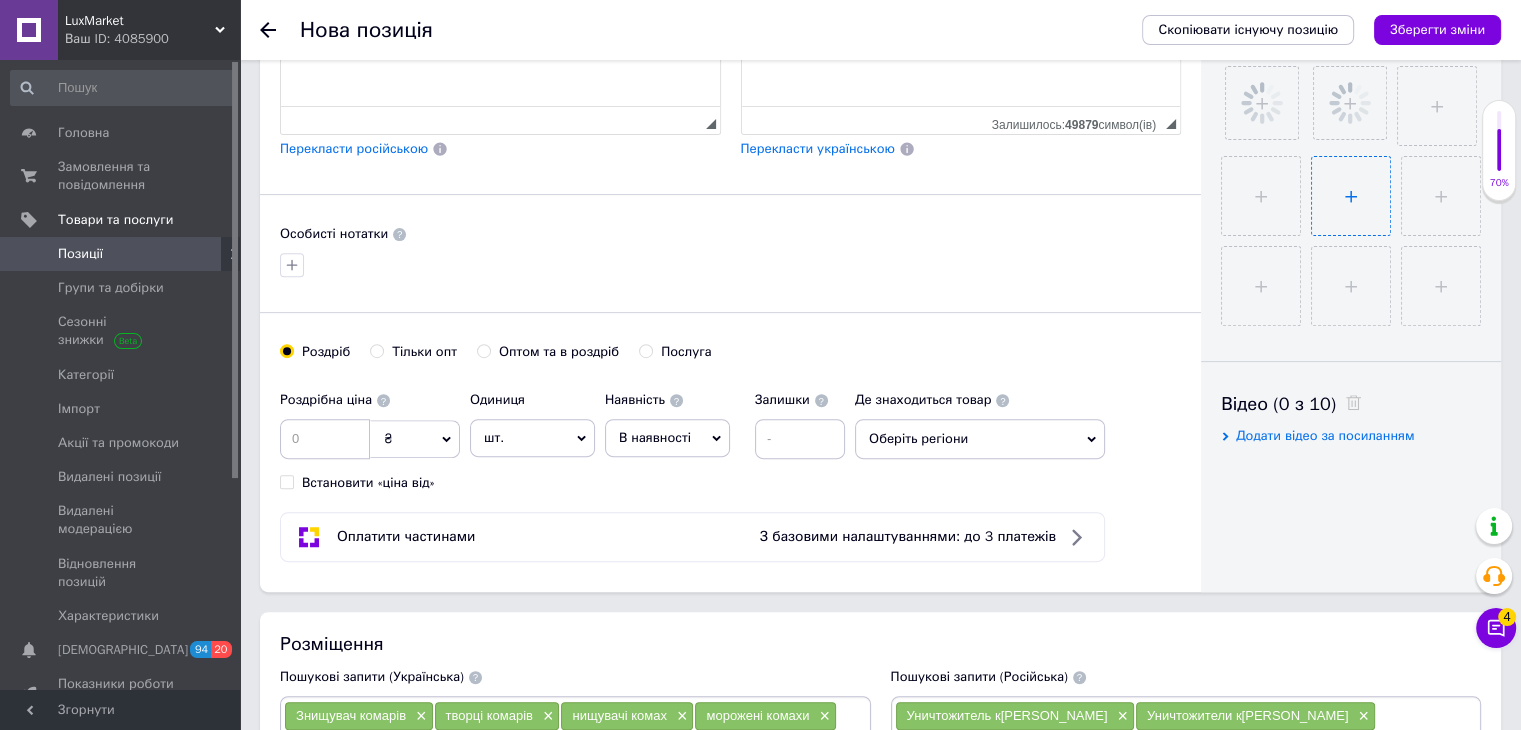 type 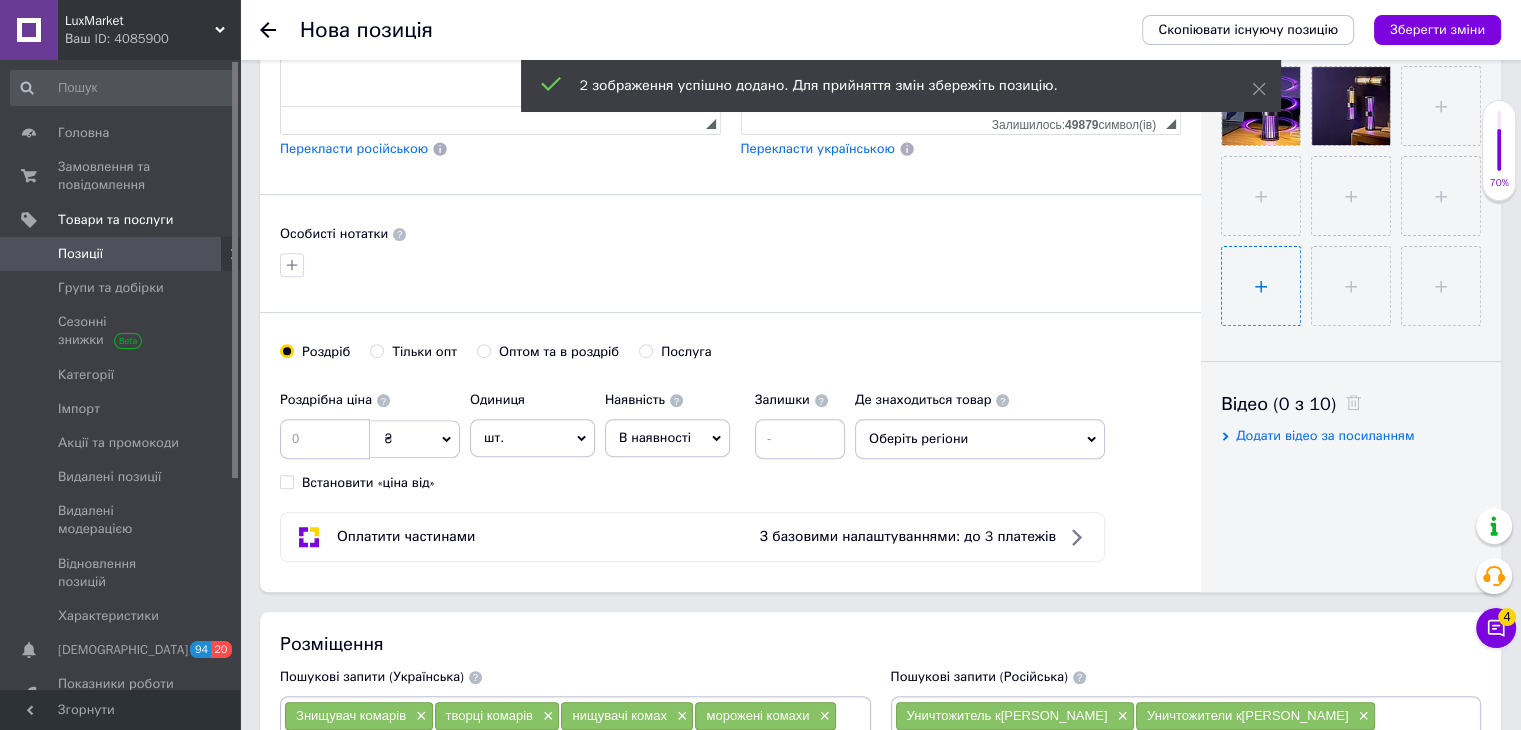 click at bounding box center (1261, 286) 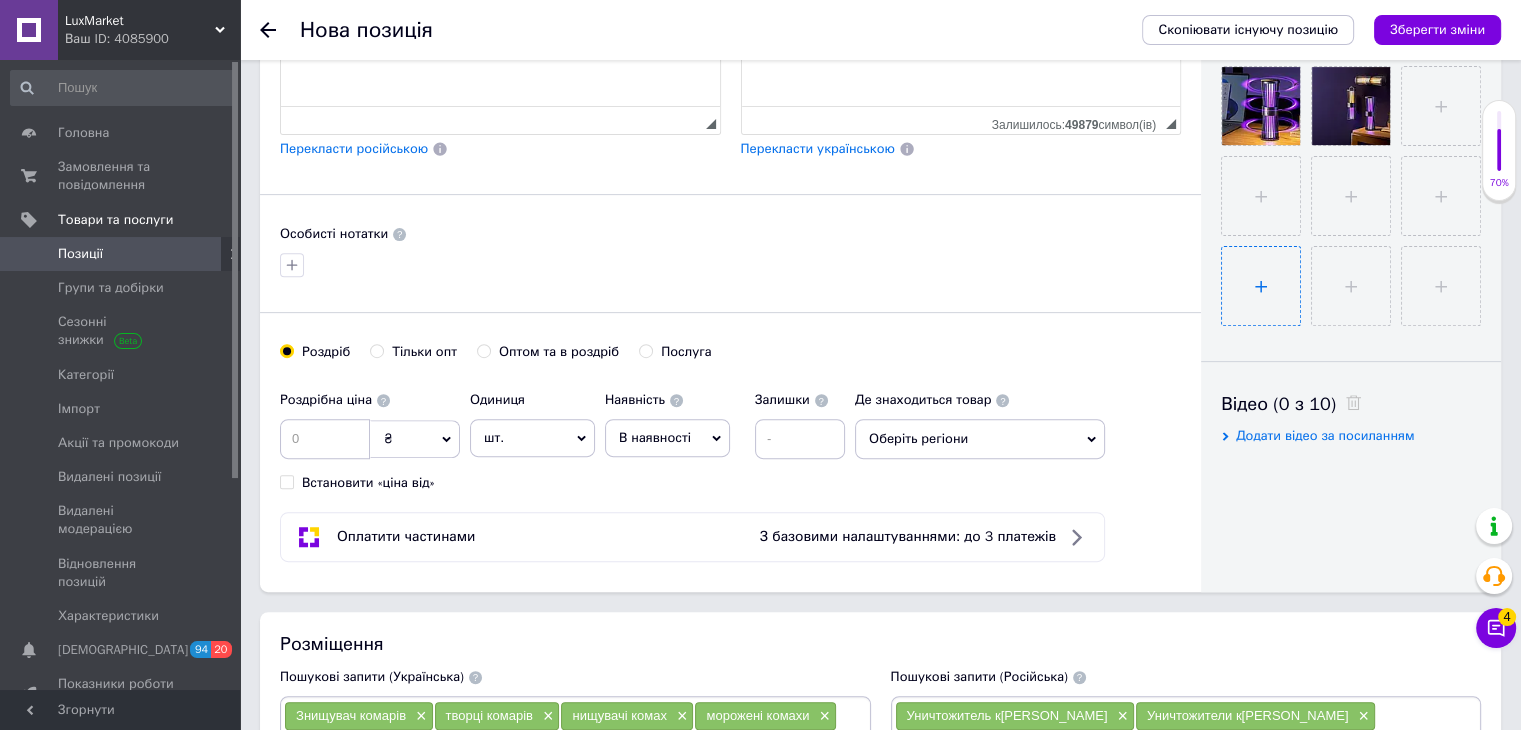 type on "C:\fakepath\besshumnaia-lampa-lovushka-dlia-komarov-nochnyk-zariadka-cherez-usb-ly-936-95591548806659_0823dcc495.webp" 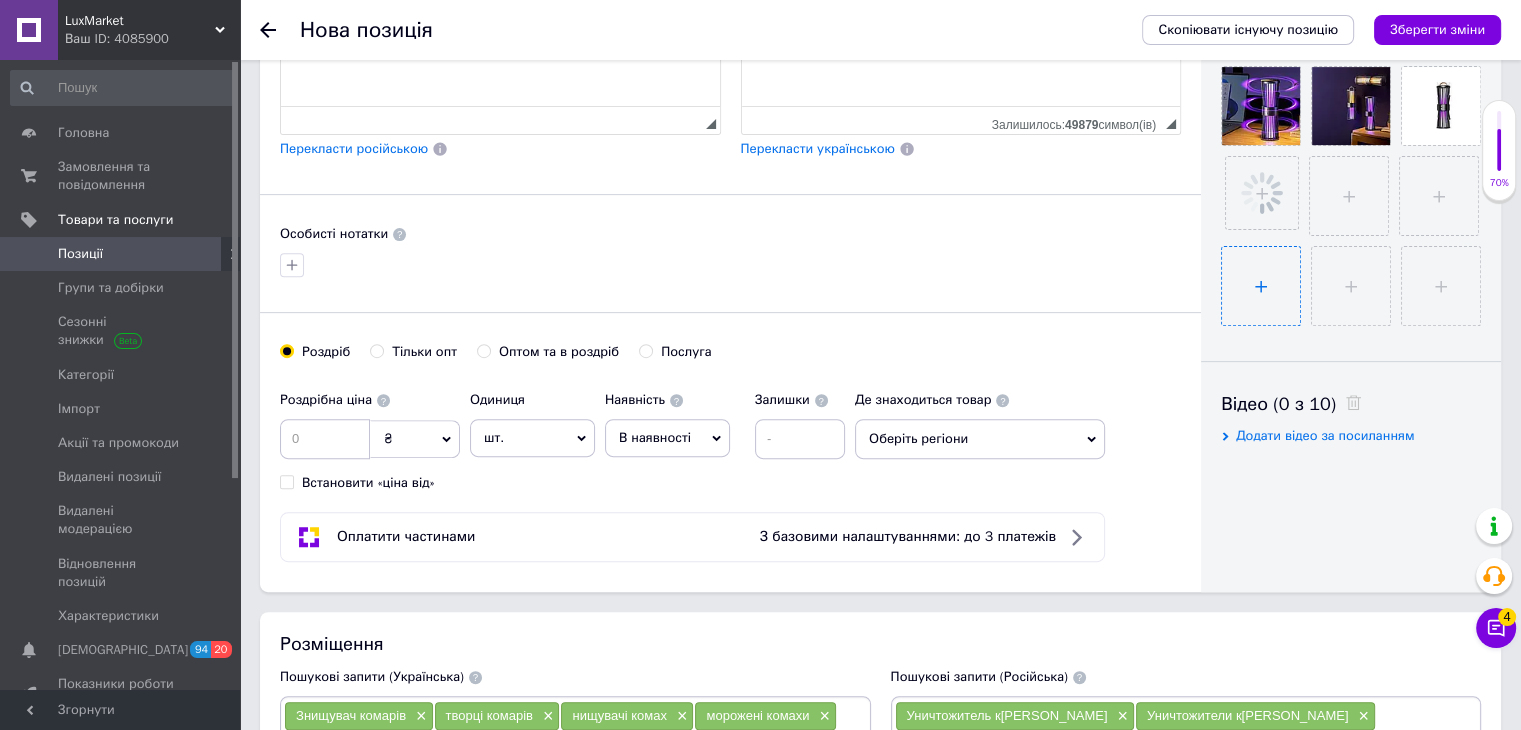 click at bounding box center [1261, 286] 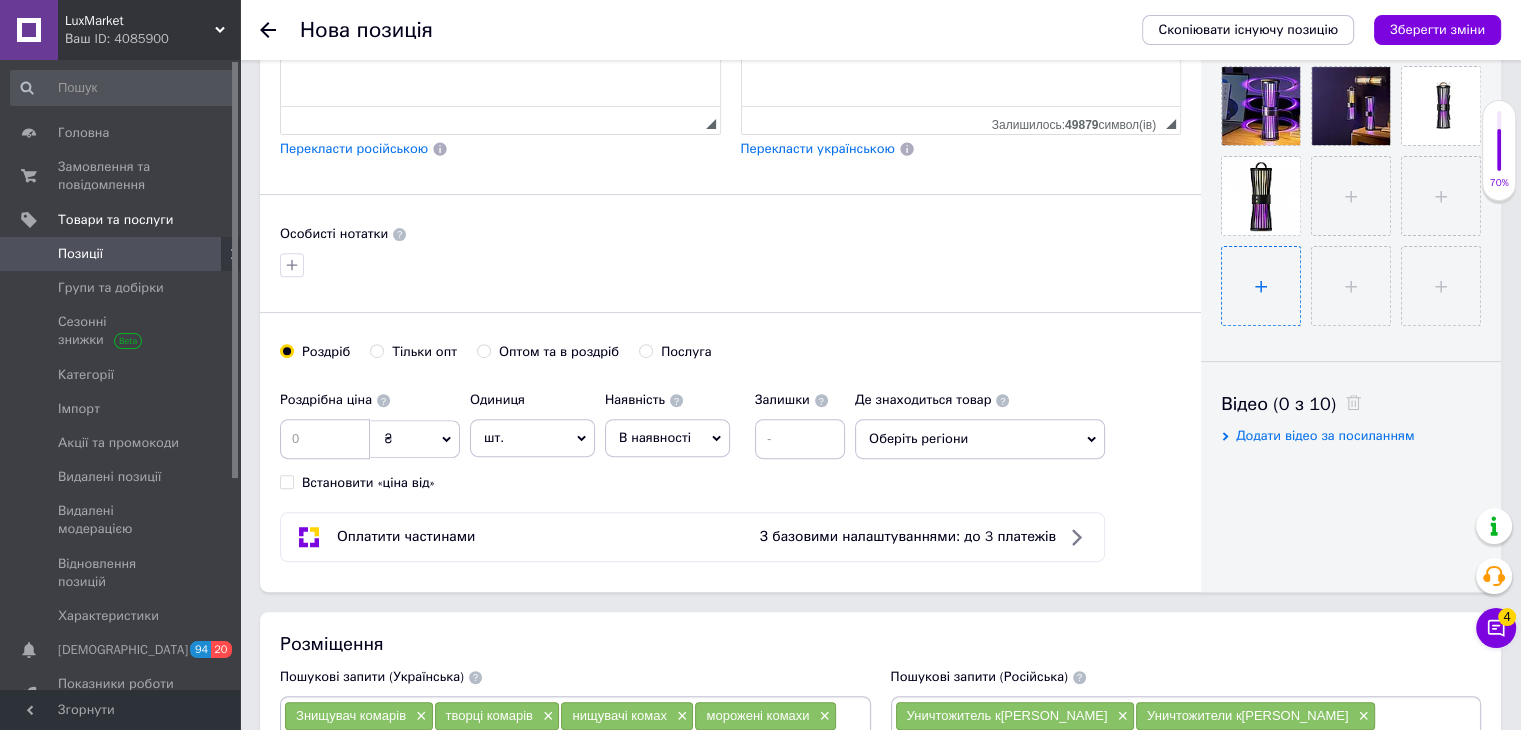 type on "C:\fakepath\000.webp" 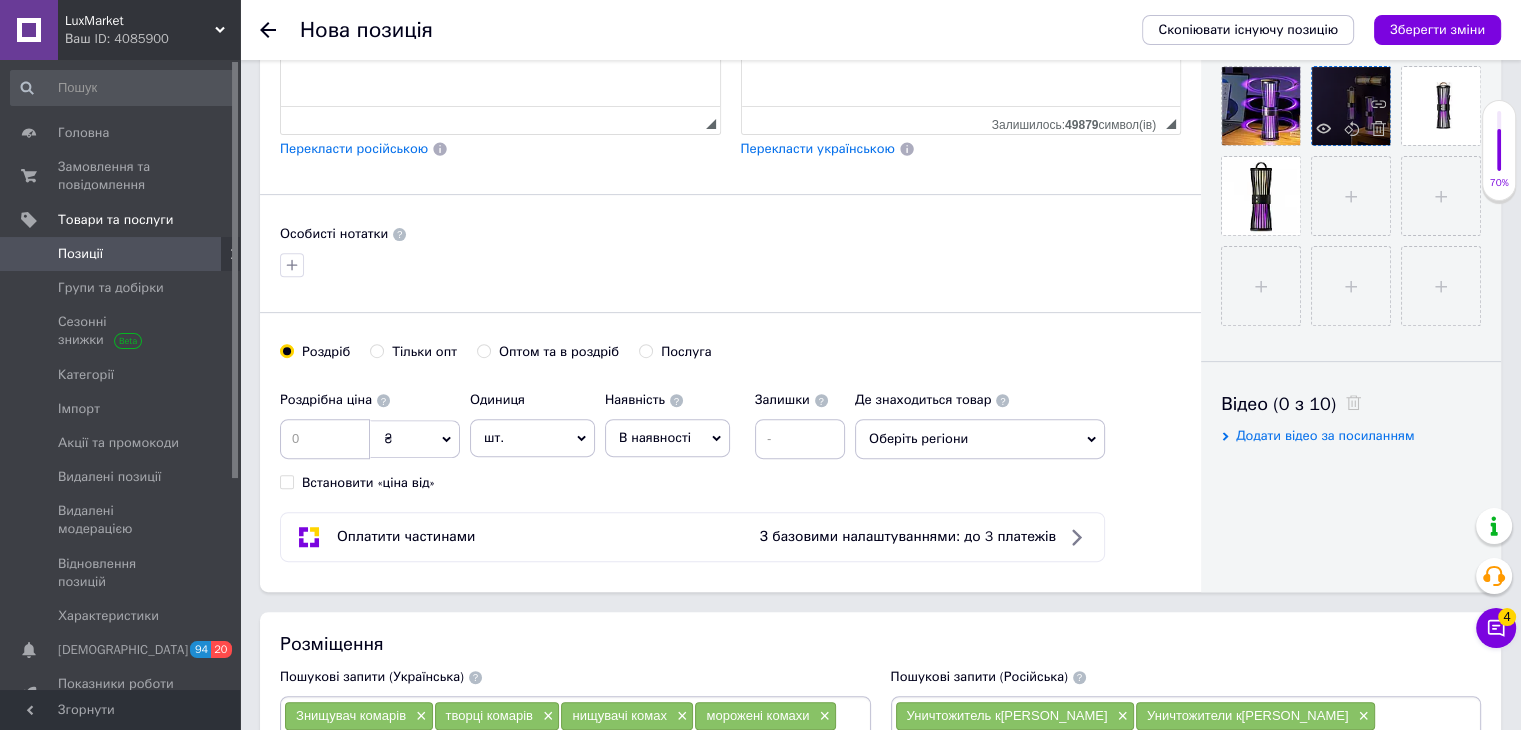 type 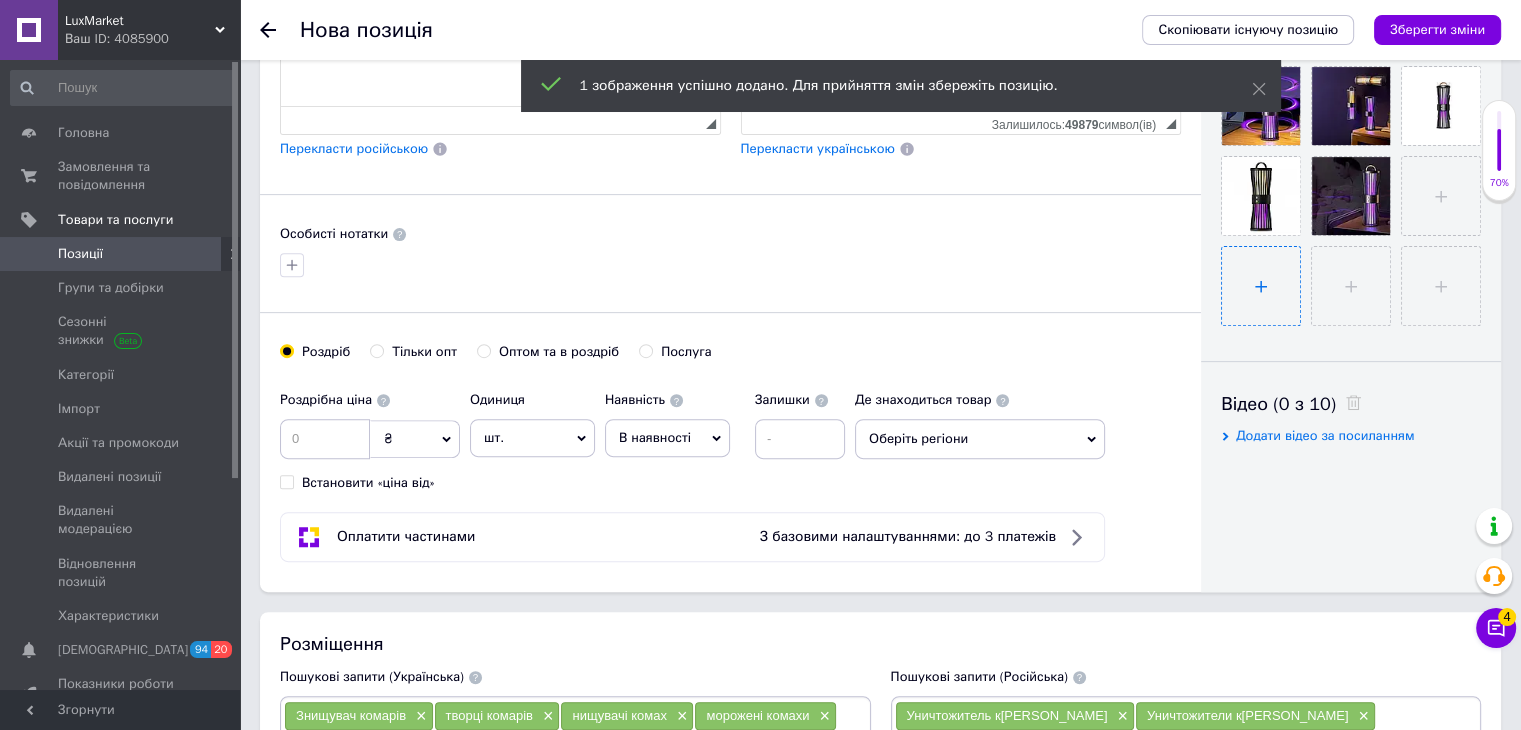 click at bounding box center [1261, 286] 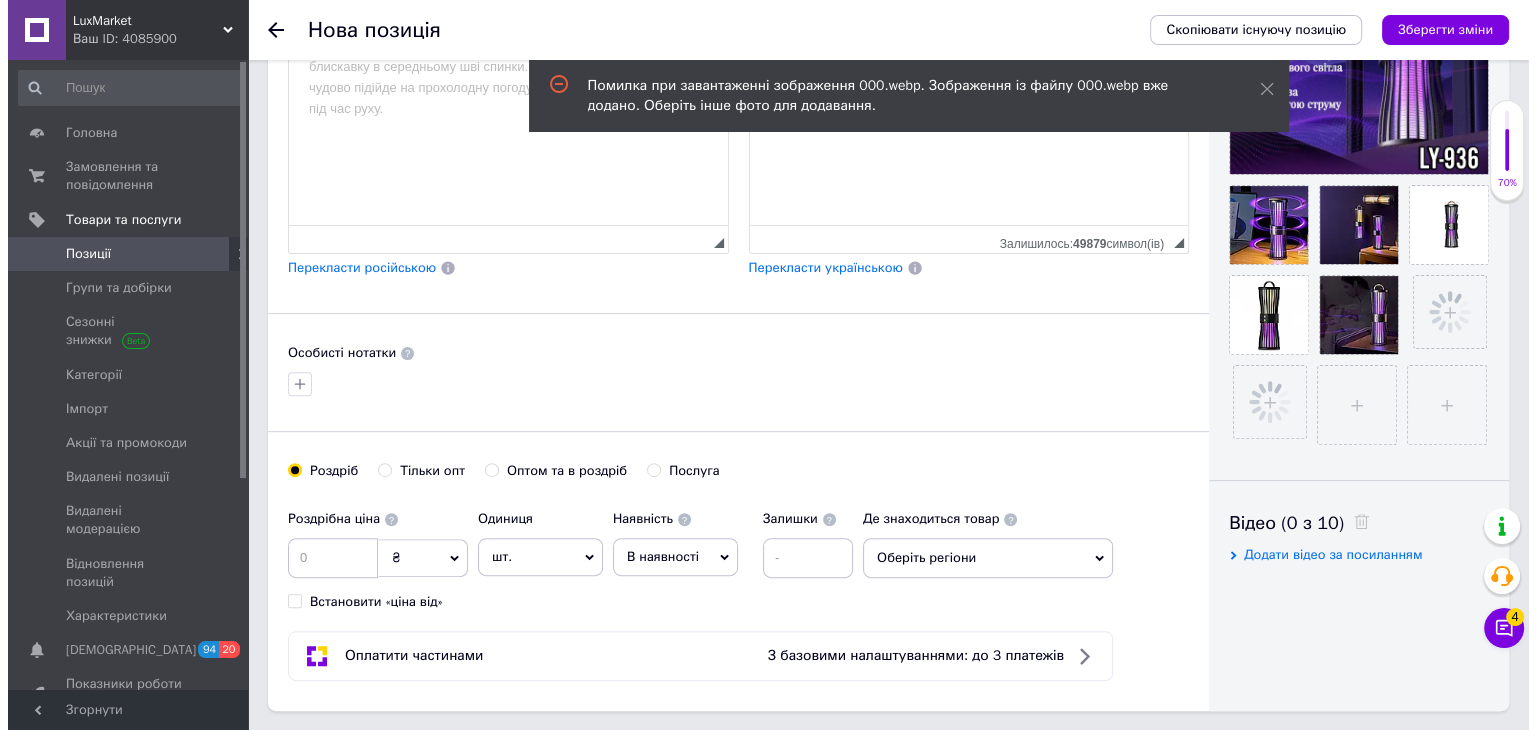 scroll, scrollTop: 401, scrollLeft: 0, axis: vertical 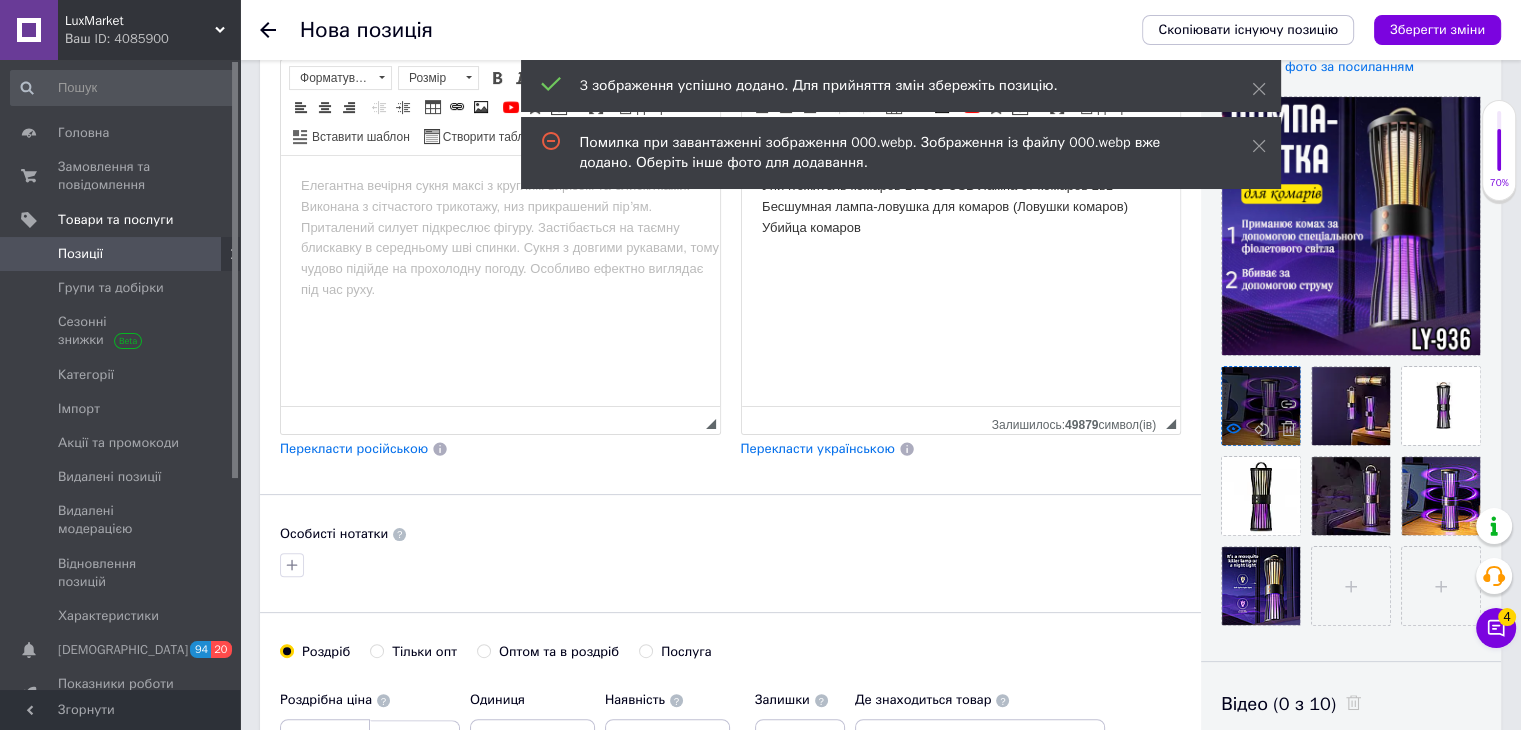 click 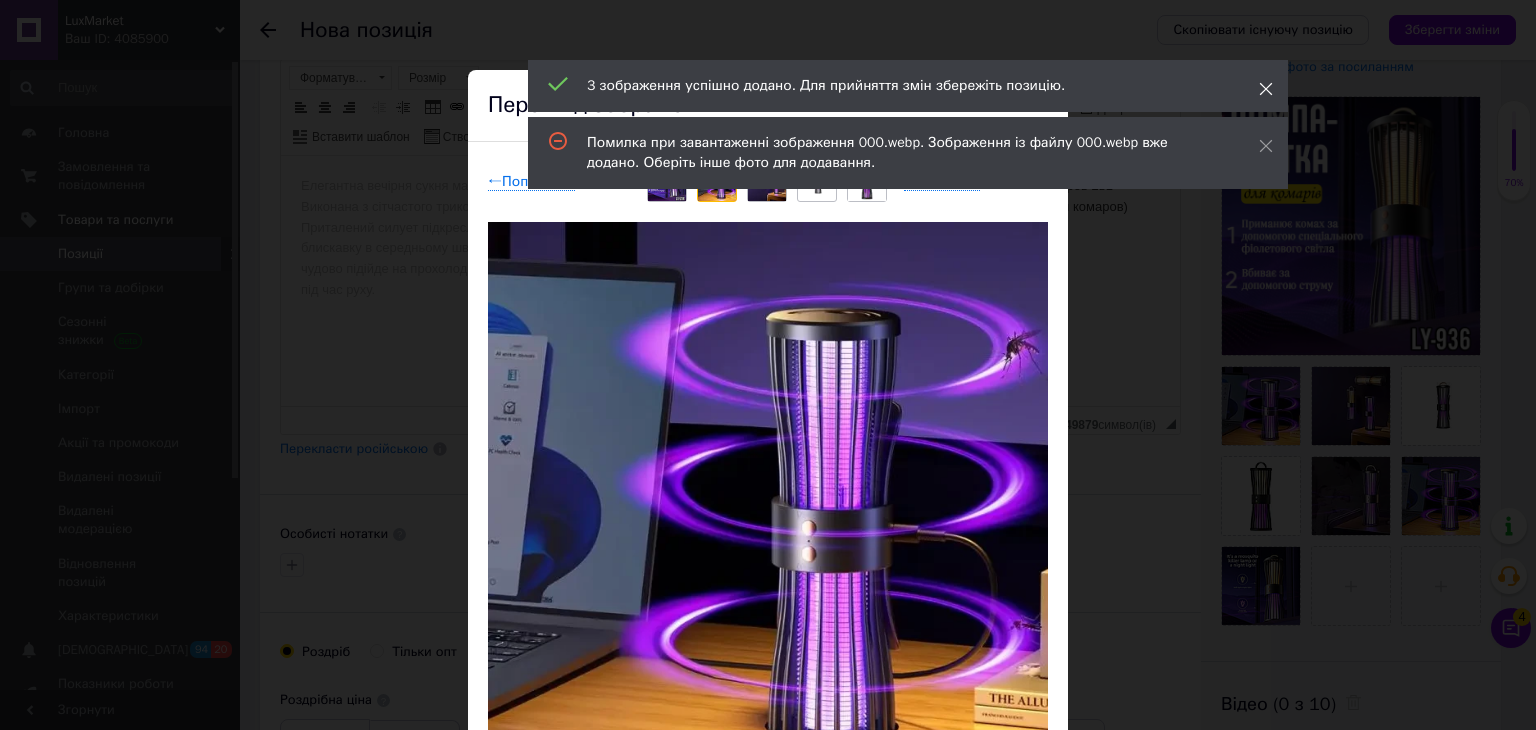 click 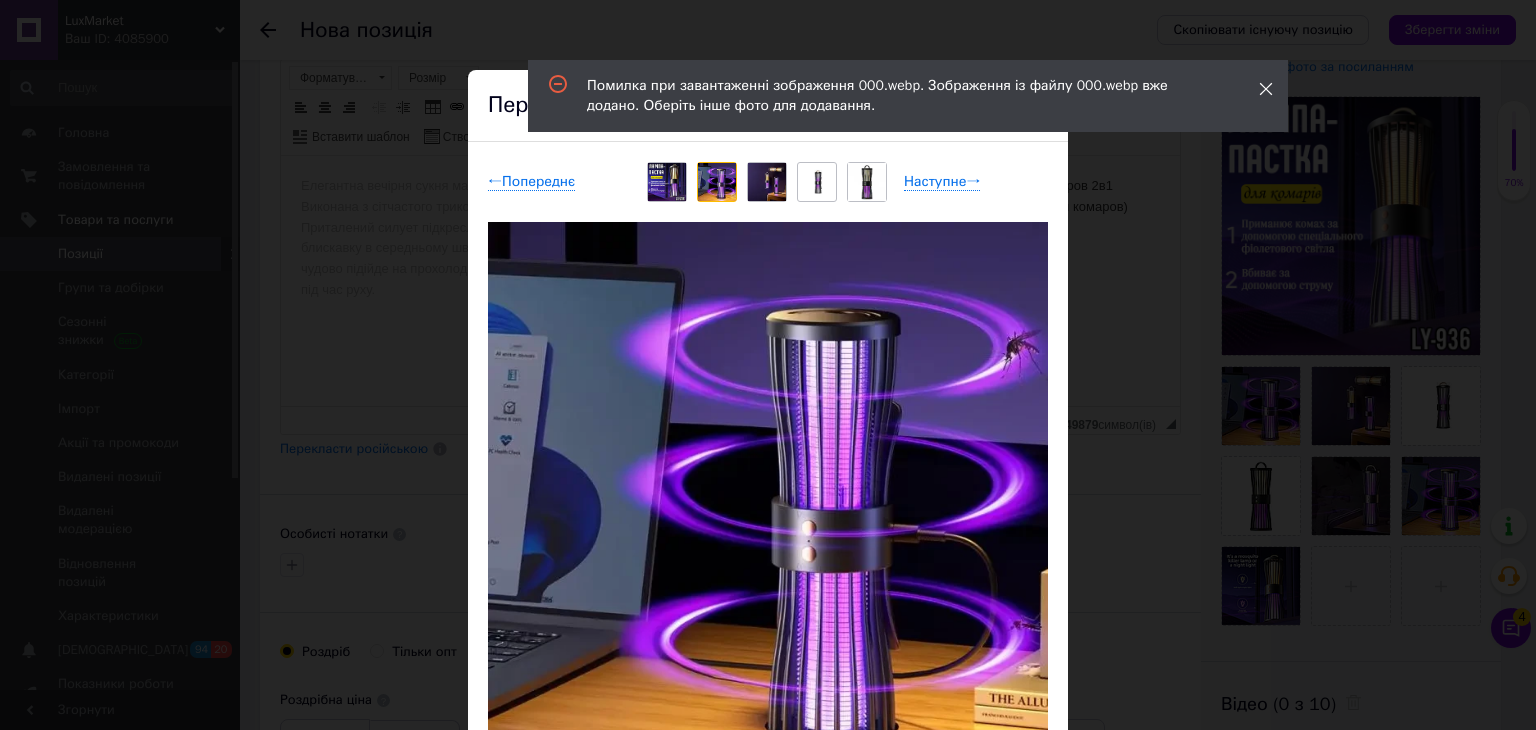 click 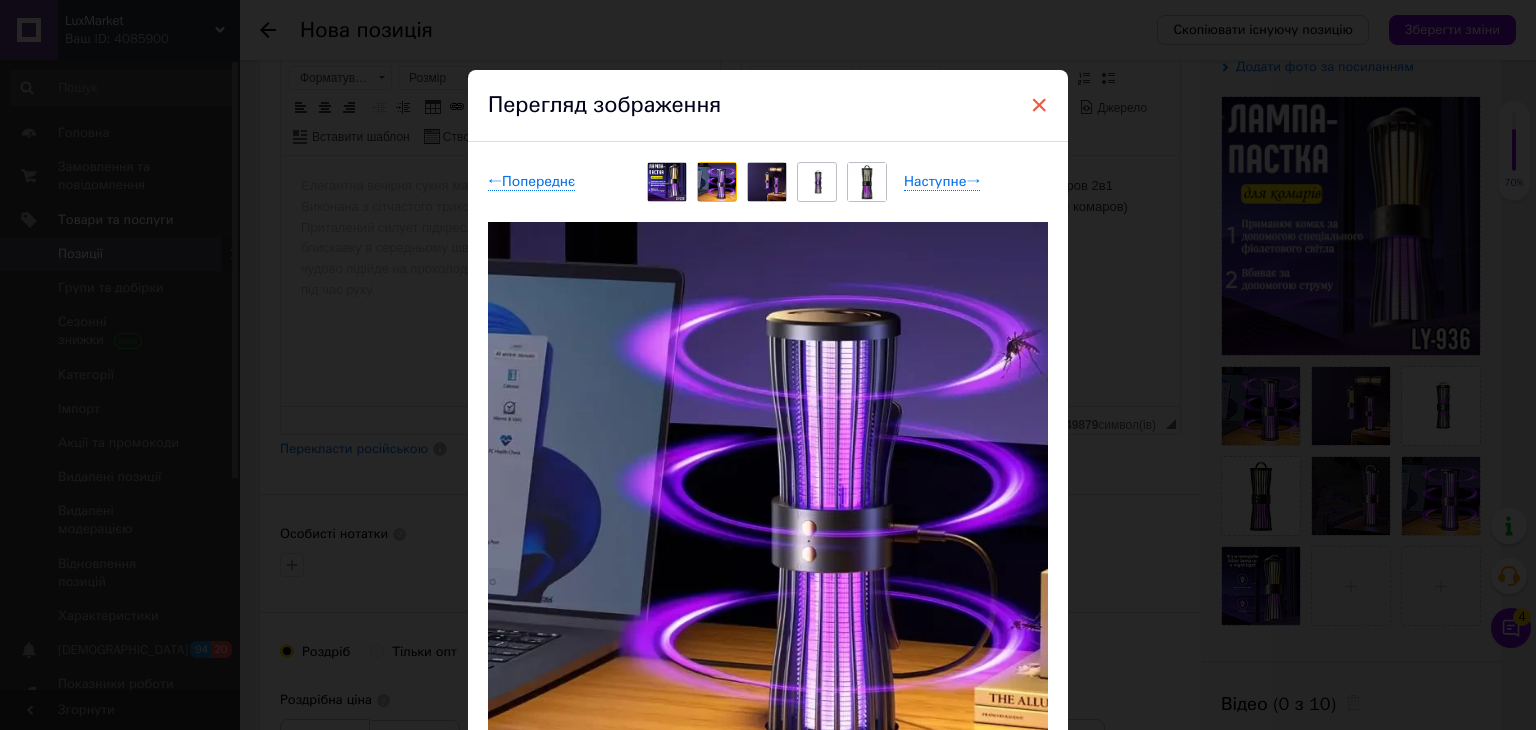 click on "×" at bounding box center (1039, 105) 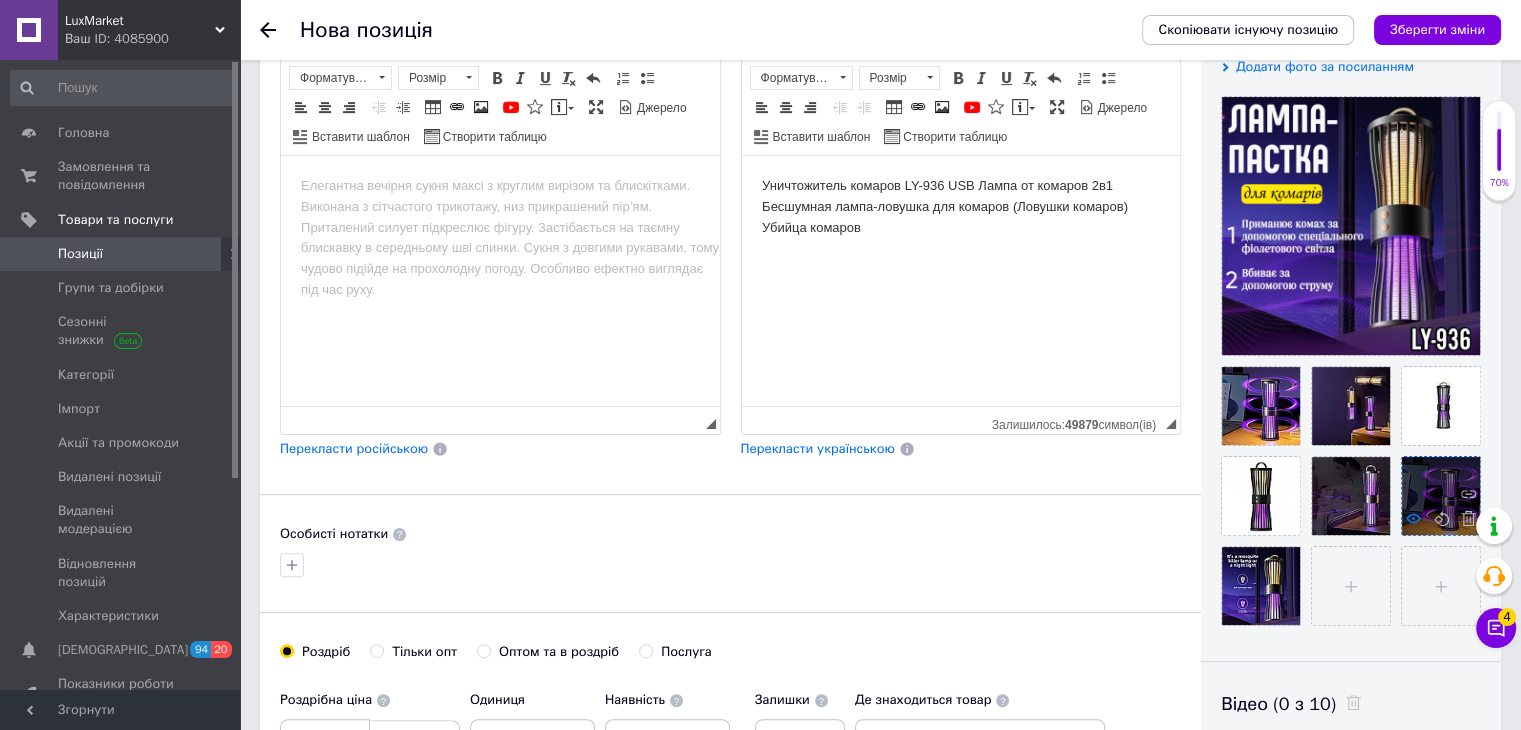 click 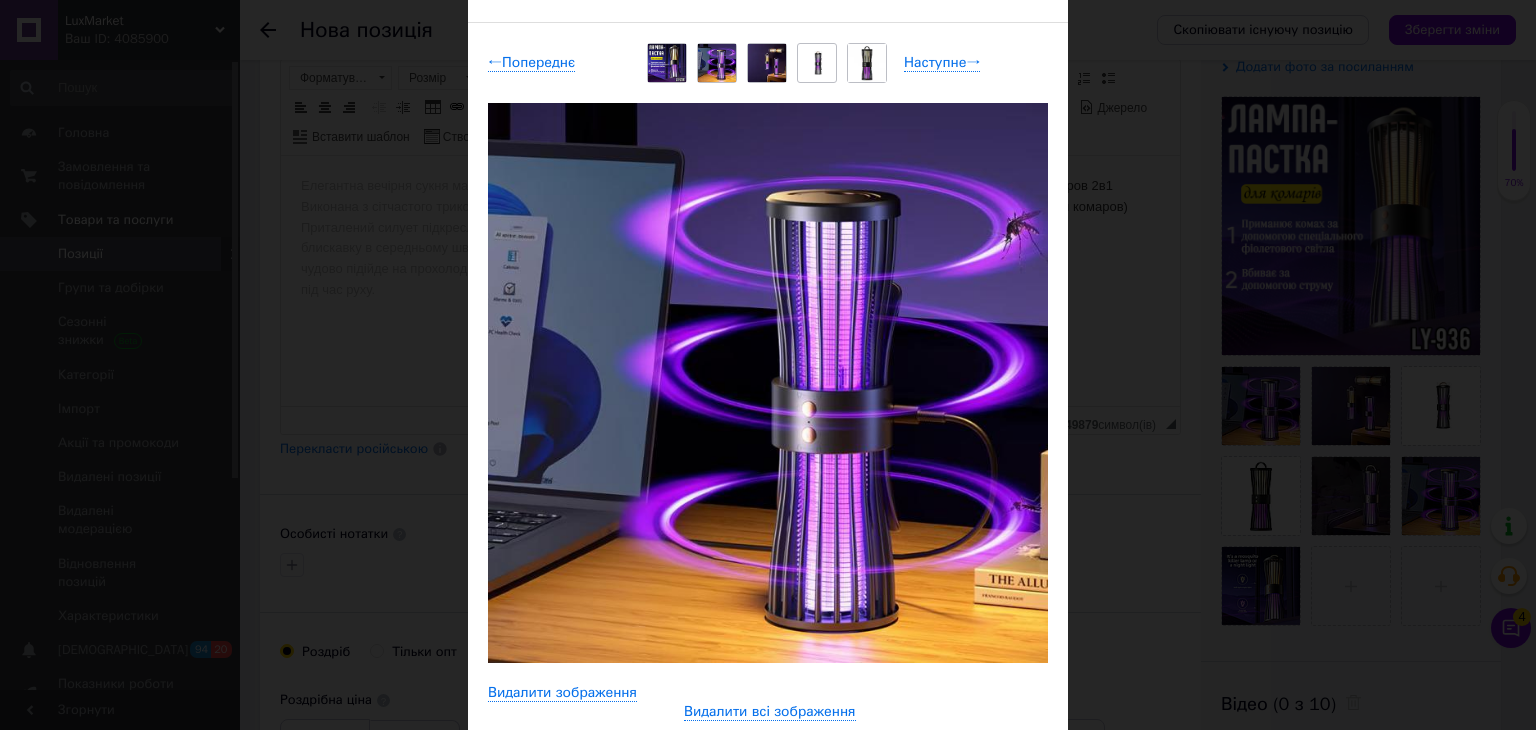 scroll, scrollTop: 200, scrollLeft: 0, axis: vertical 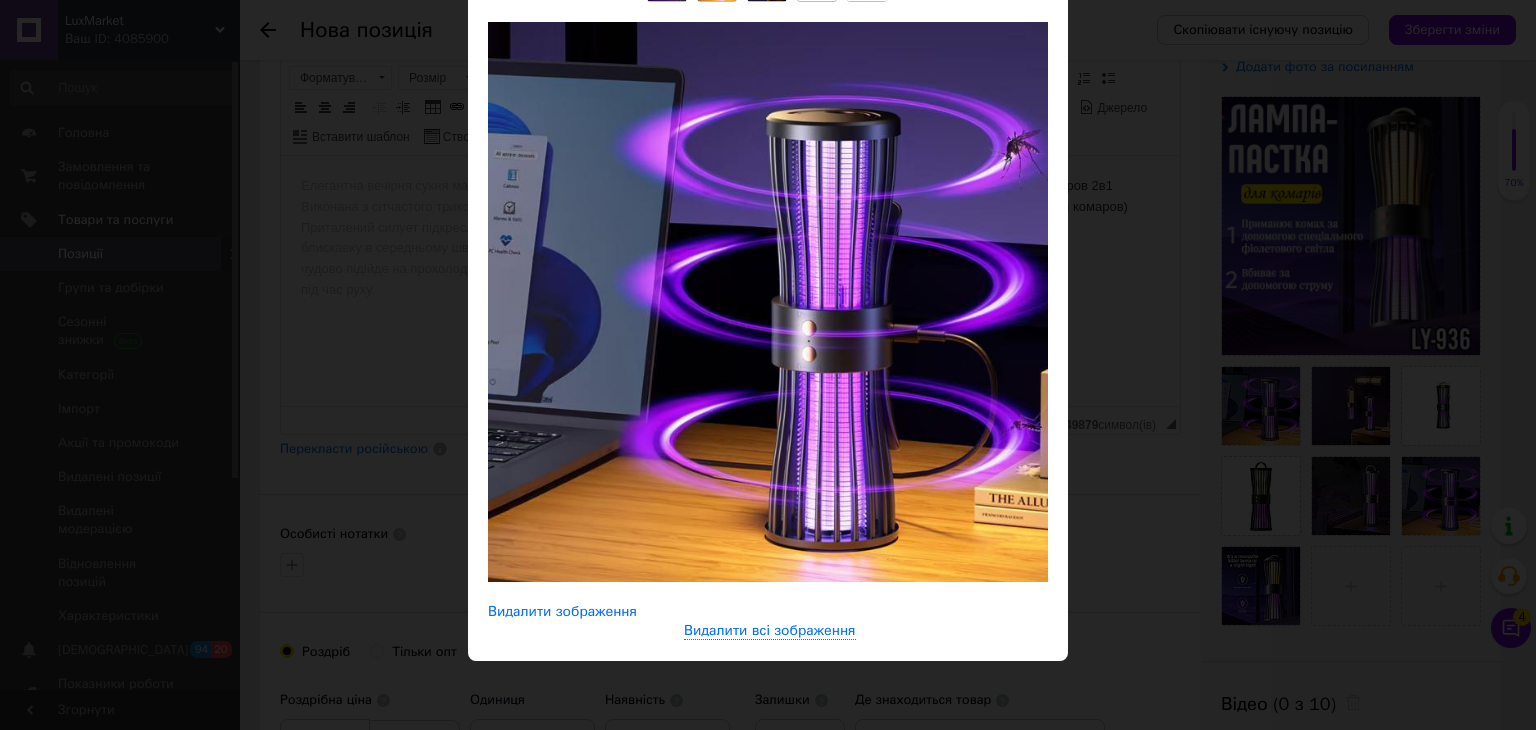drag, startPoint x: 544, startPoint y: 617, endPoint x: 568, endPoint y: 585, distance: 40 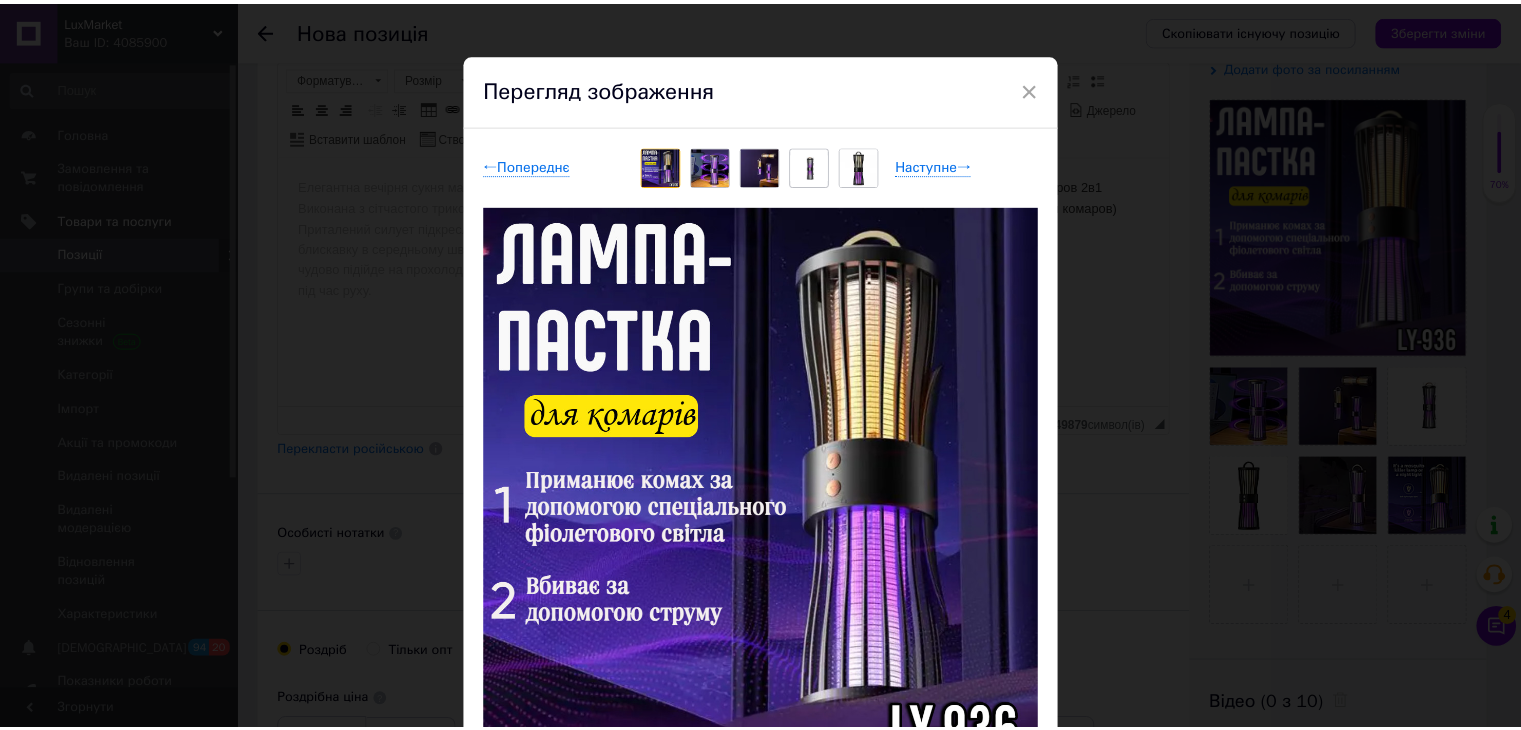 scroll, scrollTop: 0, scrollLeft: 0, axis: both 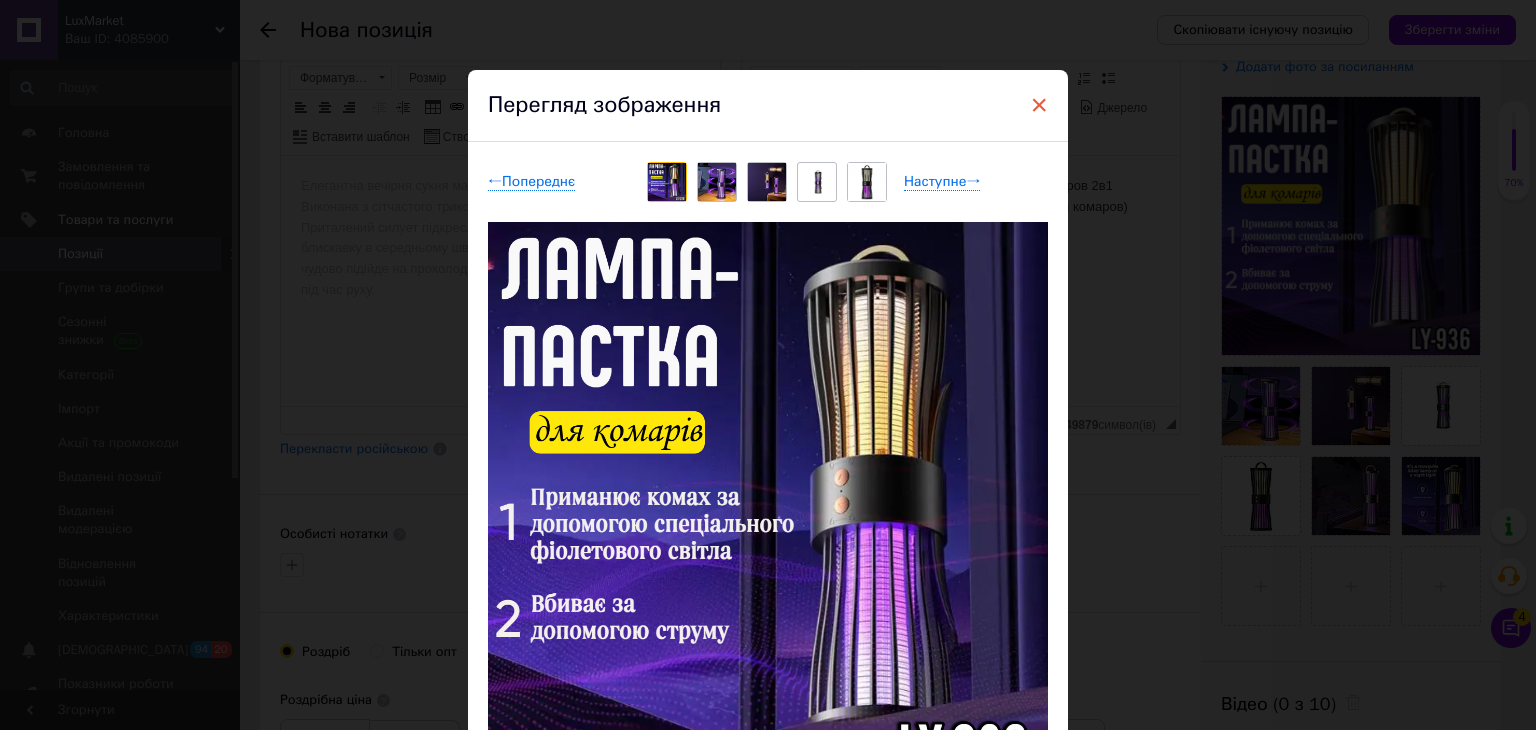 click on "×" at bounding box center (1039, 105) 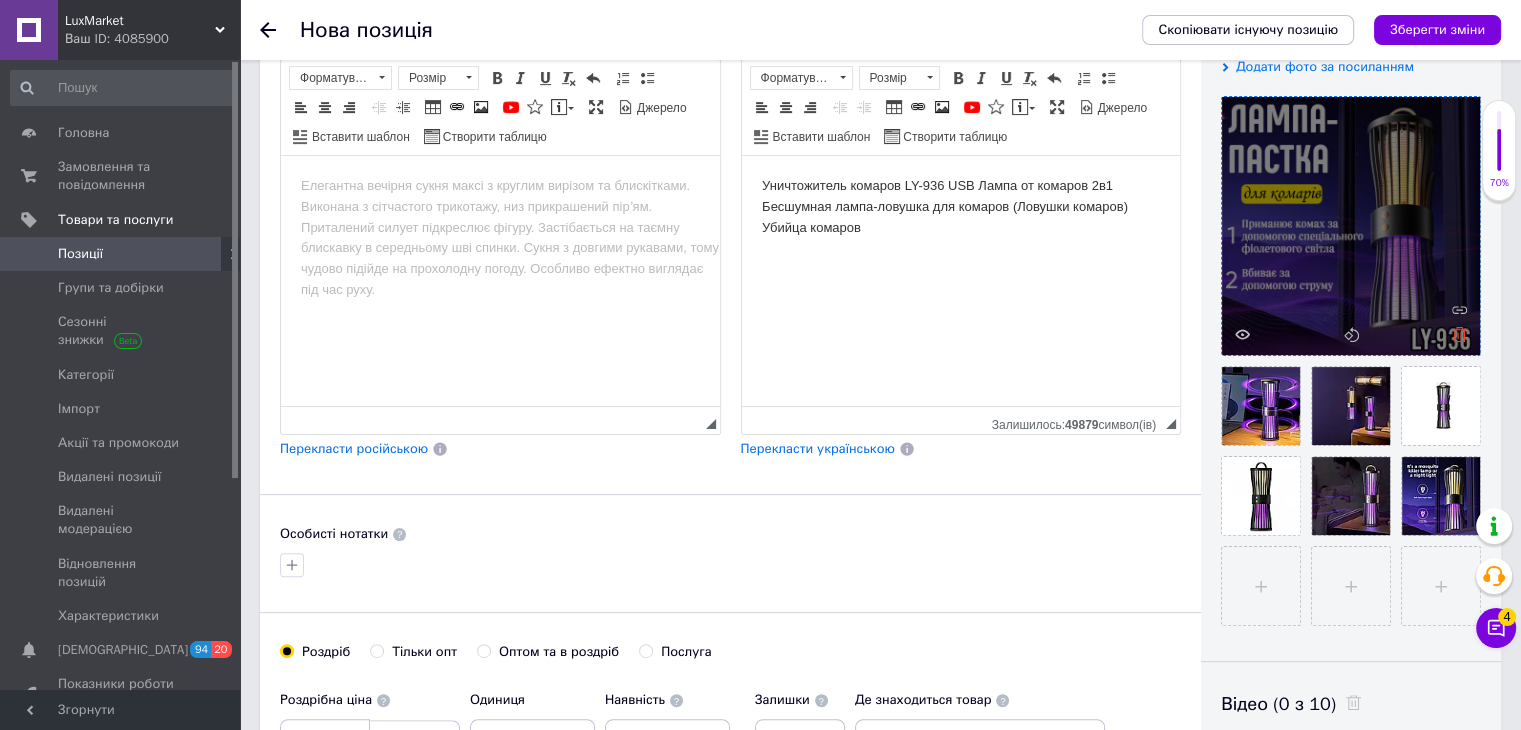 click 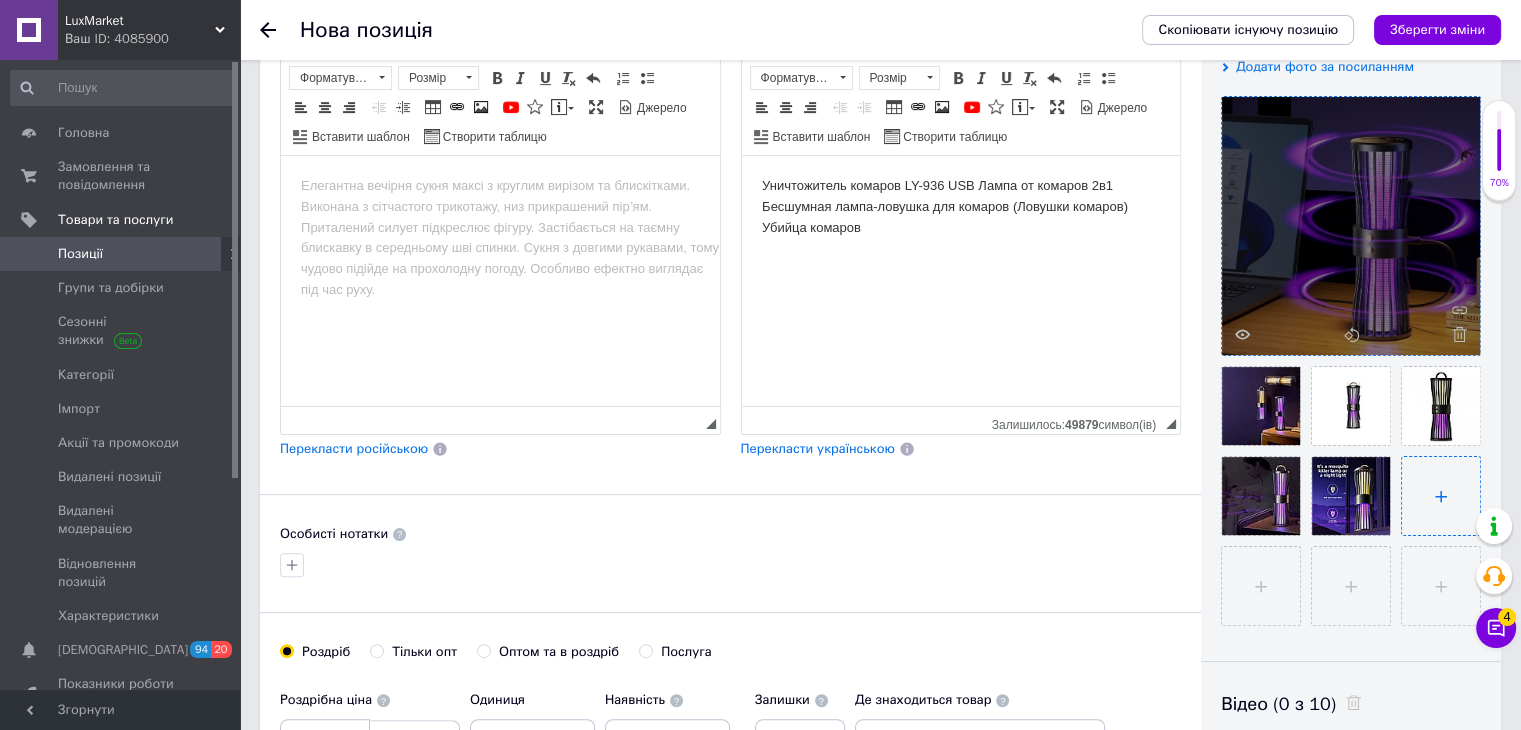 click at bounding box center [1441, 496] 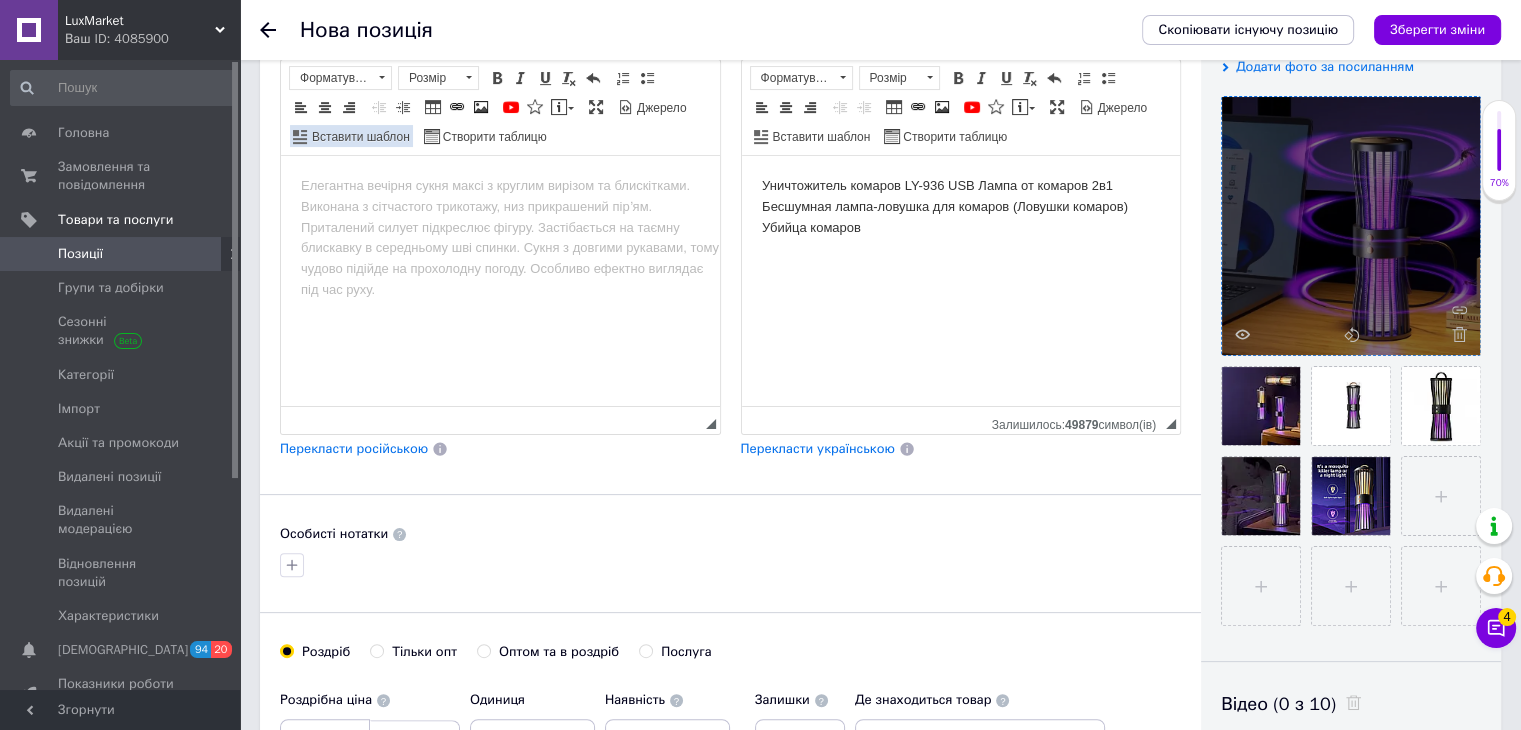 type 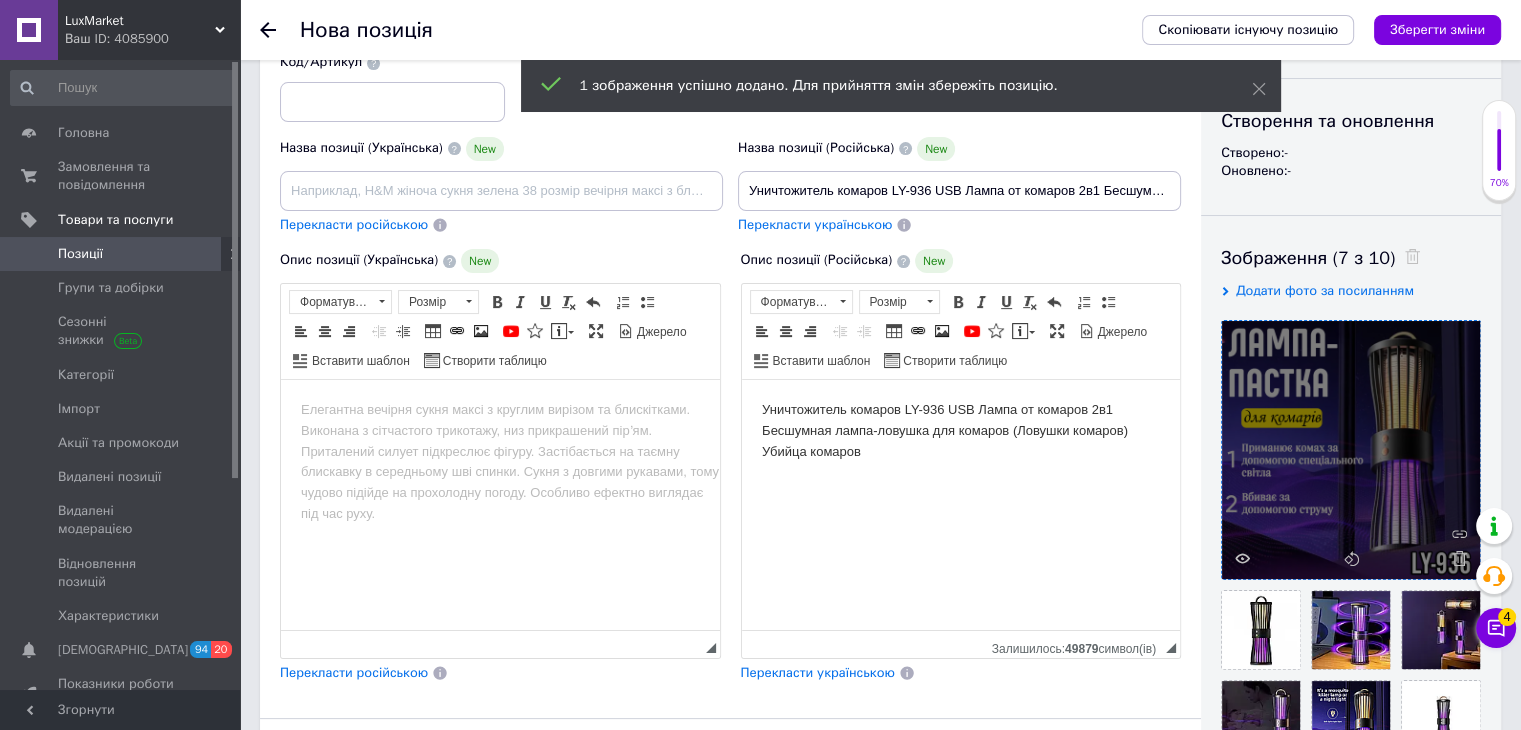 scroll, scrollTop: 0, scrollLeft: 0, axis: both 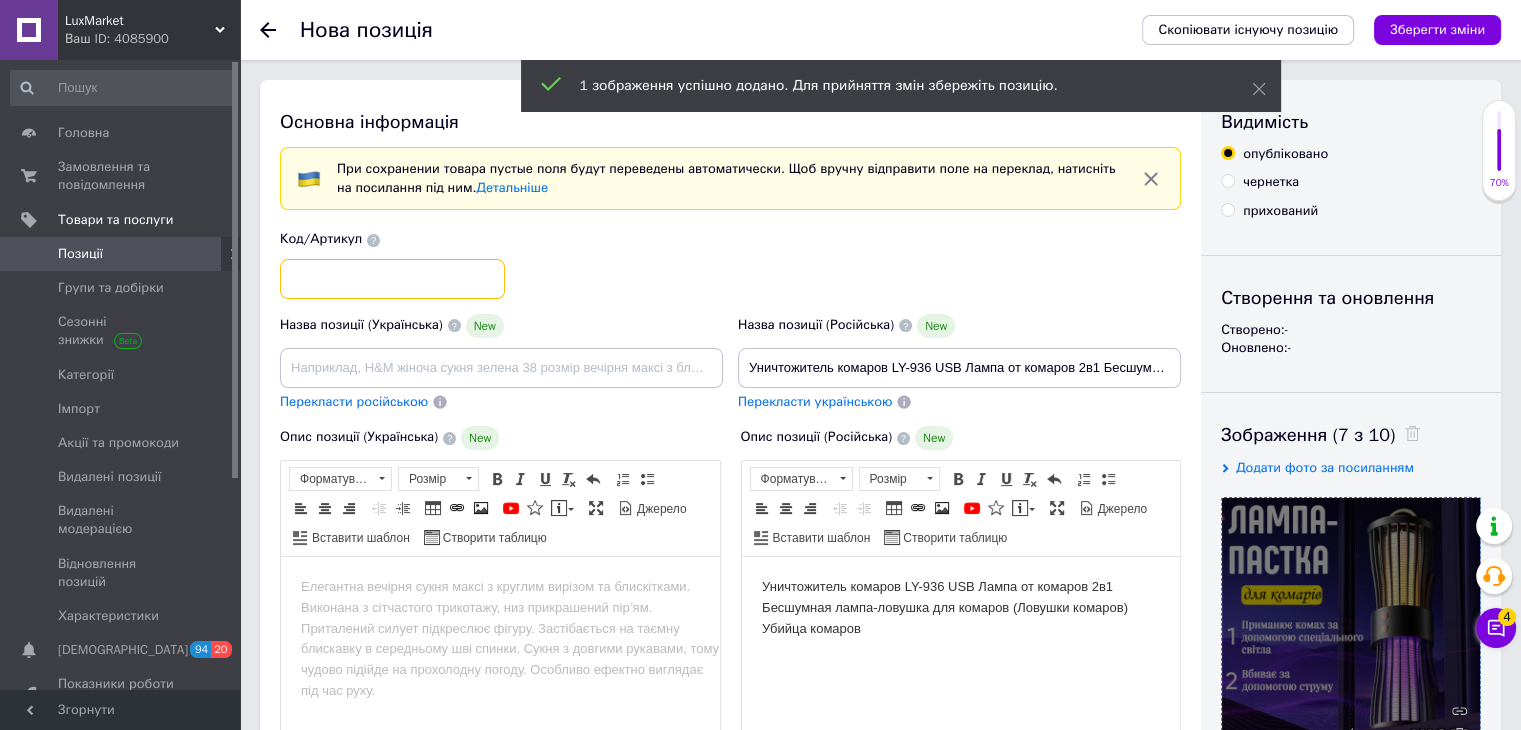 click at bounding box center (392, 279) 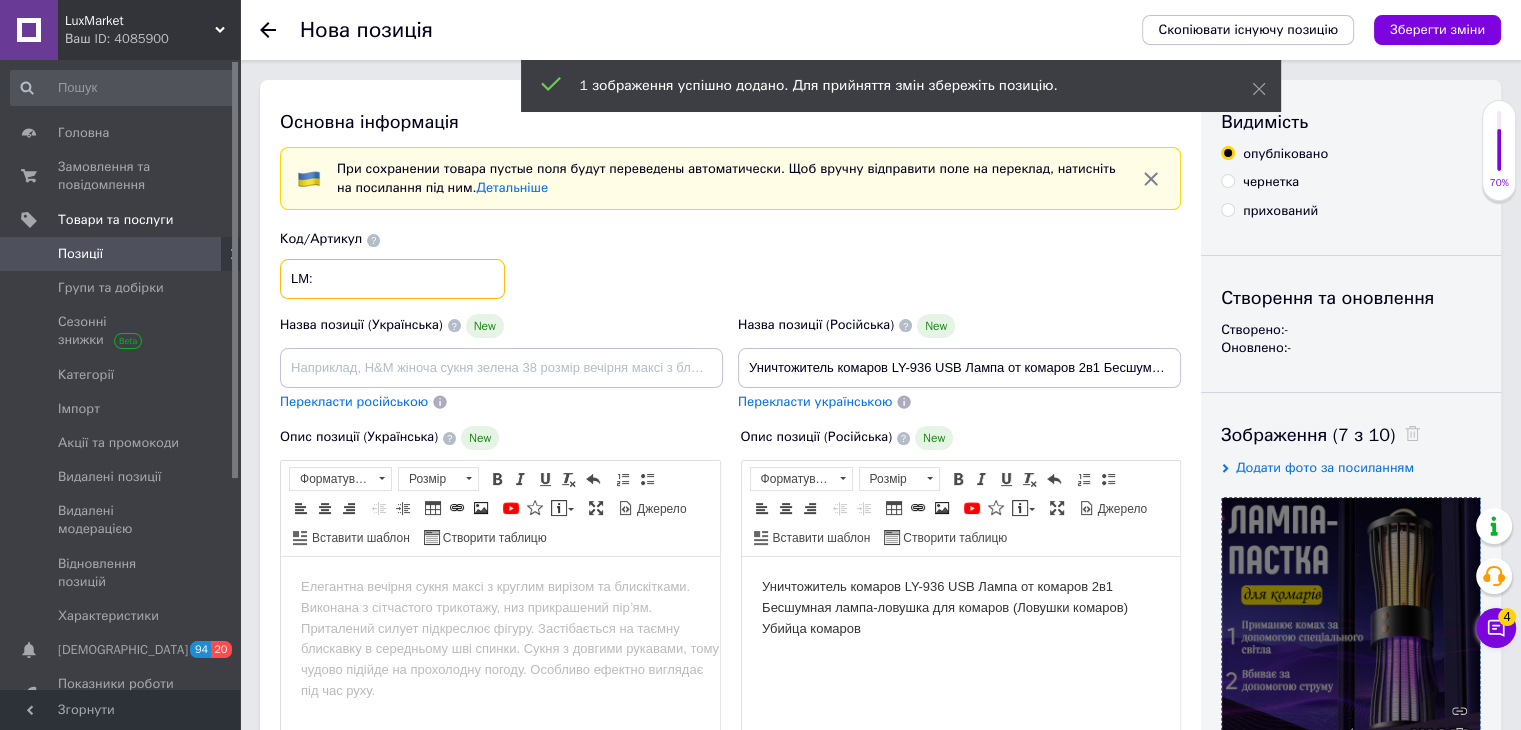 paste on "2054219" 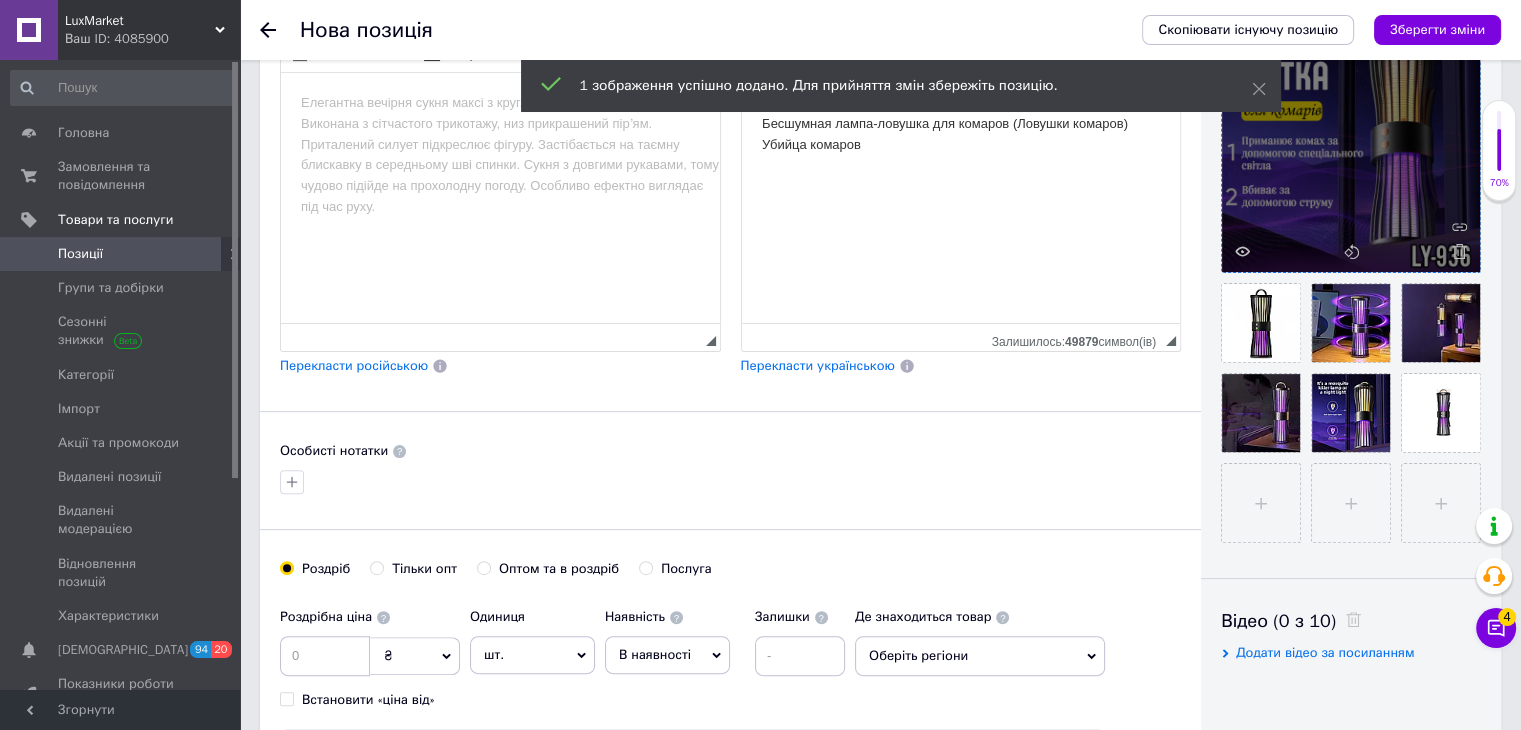 scroll, scrollTop: 500, scrollLeft: 0, axis: vertical 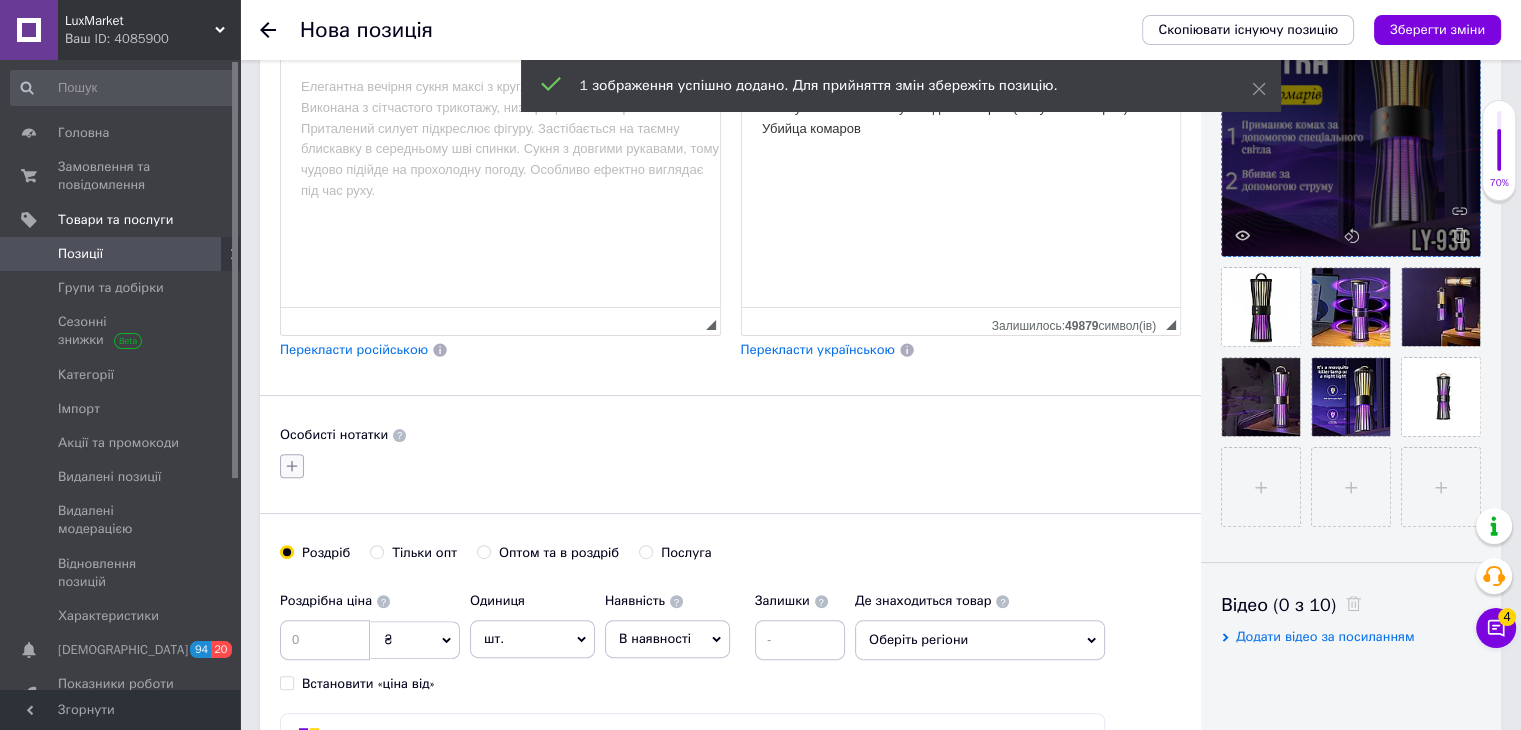 type on "LM:2054219" 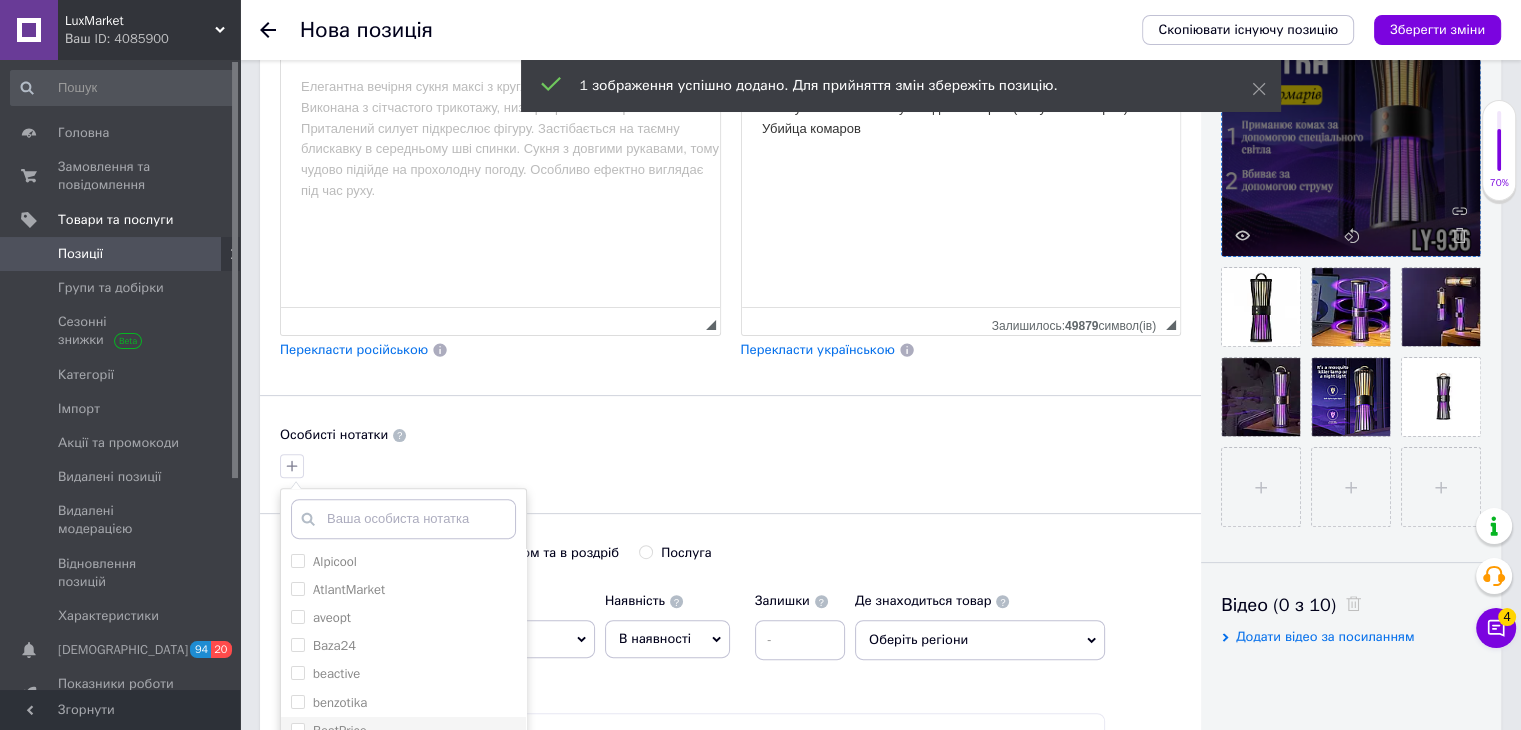 scroll, scrollTop: 300, scrollLeft: 0, axis: vertical 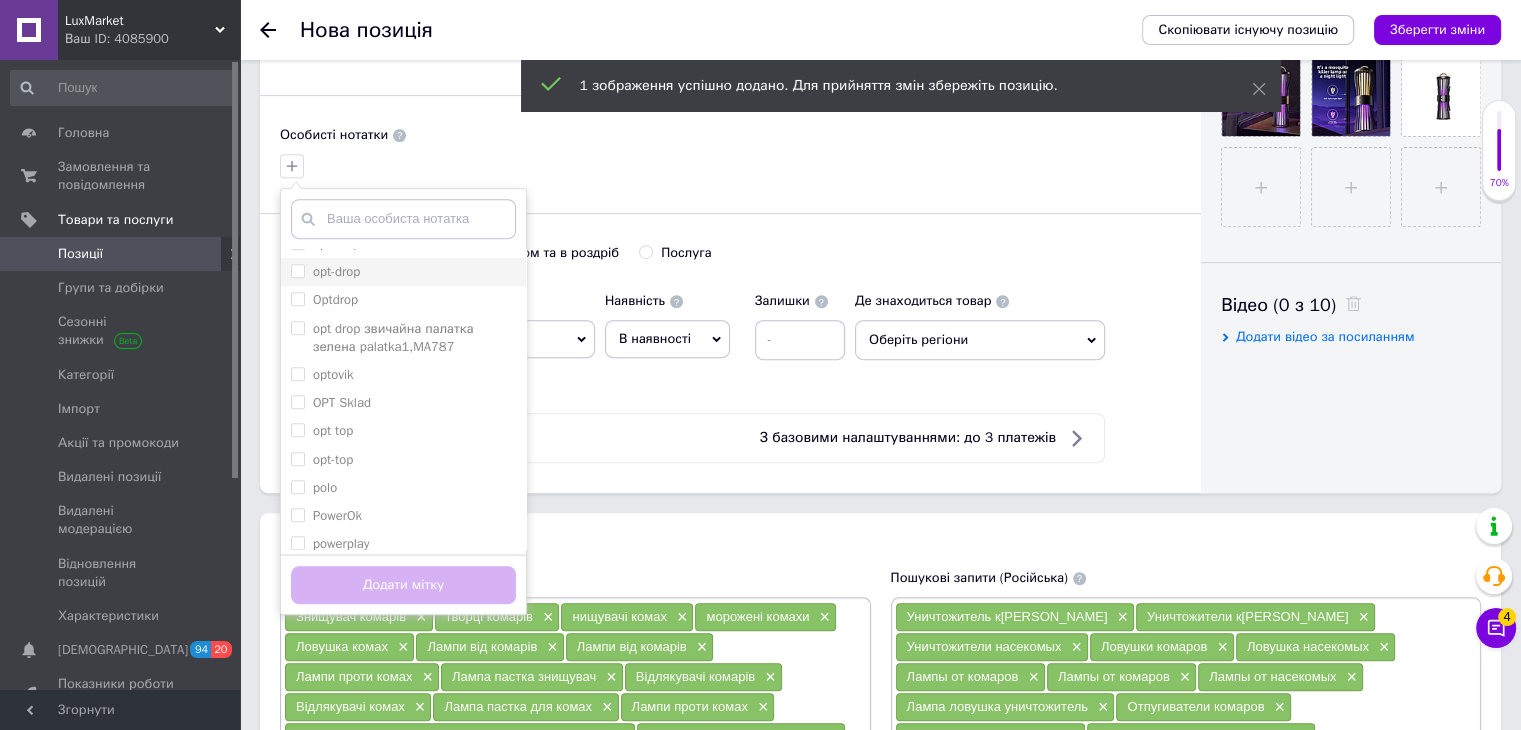 click on "opt-drop" at bounding box center (403, 272) 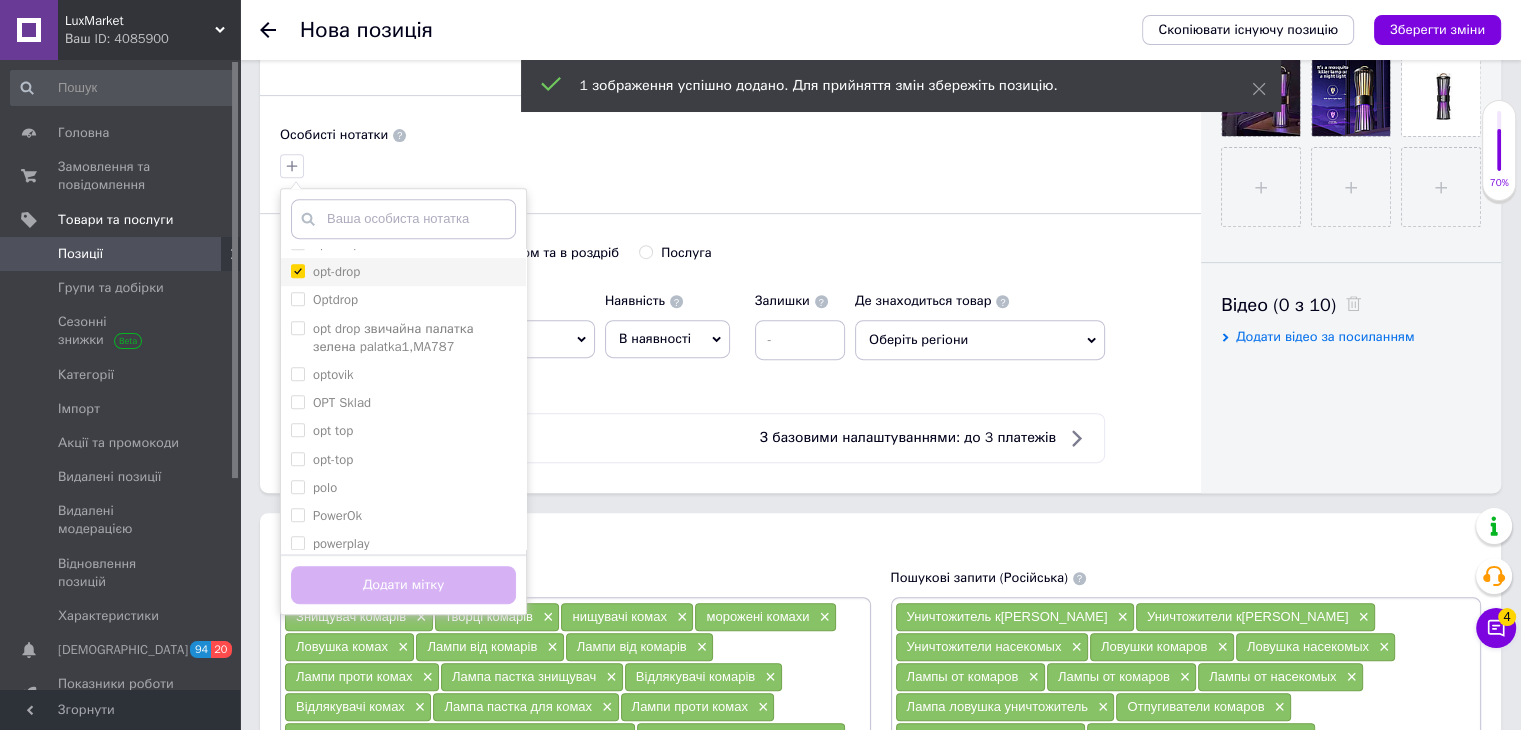 checkbox on "true" 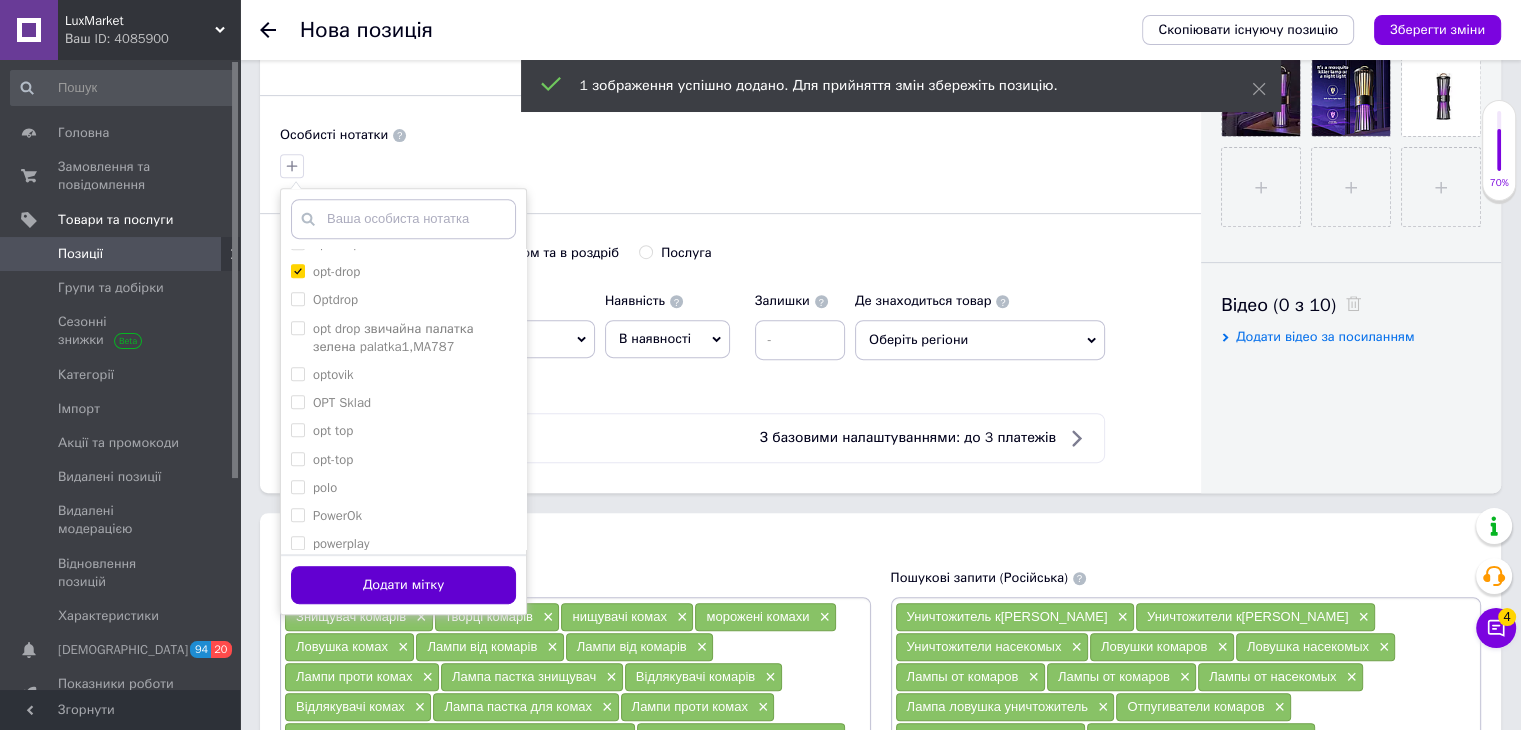 click on "Додати мітку" at bounding box center (403, 585) 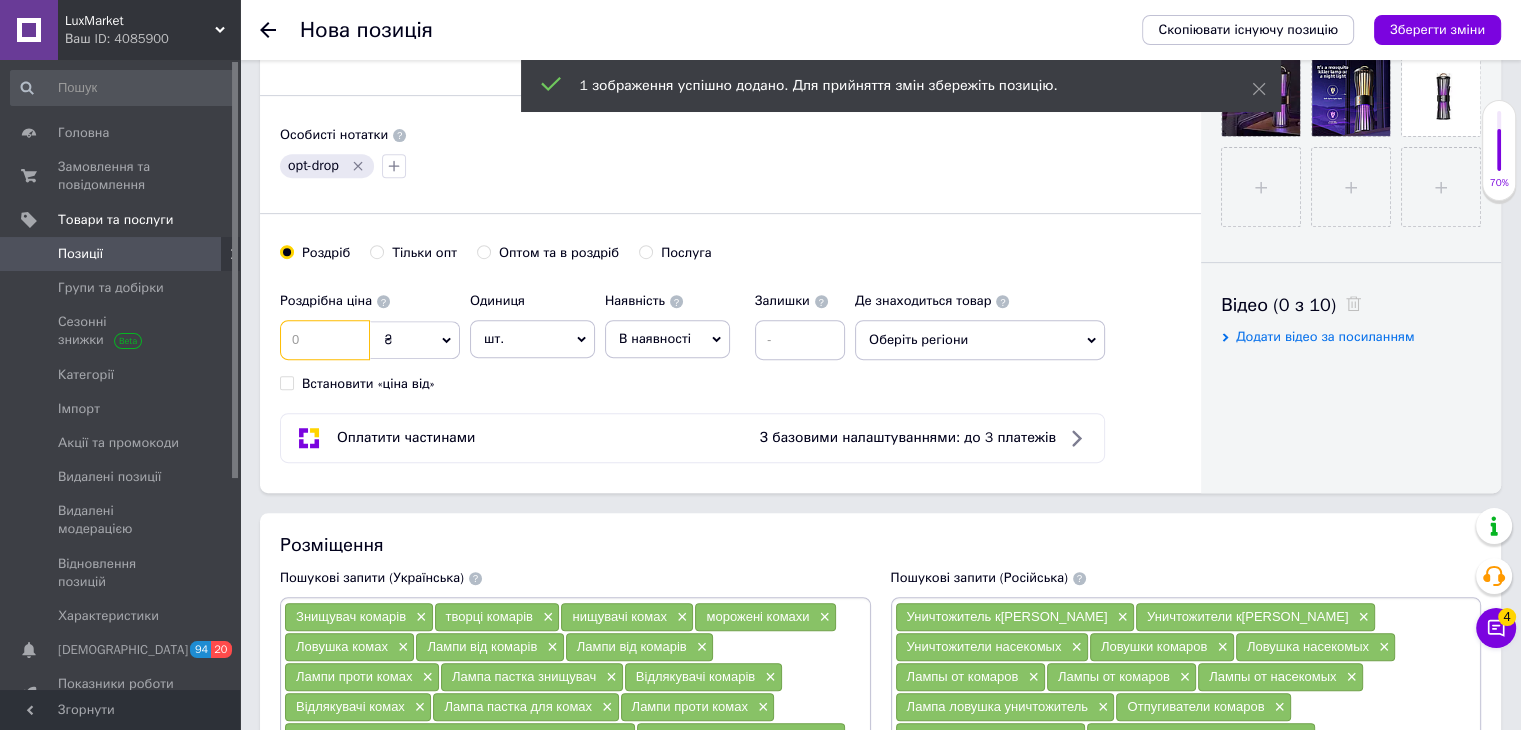 click at bounding box center (325, 340) 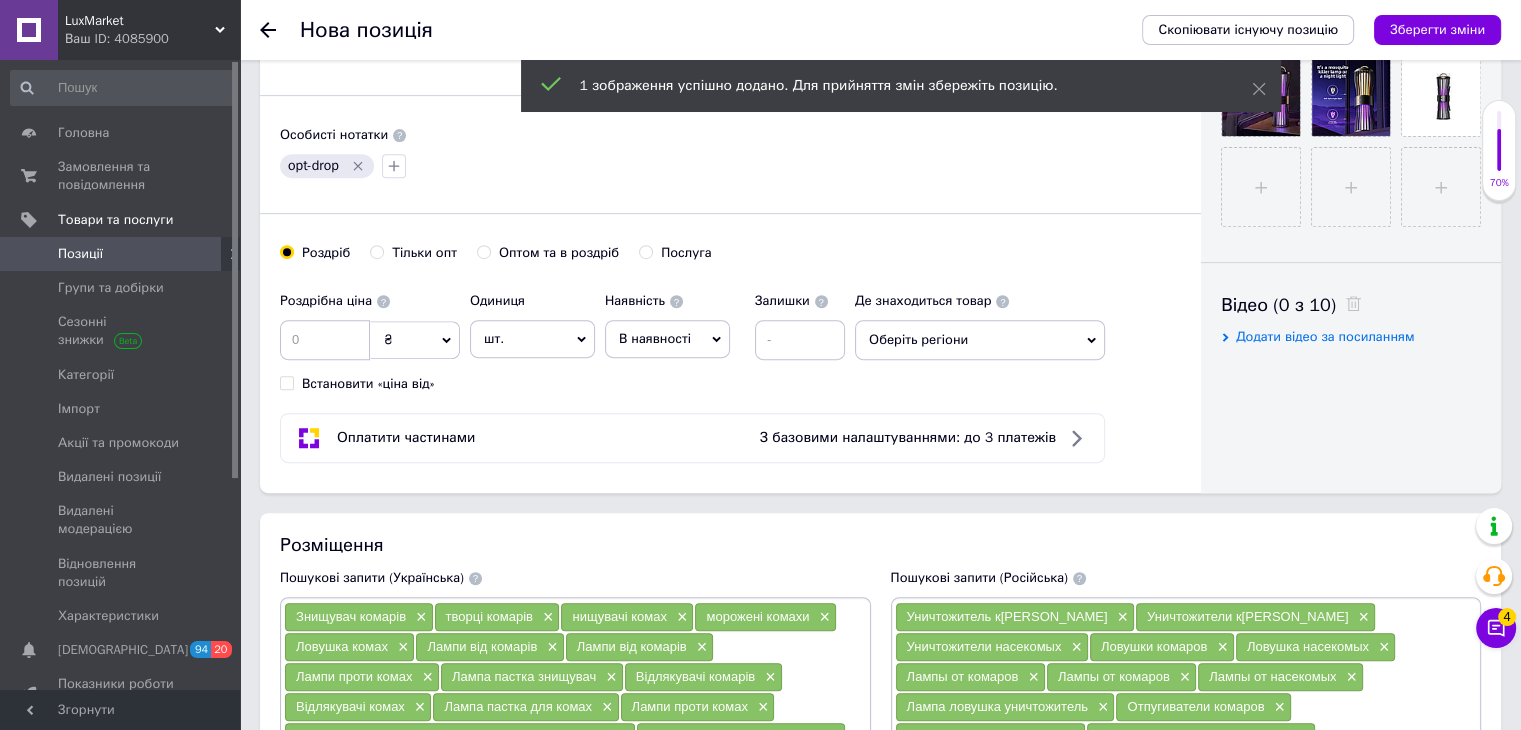 drag, startPoint x: 350, startPoint y: 313, endPoint x: 347, endPoint y: 323, distance: 10.440307 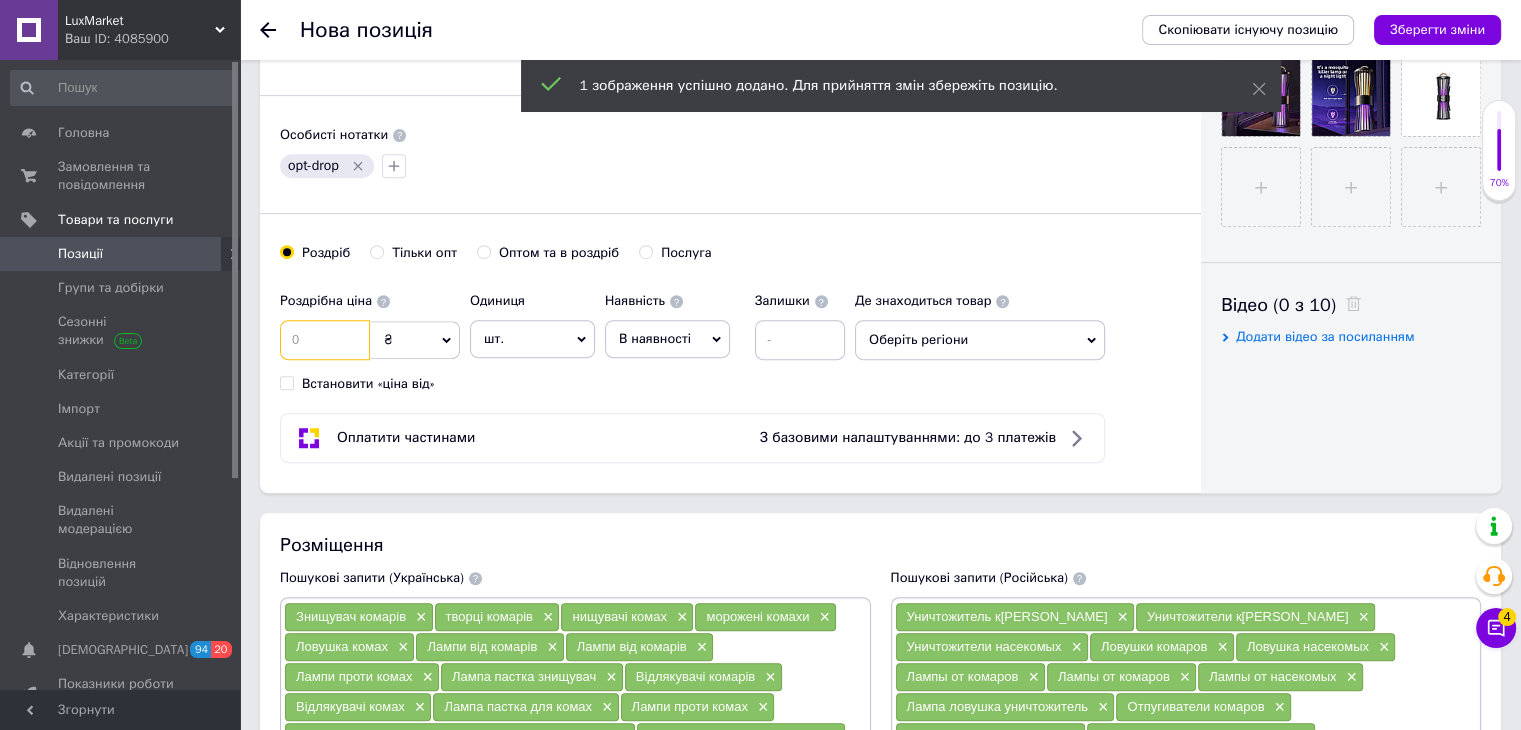 click at bounding box center (325, 340) 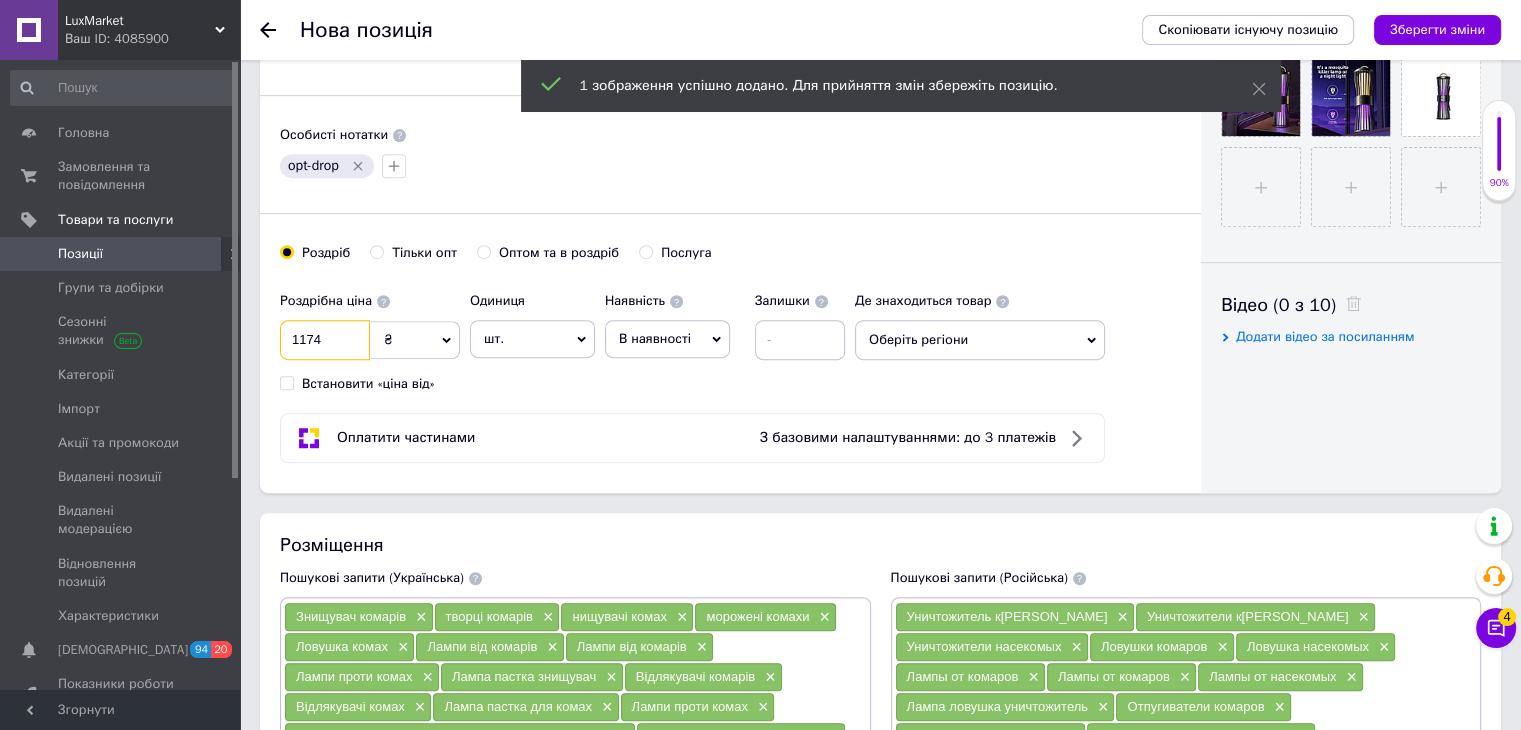 type on "1174" 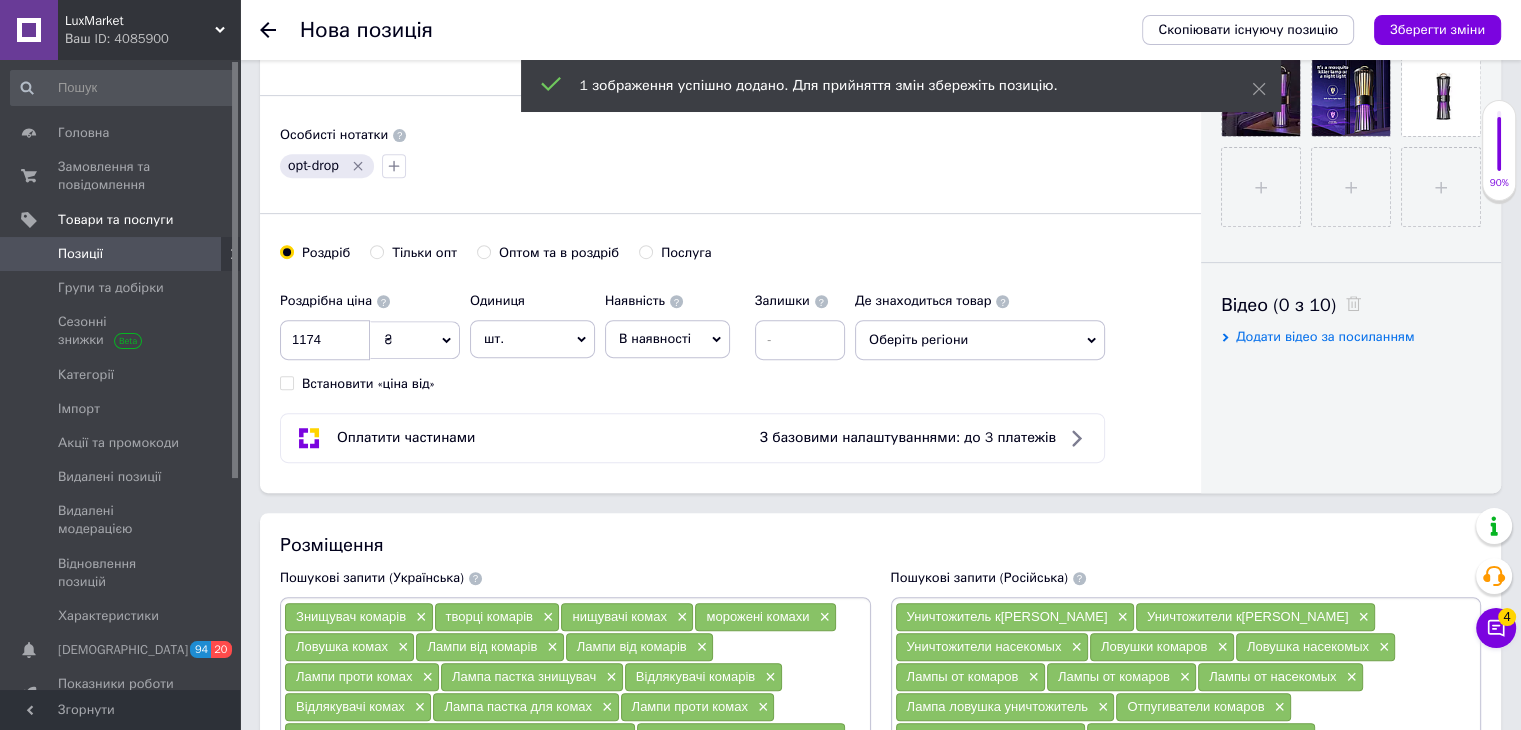 click on "Оптом та в роздріб" at bounding box center [483, 251] 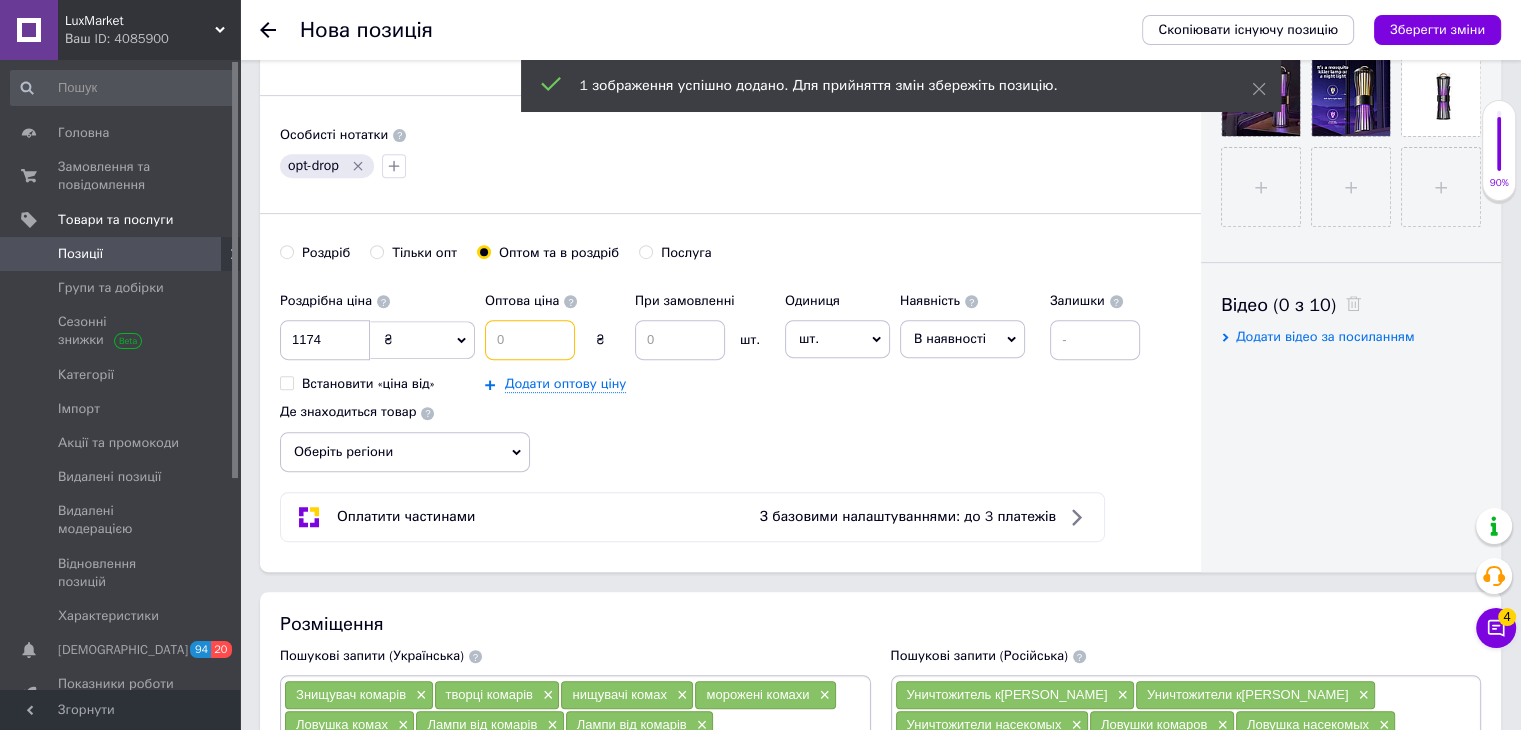 click at bounding box center [530, 340] 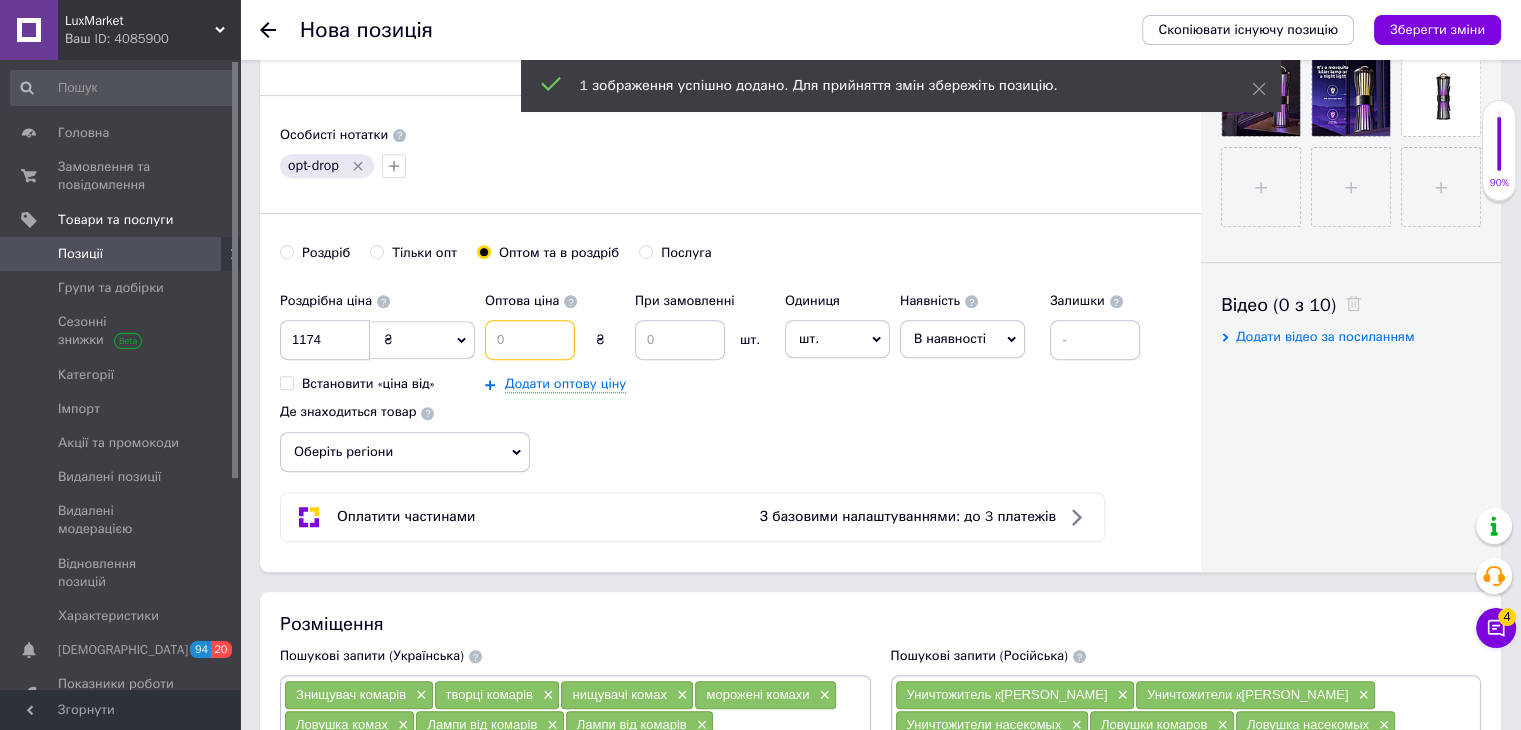 click at bounding box center [530, 340] 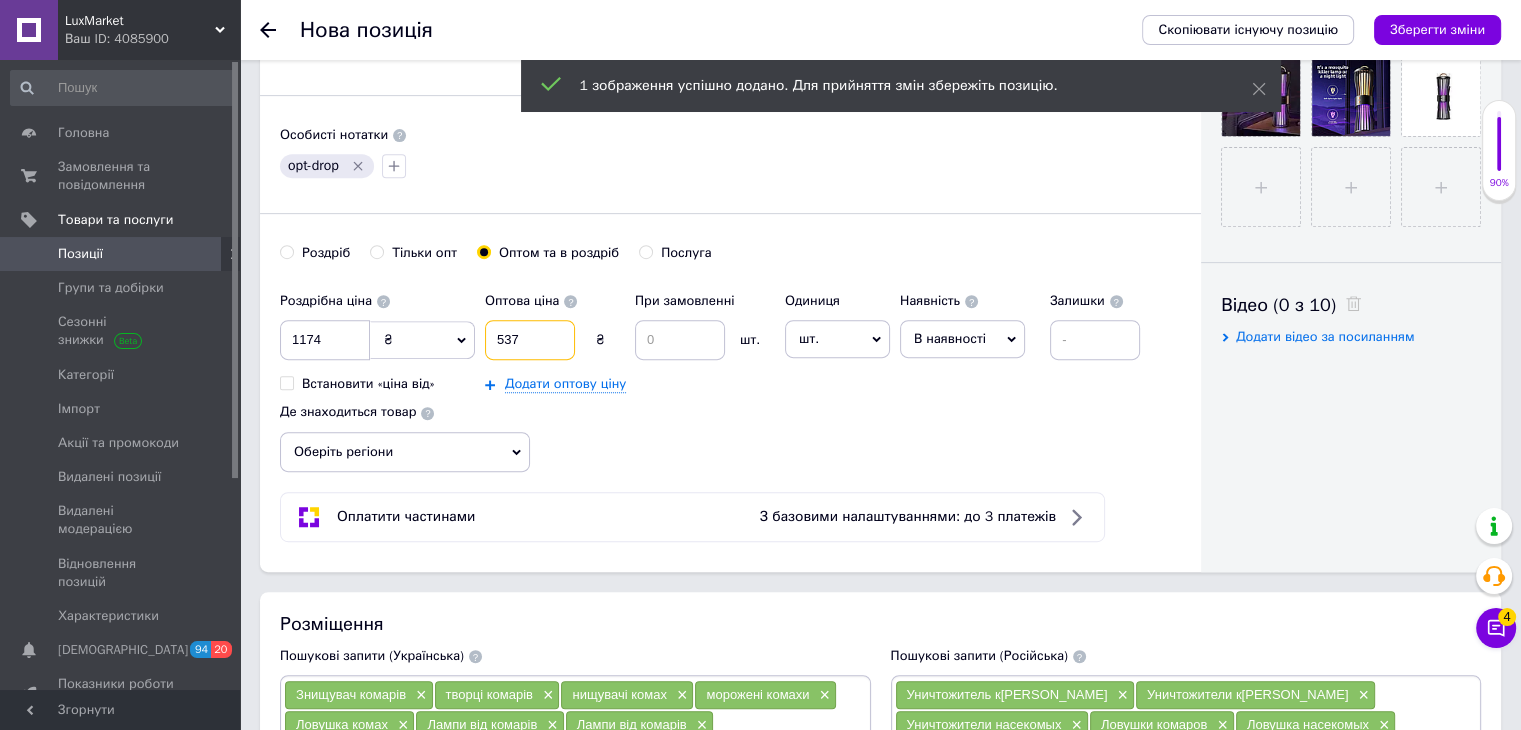 type on "537" 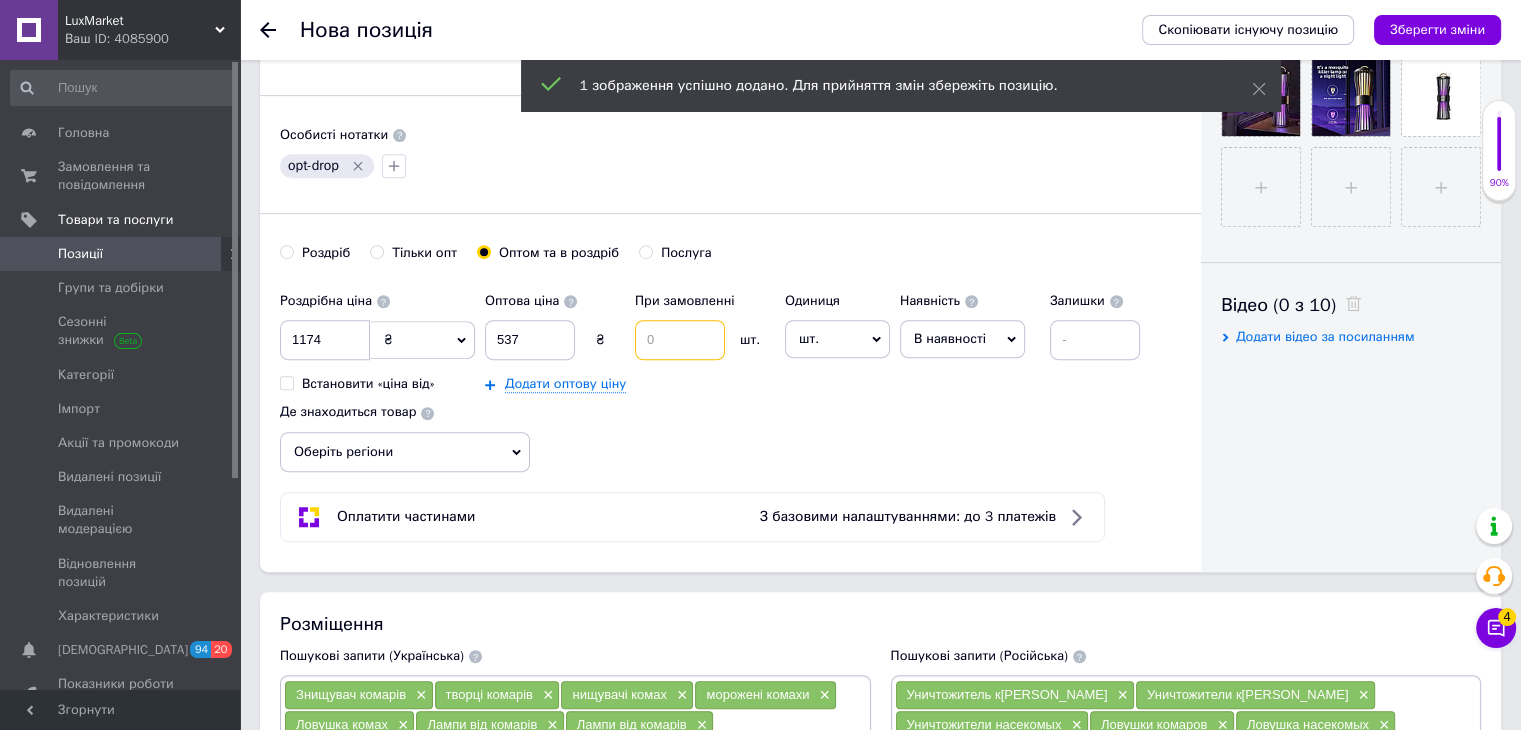 click at bounding box center [680, 340] 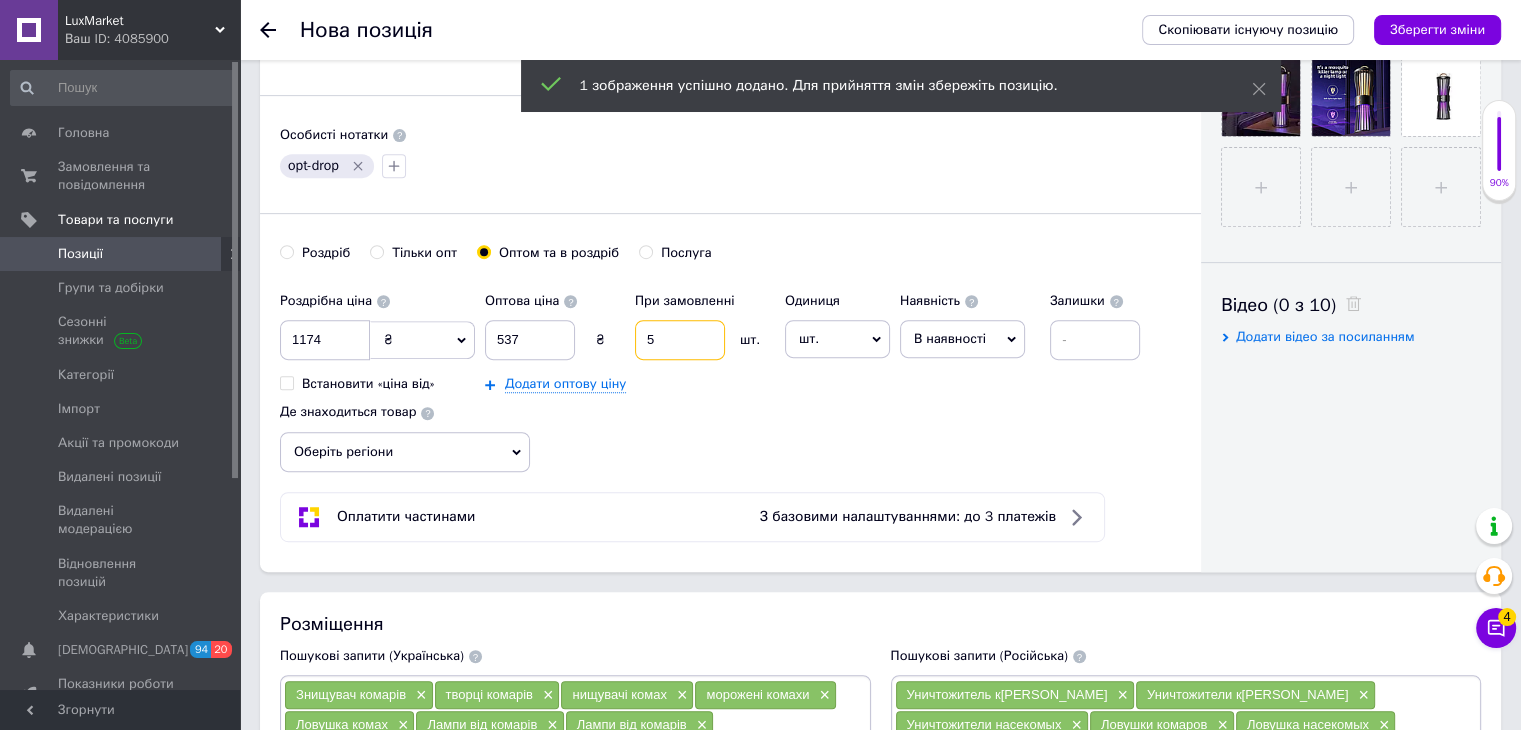 type on "5" 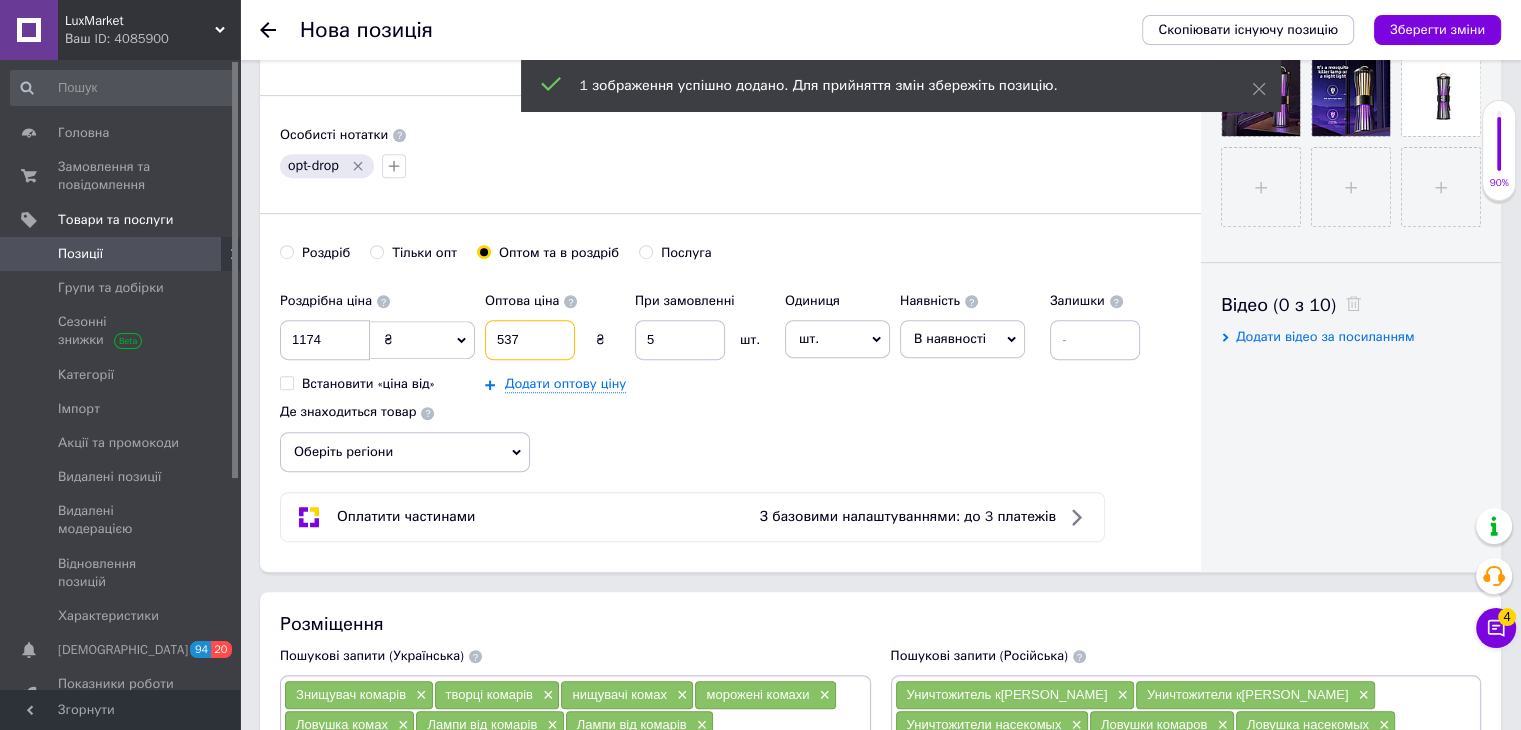 click on "537" at bounding box center [530, 340] 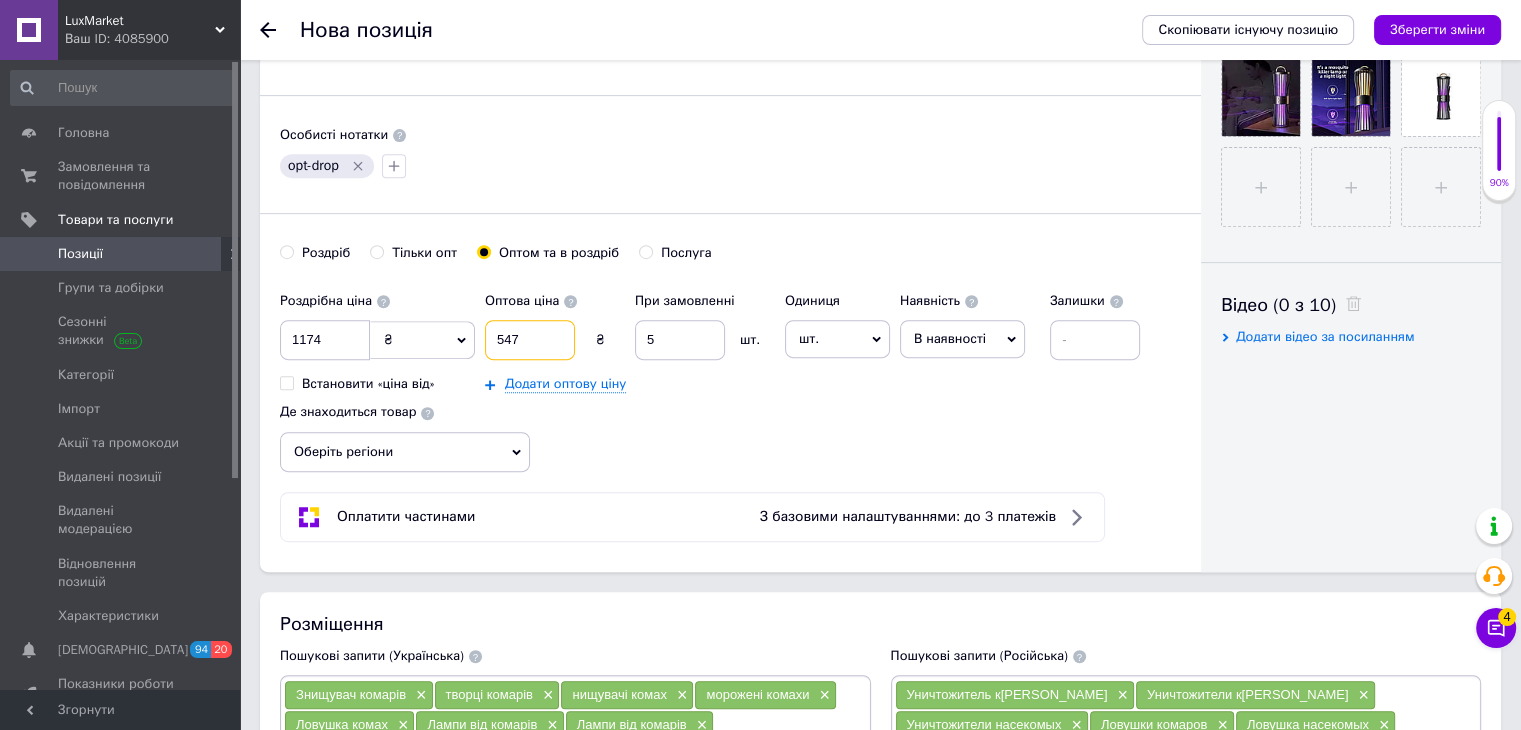 type on "547" 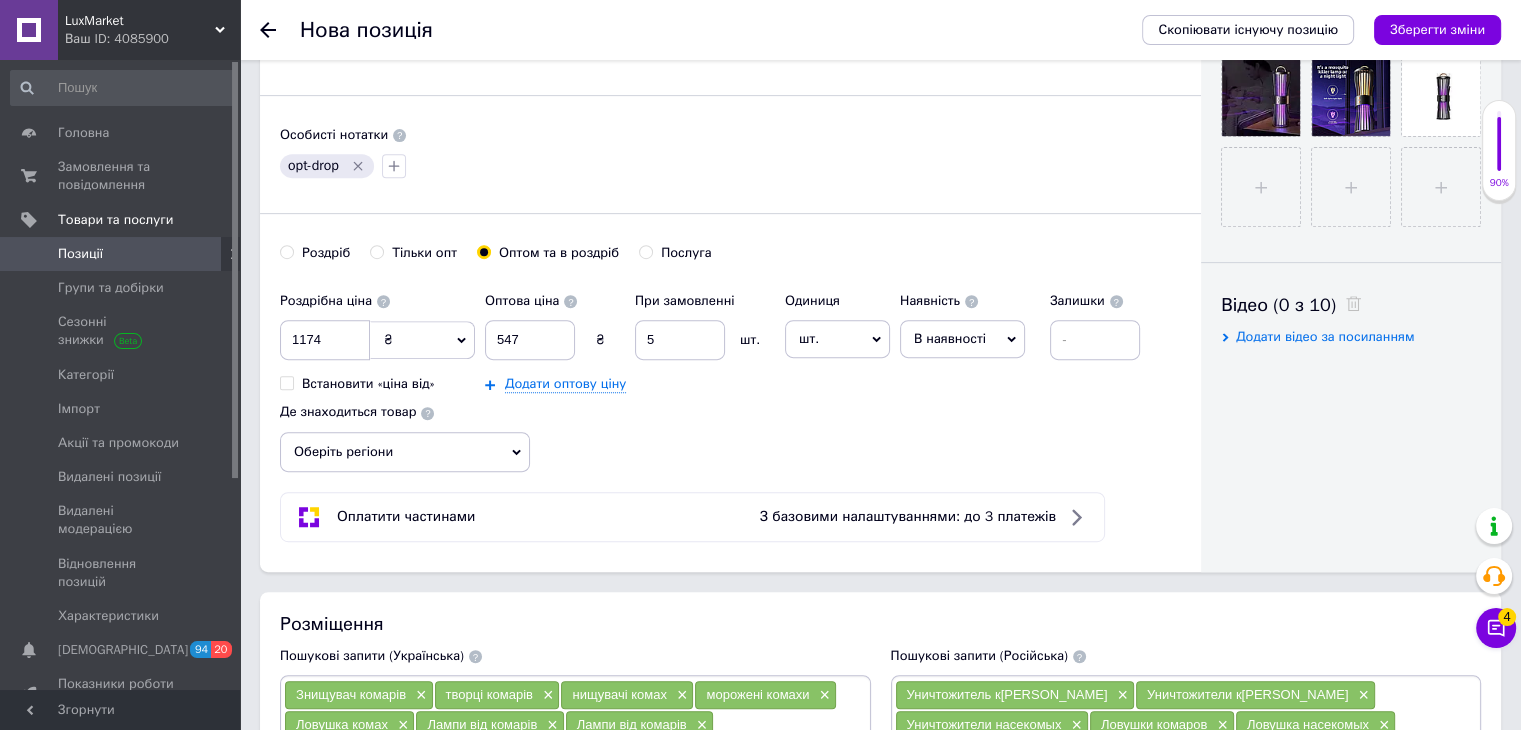 click on "шт." at bounding box center [837, 339] 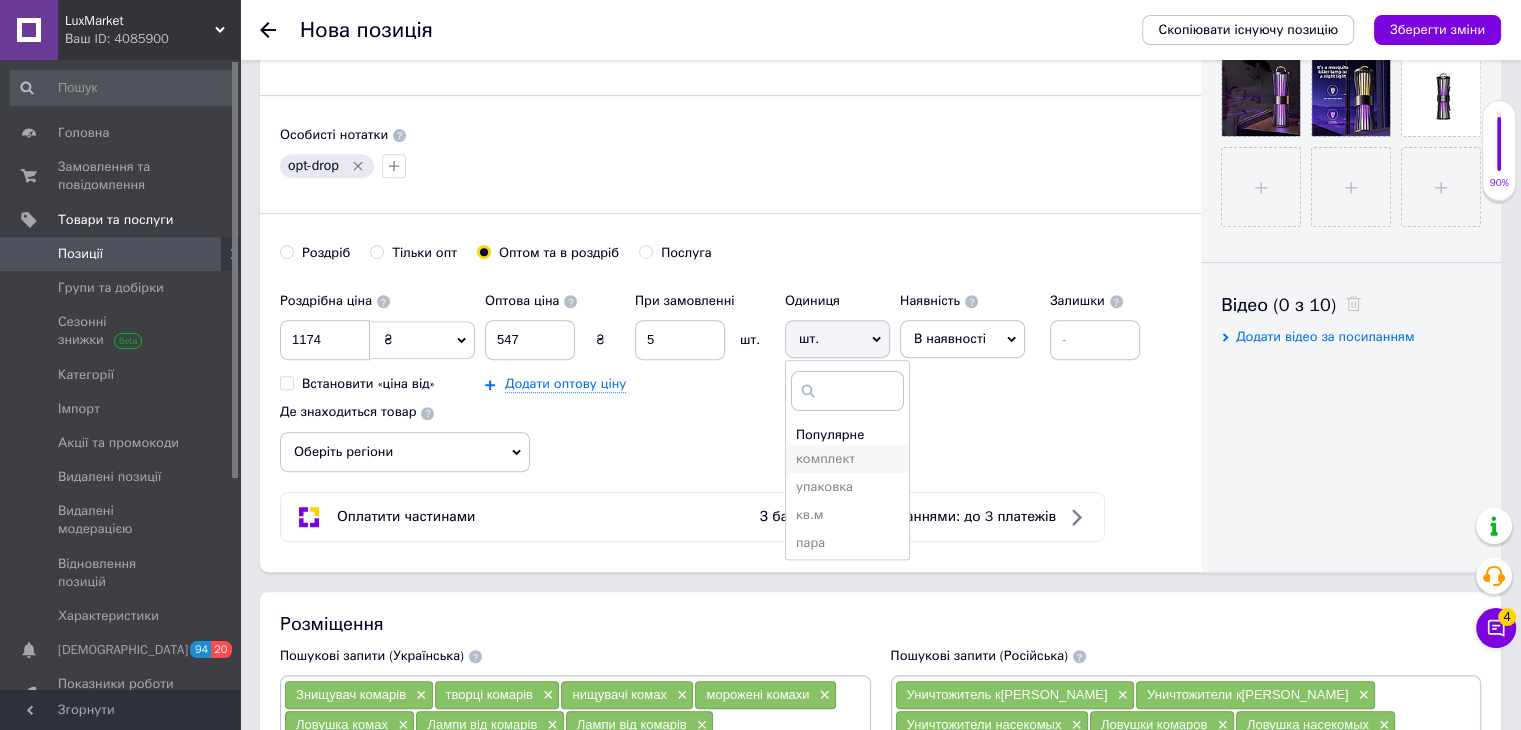 click on "комплект" at bounding box center [847, 459] 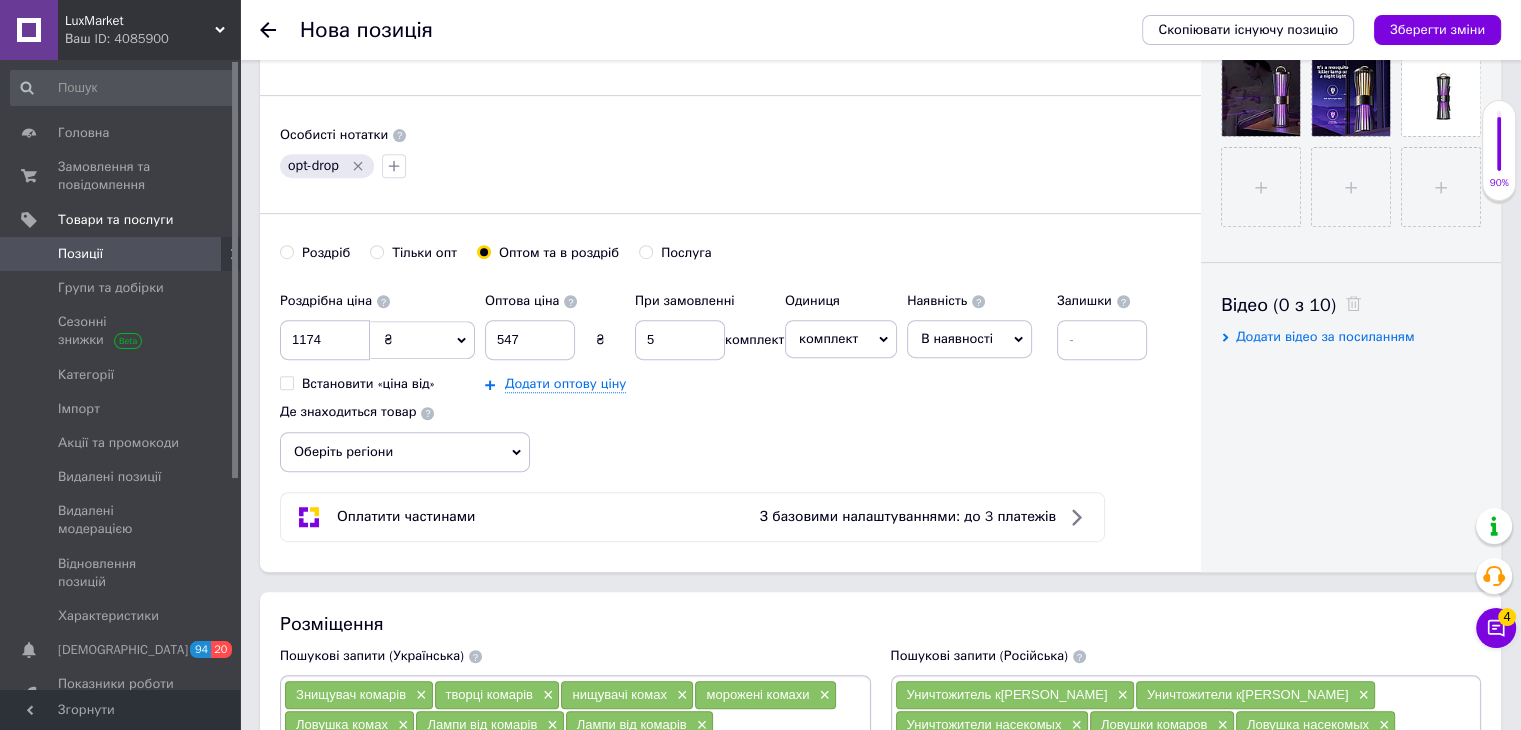 drag, startPoint x: 968, startPoint y: 304, endPoint x: 969, endPoint y: 315, distance: 11.045361 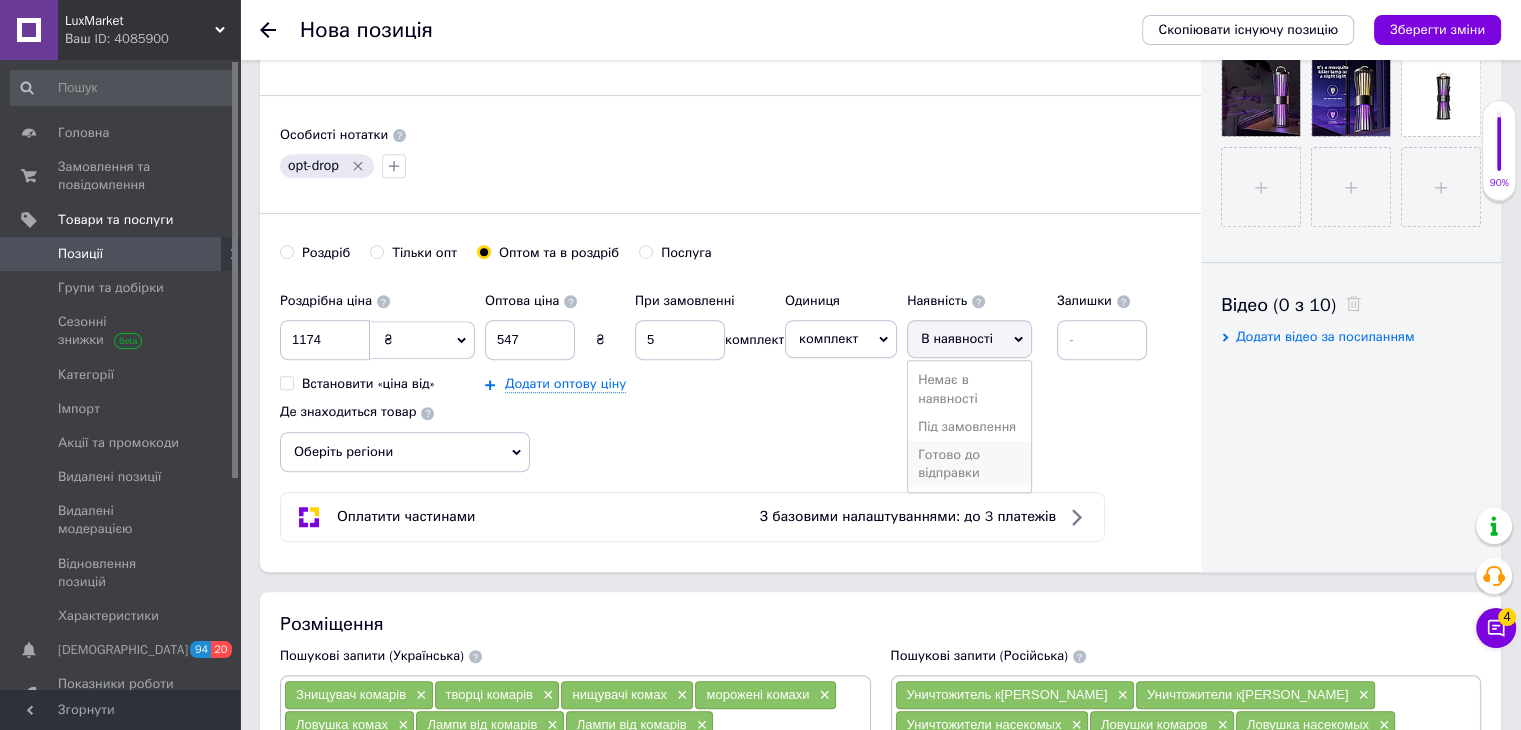 click on "Готово до відправки" at bounding box center [969, 464] 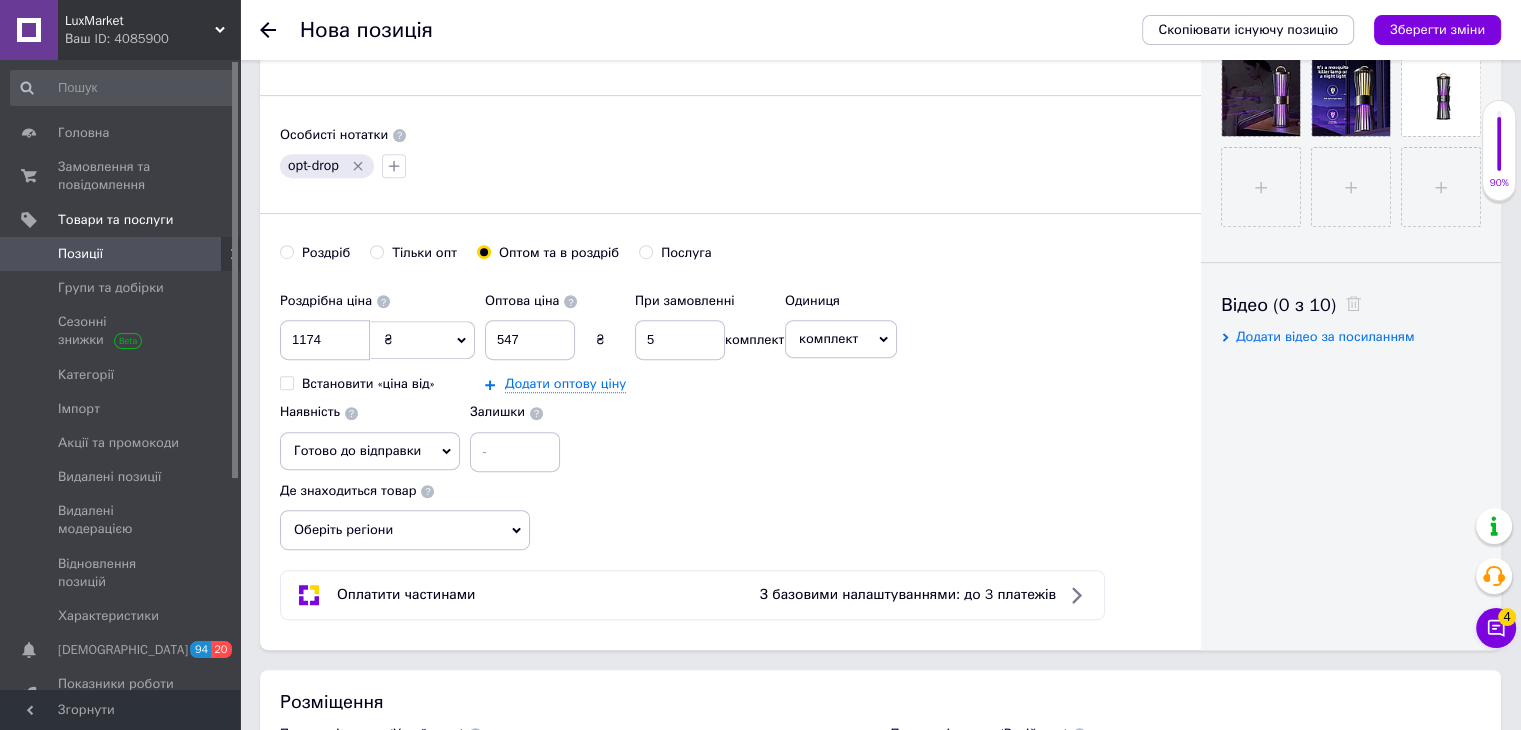 click on "Оберіть регіони" at bounding box center [405, 530] 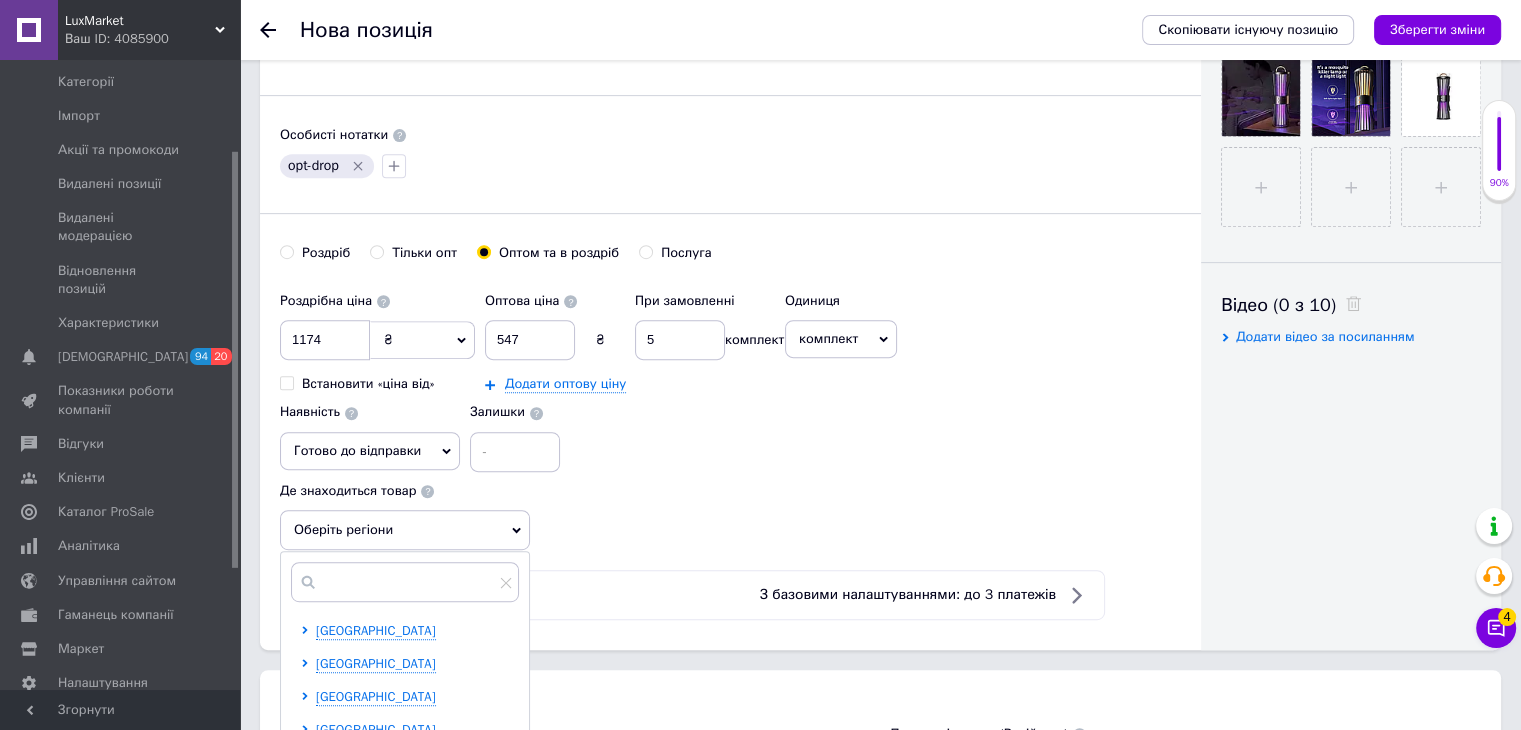 scroll, scrollTop: 319, scrollLeft: 0, axis: vertical 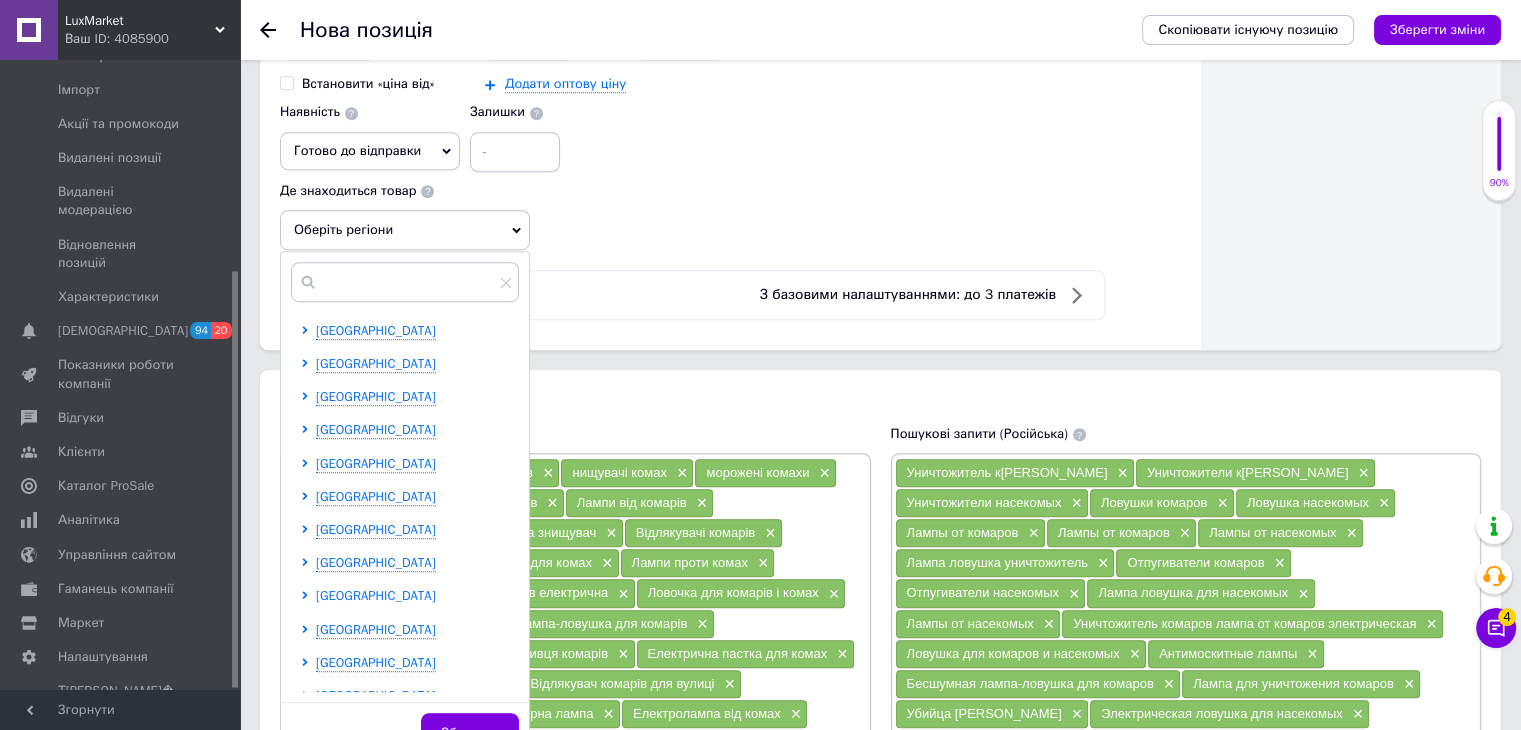 click on "[GEOGRAPHIC_DATA]" at bounding box center [376, 595] 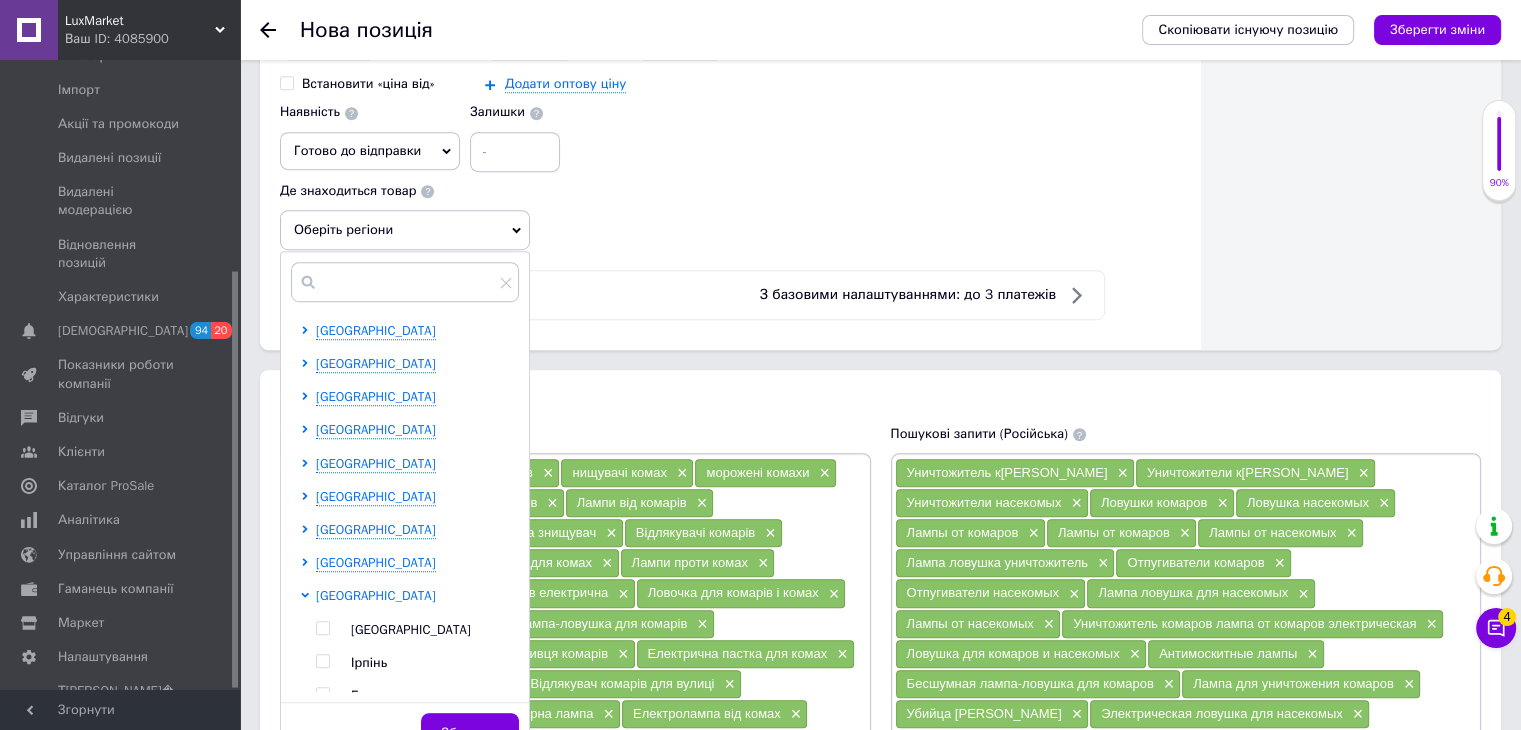 scroll, scrollTop: 100, scrollLeft: 0, axis: vertical 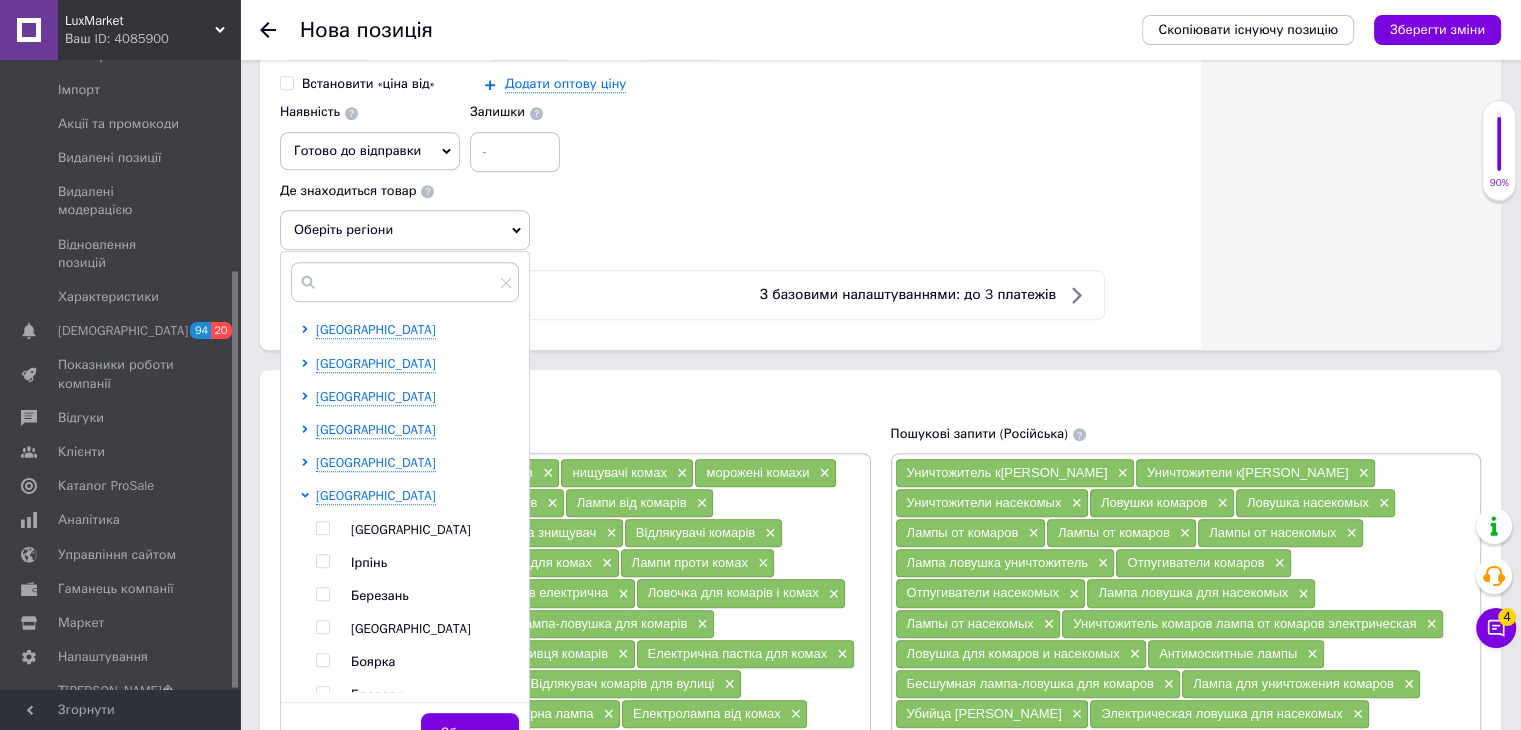 click at bounding box center [322, 528] 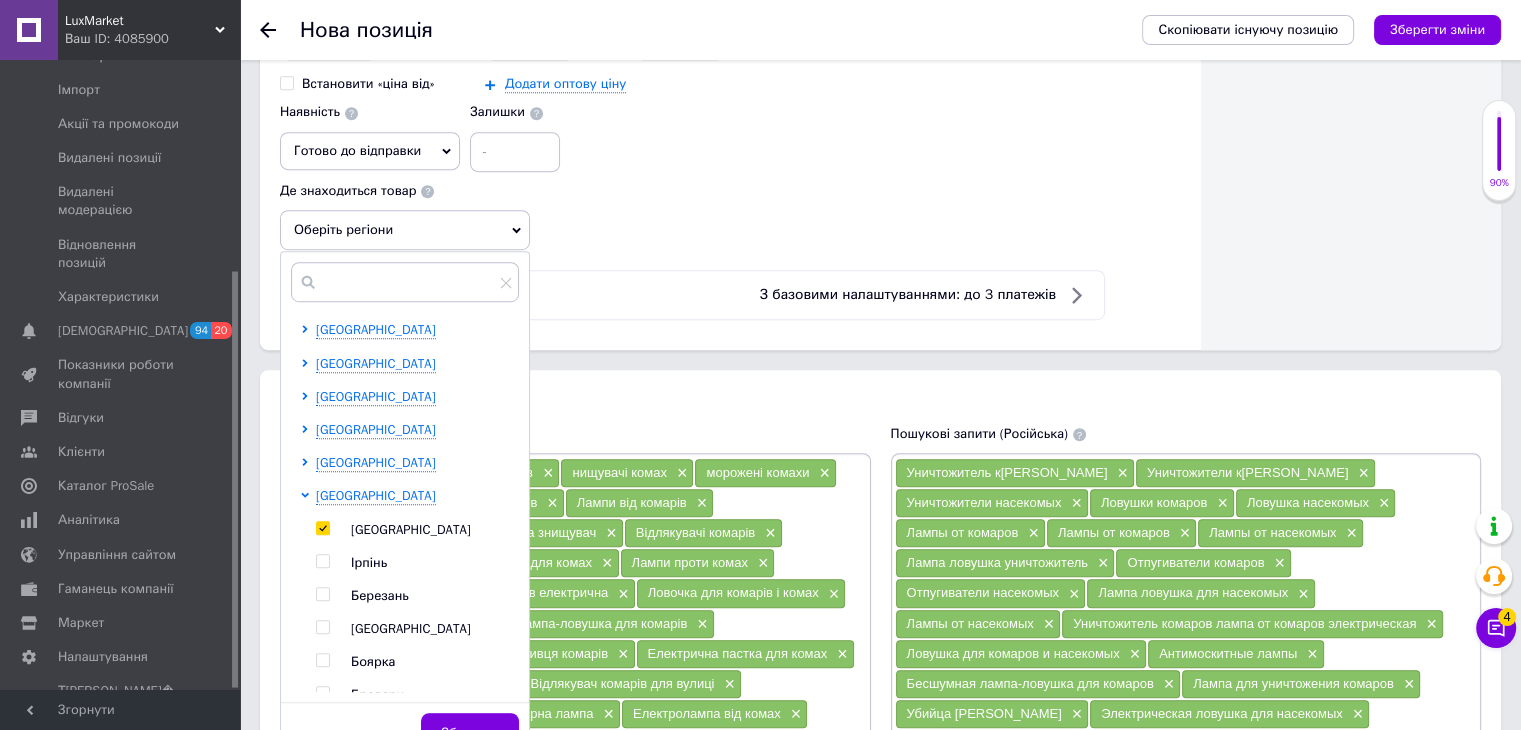 checkbox on "true" 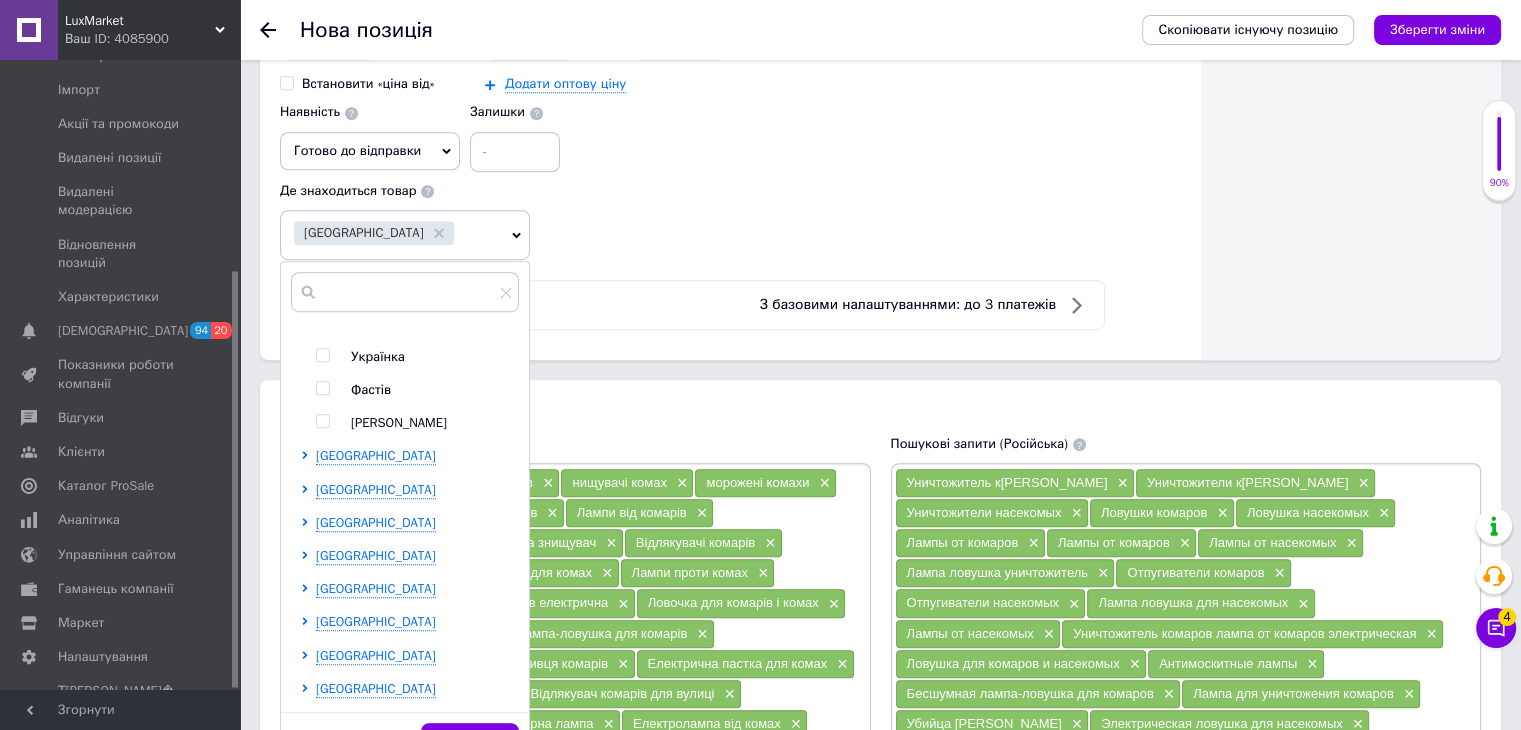 scroll, scrollTop: 900, scrollLeft: 0, axis: vertical 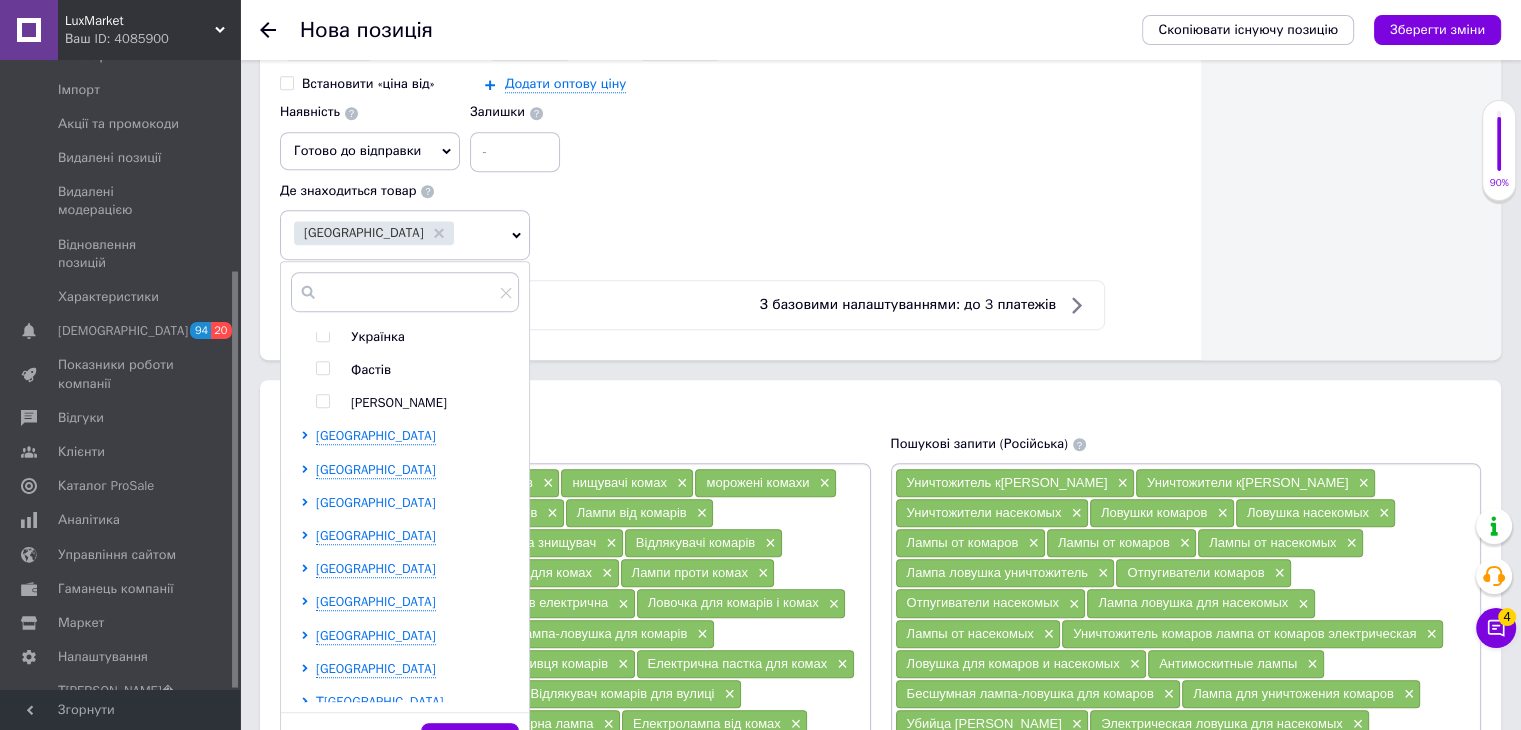 click on "[GEOGRAPHIC_DATA]" at bounding box center (376, 502) 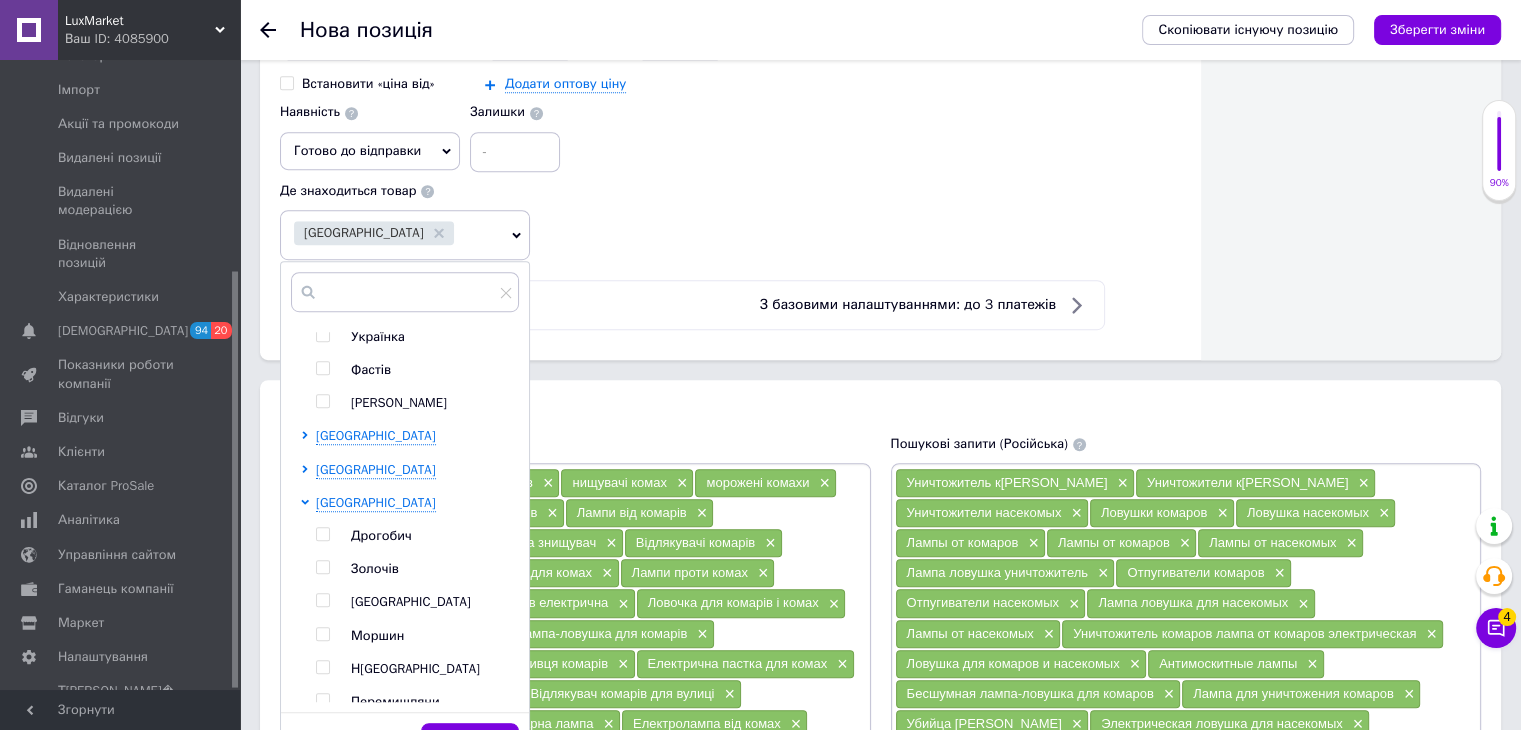 click at bounding box center (322, 600) 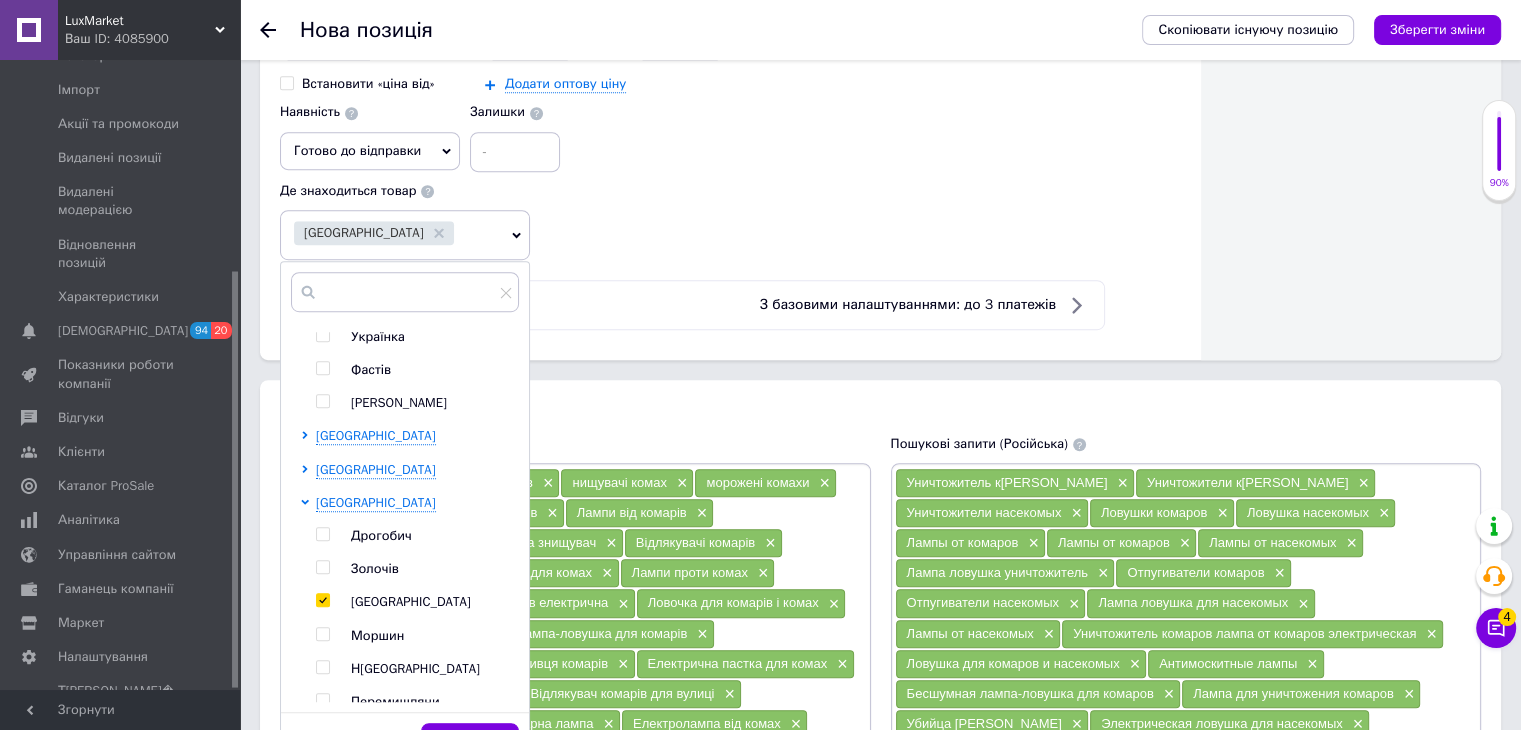 checkbox on "true" 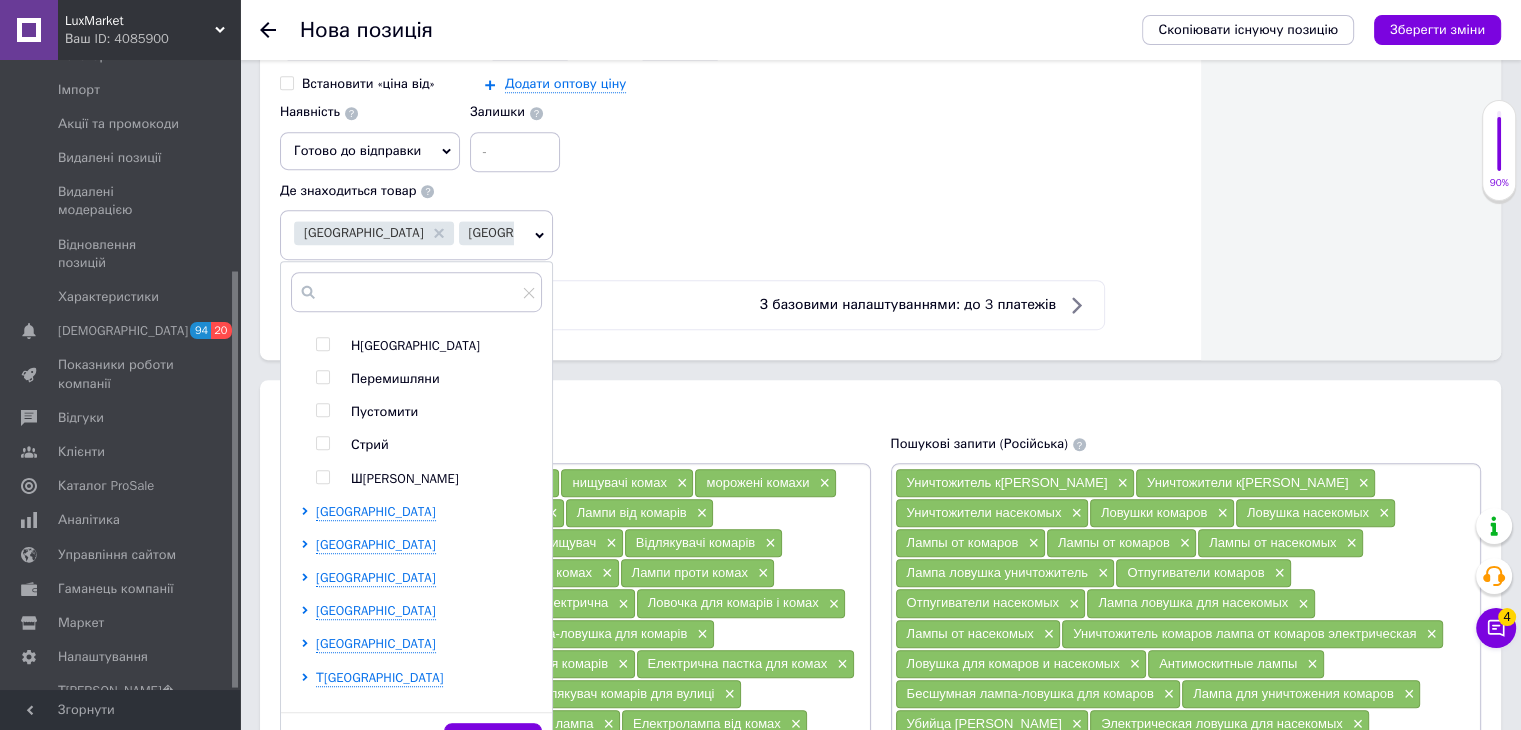 scroll, scrollTop: 1425, scrollLeft: 0, axis: vertical 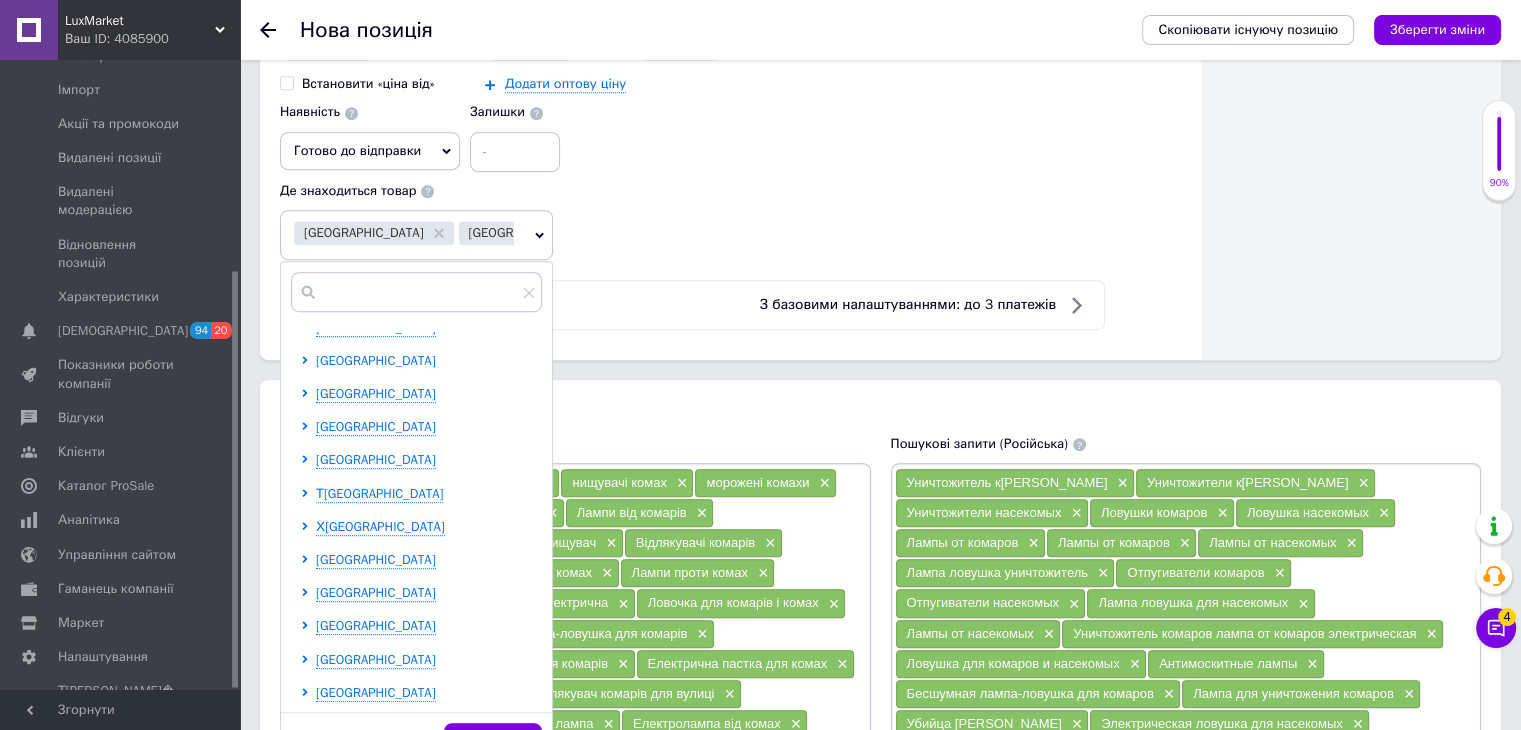 click on "[GEOGRAPHIC_DATA]" at bounding box center (376, 360) 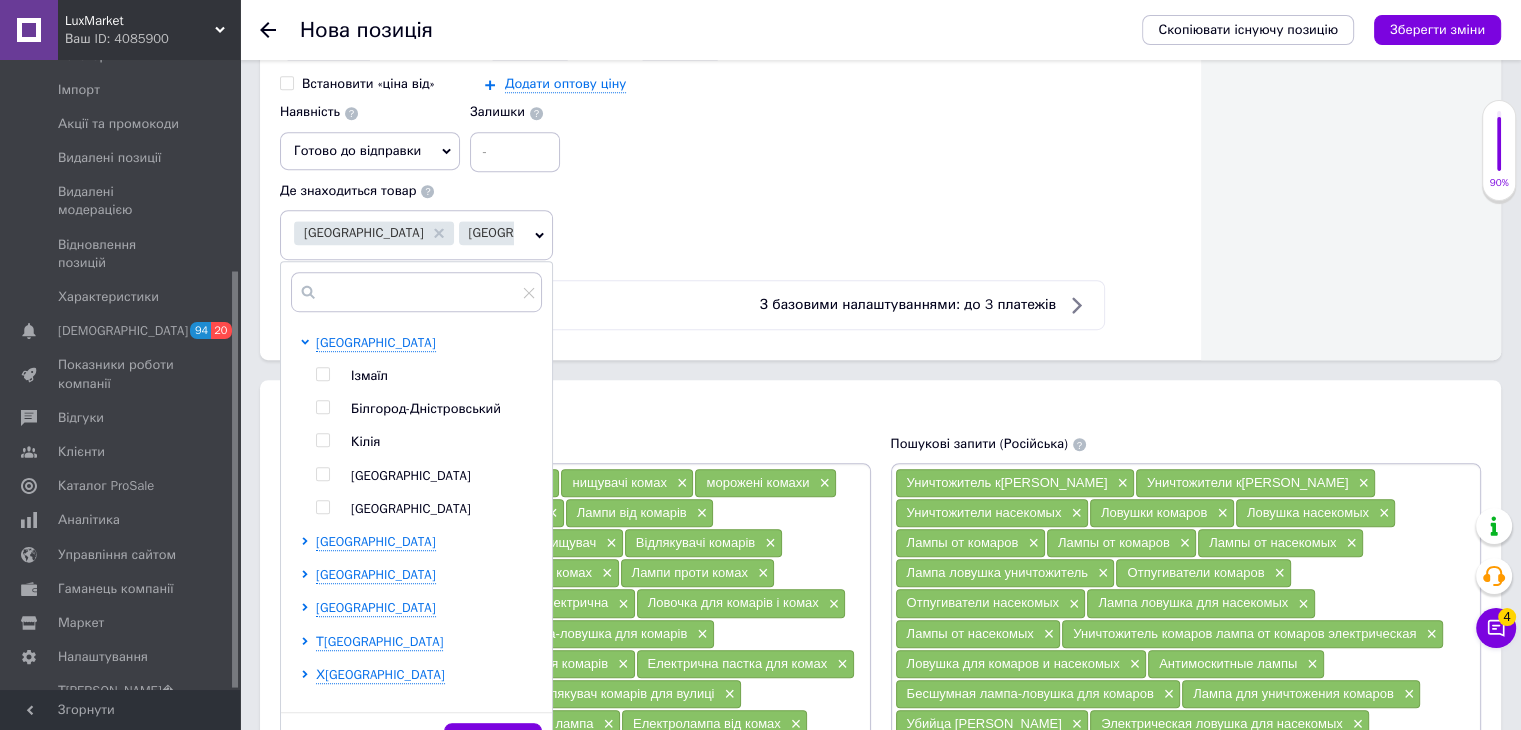 click at bounding box center (322, 474) 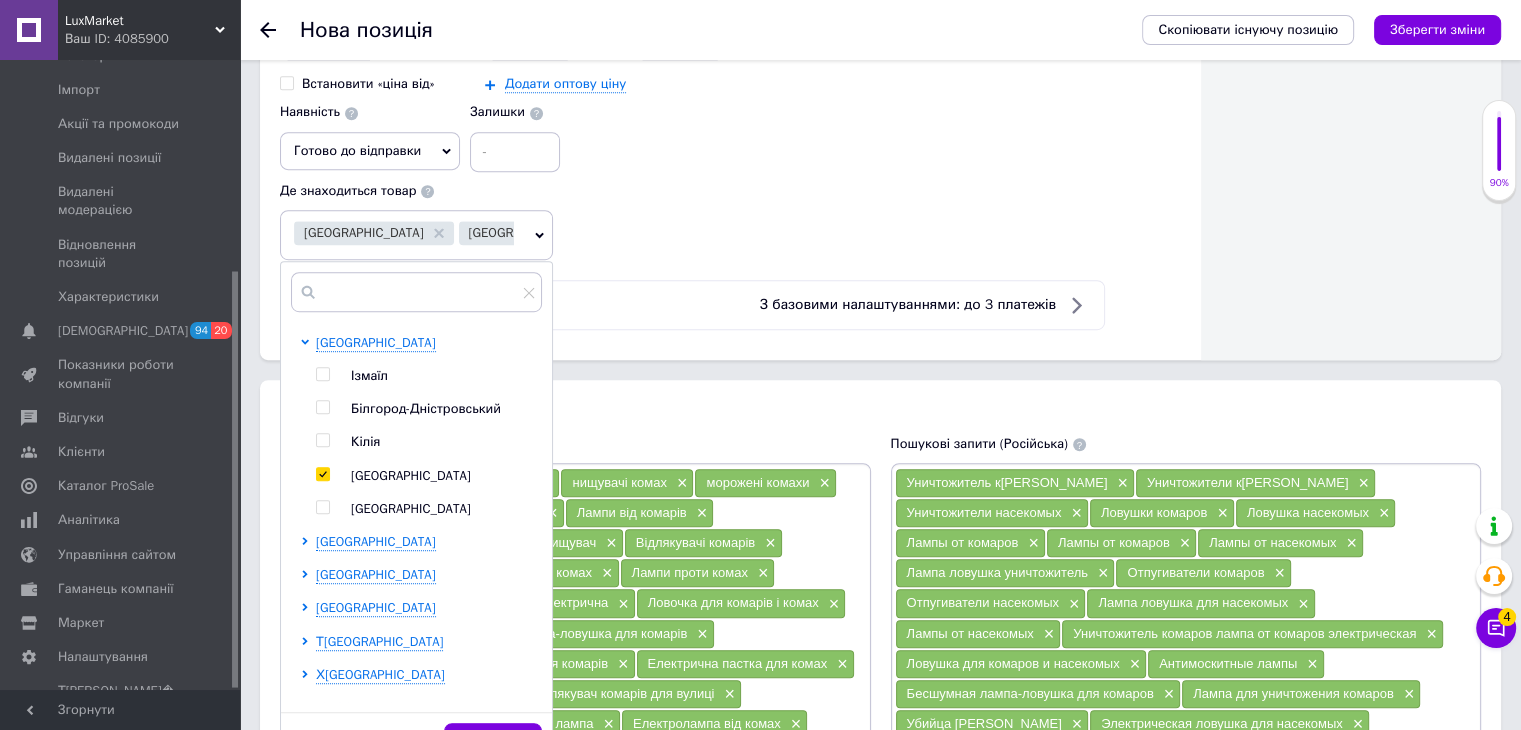 checkbox on "true" 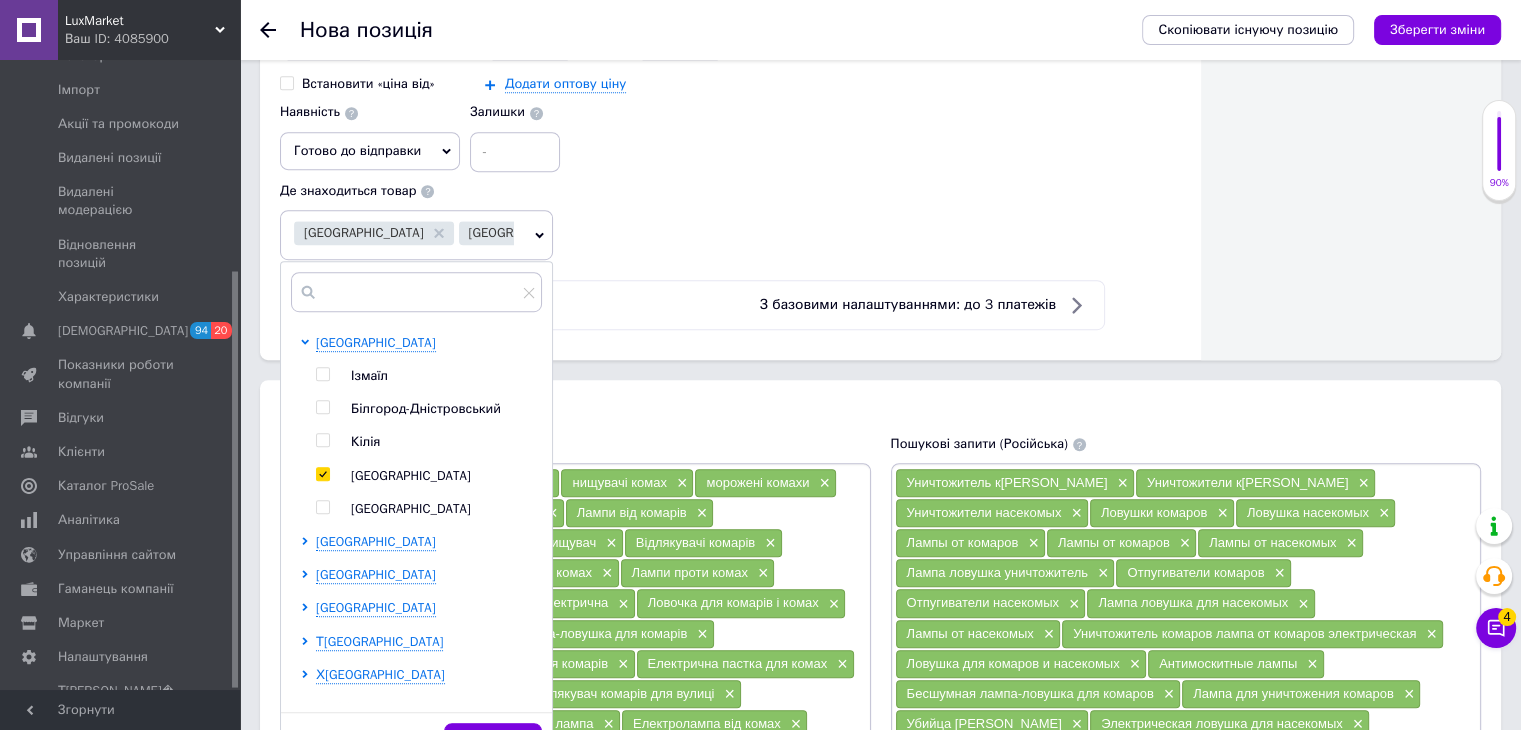 scroll, scrollTop: 1407, scrollLeft: 0, axis: vertical 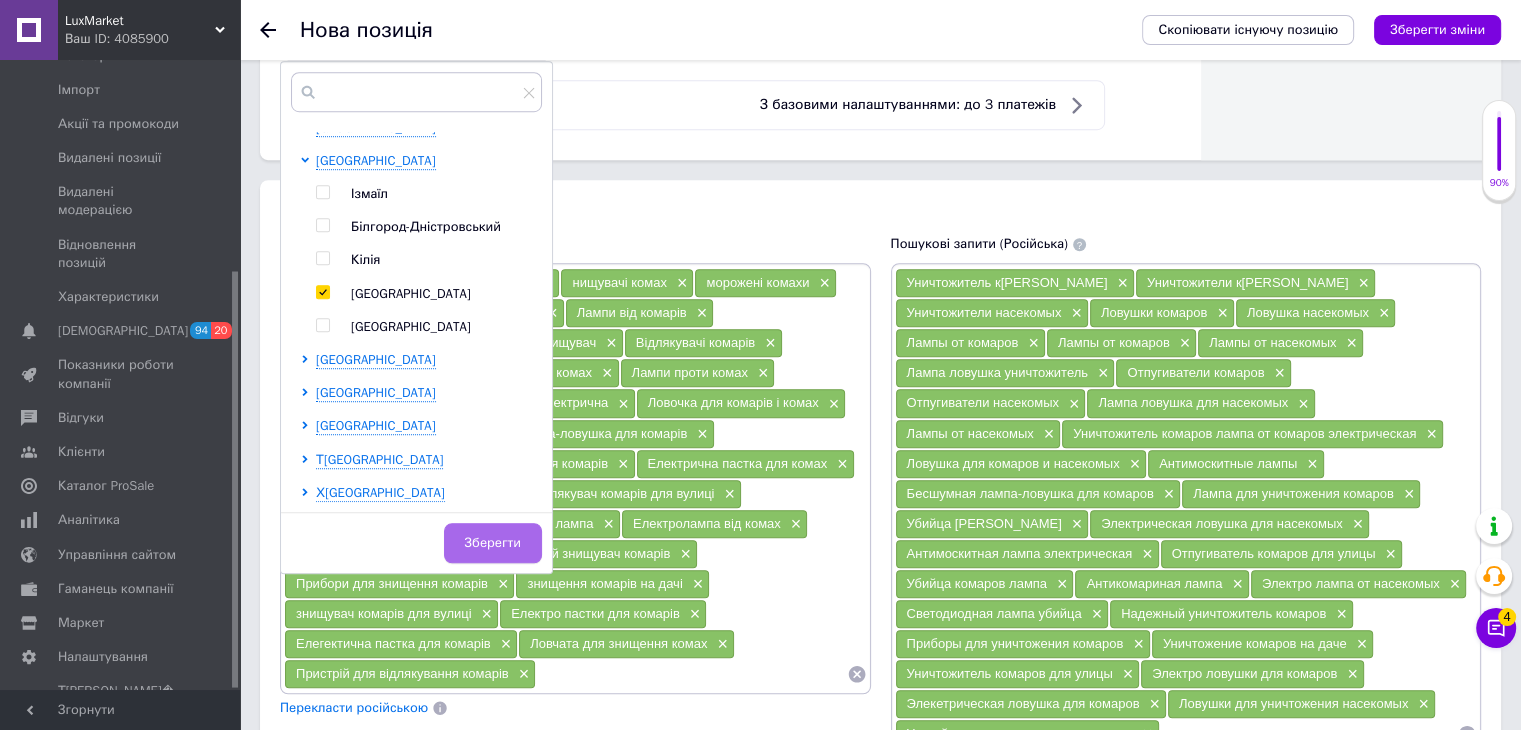 click on "Зберегти" at bounding box center [493, 543] 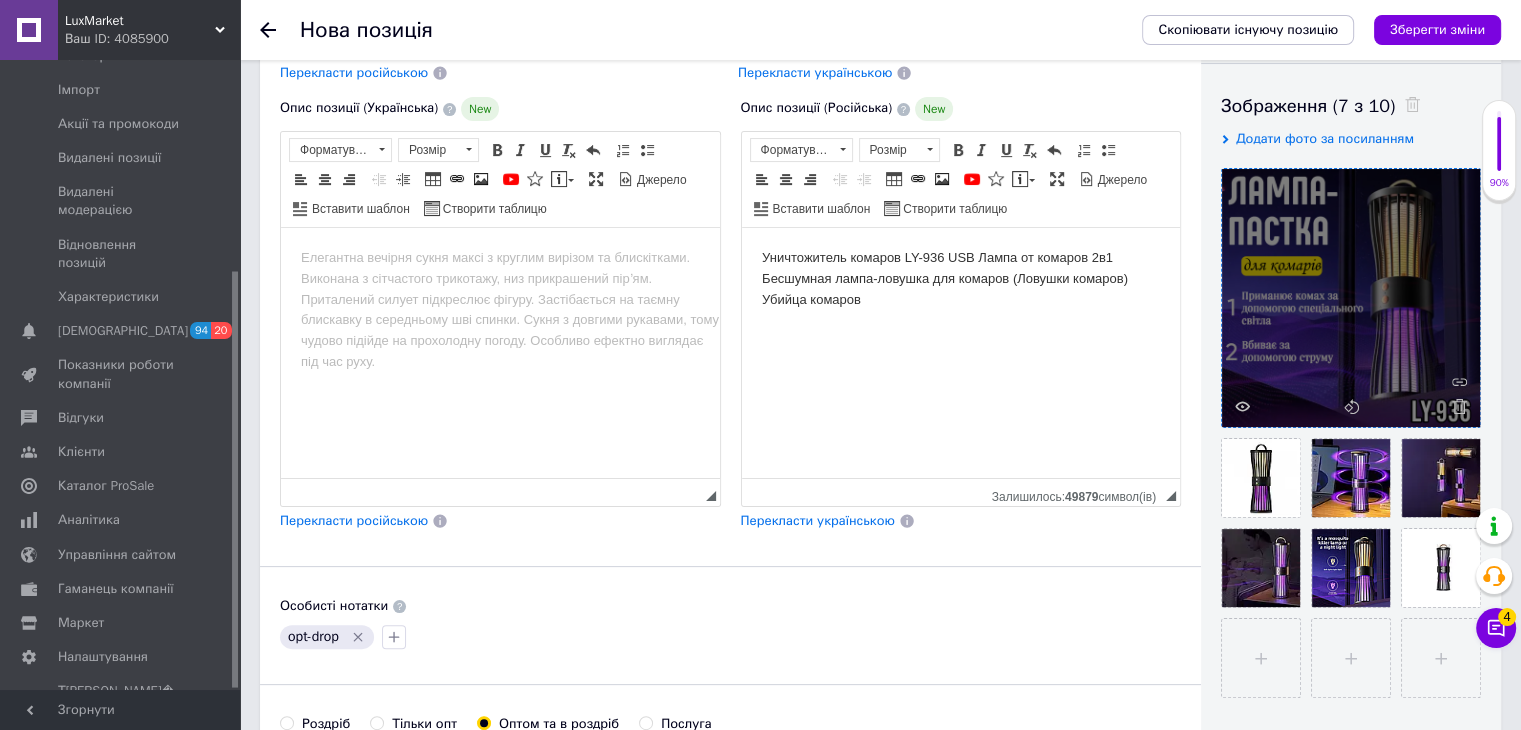 scroll, scrollTop: 100, scrollLeft: 0, axis: vertical 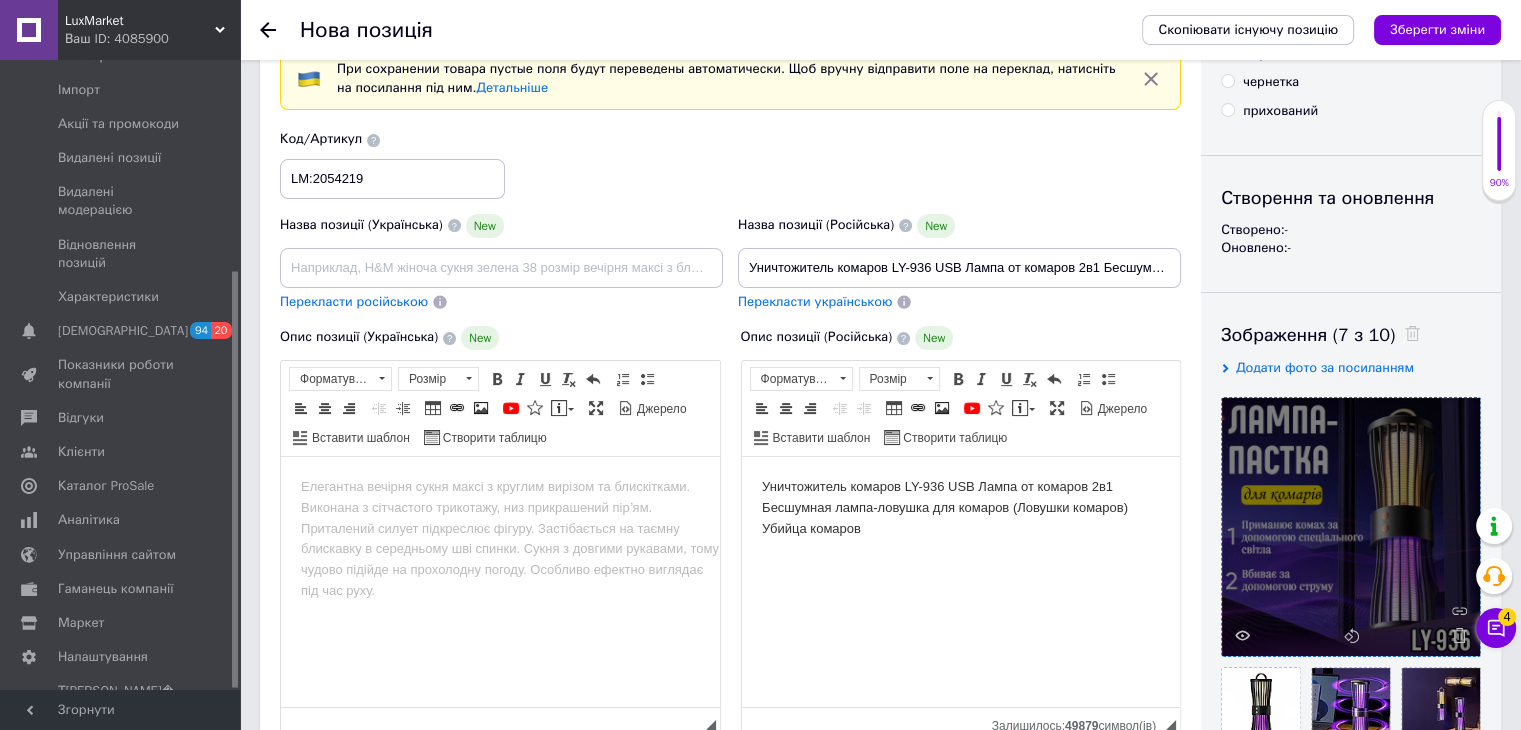 click on "Уничтожитель комаров LY-936 USB Лампа от комаров 2в1 Бесшумная лампа-ловушка для комаров (Ловушки комаров) Убийца комаров" at bounding box center [960, 508] 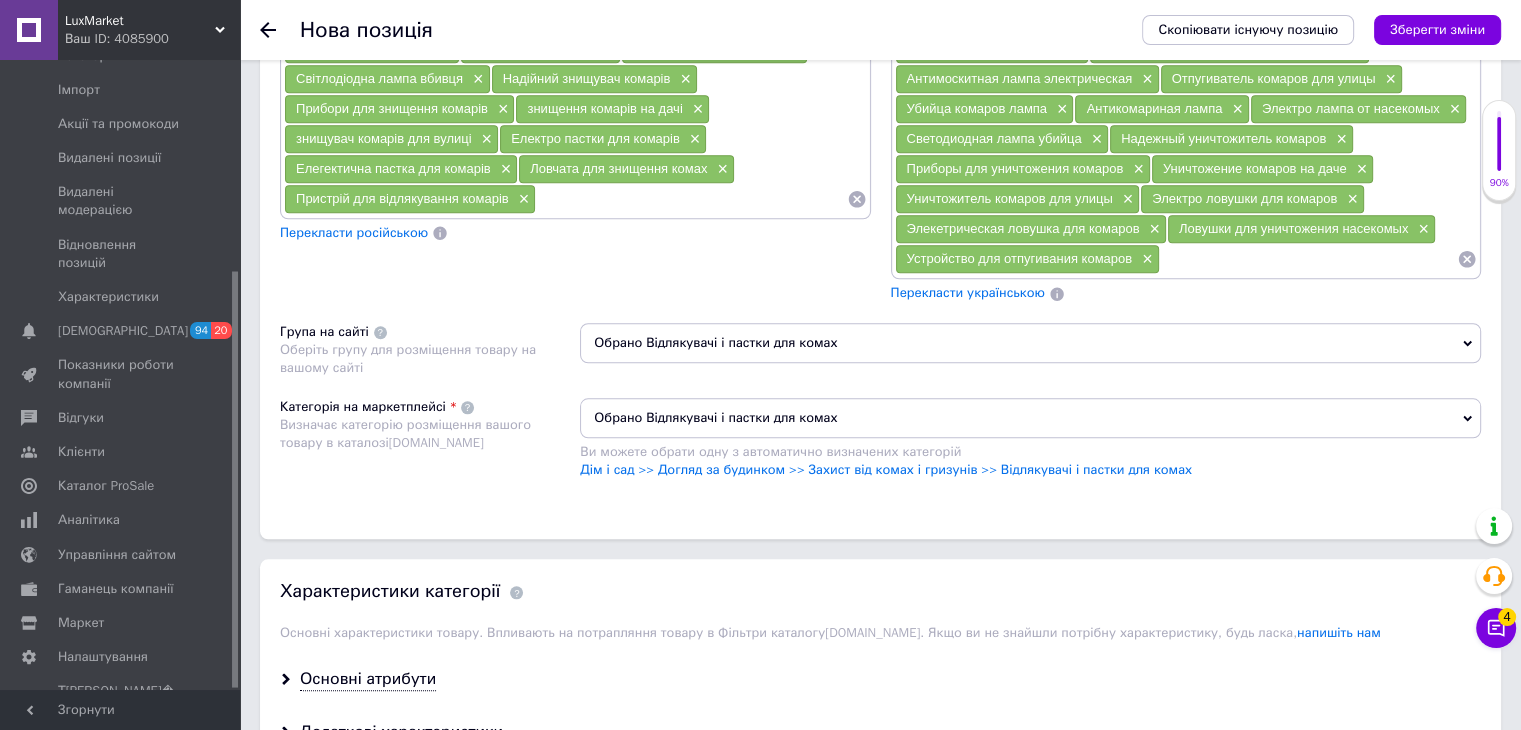 scroll, scrollTop: 1900, scrollLeft: 0, axis: vertical 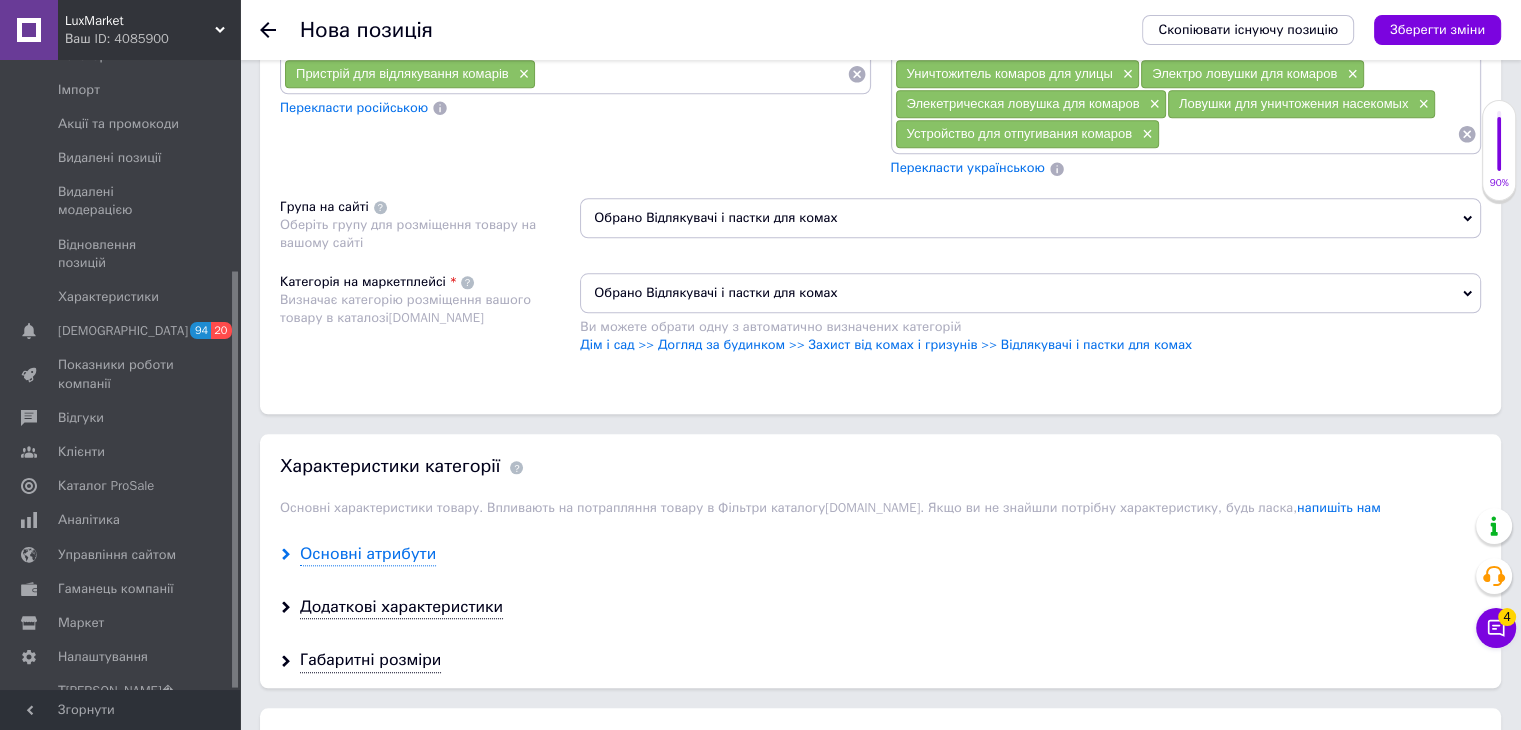 click on "Основні атрибути" at bounding box center (880, 554) 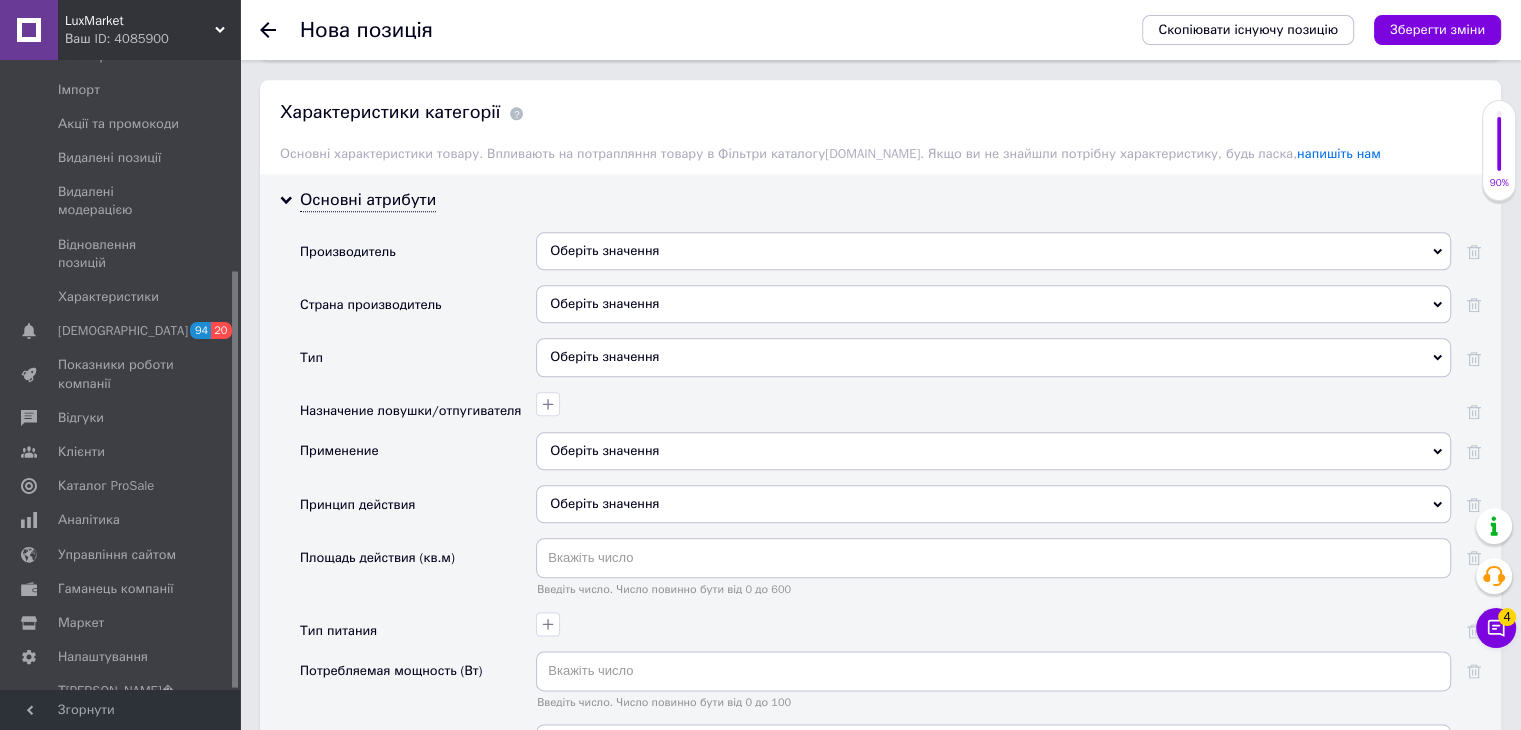 scroll, scrollTop: 2300, scrollLeft: 0, axis: vertical 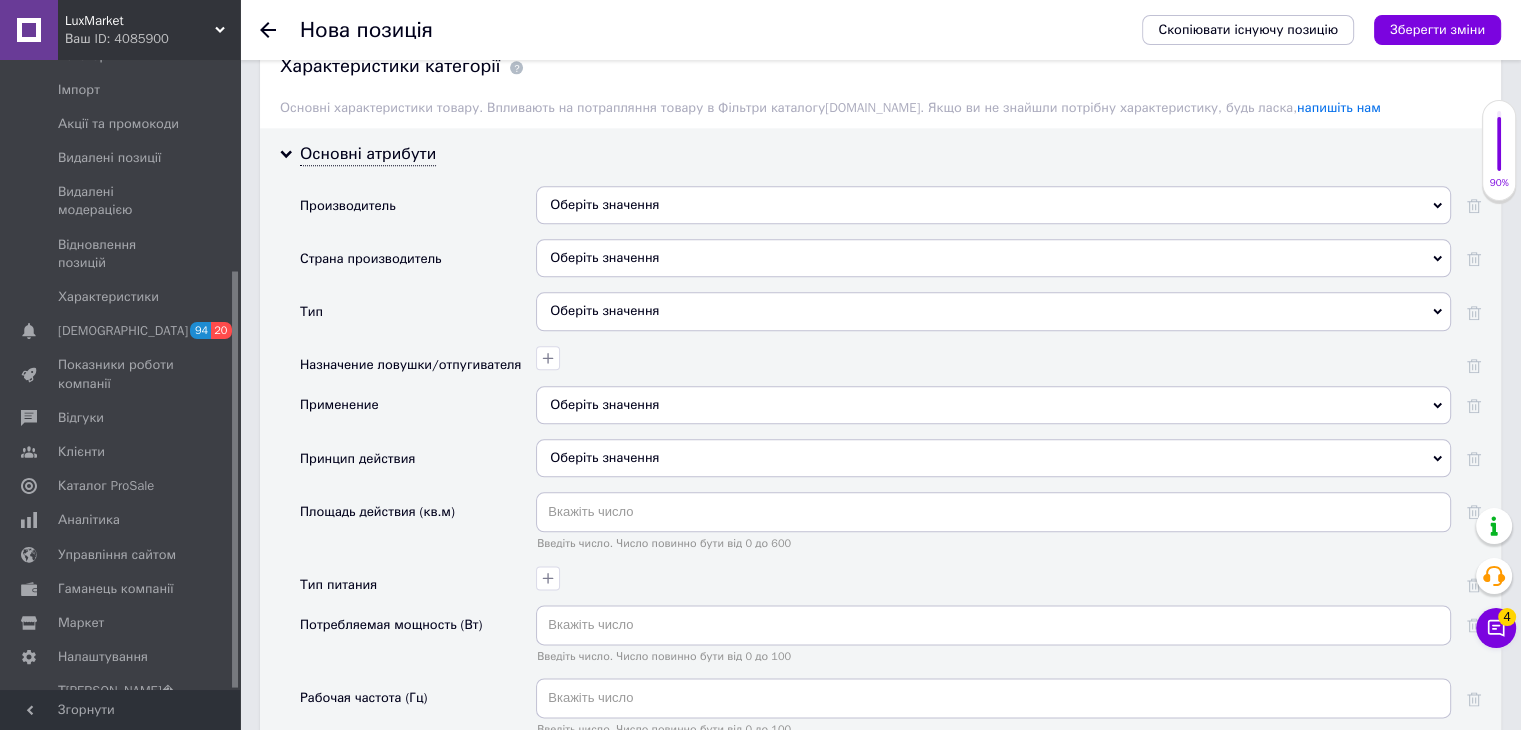 click on "Оберіть значення" at bounding box center (993, 205) 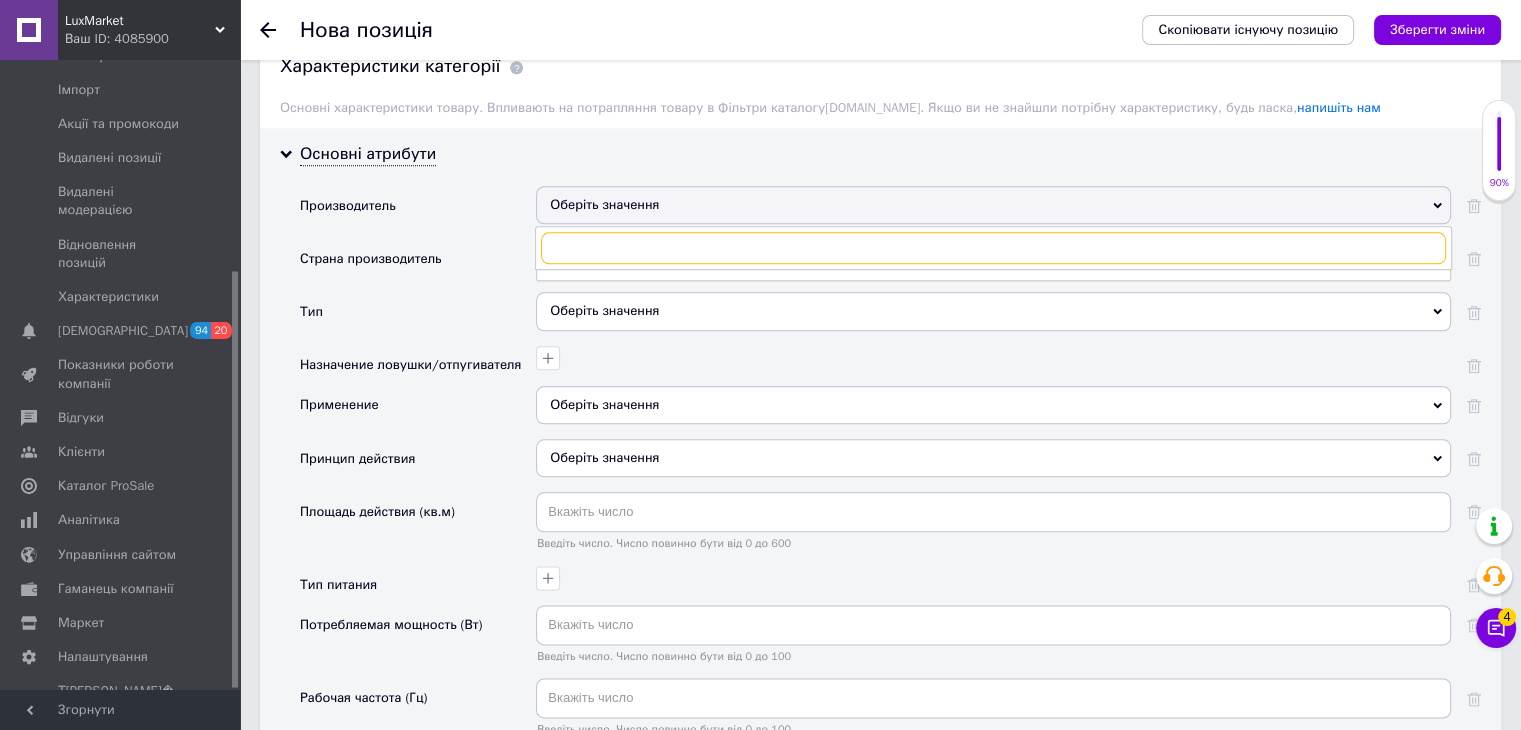 paste on "LY" 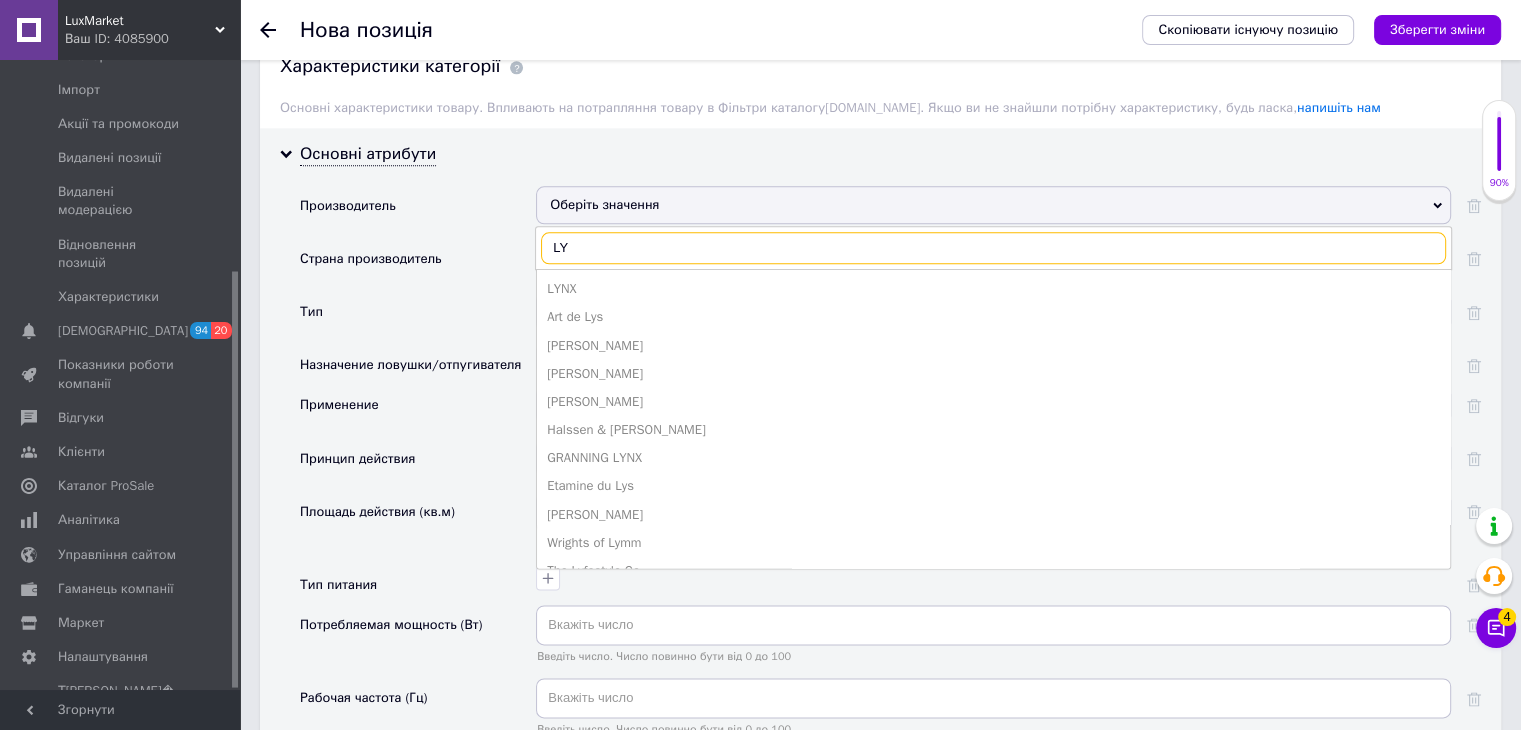 click on "LY" at bounding box center (993, 248) 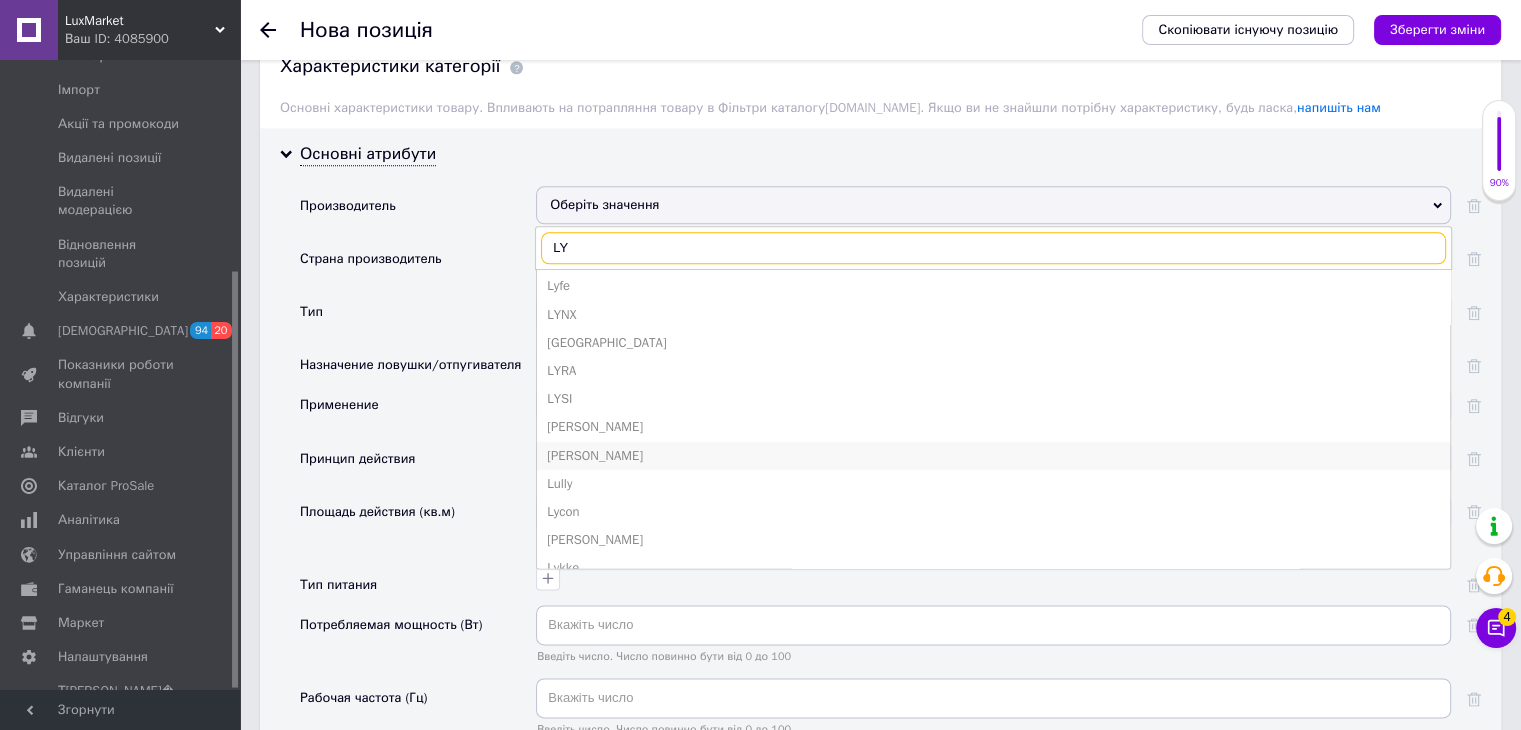 scroll, scrollTop: 0, scrollLeft: 0, axis: both 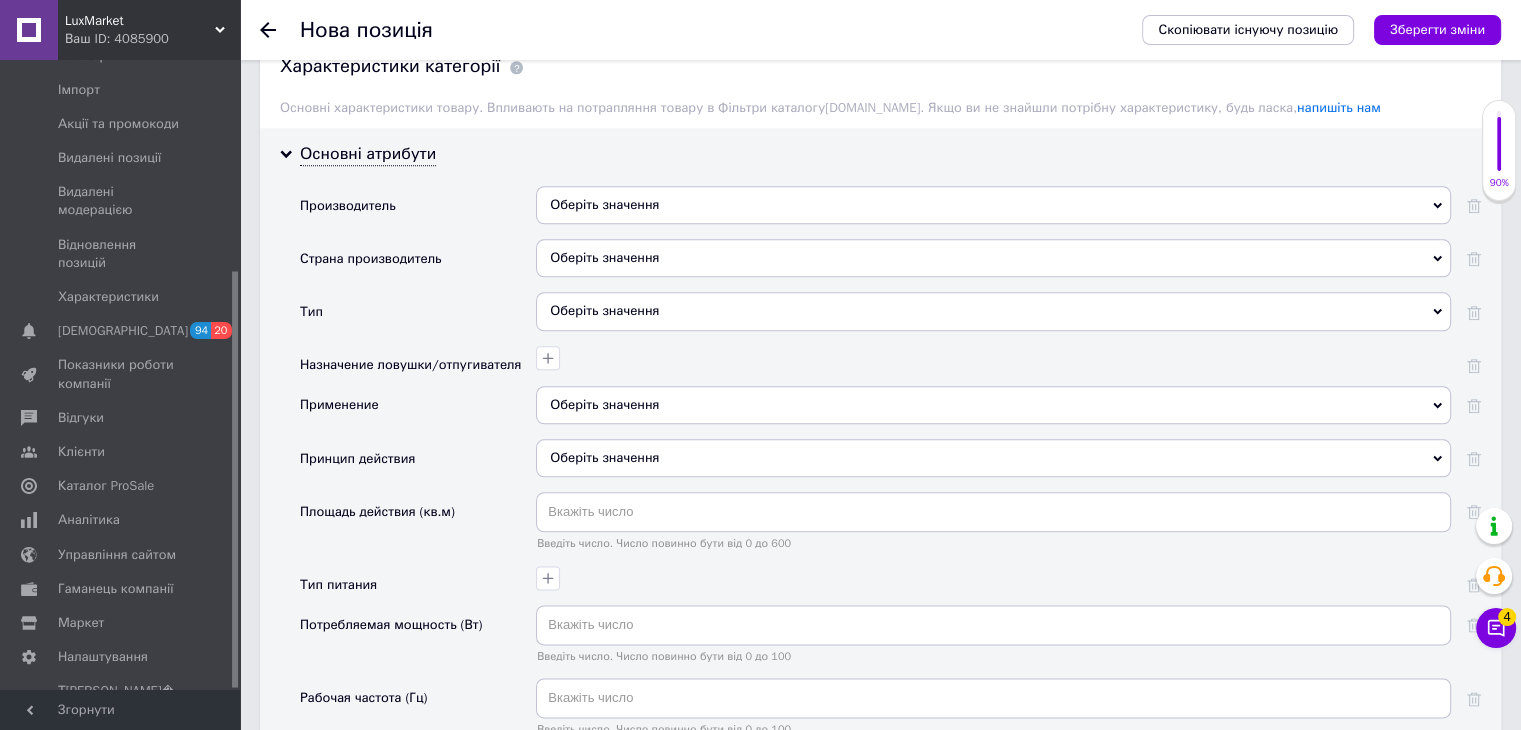 click on "Тип" at bounding box center [418, 318] 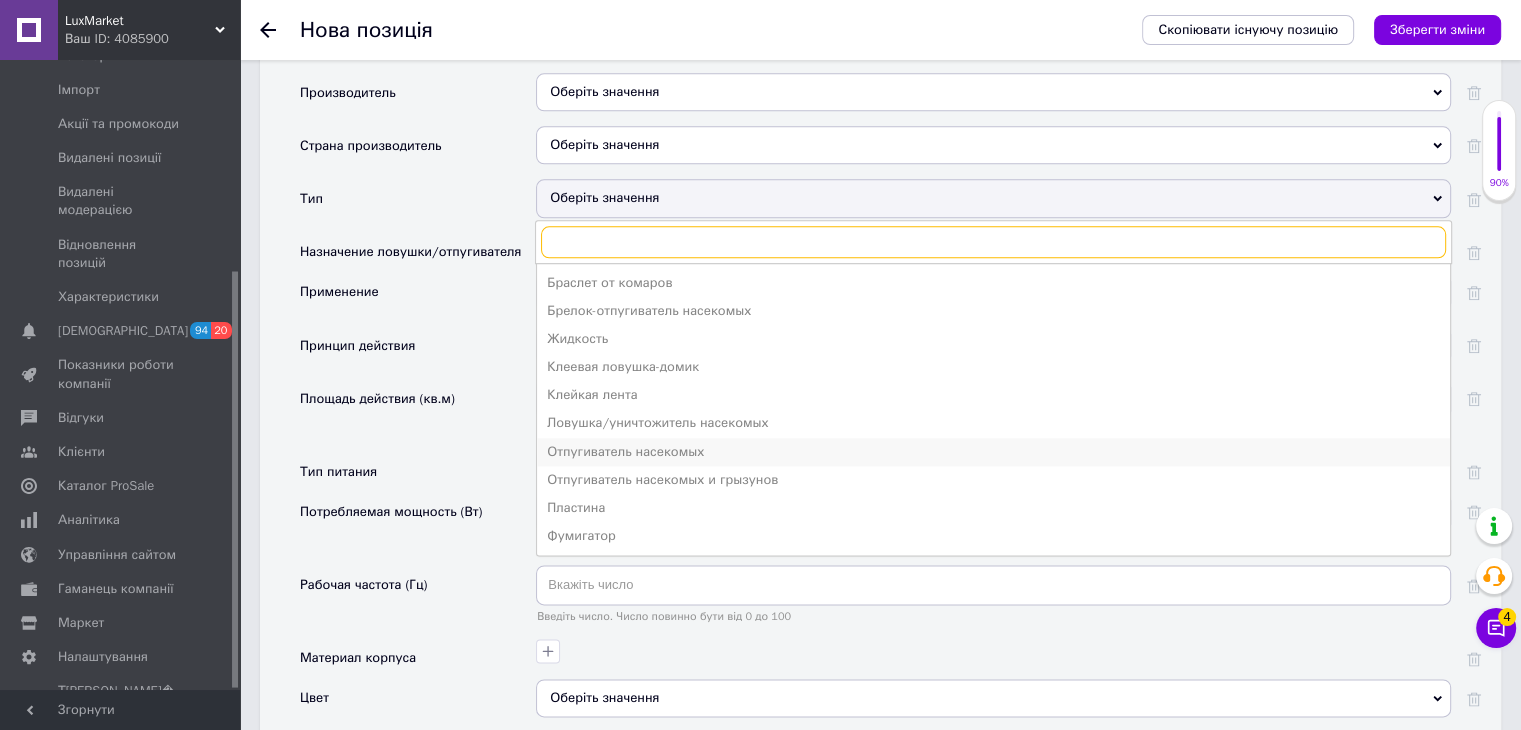 scroll, scrollTop: 2500, scrollLeft: 0, axis: vertical 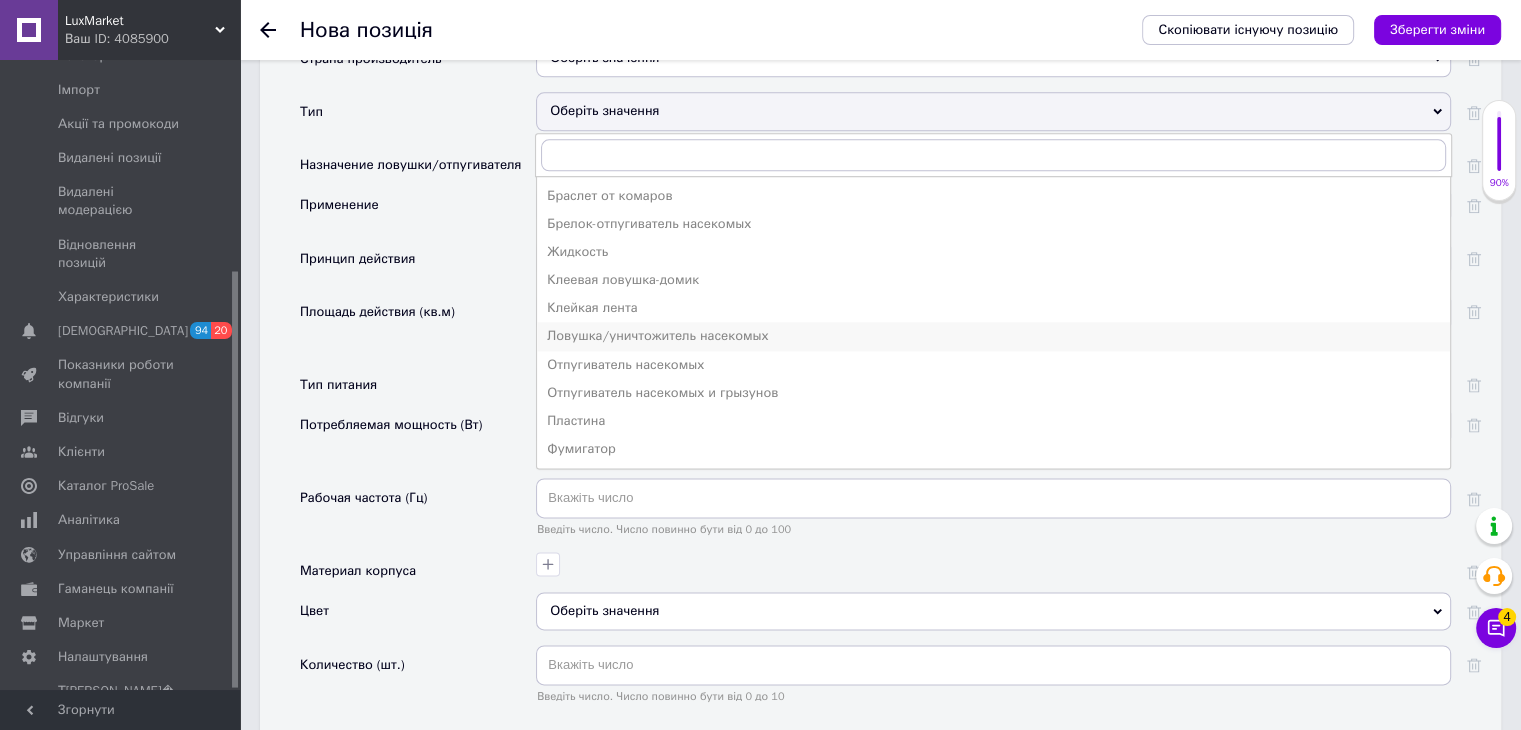 click on "Ловушка/уничтожитель насекомых" at bounding box center (993, 336) 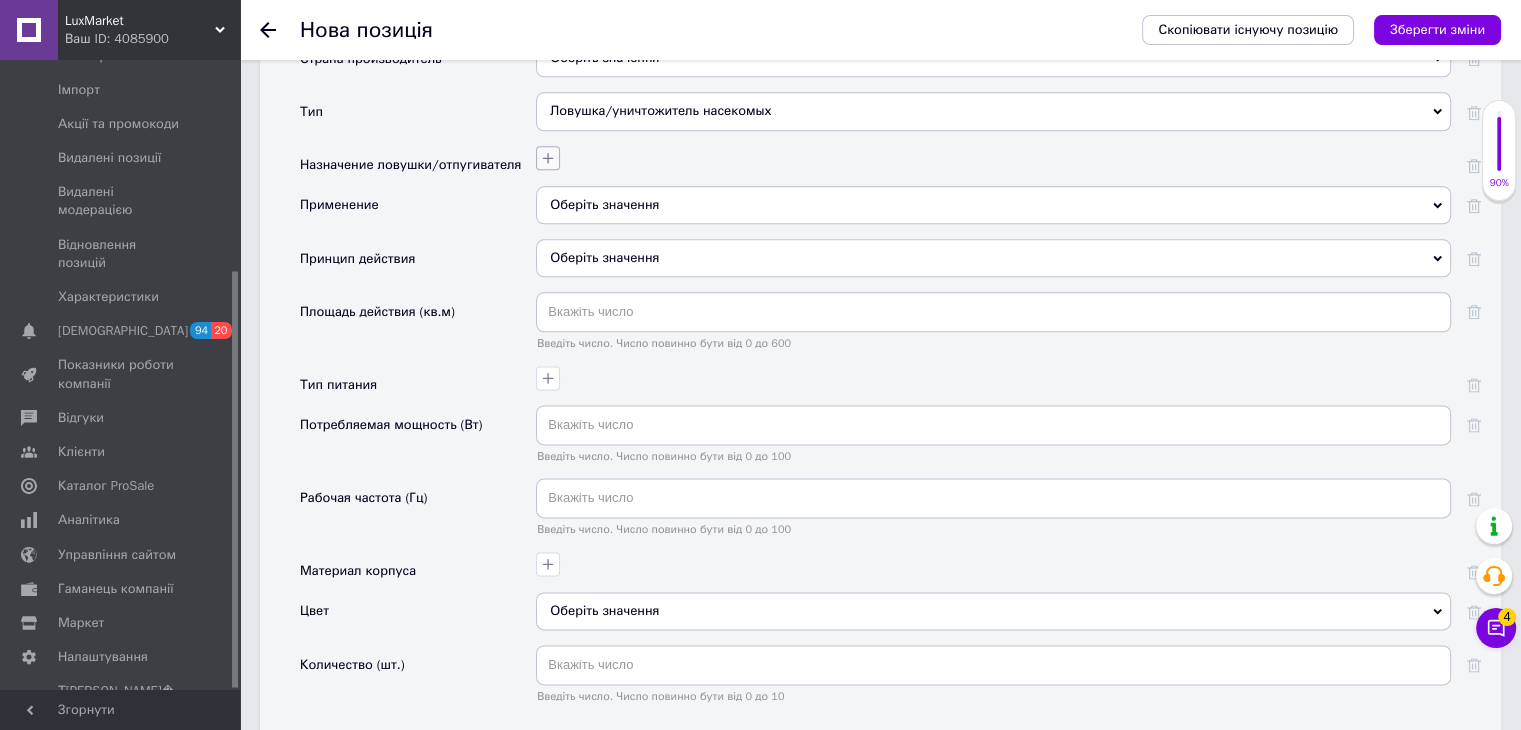 click 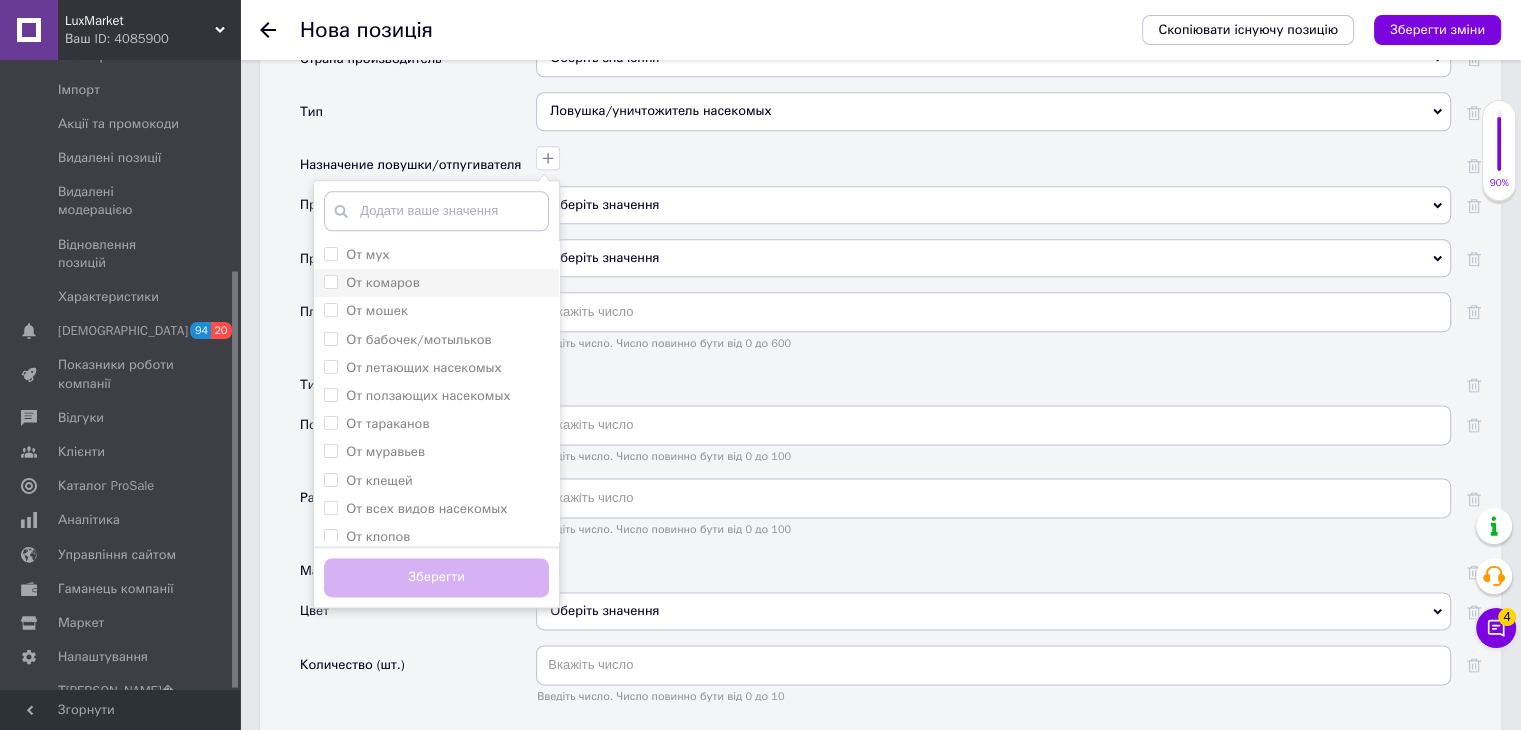 click on "От комаров" at bounding box center [383, 282] 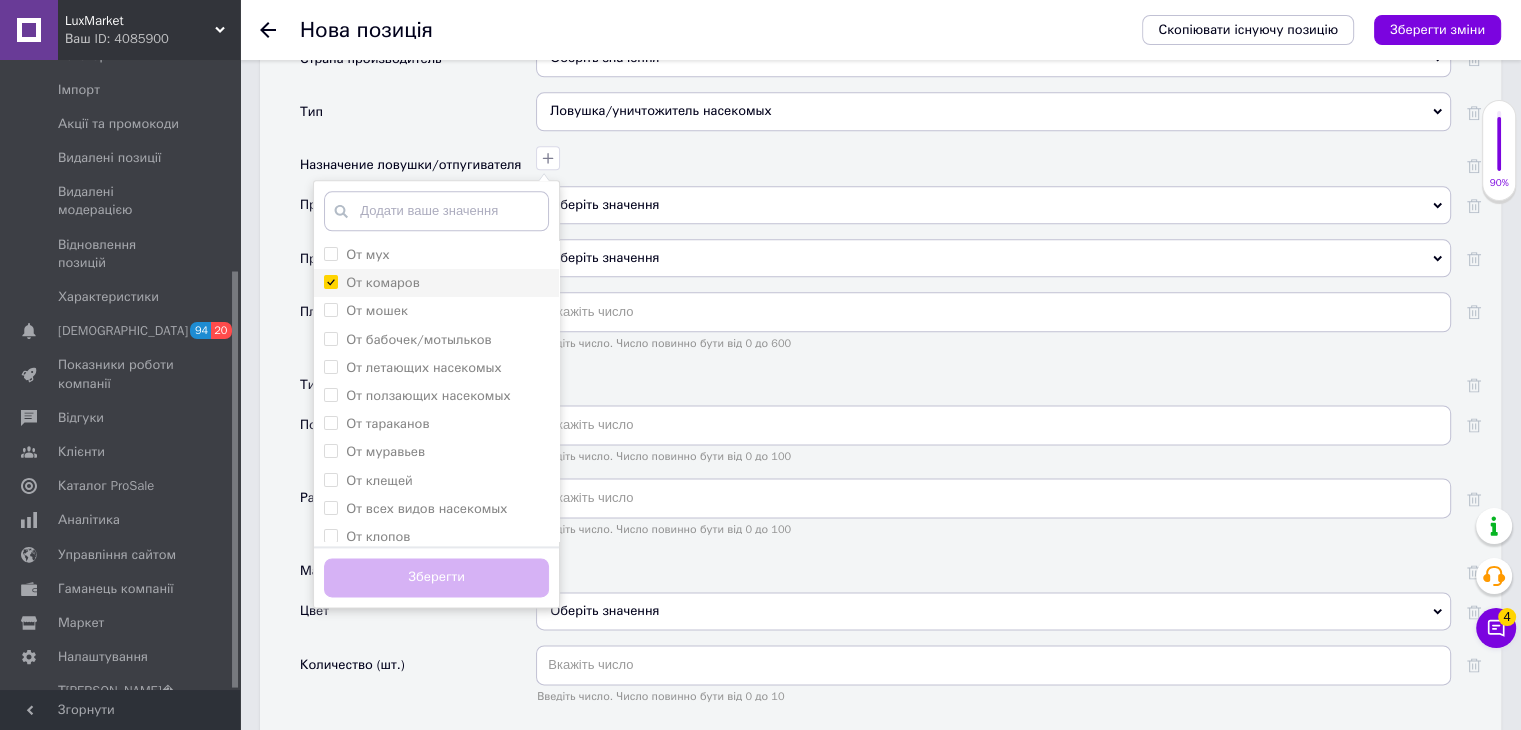 checkbox on "true" 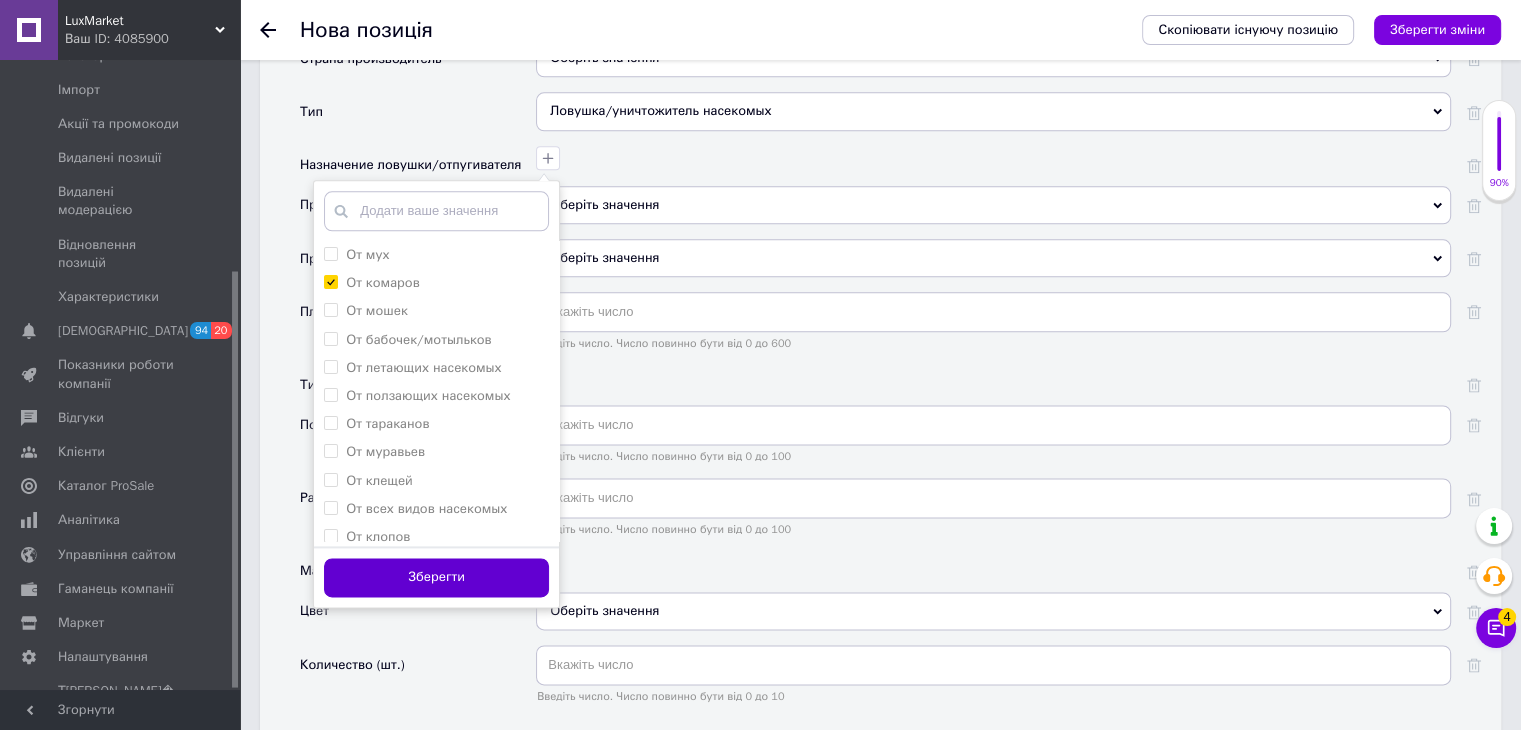 click on "Зберегти" at bounding box center [436, 577] 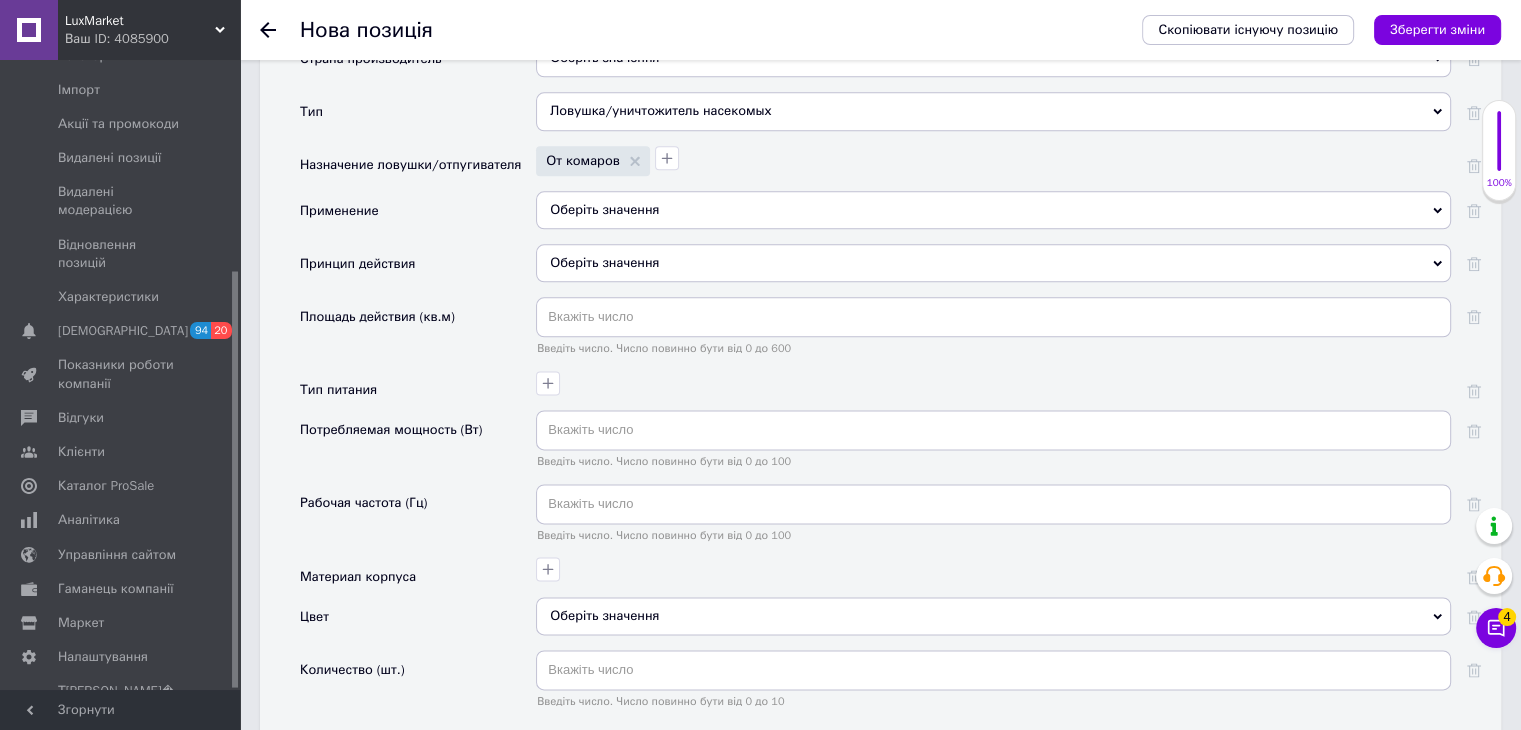 click on "Оберіть значення" at bounding box center (993, 210) 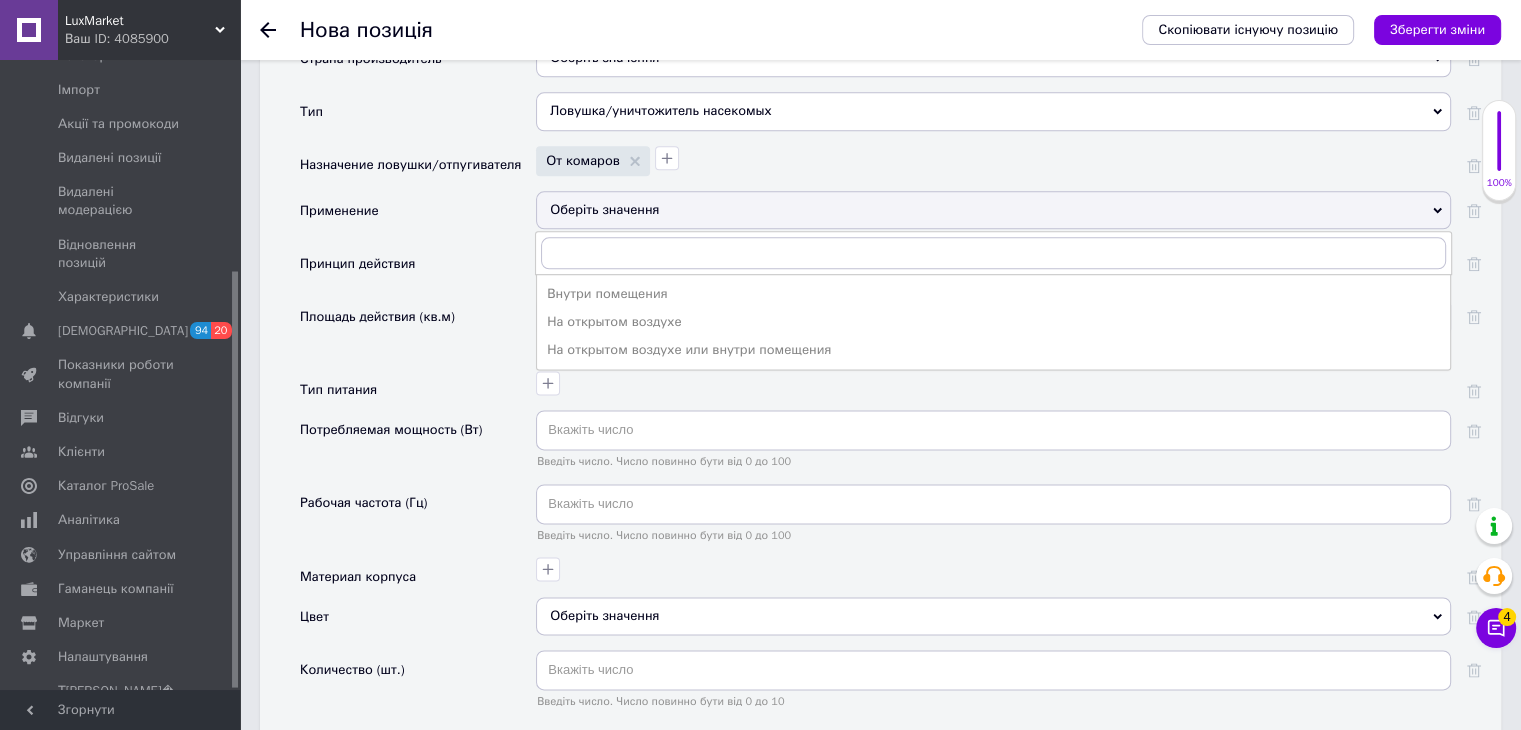click on "Тип питания" at bounding box center (418, 390) 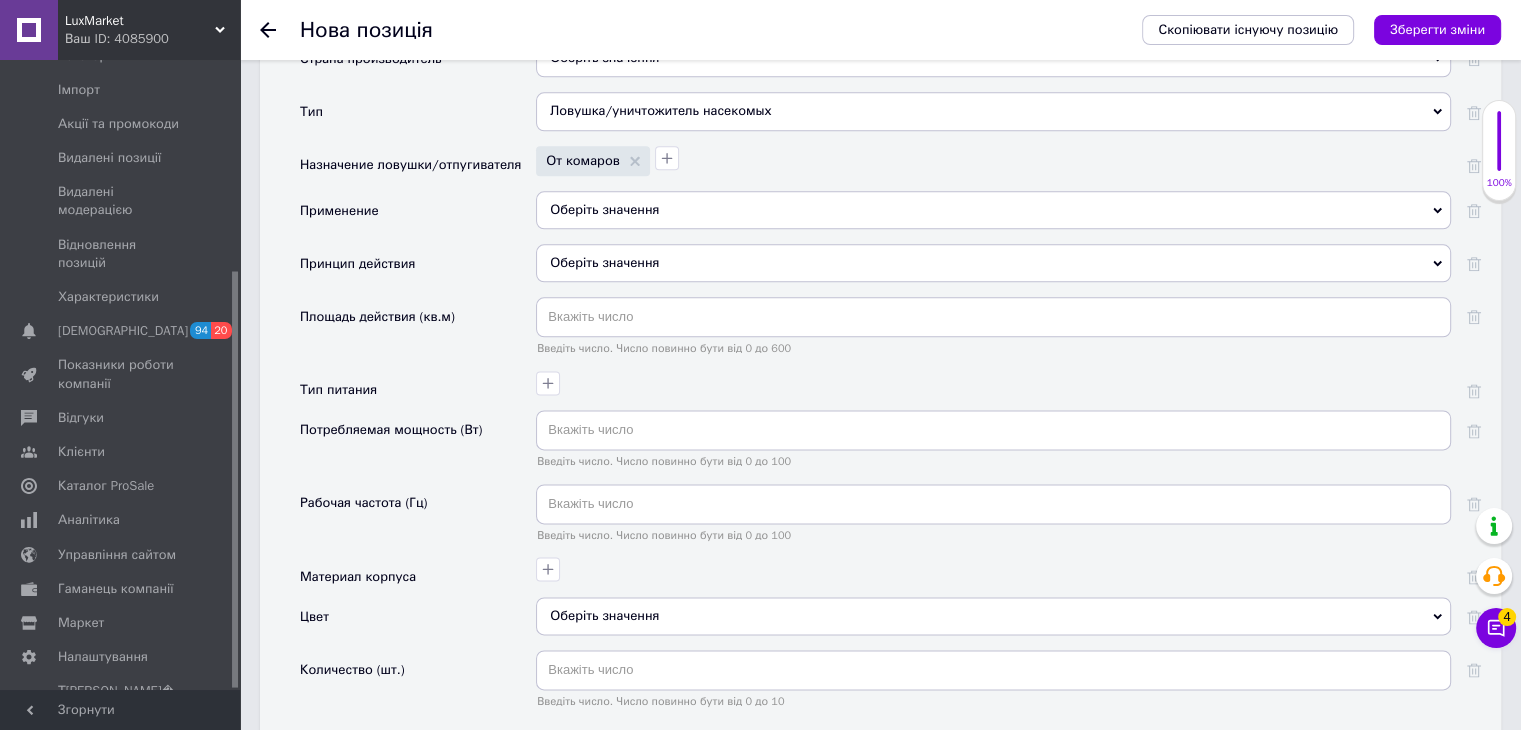click on "Оберіть значення" at bounding box center (993, 210) 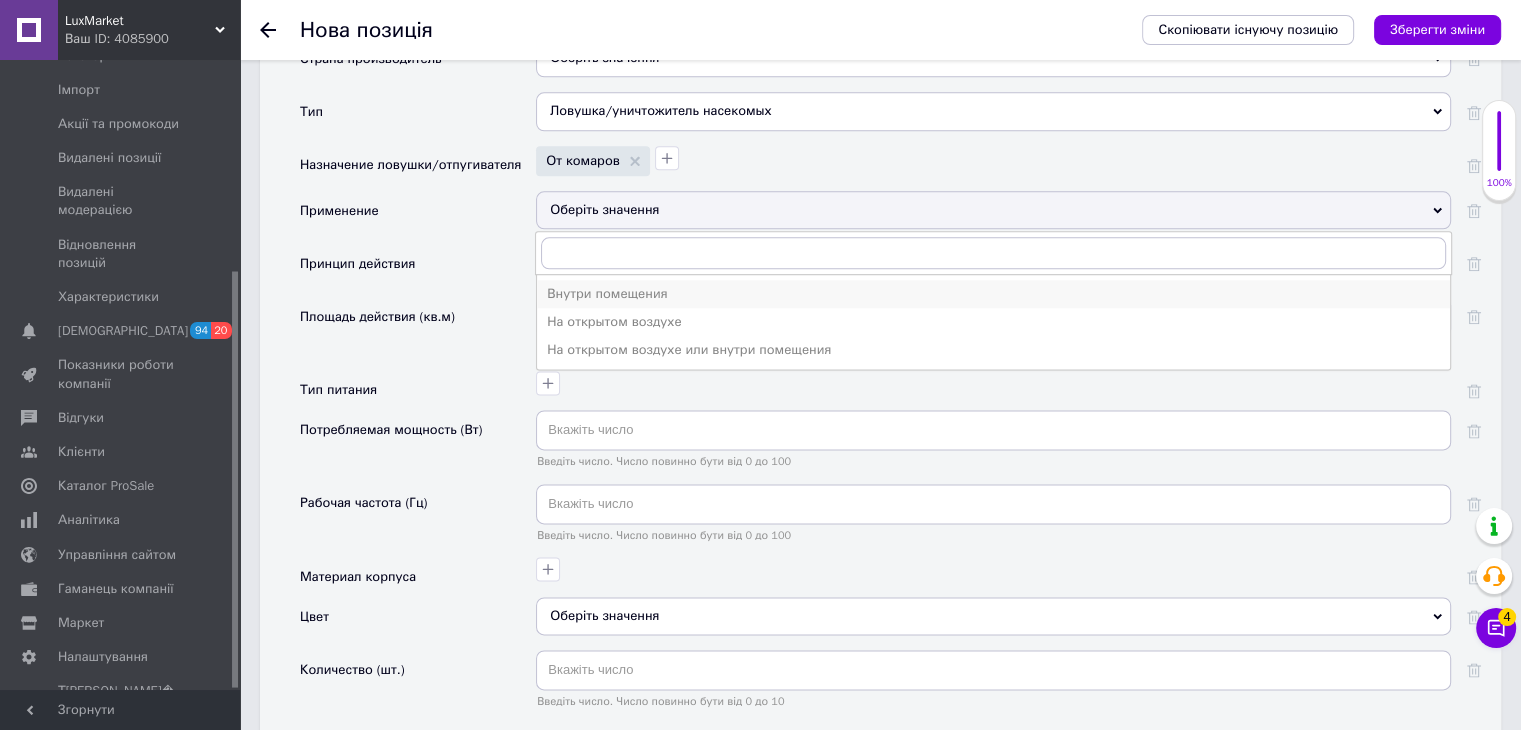 click on "Внутри помещения" at bounding box center (993, 294) 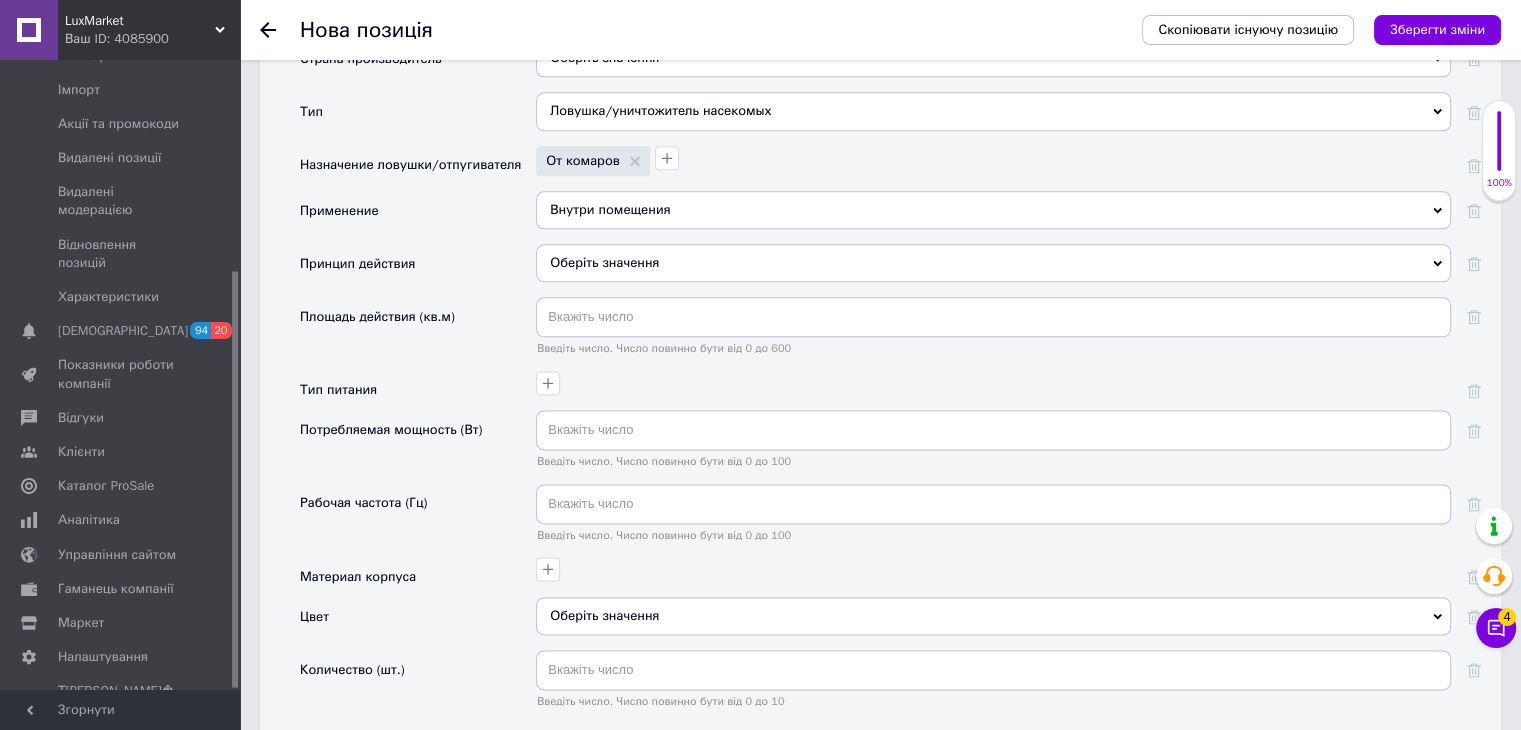 click on "Оберіть значення" at bounding box center [993, 263] 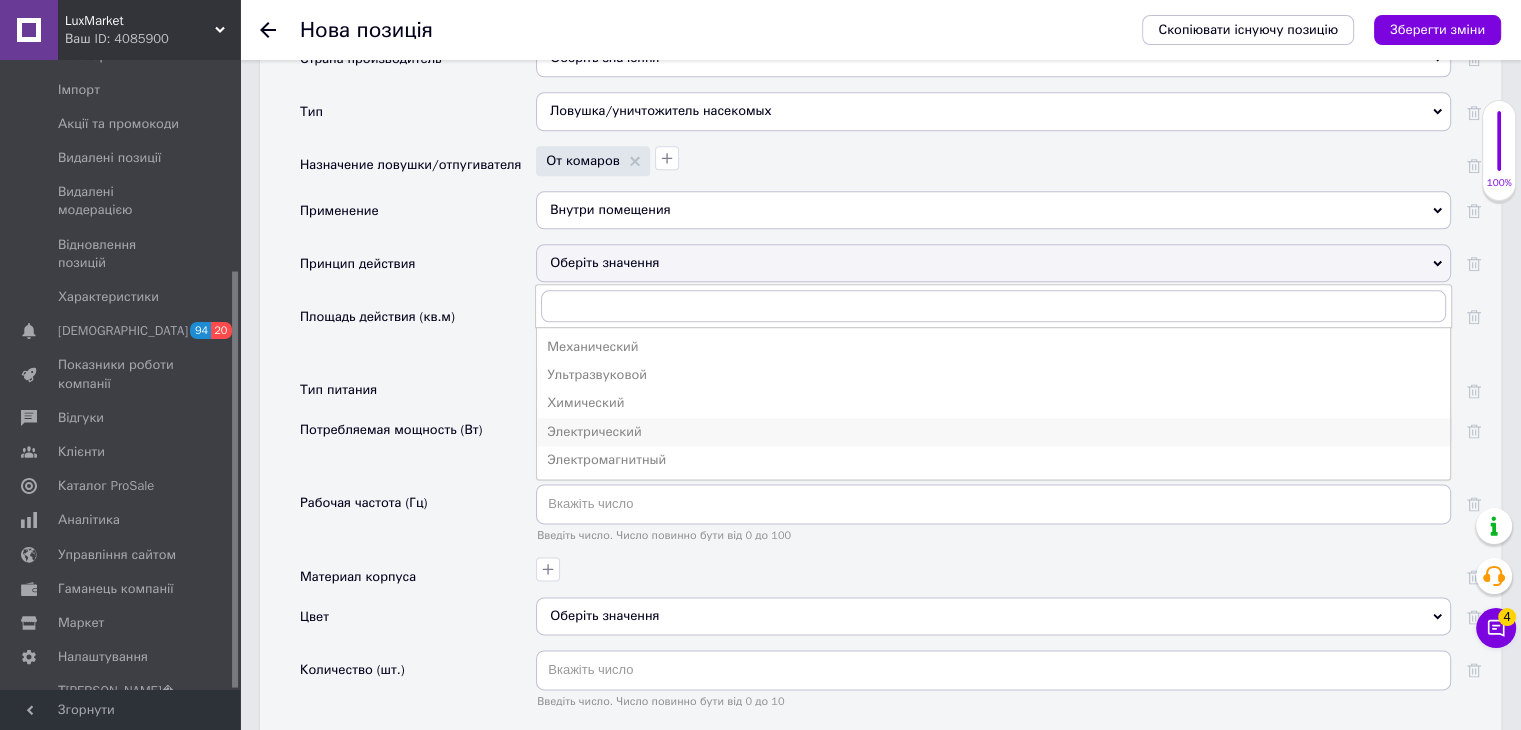 click on "Электрический" at bounding box center [993, 432] 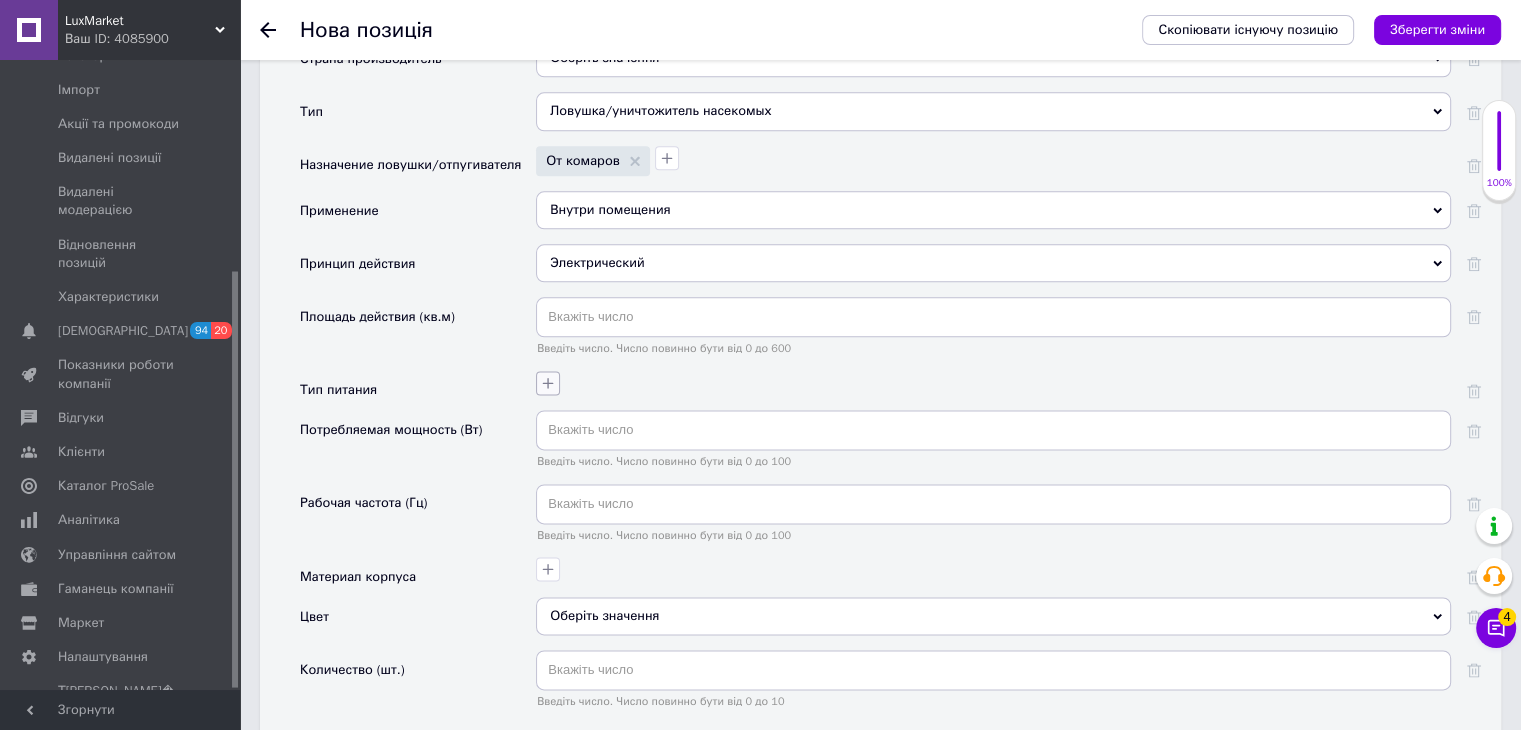 click 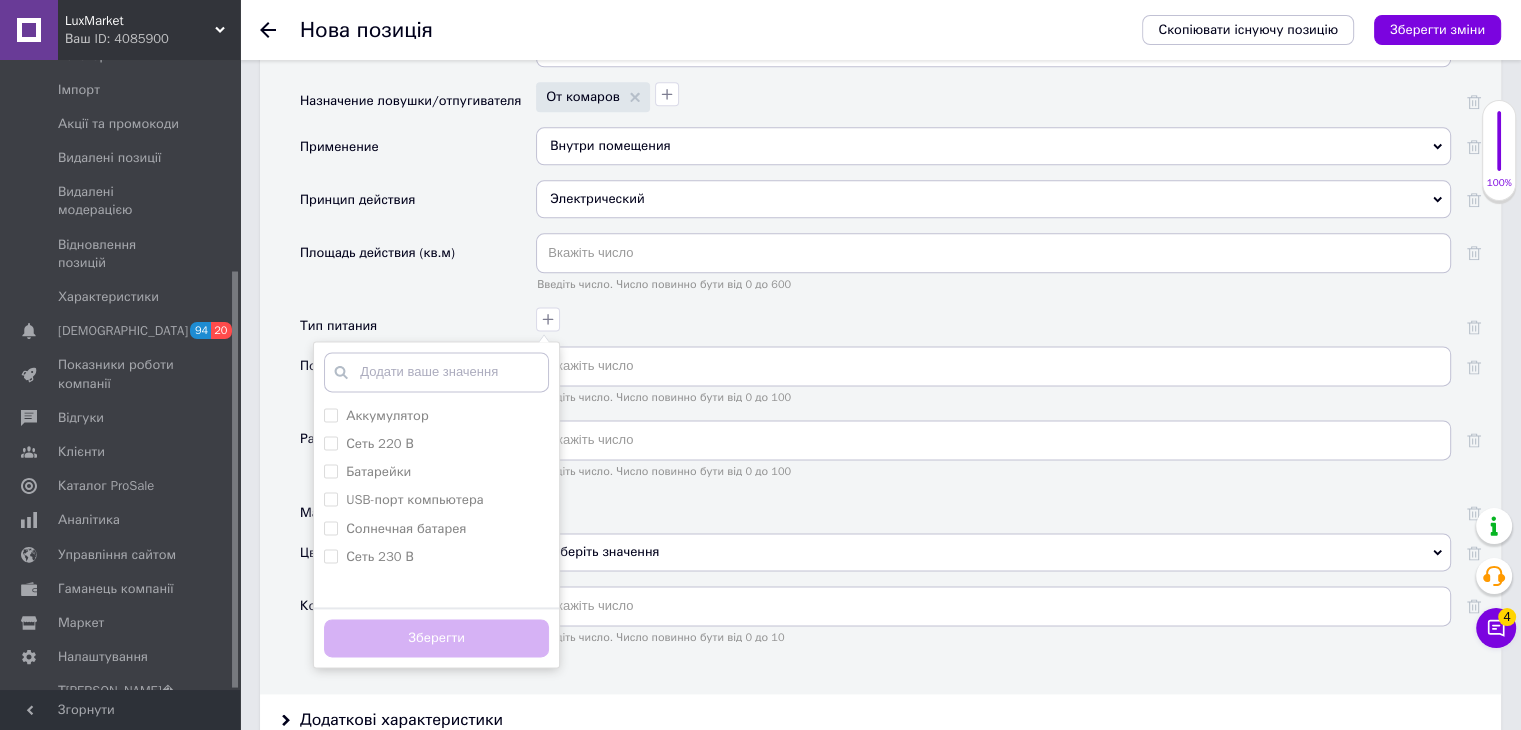 scroll, scrollTop: 2600, scrollLeft: 0, axis: vertical 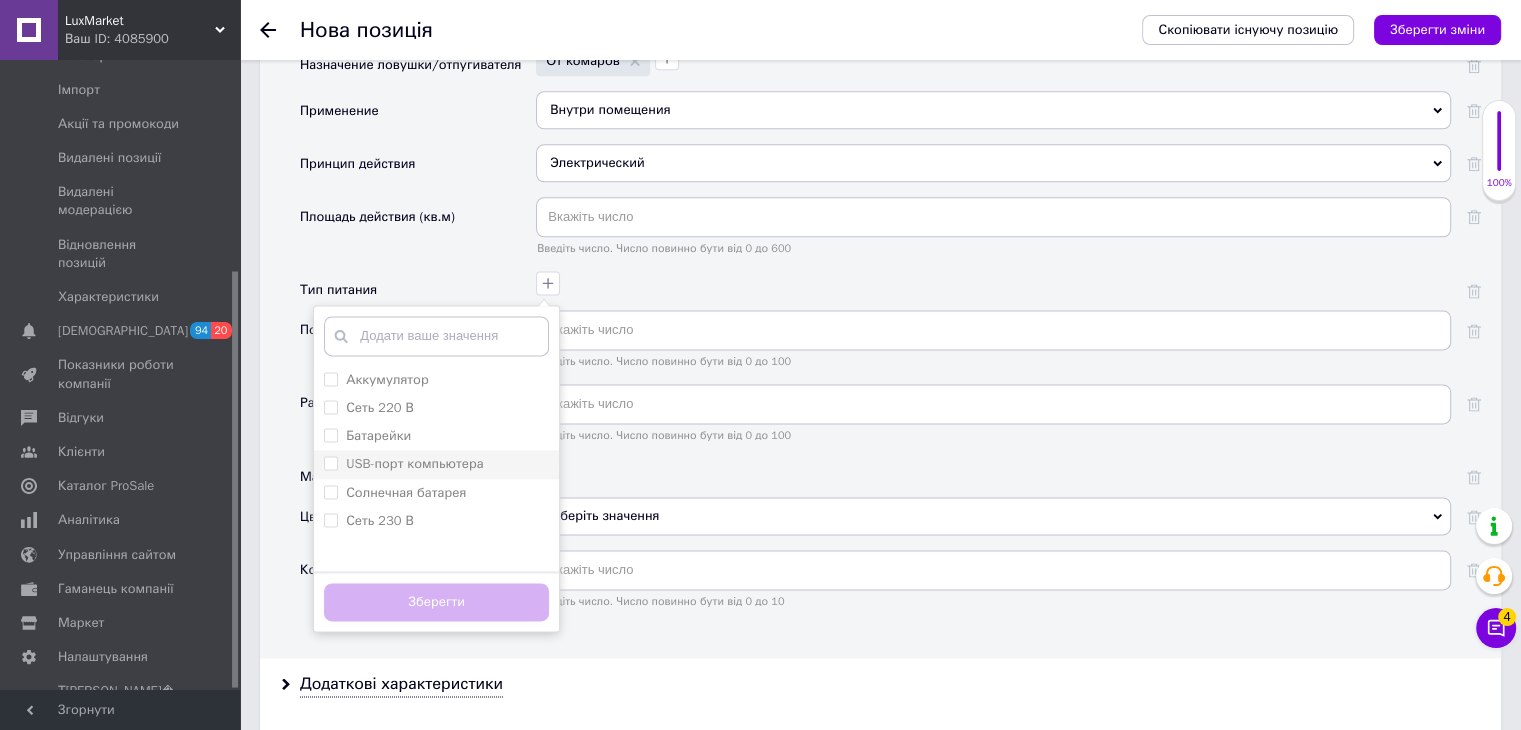 click on "USB-порт компьютера" at bounding box center (414, 463) 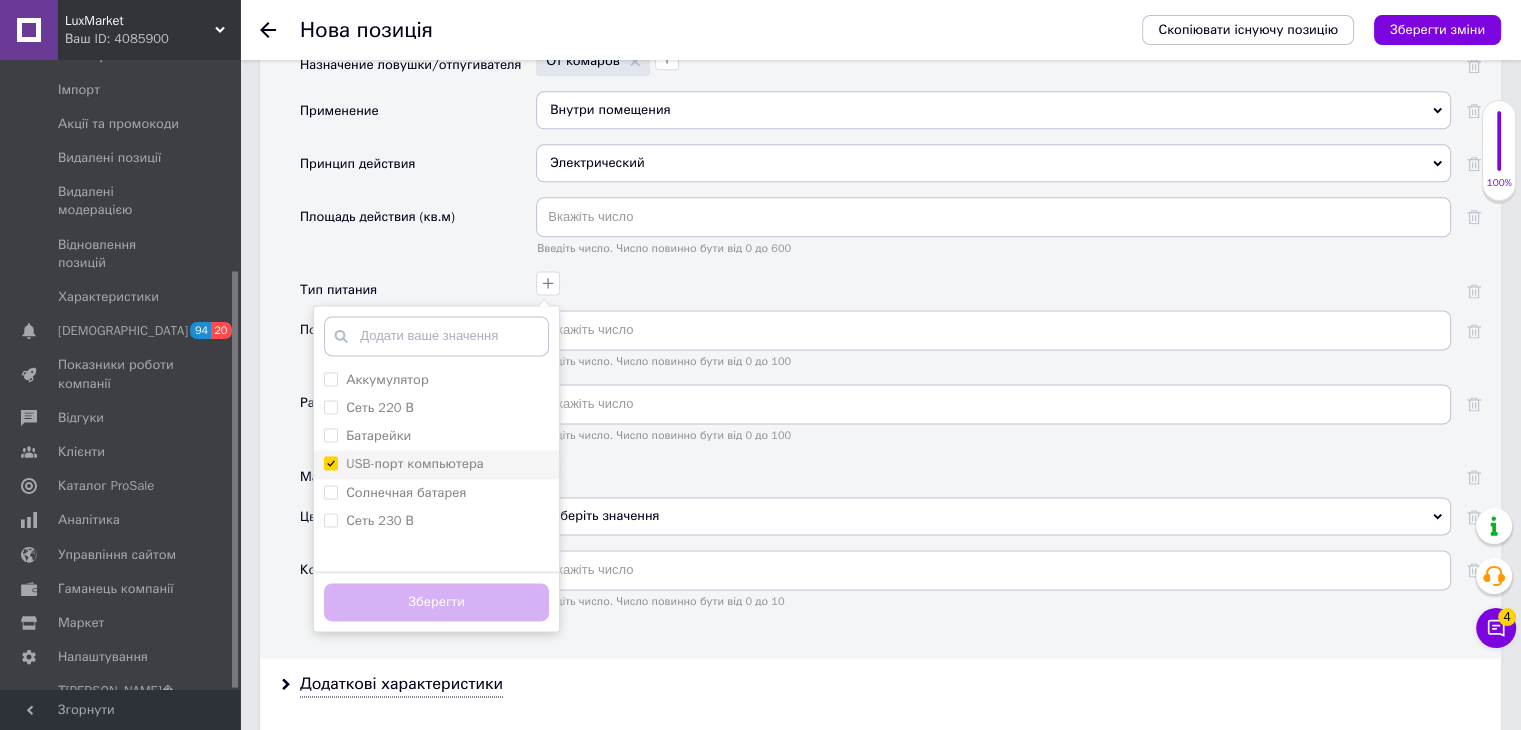 checkbox on "true" 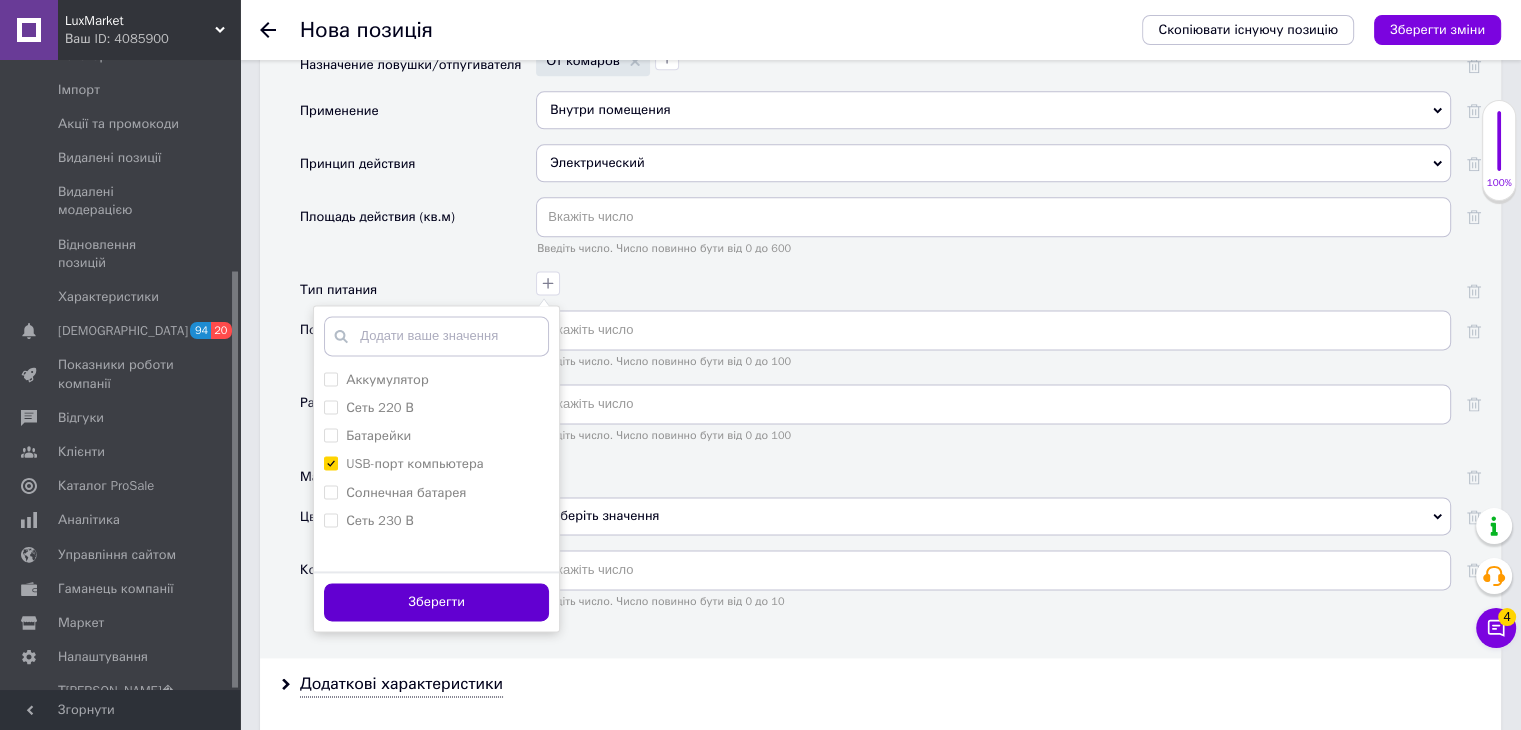 click on "Зберегти" at bounding box center [436, 602] 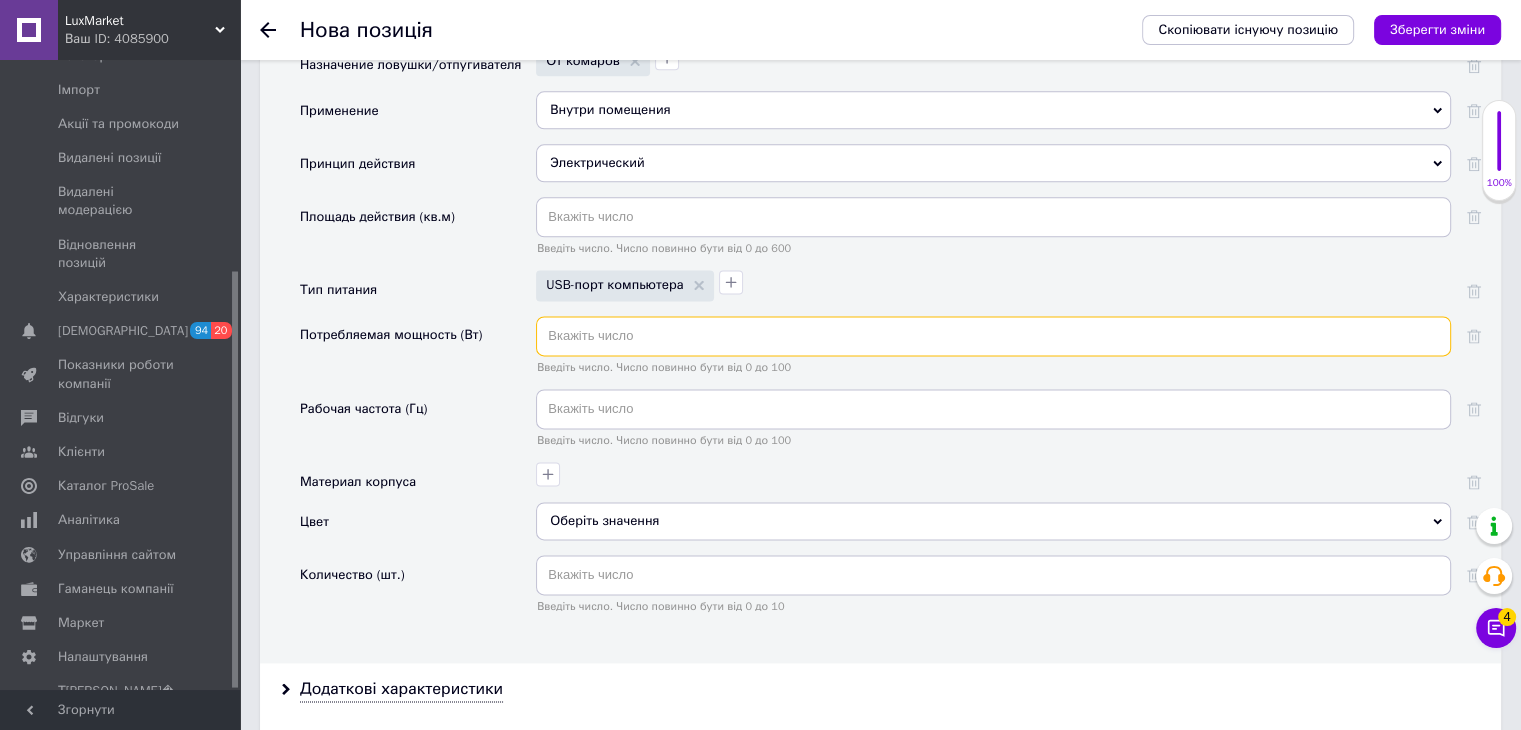 click at bounding box center [993, 336] 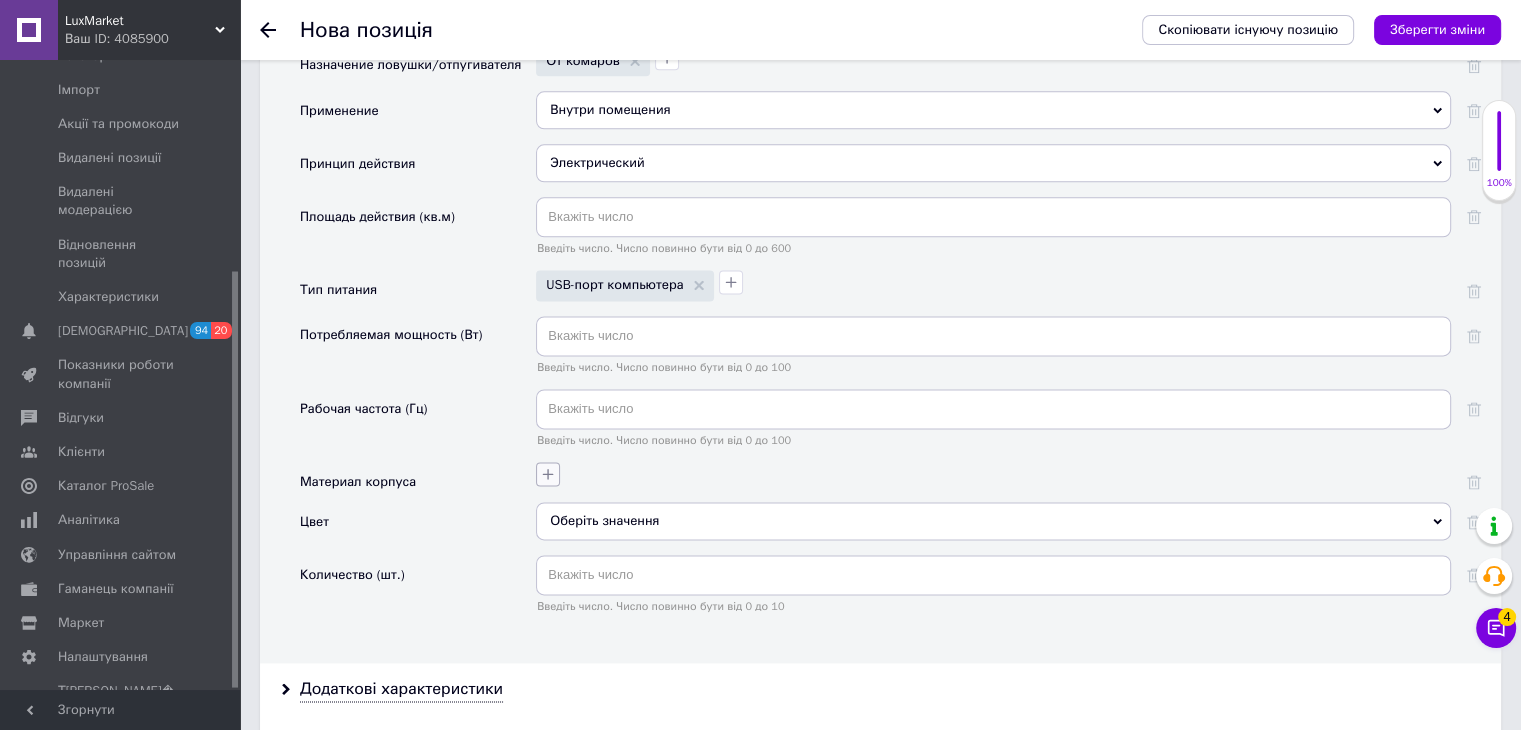 click 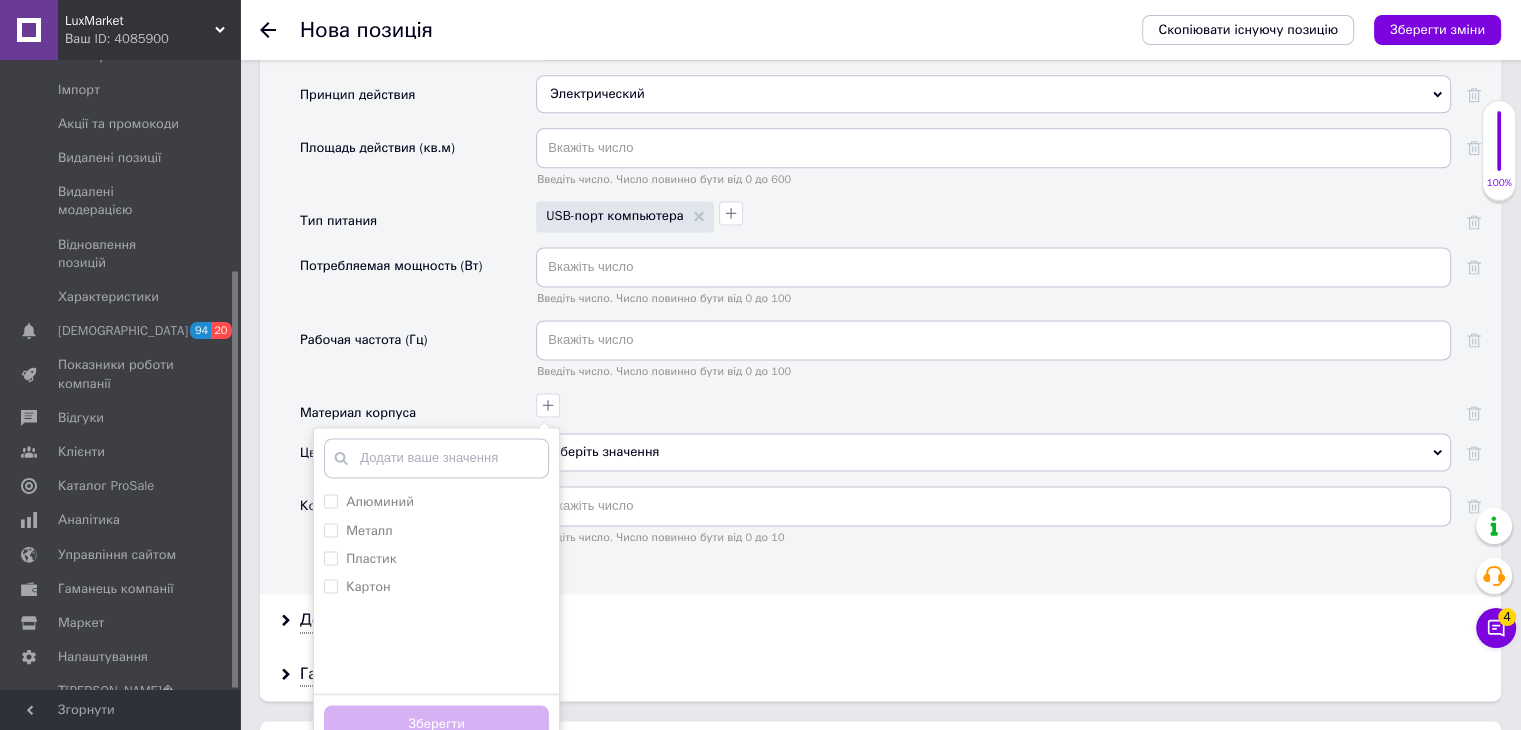scroll, scrollTop: 2800, scrollLeft: 0, axis: vertical 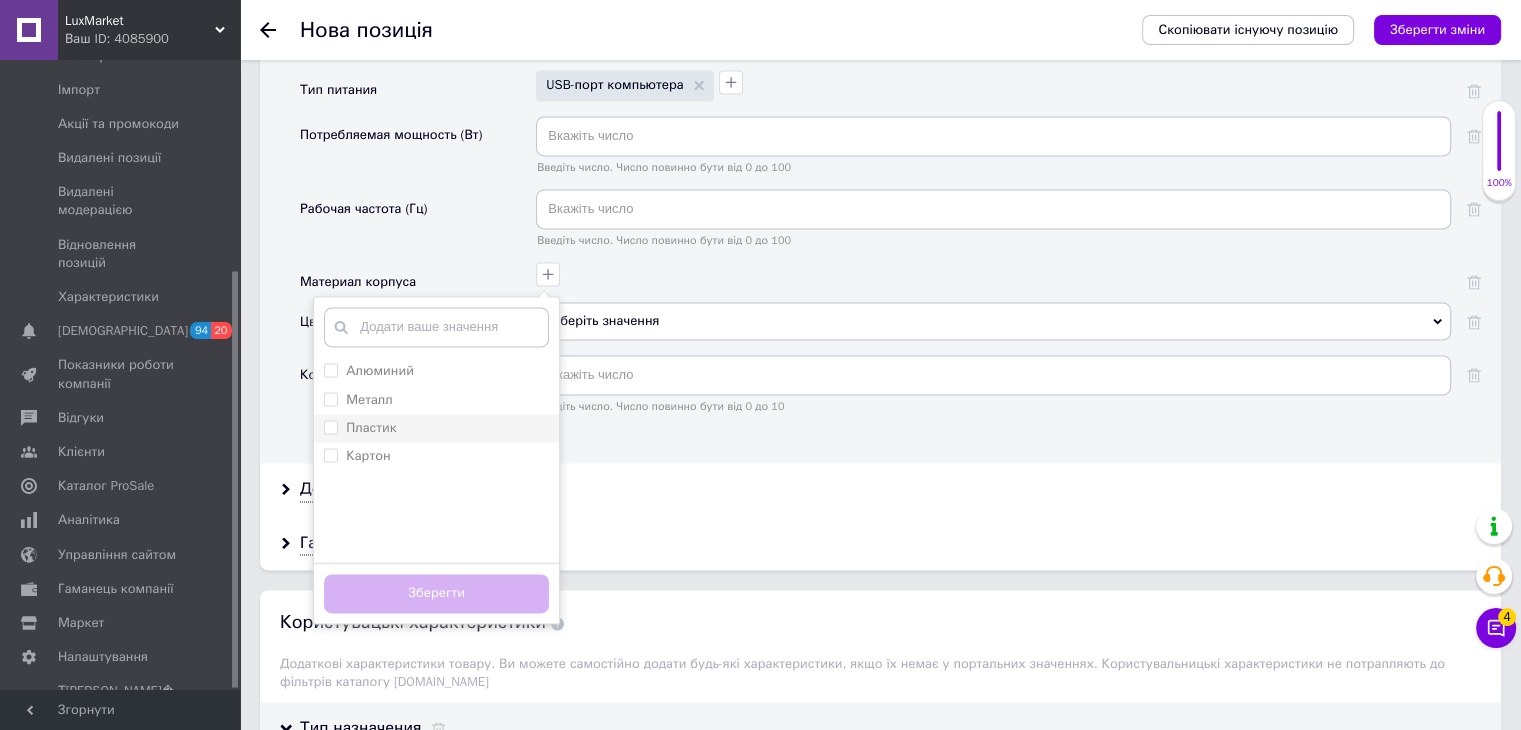 click on "Пластик" at bounding box center [371, 427] 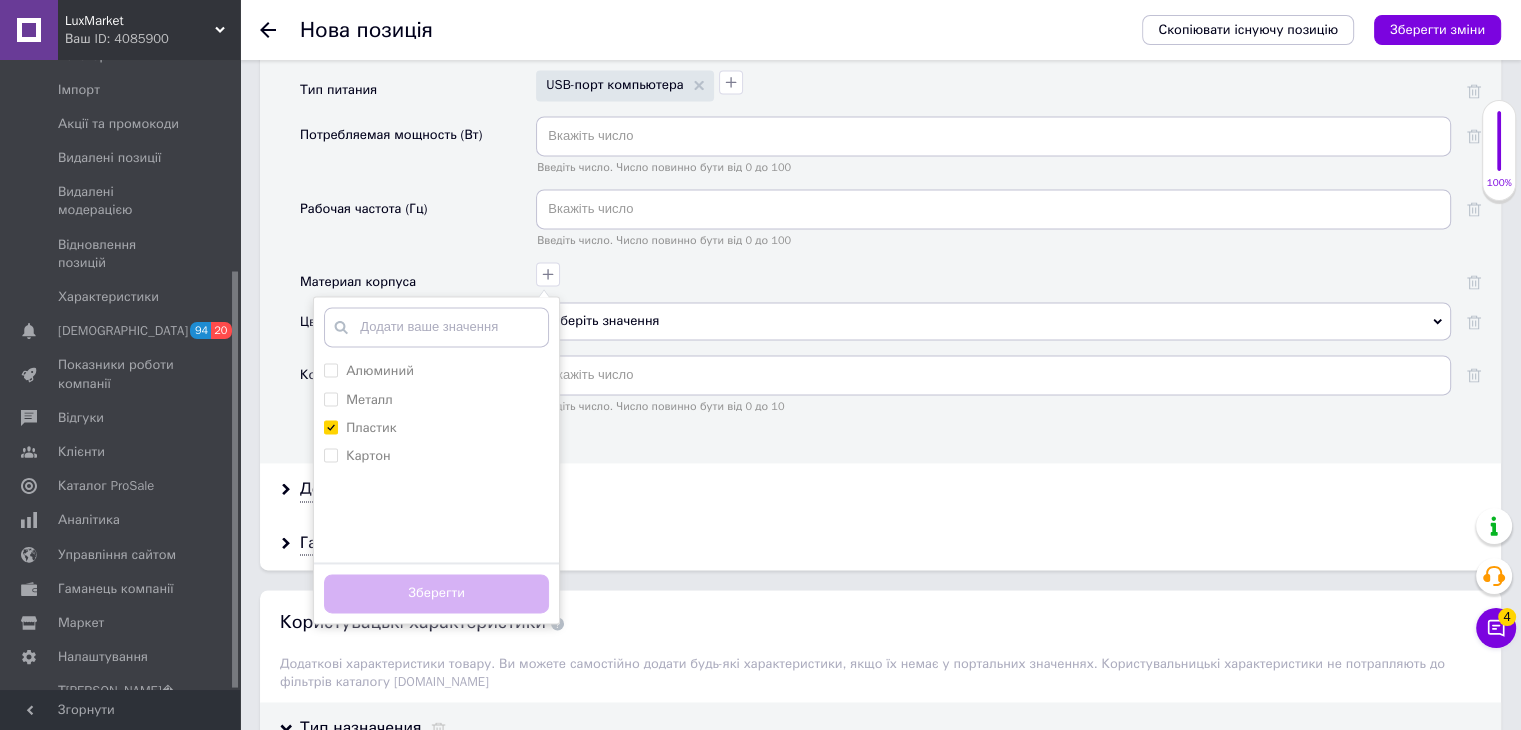checkbox on "true" 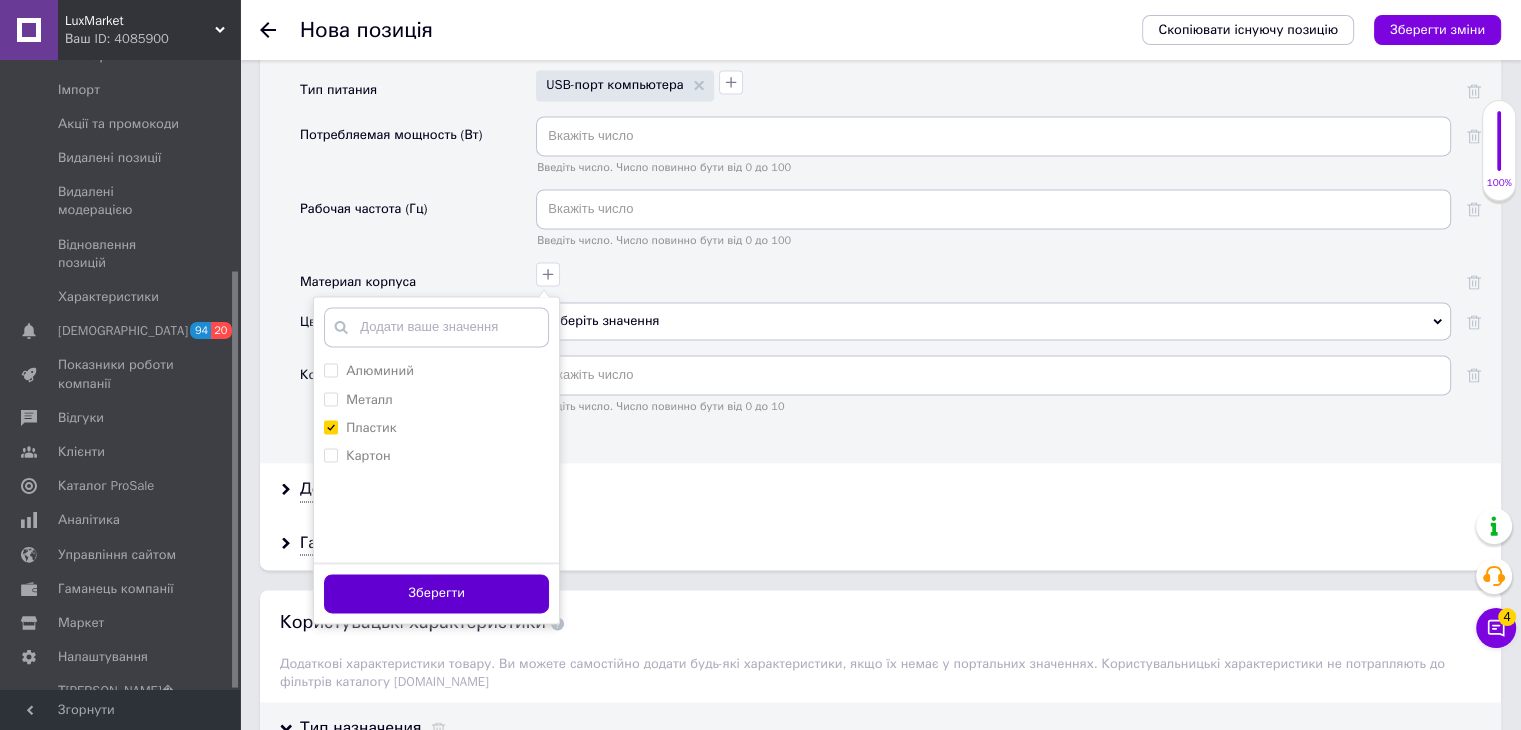 click on "Зберегти" at bounding box center [436, 593] 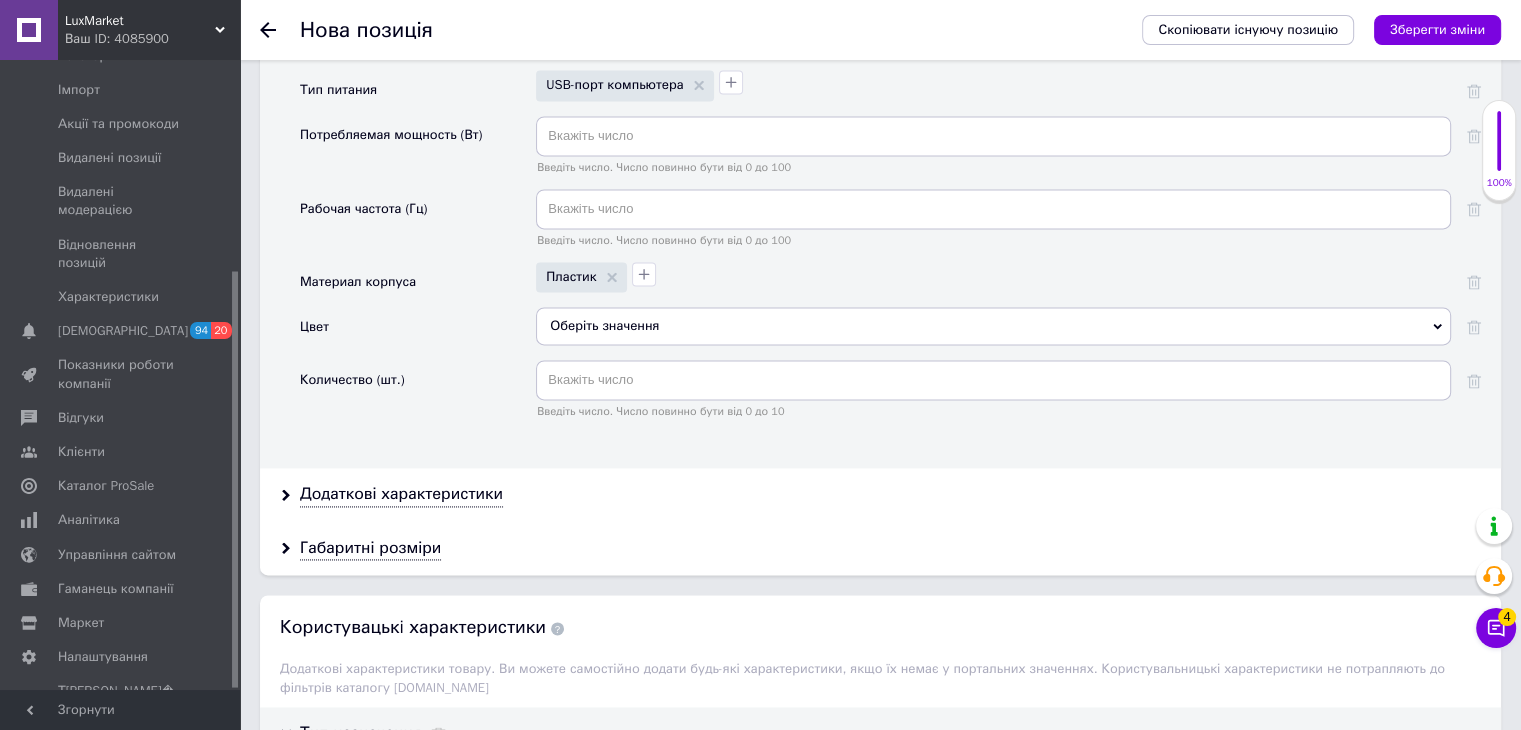 click on "Оберіть значення" at bounding box center [993, 326] 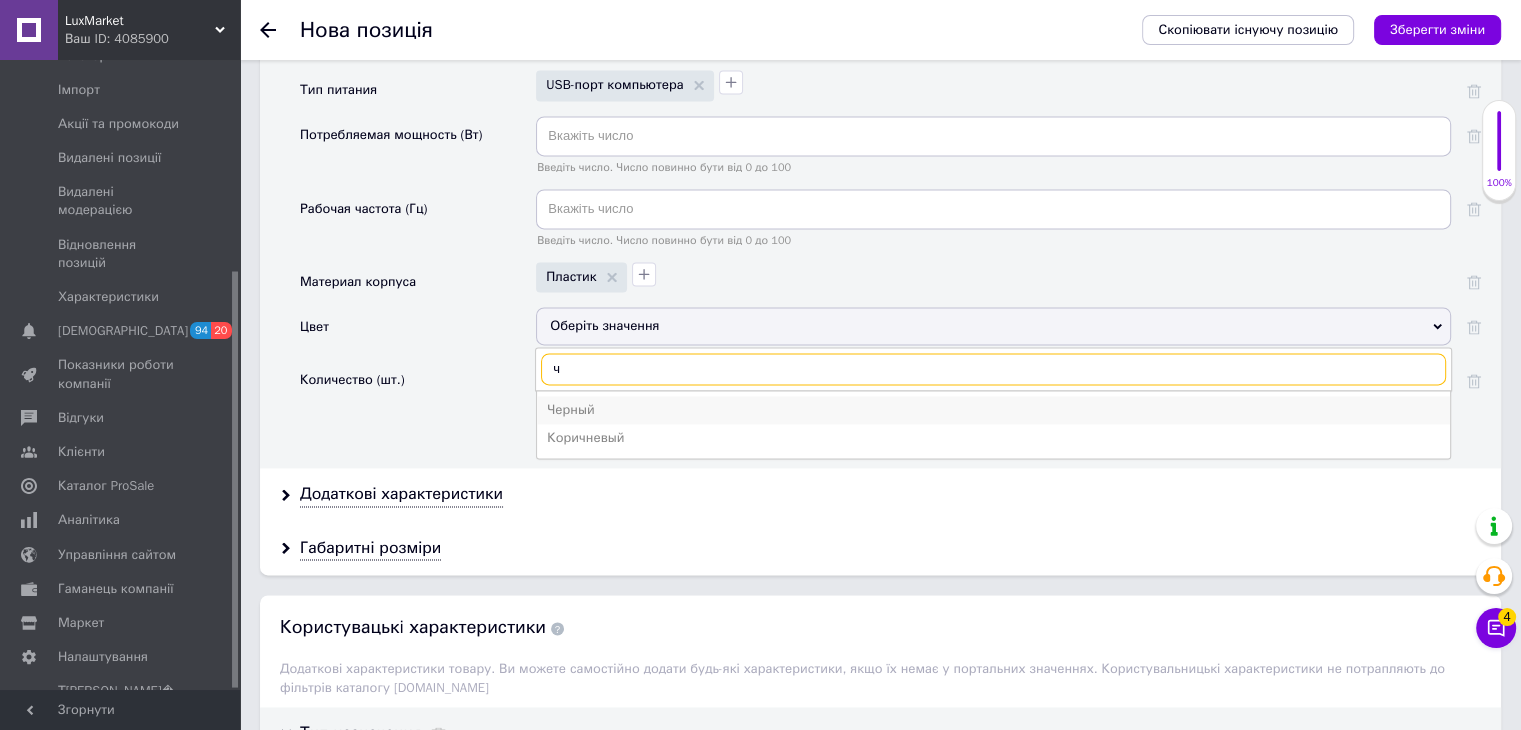 type on "ч" 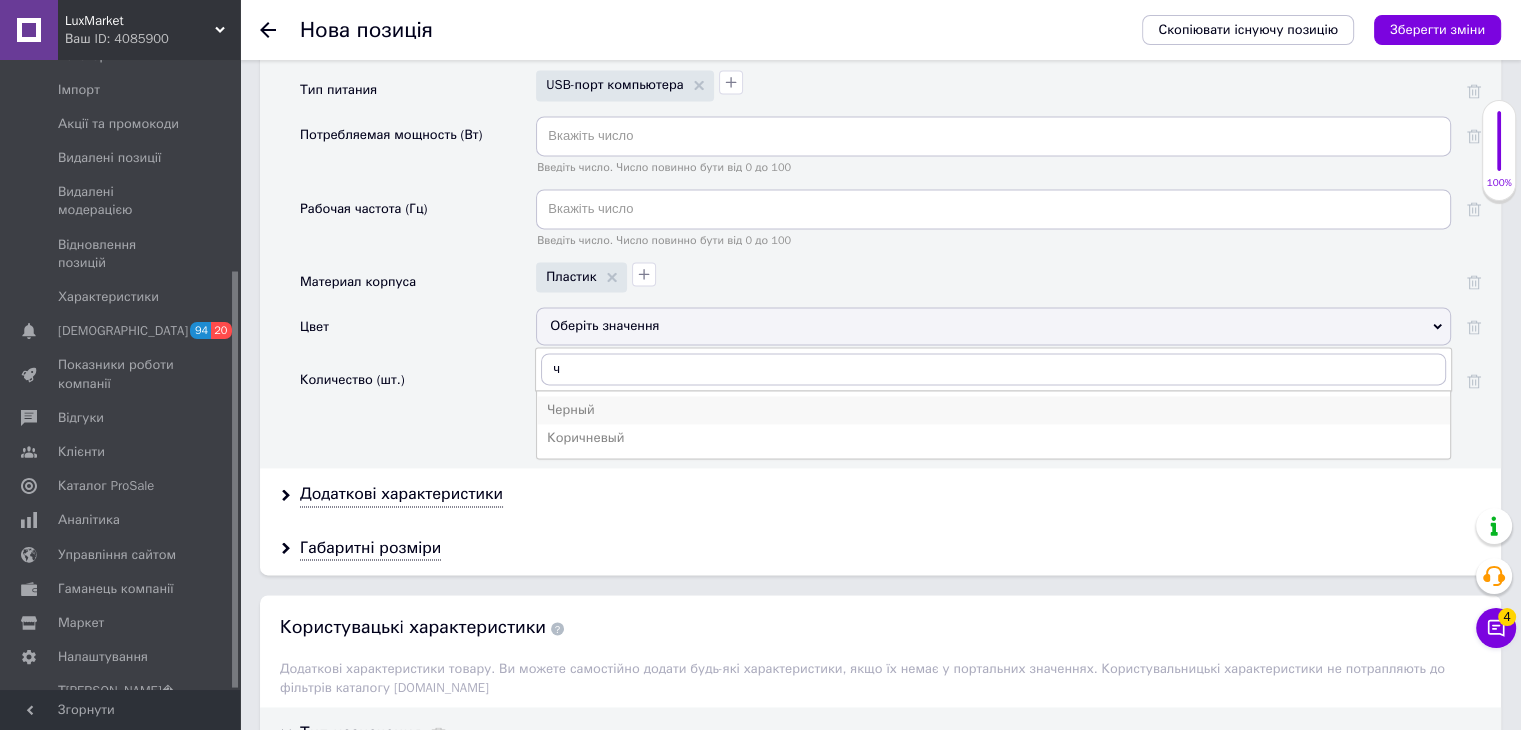 click on "Черный" at bounding box center [993, 410] 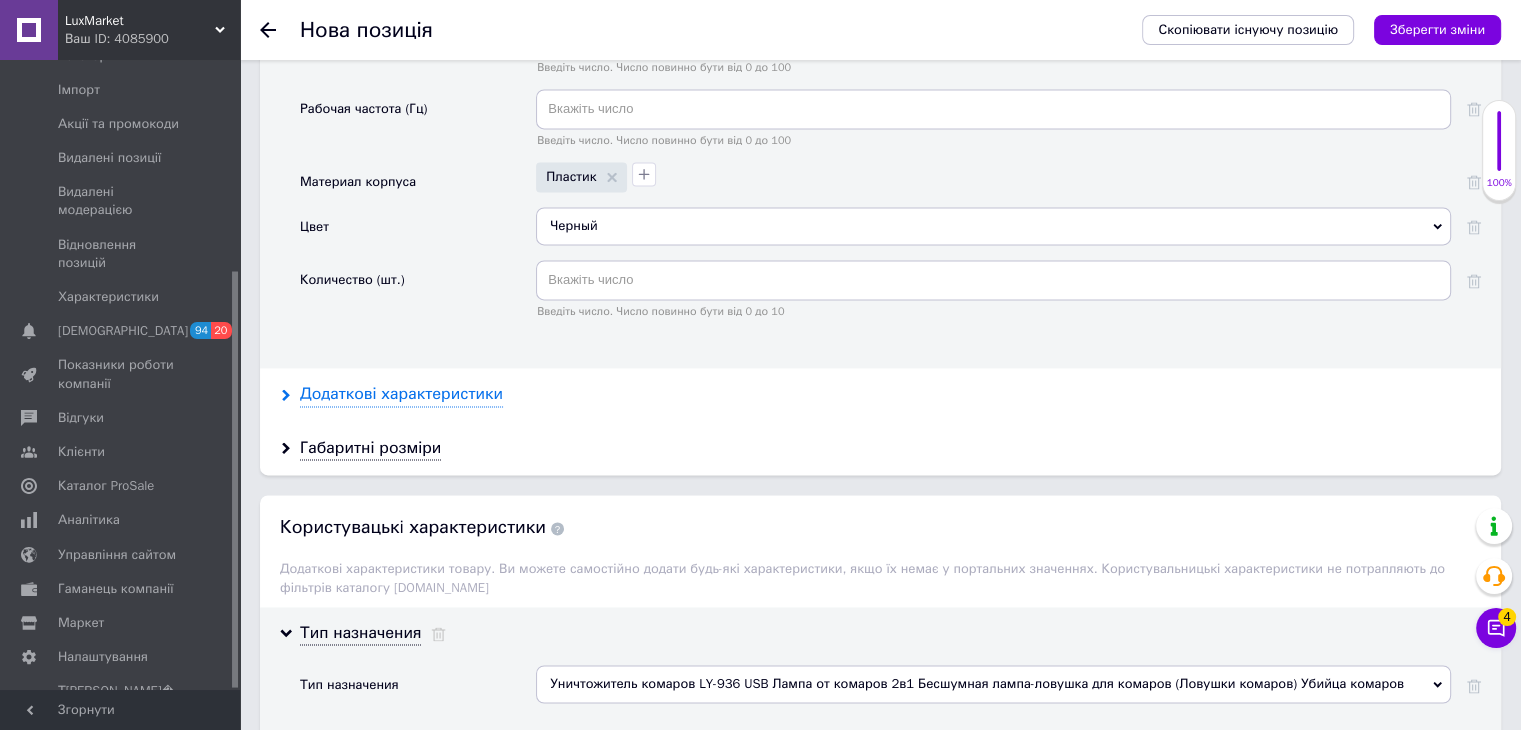 click on "Додаткові характеристики" at bounding box center [401, 394] 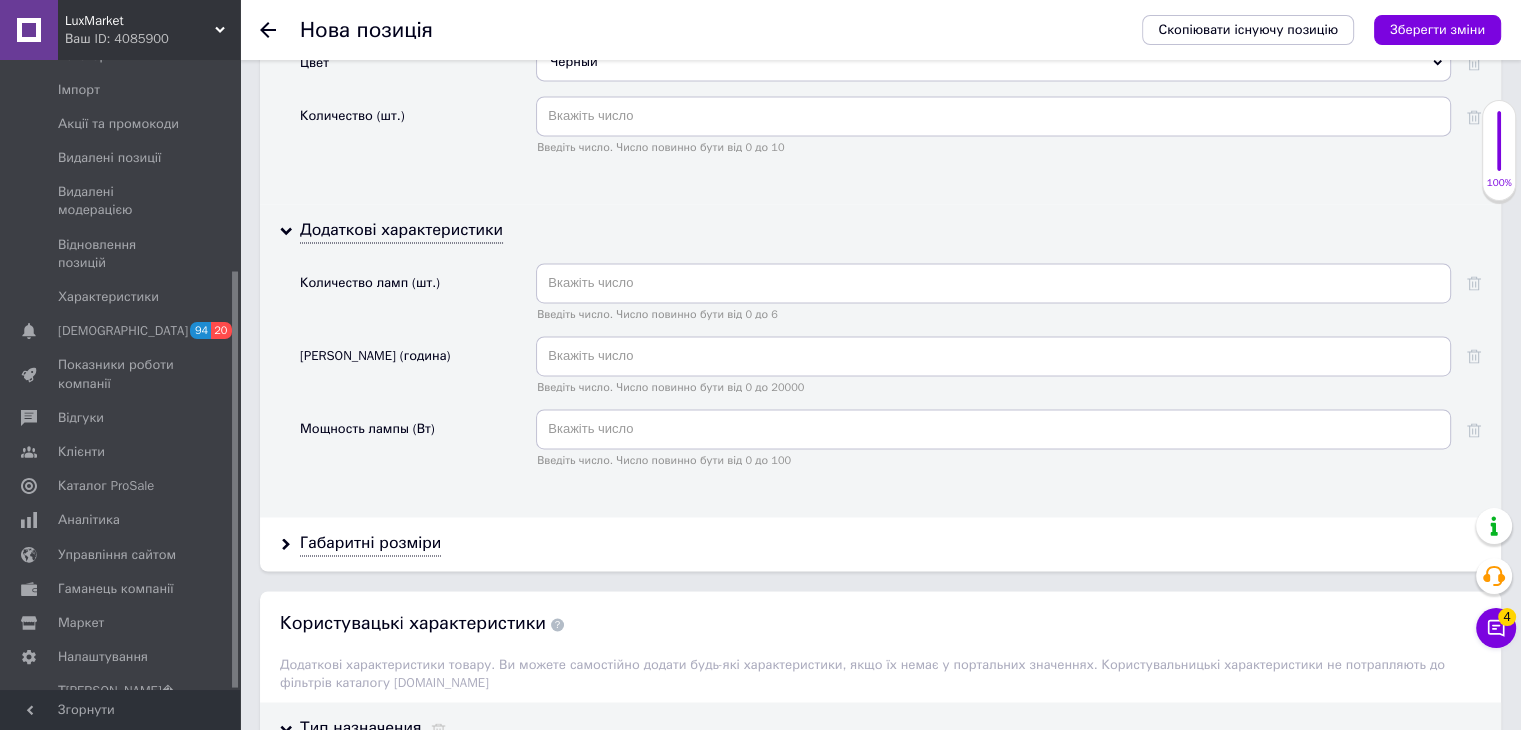 scroll, scrollTop: 3100, scrollLeft: 0, axis: vertical 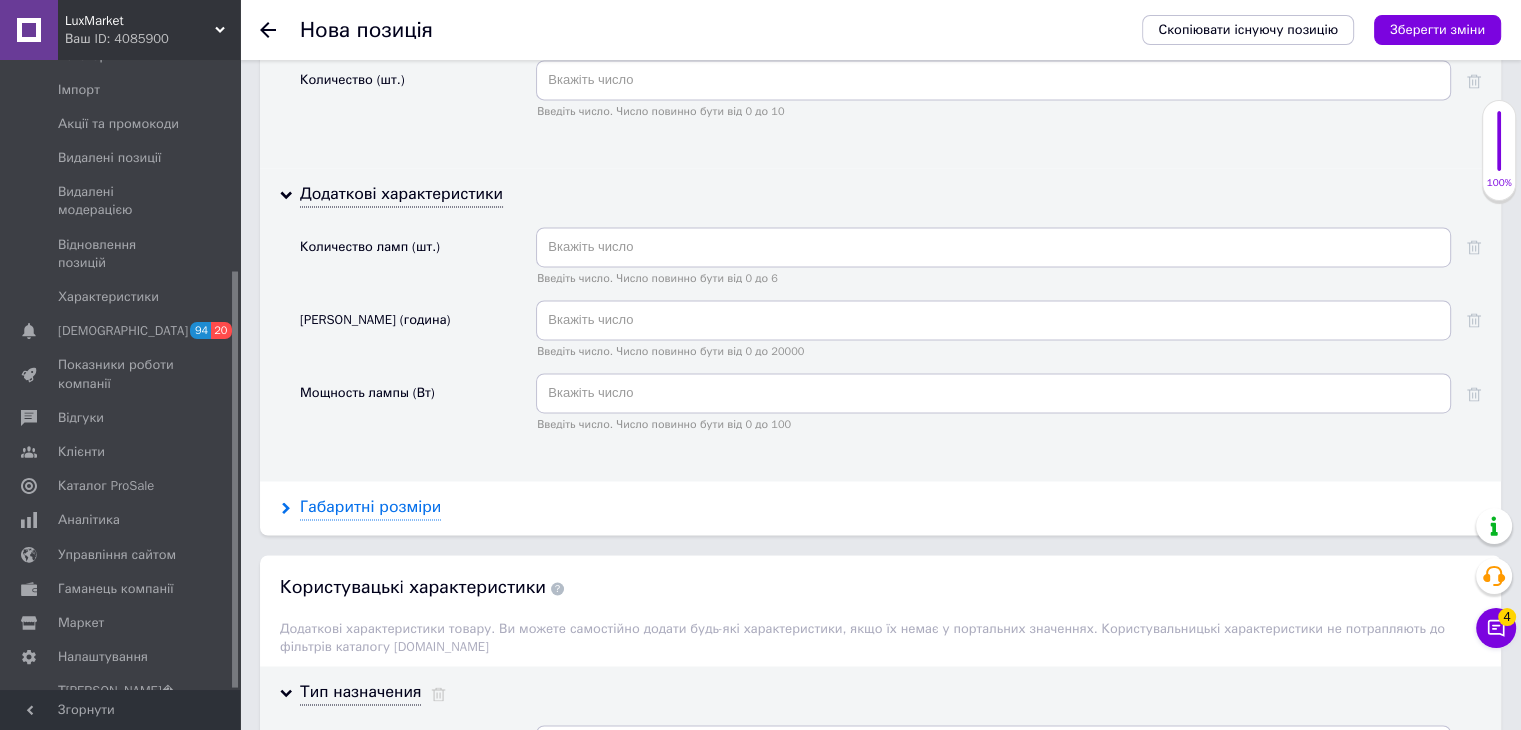 click on "Габаритні розміри" at bounding box center [370, 507] 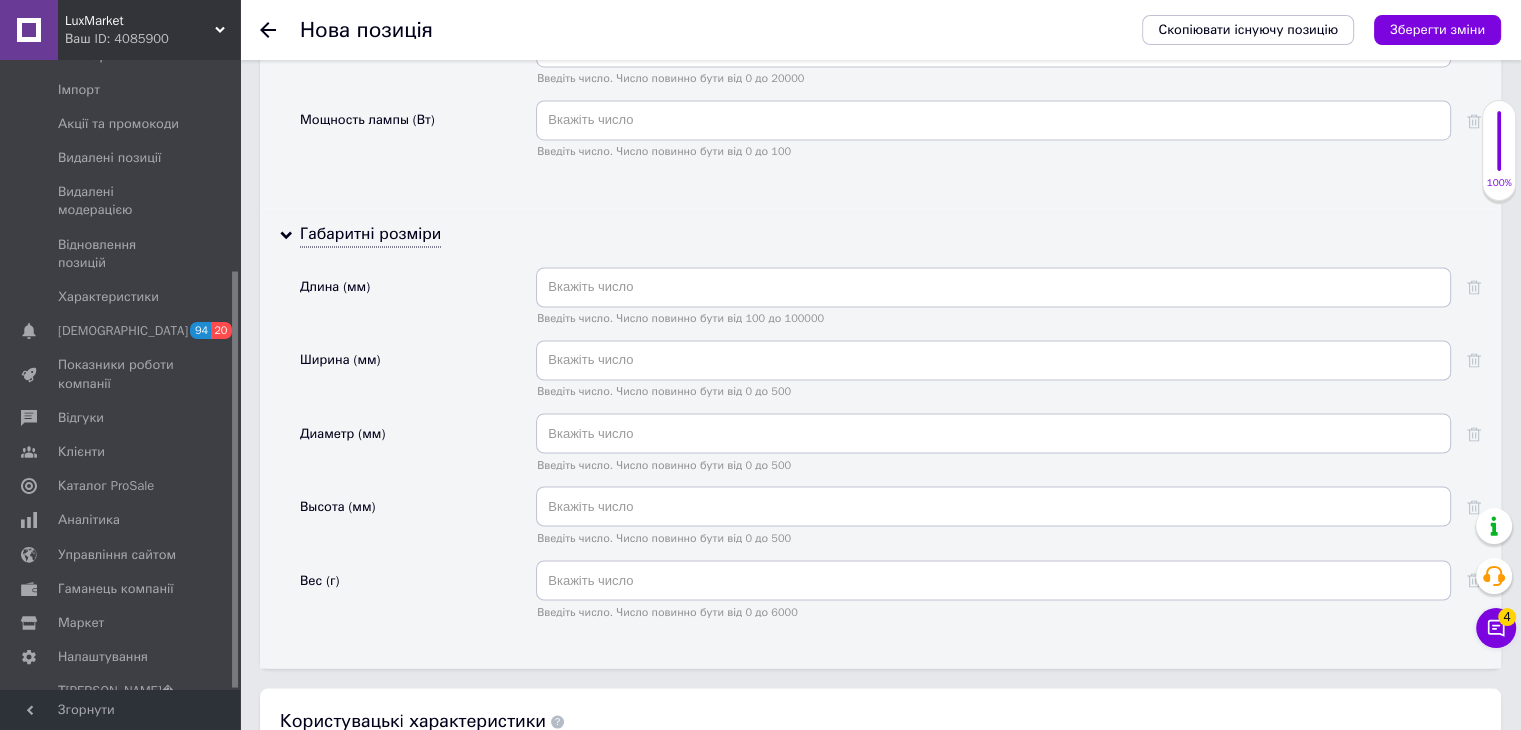 scroll, scrollTop: 3400, scrollLeft: 0, axis: vertical 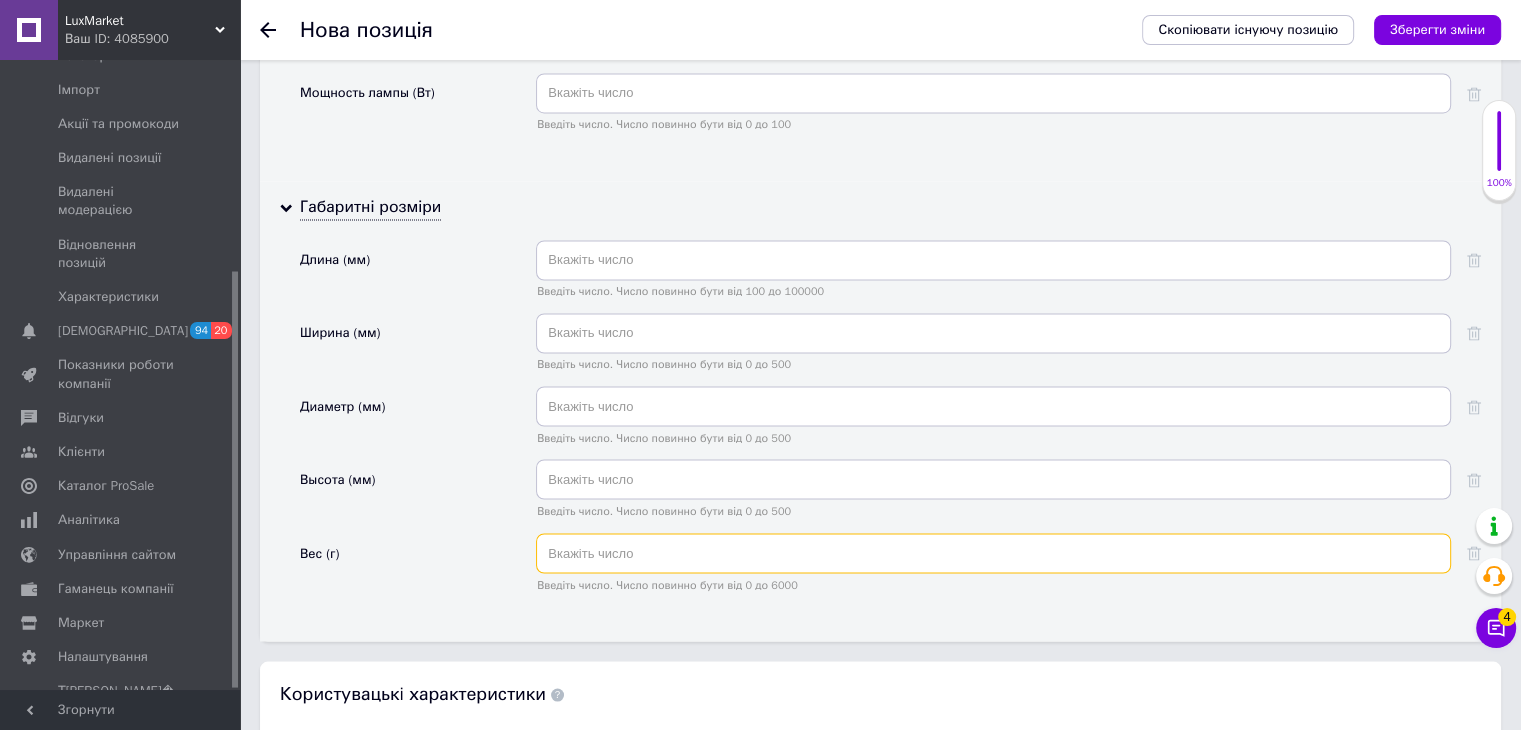 drag, startPoint x: 695, startPoint y: 528, endPoint x: 480, endPoint y: 638, distance: 241.50569 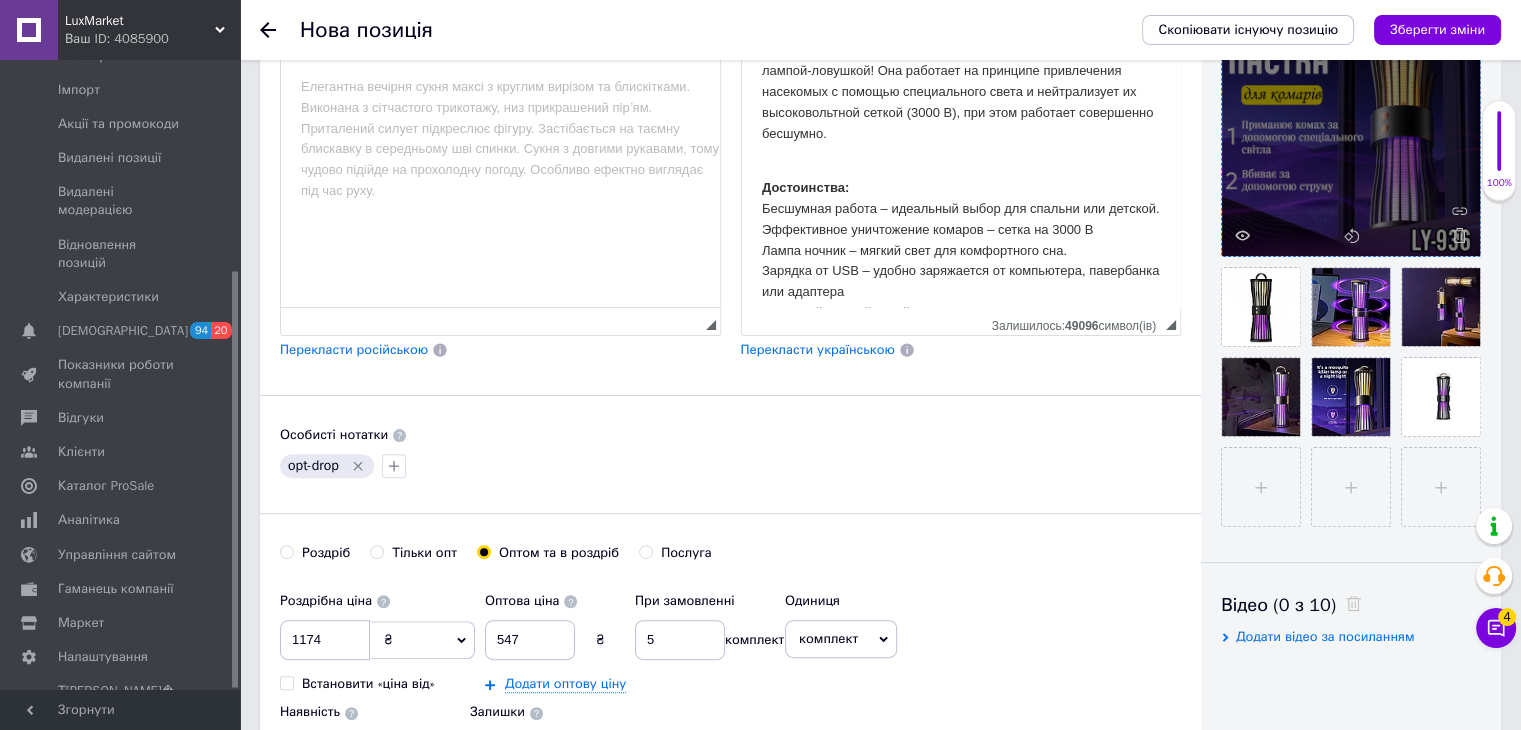 scroll, scrollTop: 219, scrollLeft: 0, axis: vertical 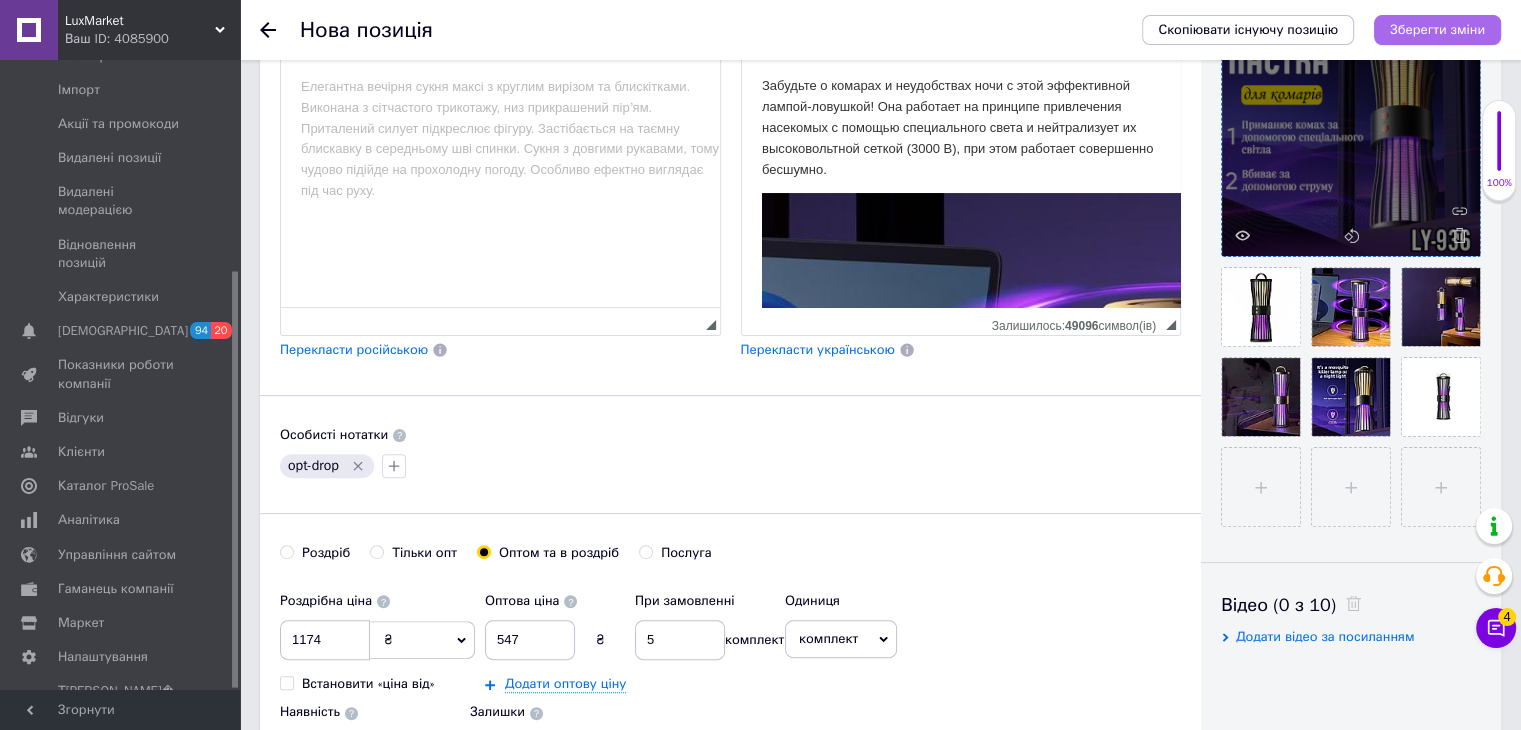 click on "Зберегти зміни" at bounding box center [1437, 29] 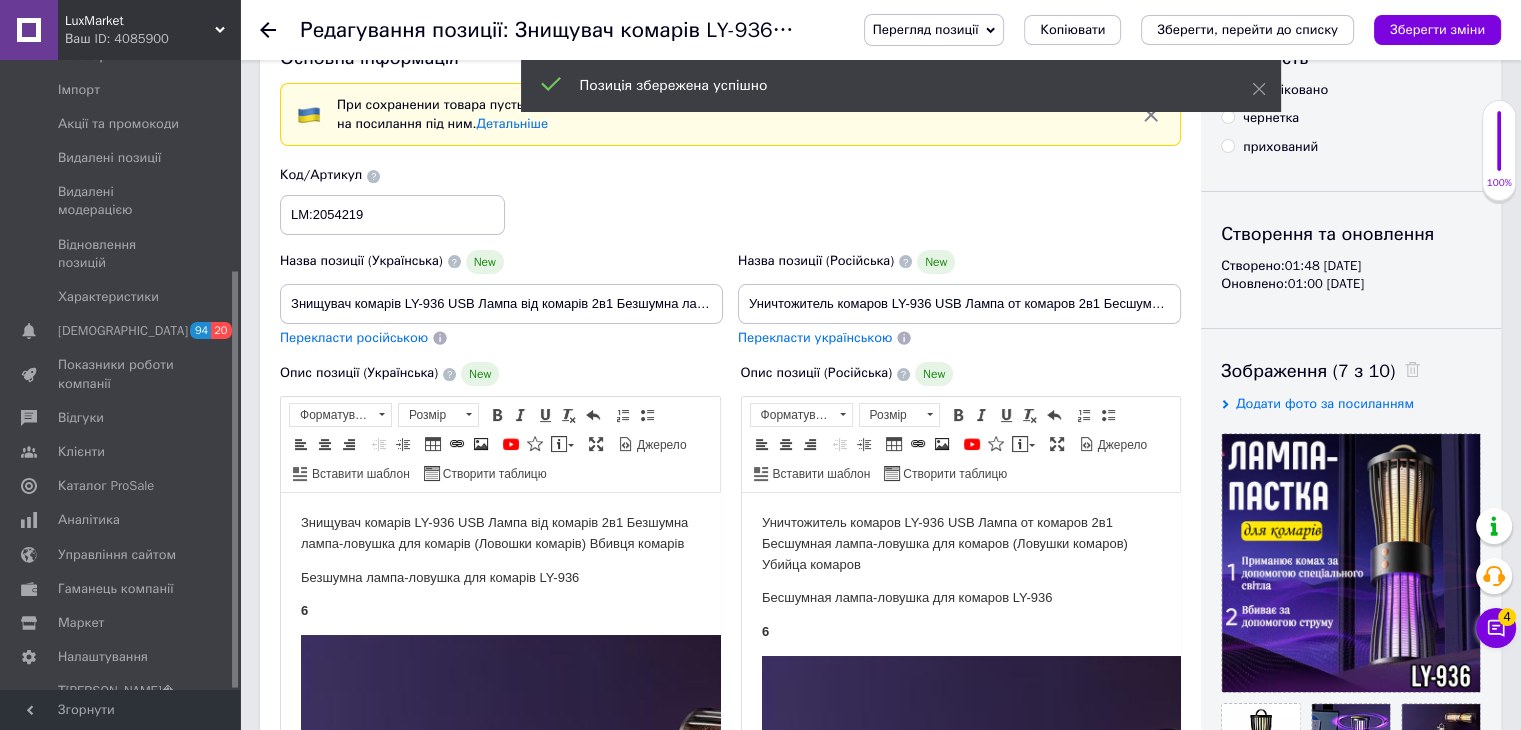 scroll, scrollTop: 200, scrollLeft: 0, axis: vertical 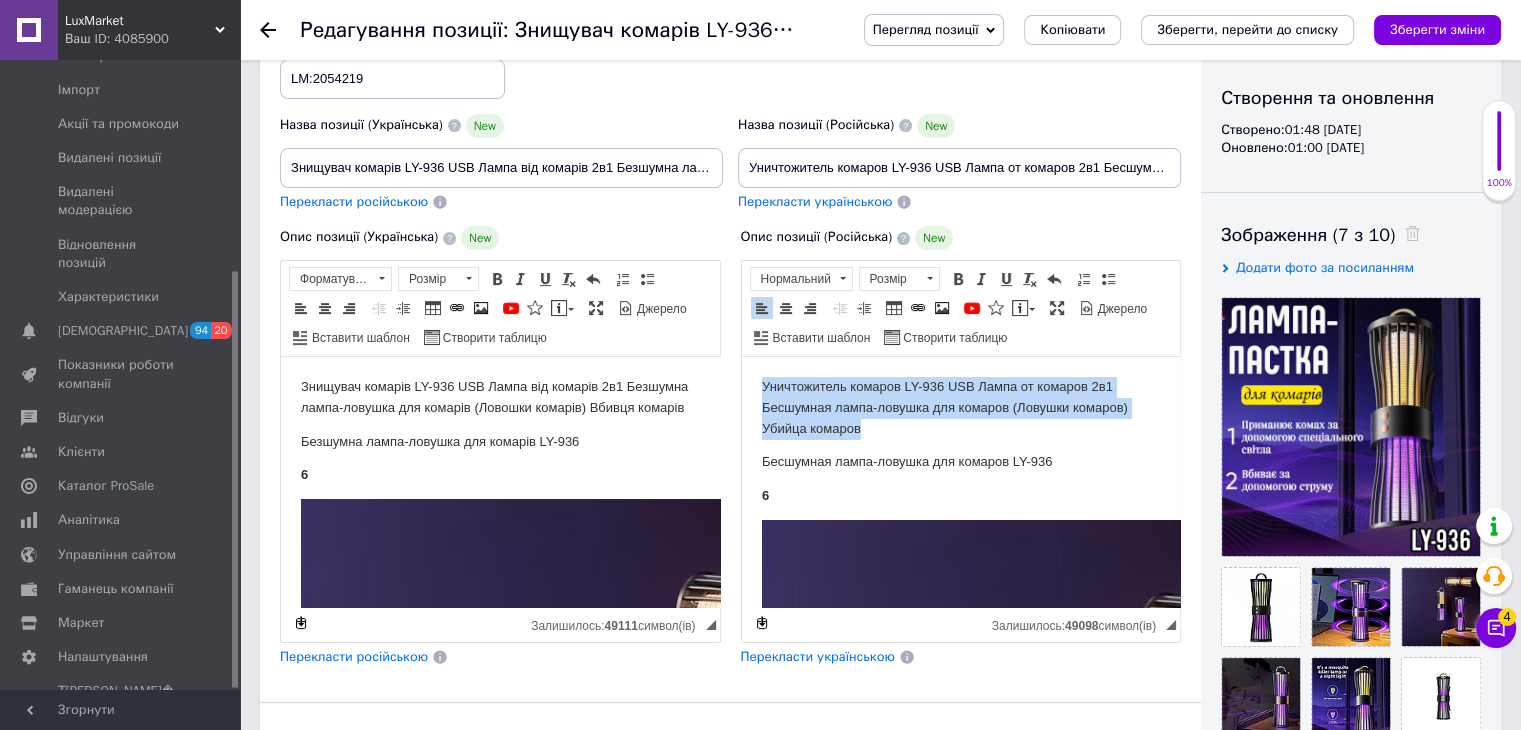 drag, startPoint x: 750, startPoint y: 380, endPoint x: 943, endPoint y: 423, distance: 197.73215 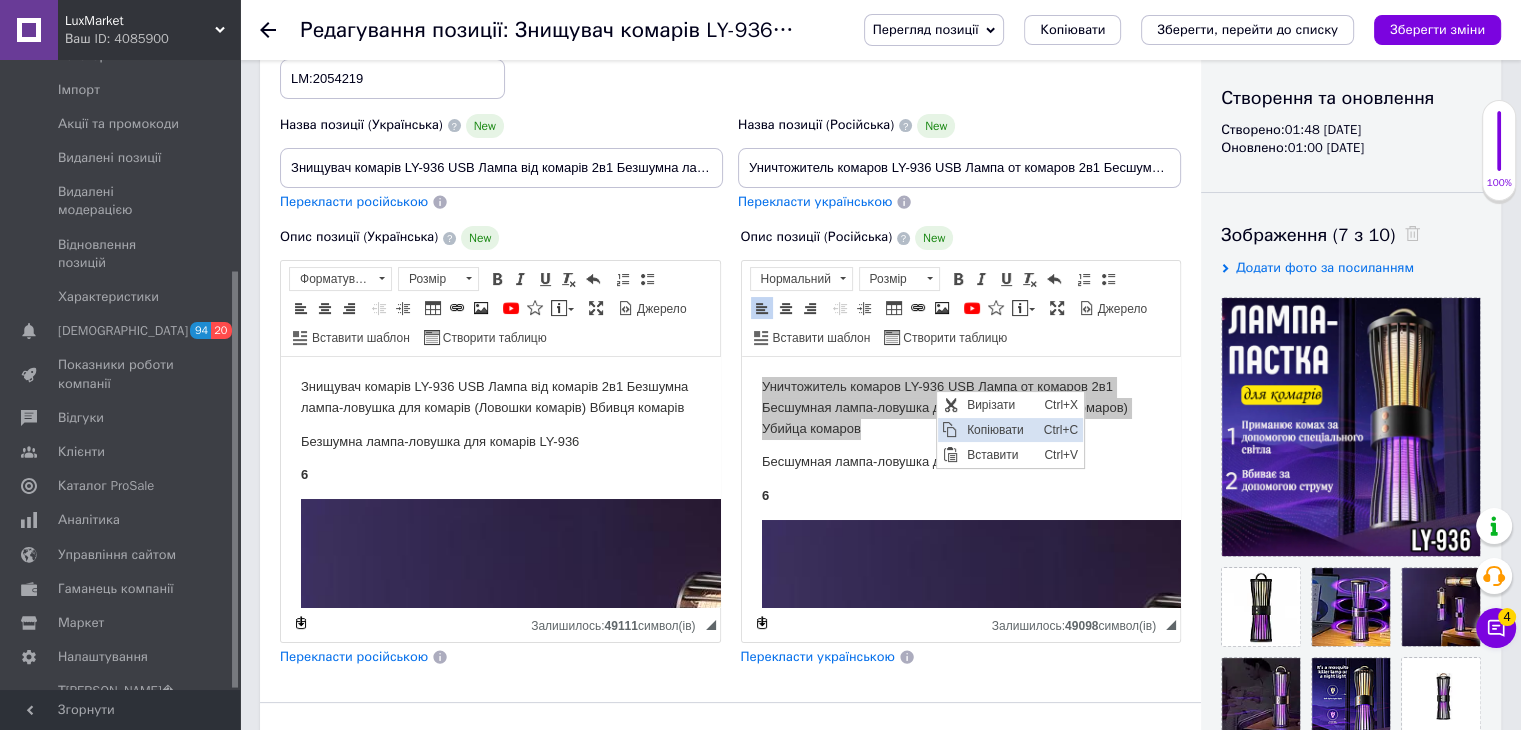 scroll, scrollTop: 0, scrollLeft: 0, axis: both 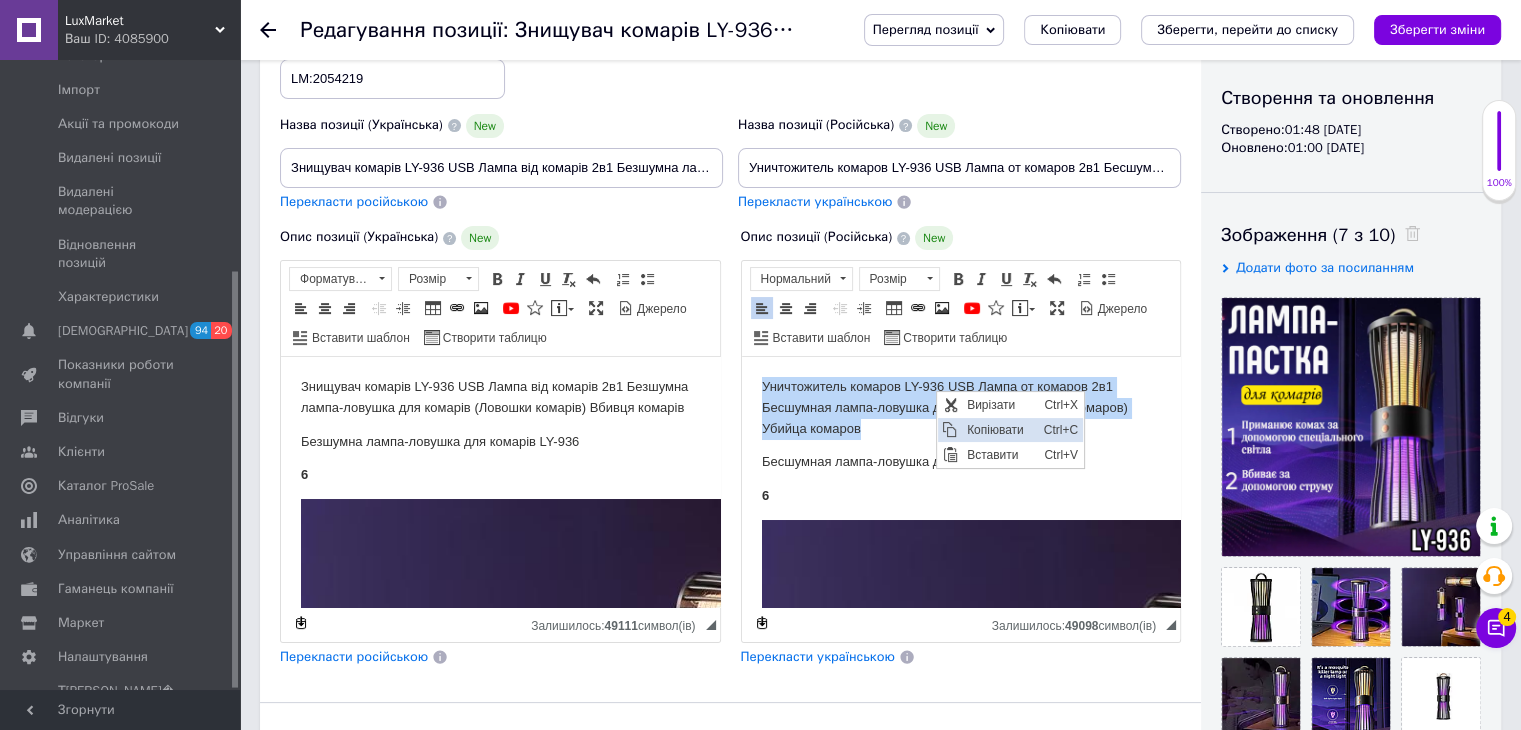 copy on "Уничтожитель комаров LY-936 USB Лампа от комаров 2в1 Бесшумная лампа-ловушка для комаров (Ловушки комаров) Убийца комаров" 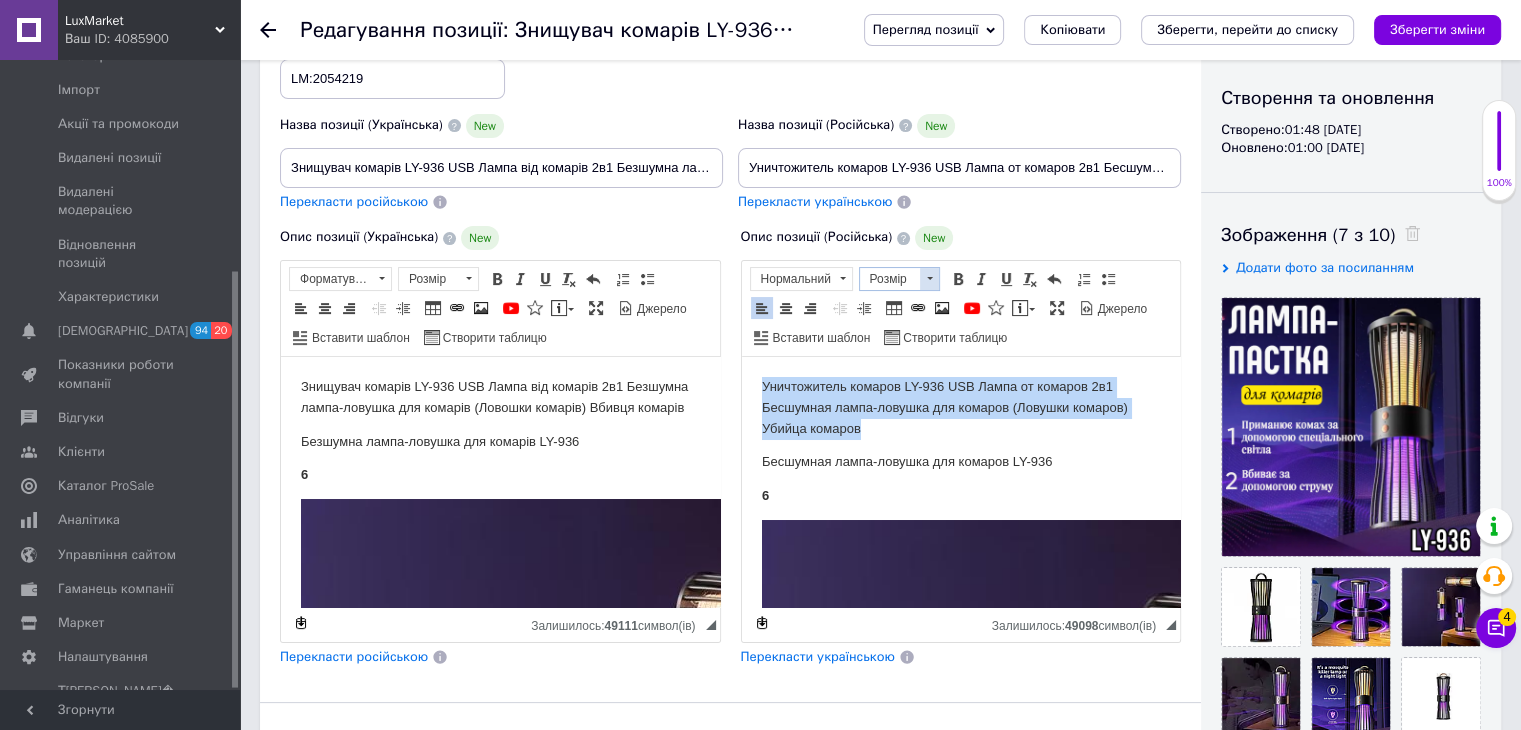 click at bounding box center [929, 279] 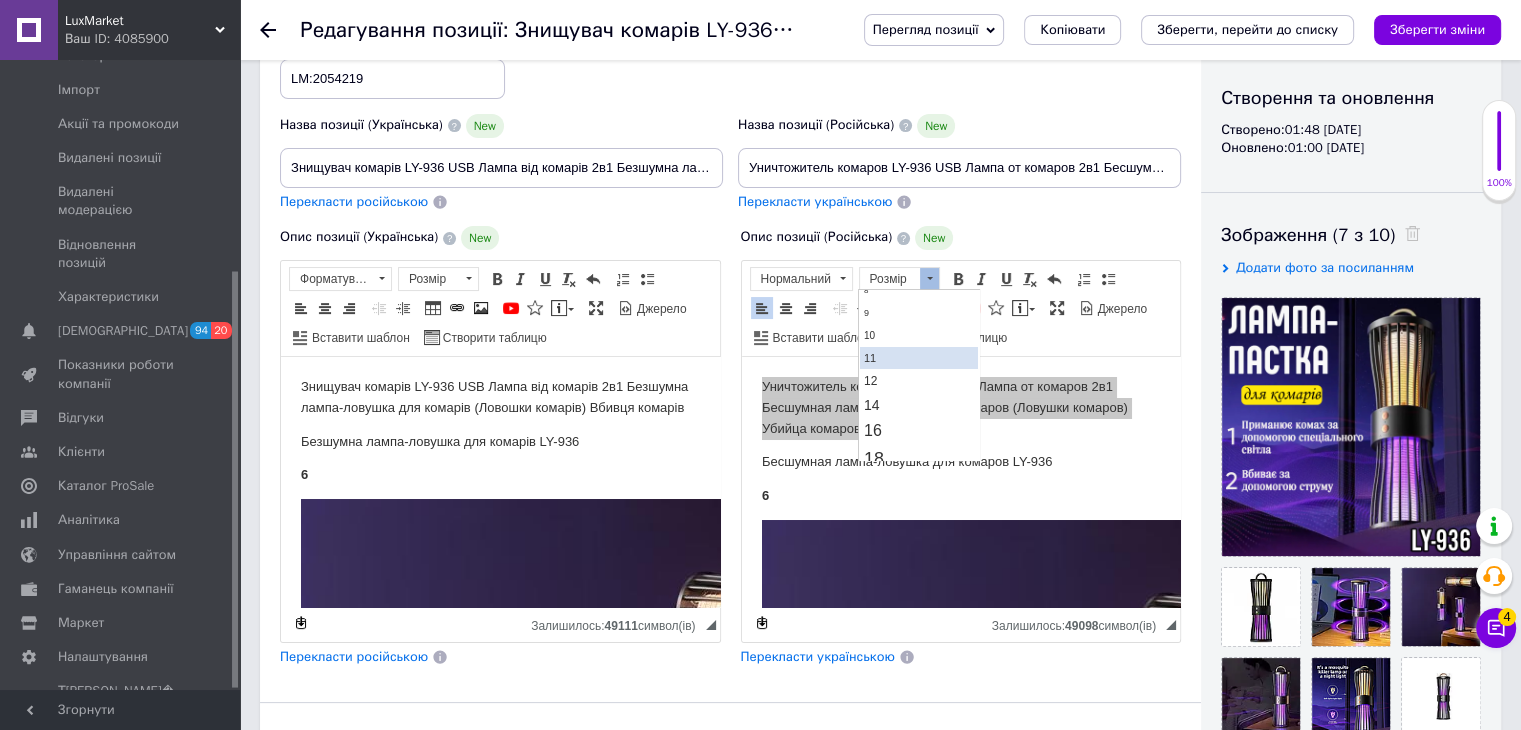 scroll, scrollTop: 100, scrollLeft: 0, axis: vertical 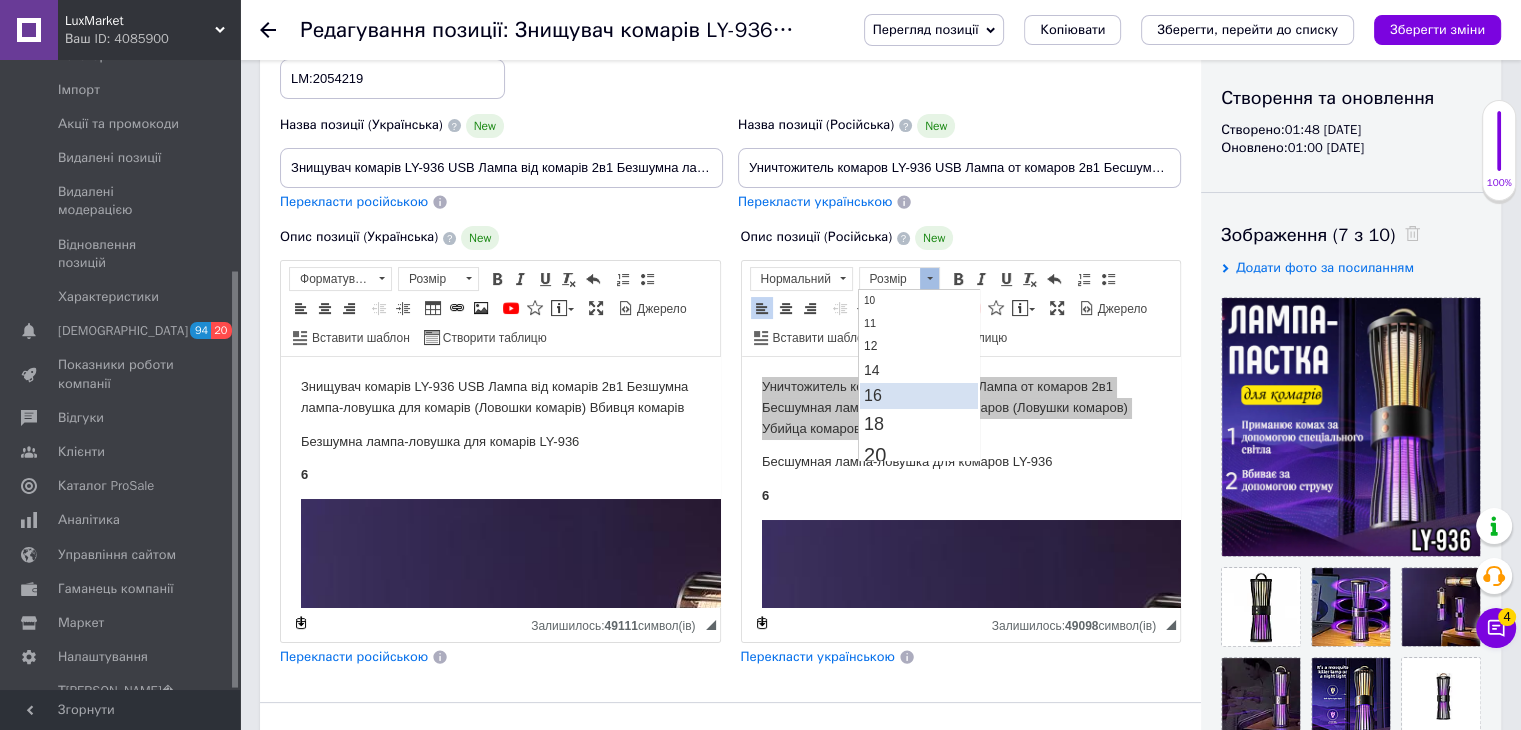 click on "16" at bounding box center [918, 395] 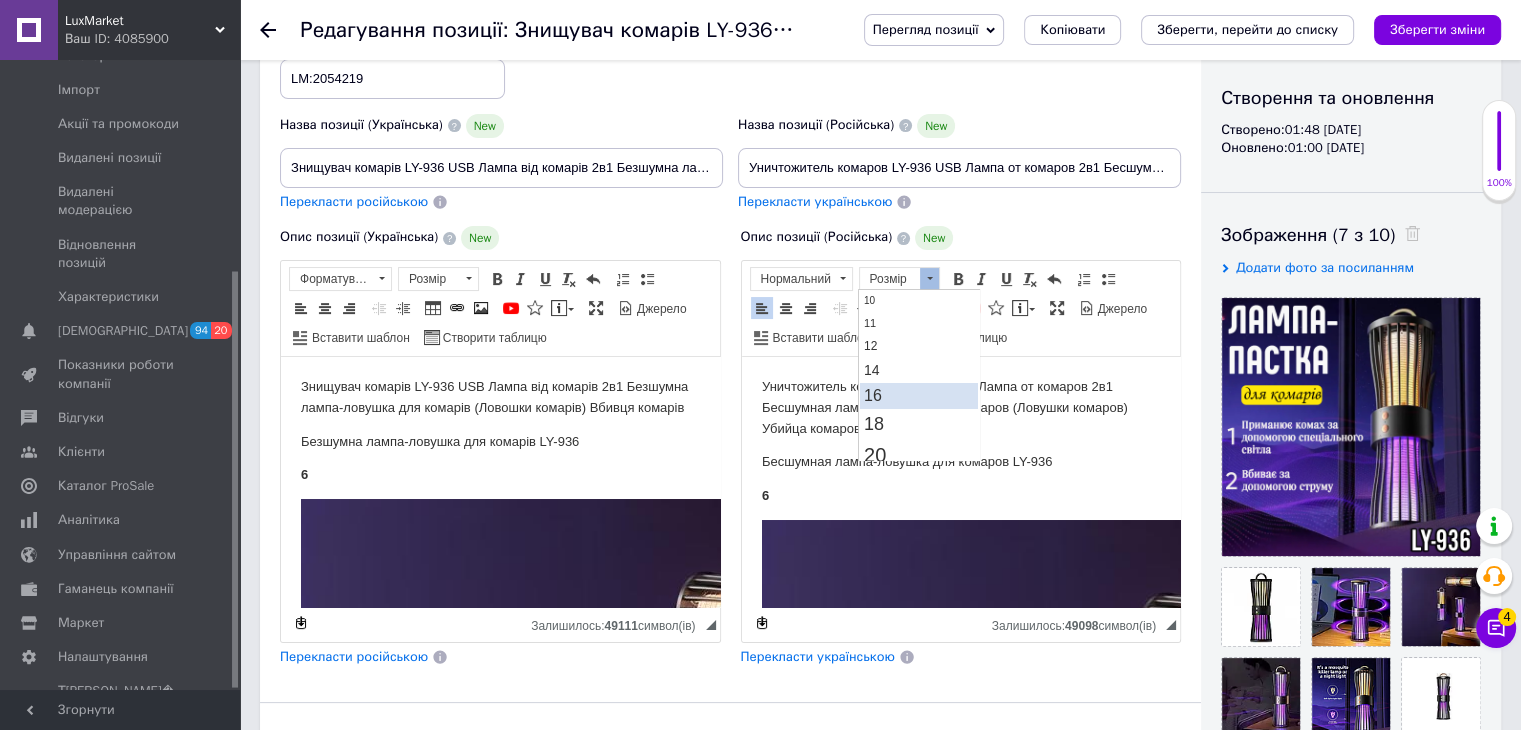 scroll, scrollTop: 0, scrollLeft: 0, axis: both 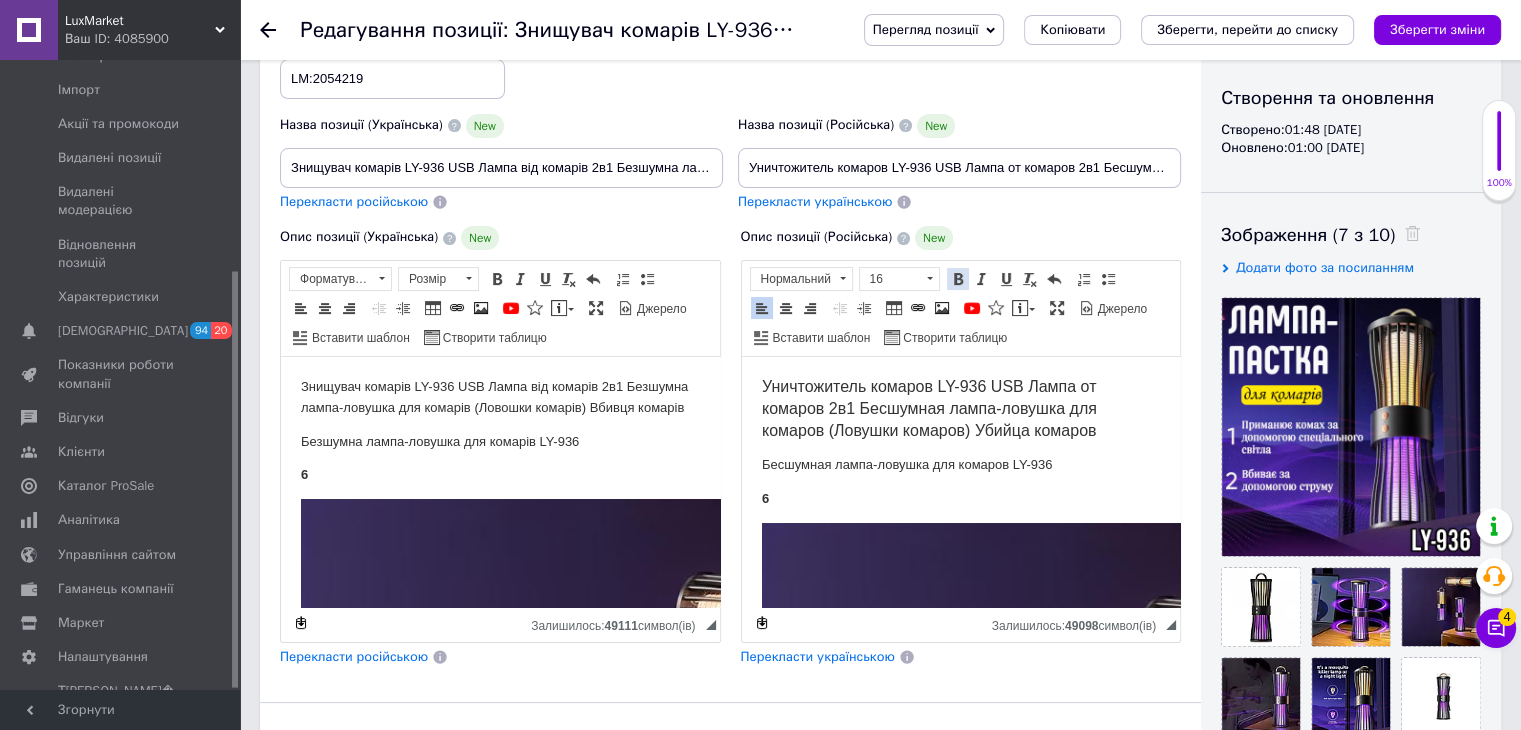 drag, startPoint x: 958, startPoint y: 274, endPoint x: 234, endPoint y: 12, distance: 769.94806 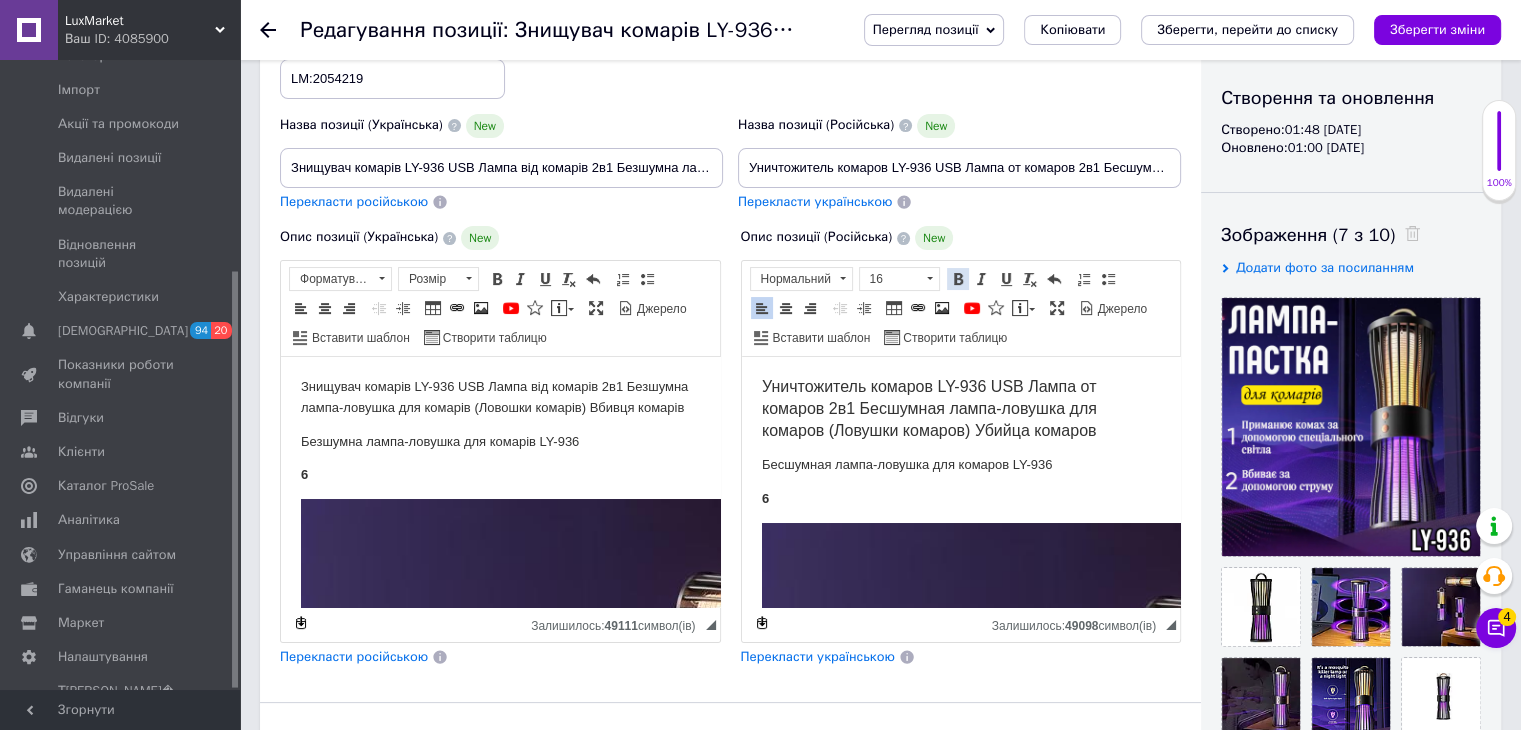 click at bounding box center (958, 279) 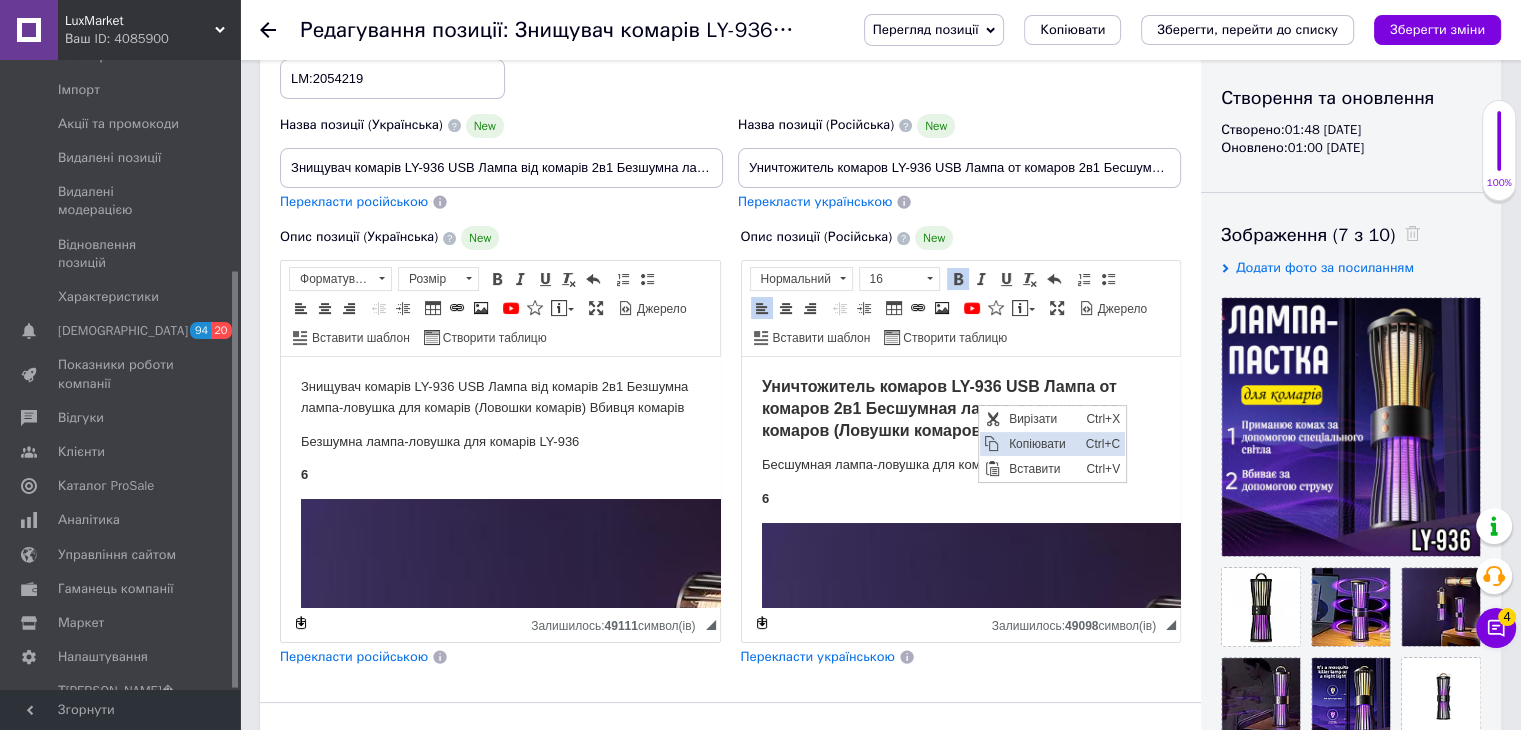 click on "Копіювати" at bounding box center (1042, 444) 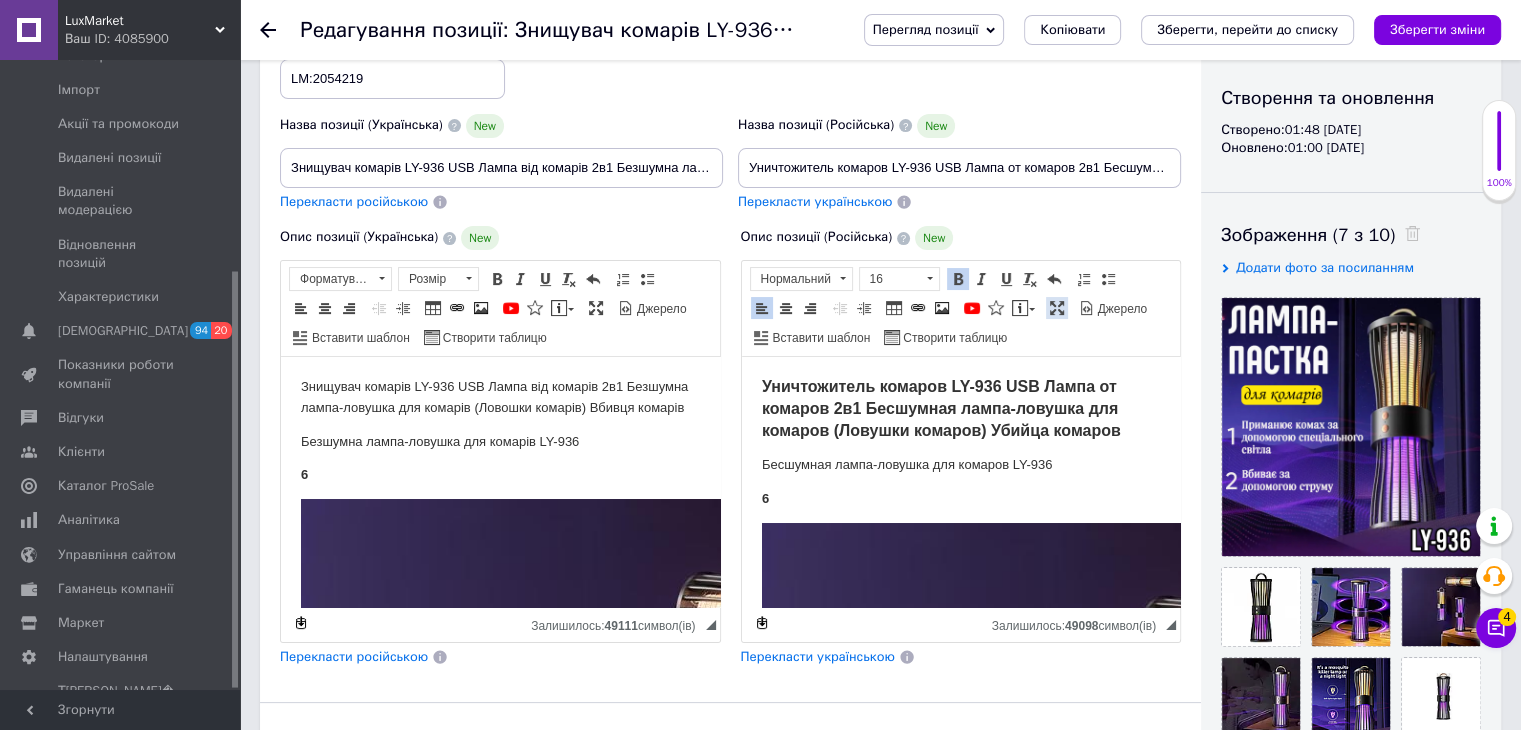 click at bounding box center (1057, 308) 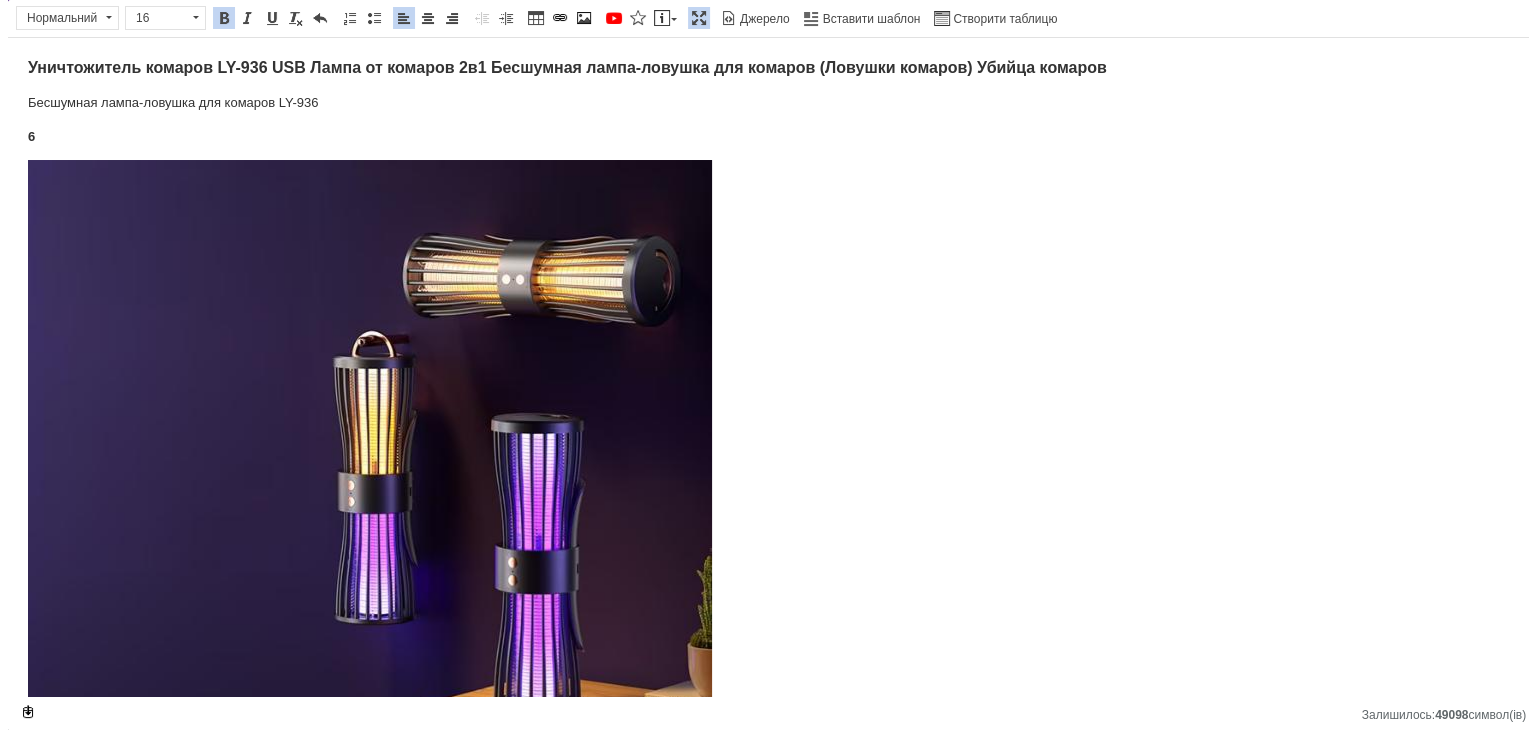 scroll, scrollTop: 0, scrollLeft: 0, axis: both 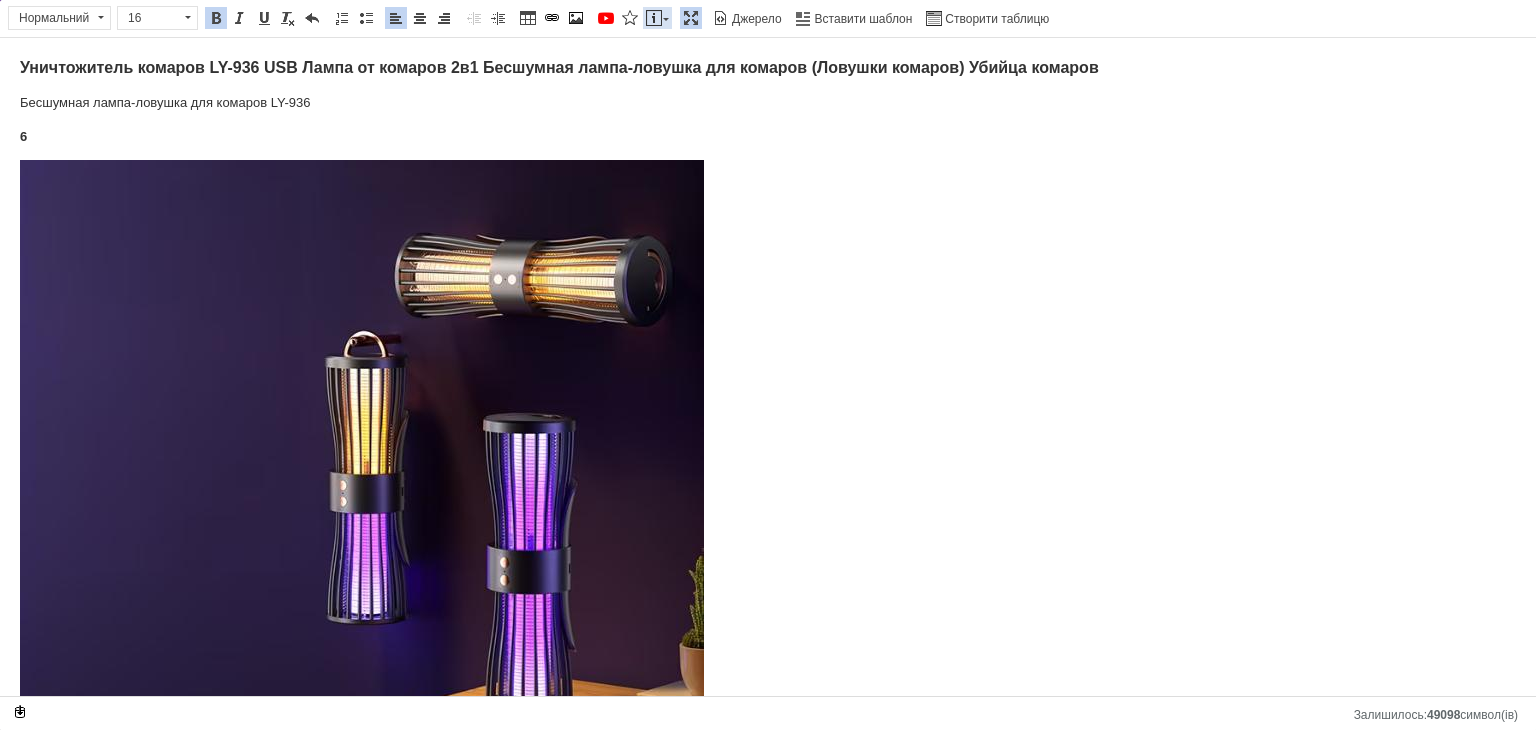 click on "Вставити повідомлення" at bounding box center (657, 18) 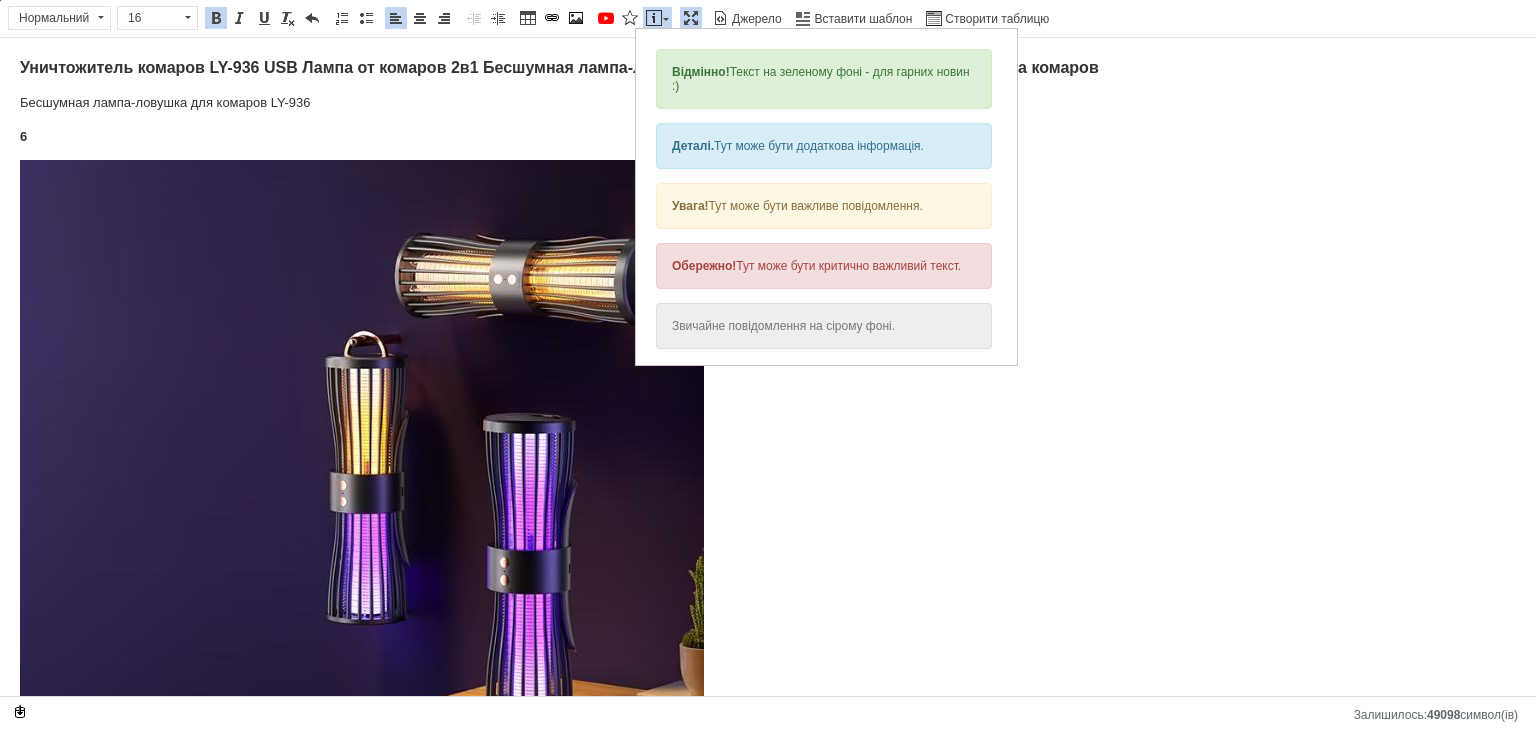scroll, scrollTop: 0, scrollLeft: 0, axis: both 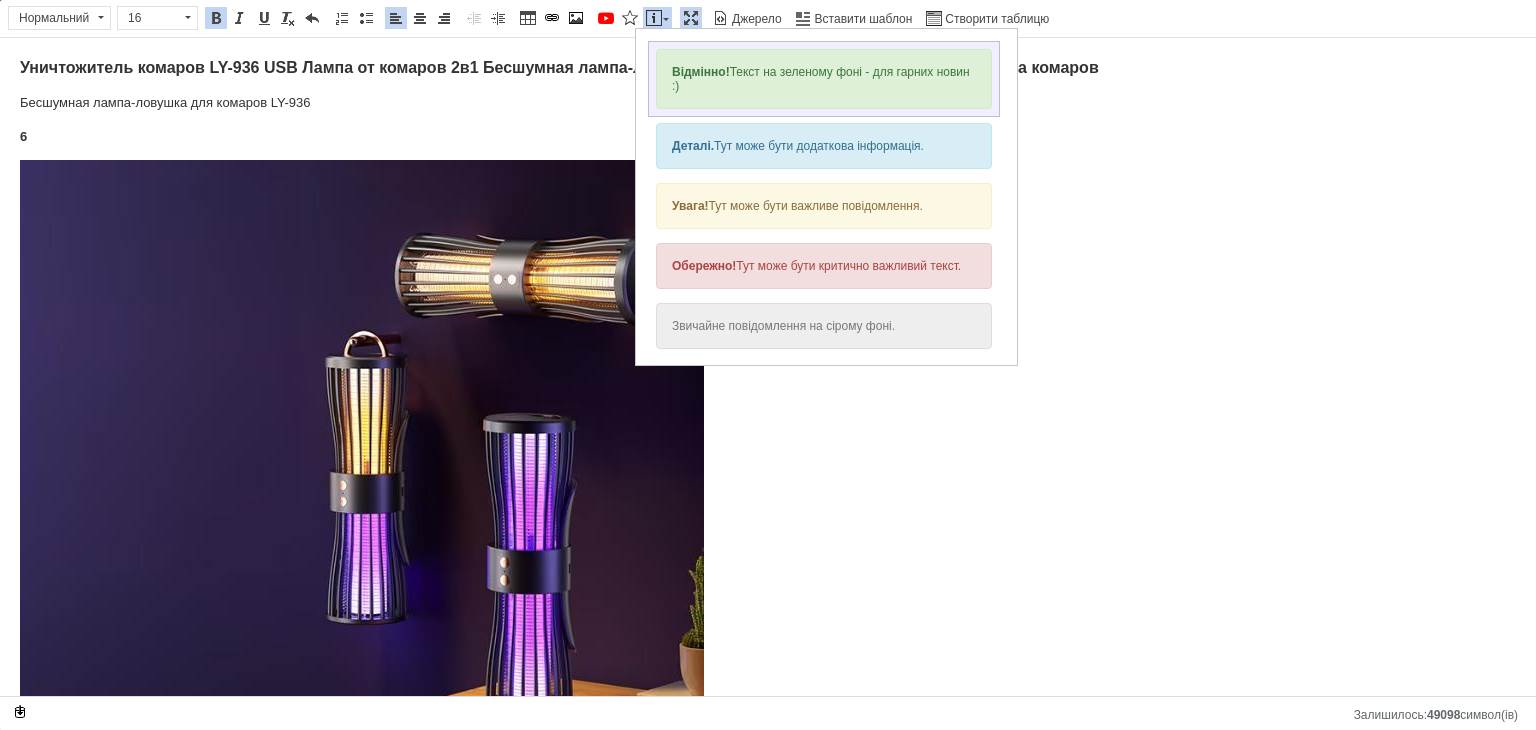 drag, startPoint x: 1300, startPoint y: 54, endPoint x: 686, endPoint y: 86, distance: 614.8333 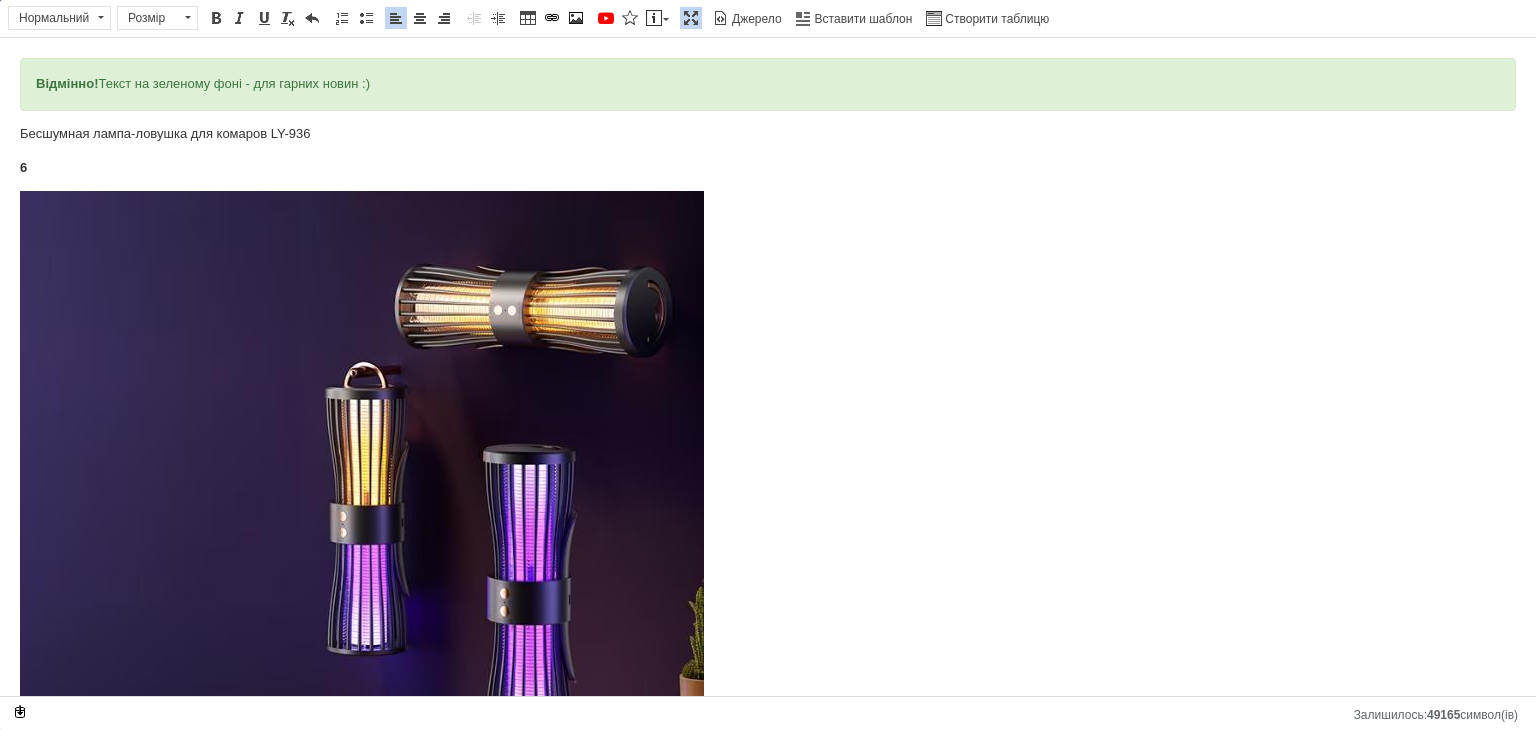 drag, startPoint x: 476, startPoint y: 84, endPoint x: 0, endPoint y: 93, distance: 476.08508 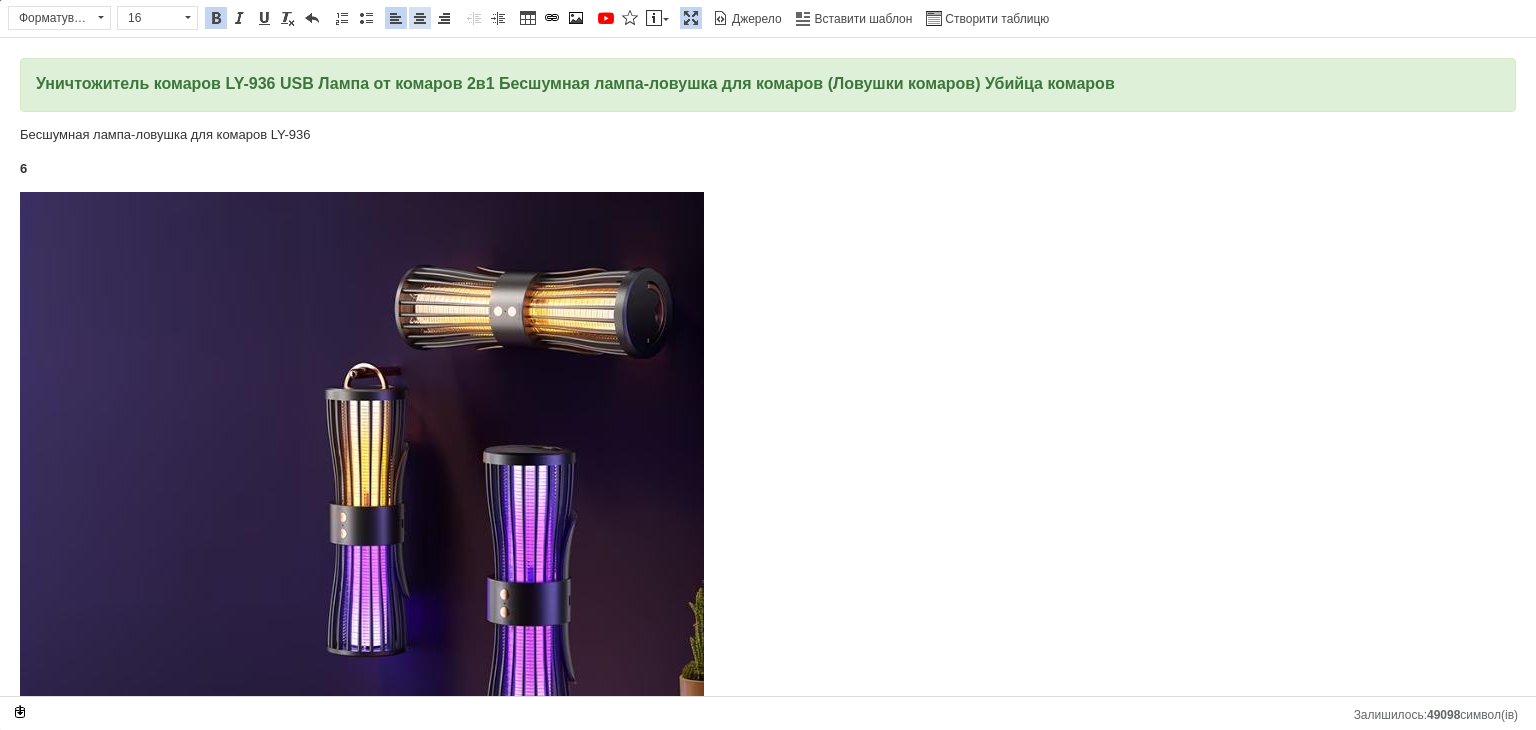 drag, startPoint x: 412, startPoint y: 12, endPoint x: 362, endPoint y: 23, distance: 51.1957 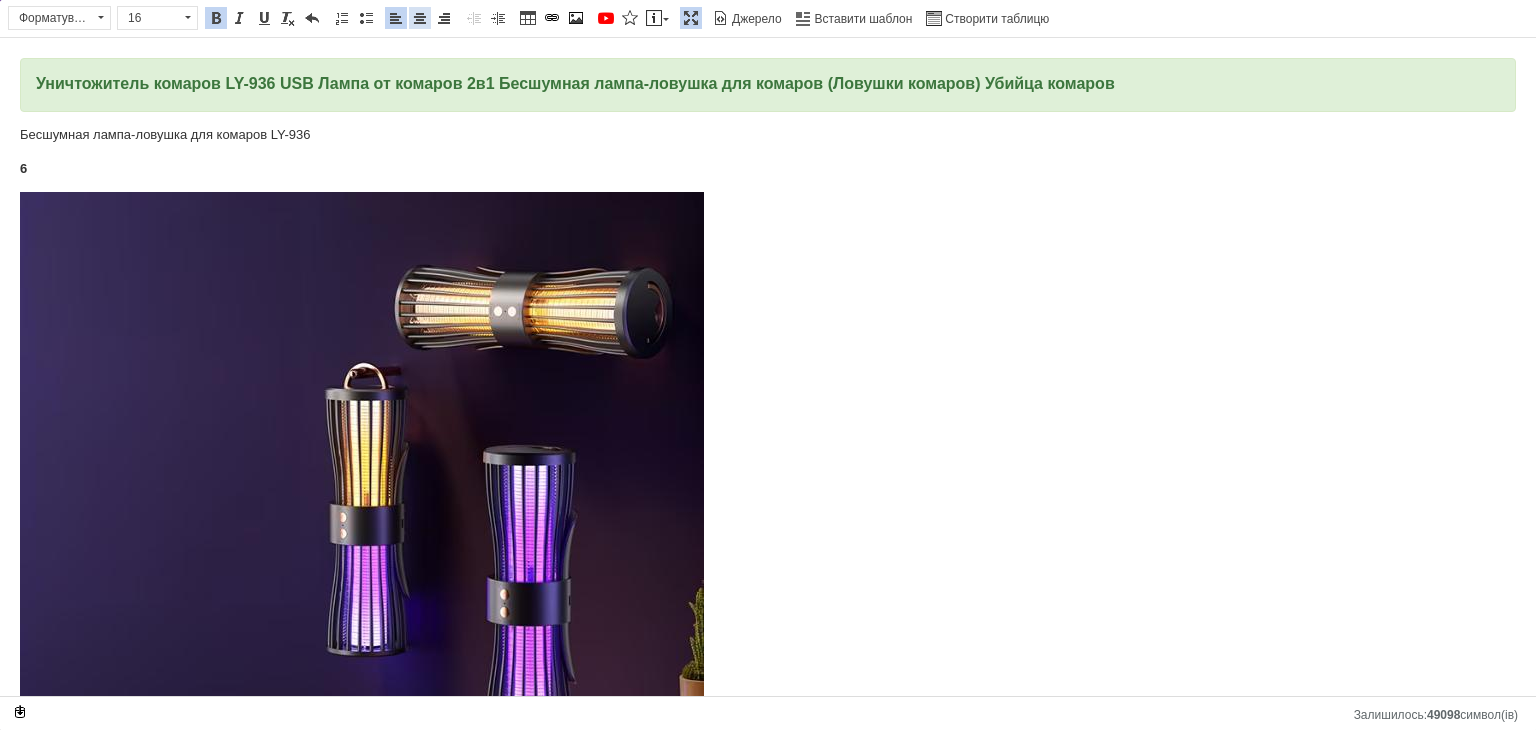click at bounding box center [420, 18] 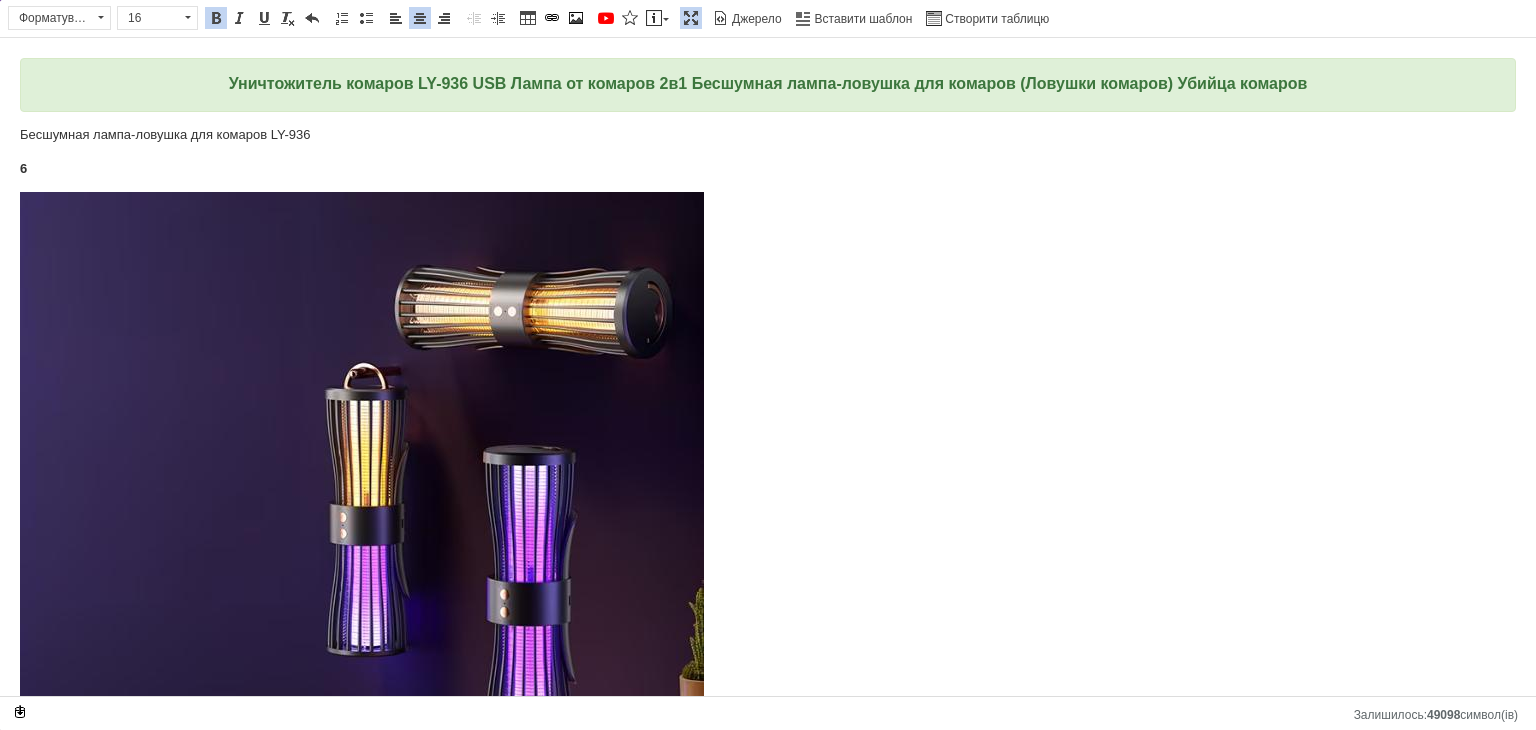 drag, startPoint x: 329, startPoint y: 140, endPoint x: 1, endPoint y: 124, distance: 328.39 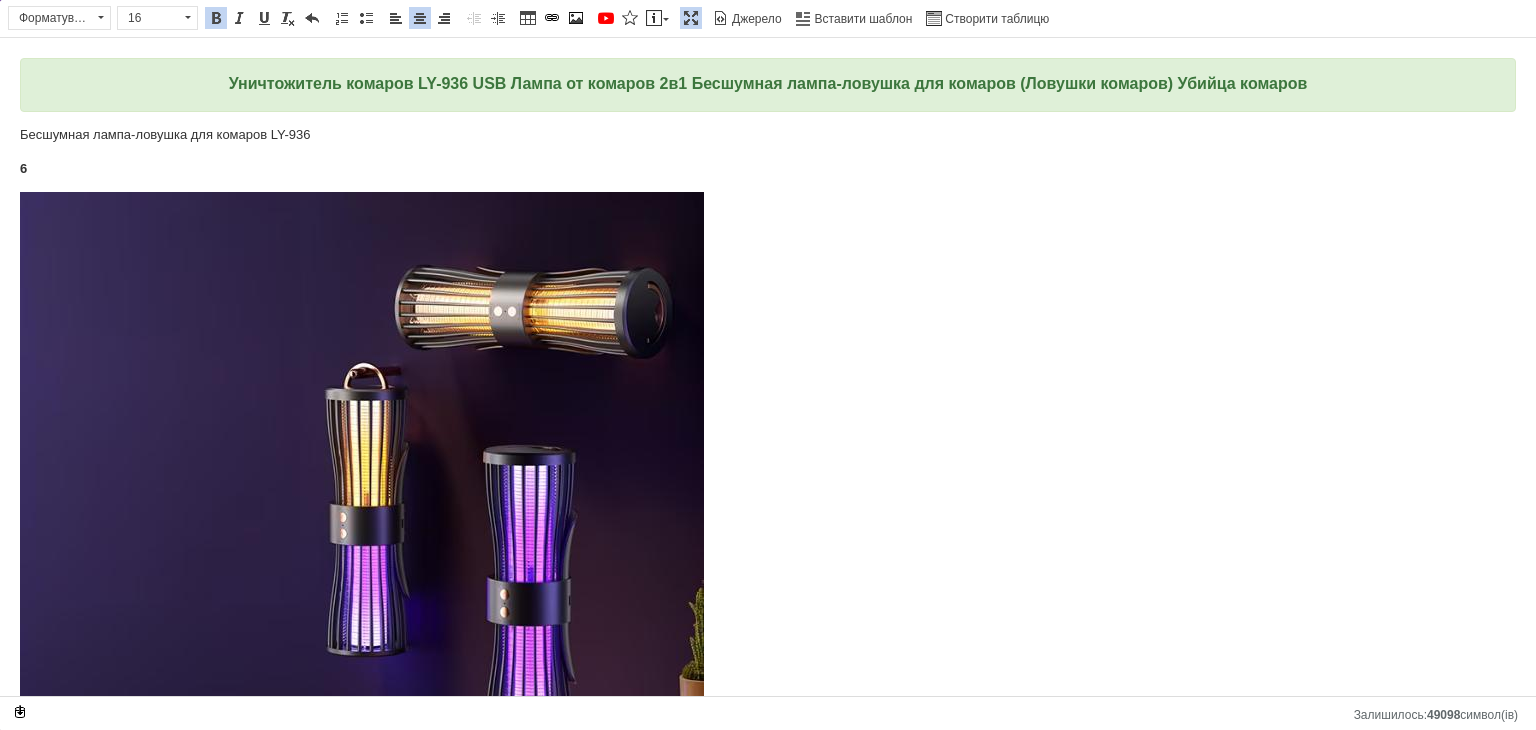click on "Уничтожитель комаров LY-936 USB Лампа от комаров 2в1 Бесшумная лампа-ловушка для комаров (Ловушки комаров) Убийца комаров Бесшумная лампа-ловушка для комаров LY-936  6 Лампа против комаров с функцией ночника, USB зарядка, бесшумная, черная Забудьте о комарах и неудобствах ночи с этой эффективной лампой-ловушкой! Она работает на принципе привлечения насекомых с помощью специального света и нейтрализует их высоковольтной сеткой (3000 В), при этом работает совершенно бесшумно. Достоинства: Бесшумная работа – идеальный выбор для спальни или детской. Дост" at bounding box center [768, 967] 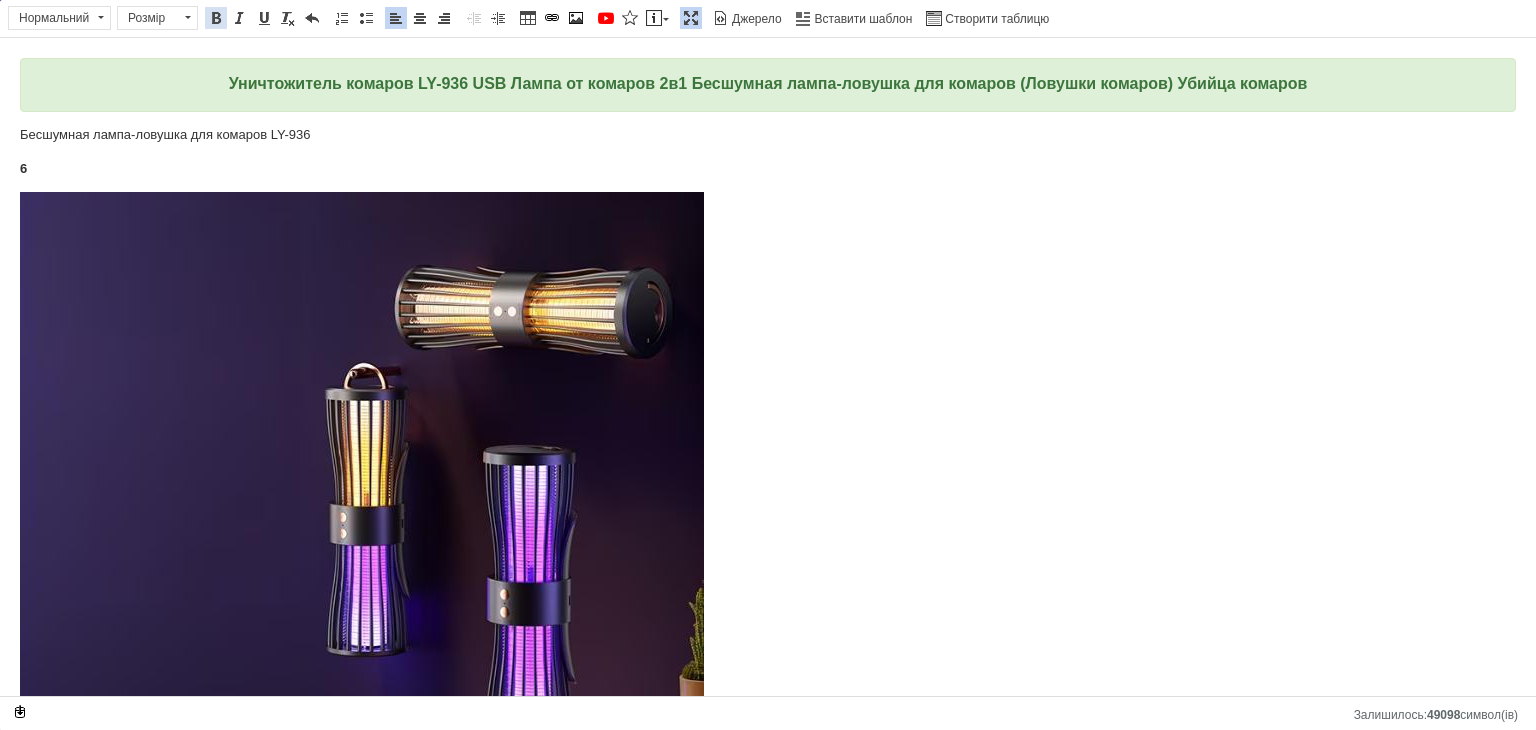 click at bounding box center [216, 18] 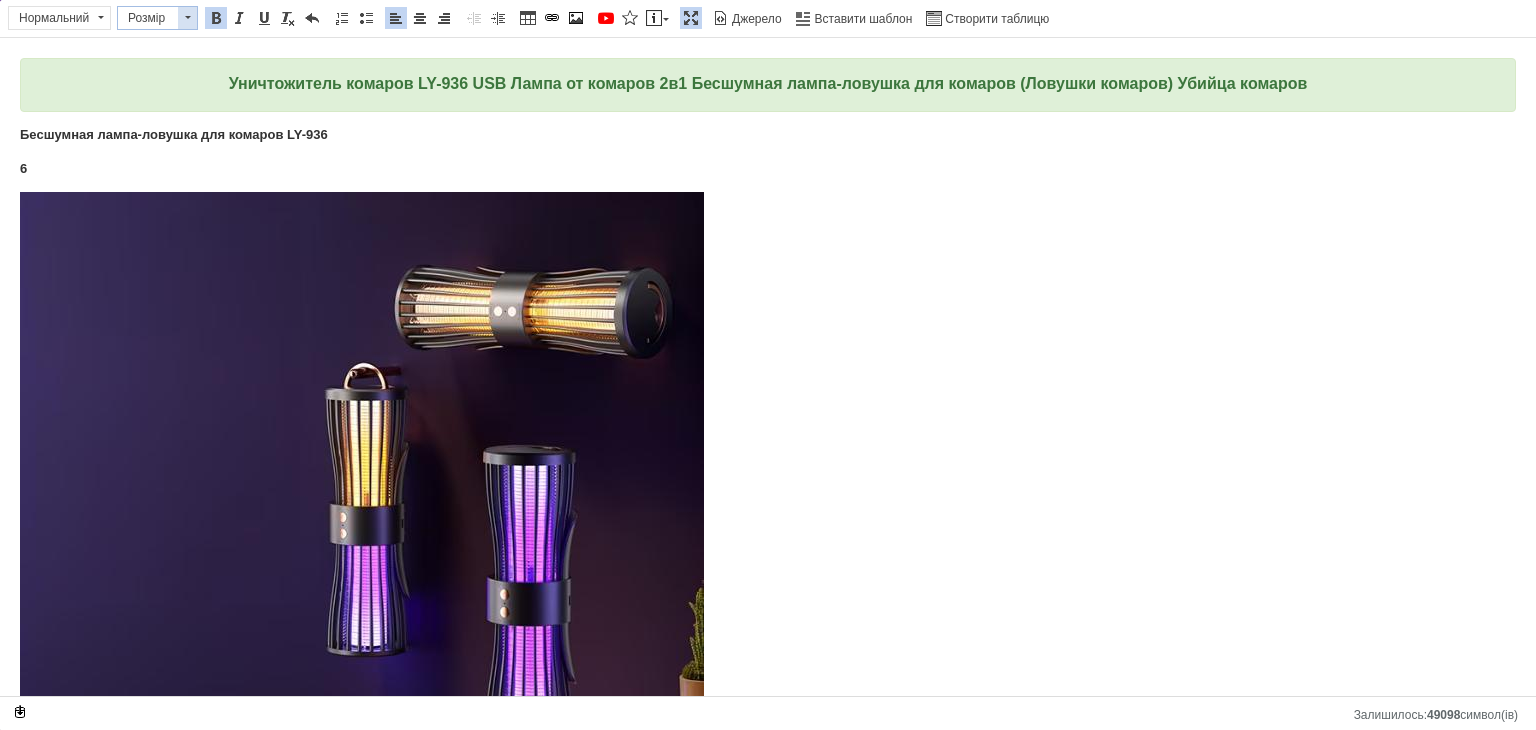 click at bounding box center [187, 18] 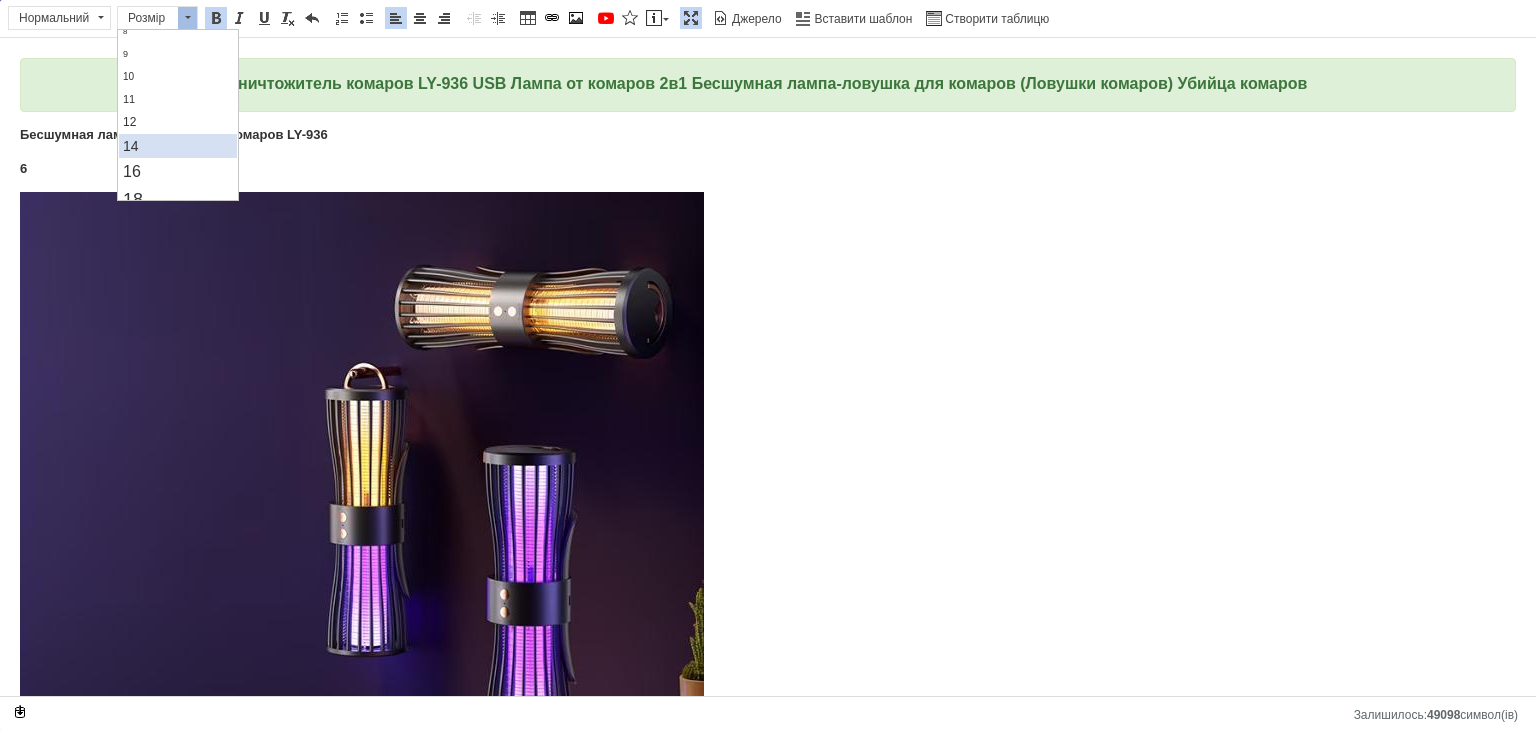 scroll, scrollTop: 100, scrollLeft: 0, axis: vertical 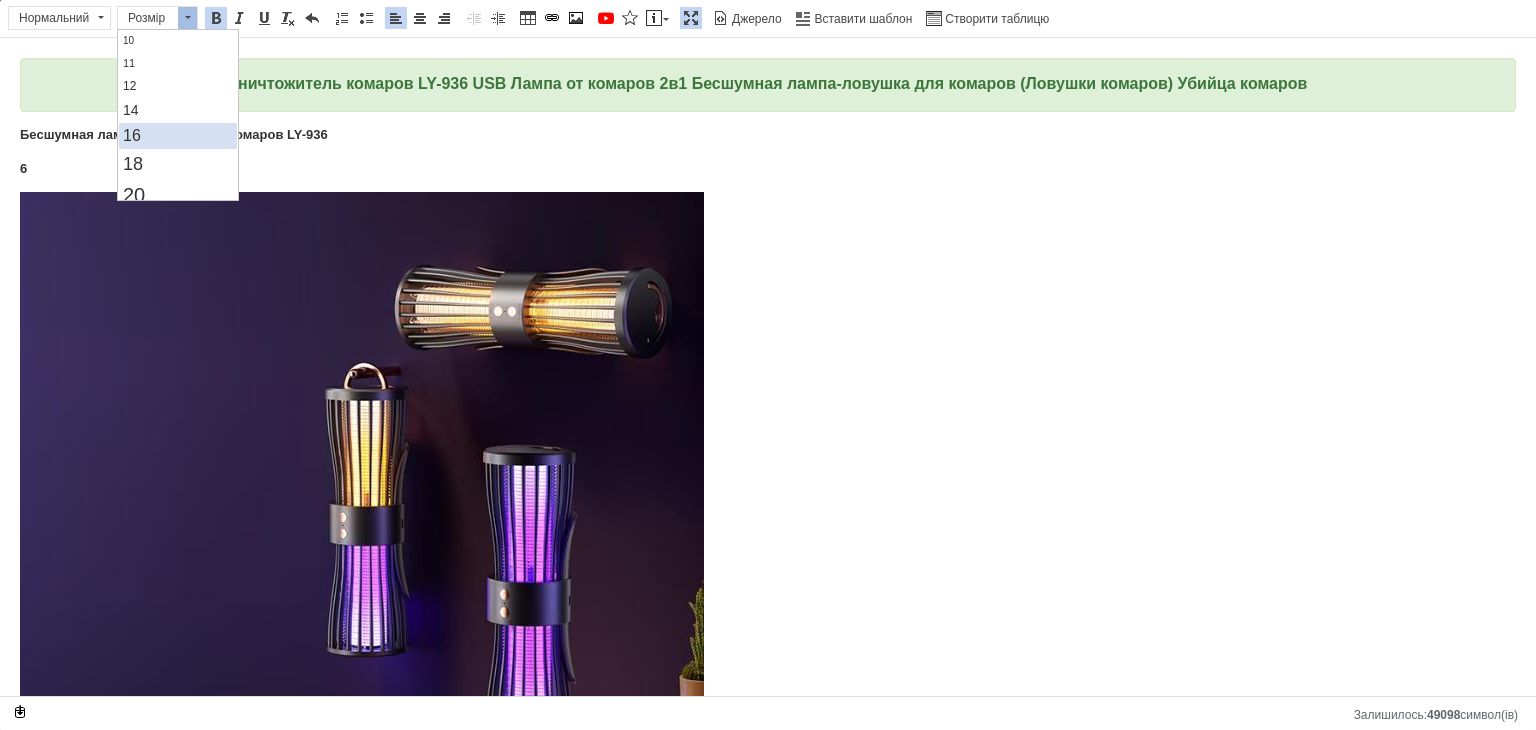 click on "16" at bounding box center (177, 136) 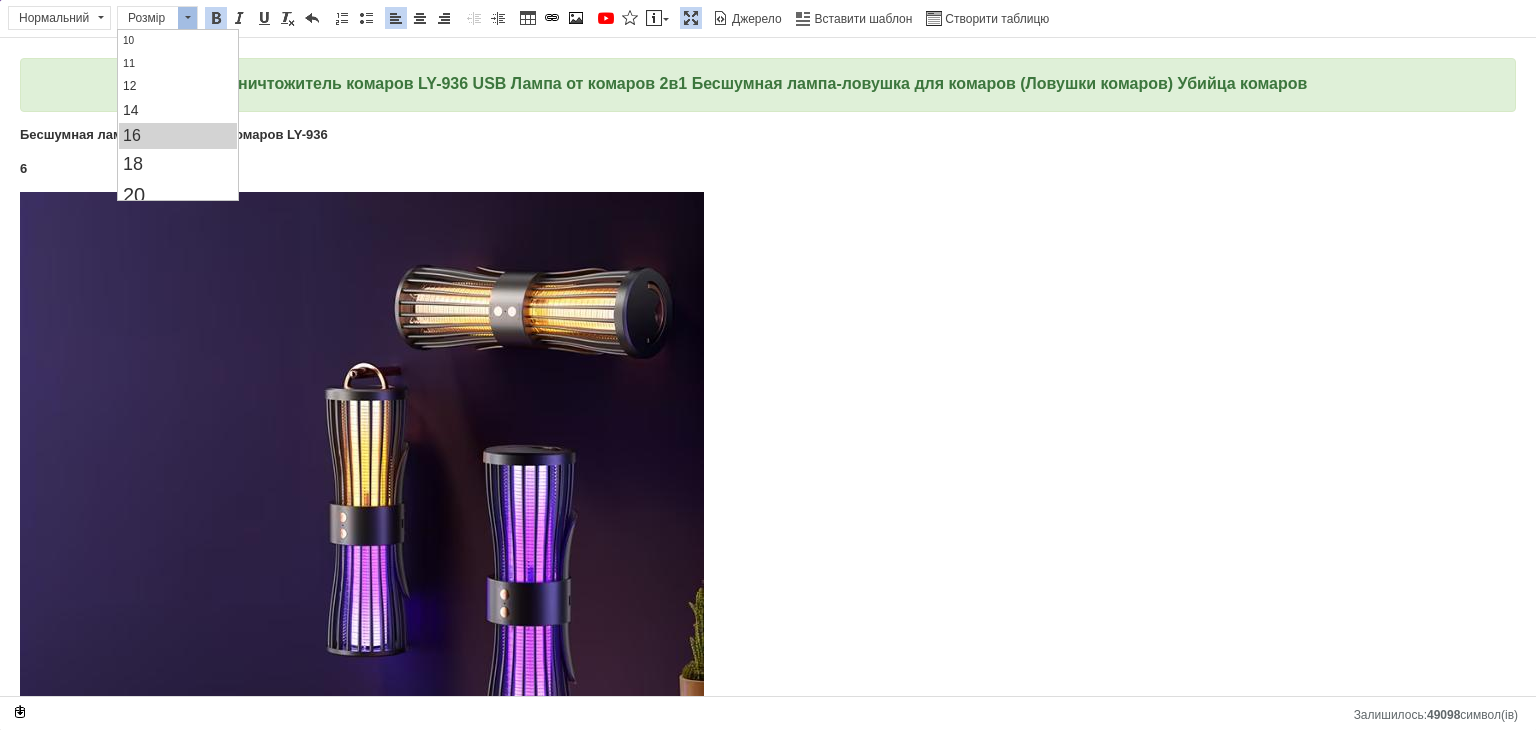 scroll, scrollTop: 0, scrollLeft: 0, axis: both 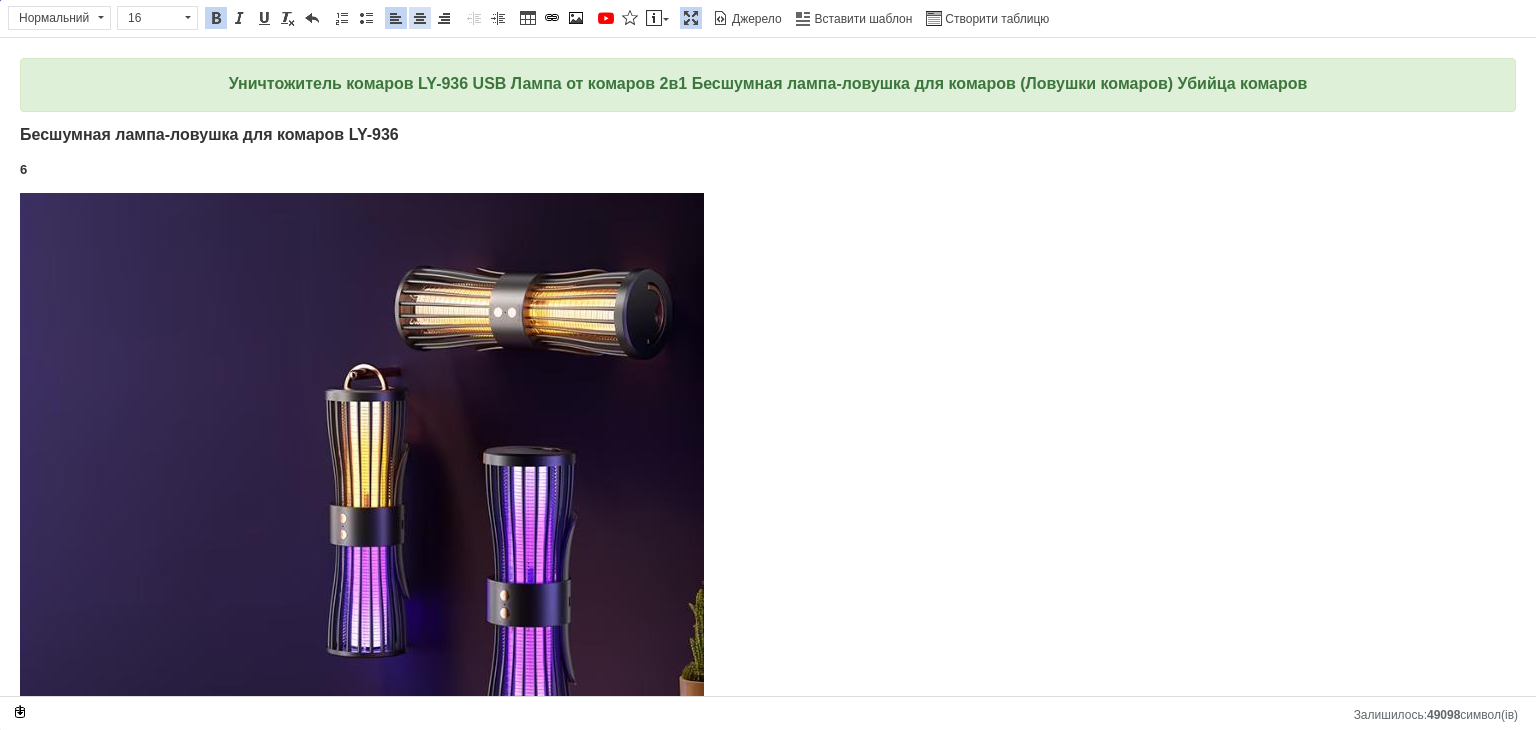 drag, startPoint x: 412, startPoint y: 12, endPoint x: 164, endPoint y: 106, distance: 265.2169 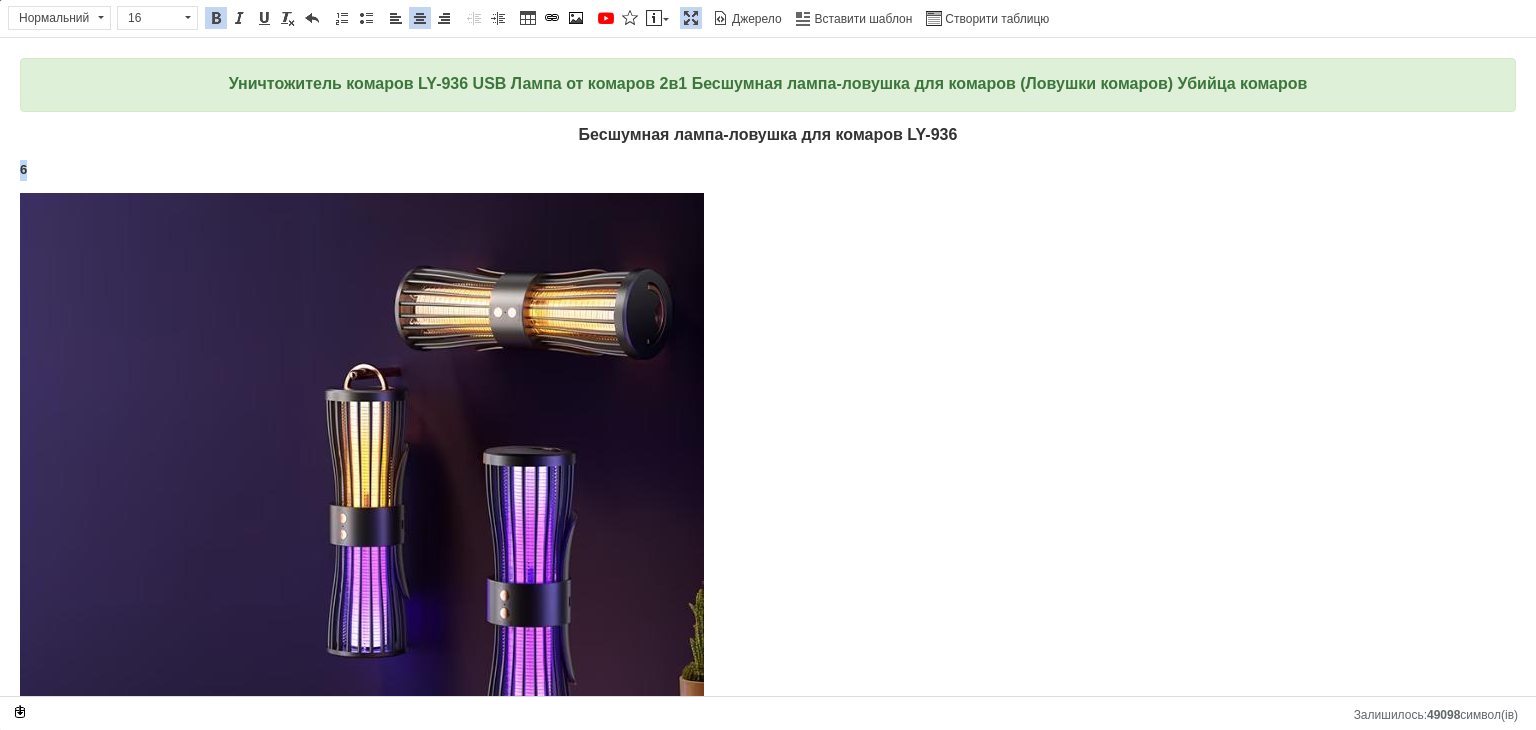 drag, startPoint x: 72, startPoint y: 166, endPoint x: 0, endPoint y: 168, distance: 72.02777 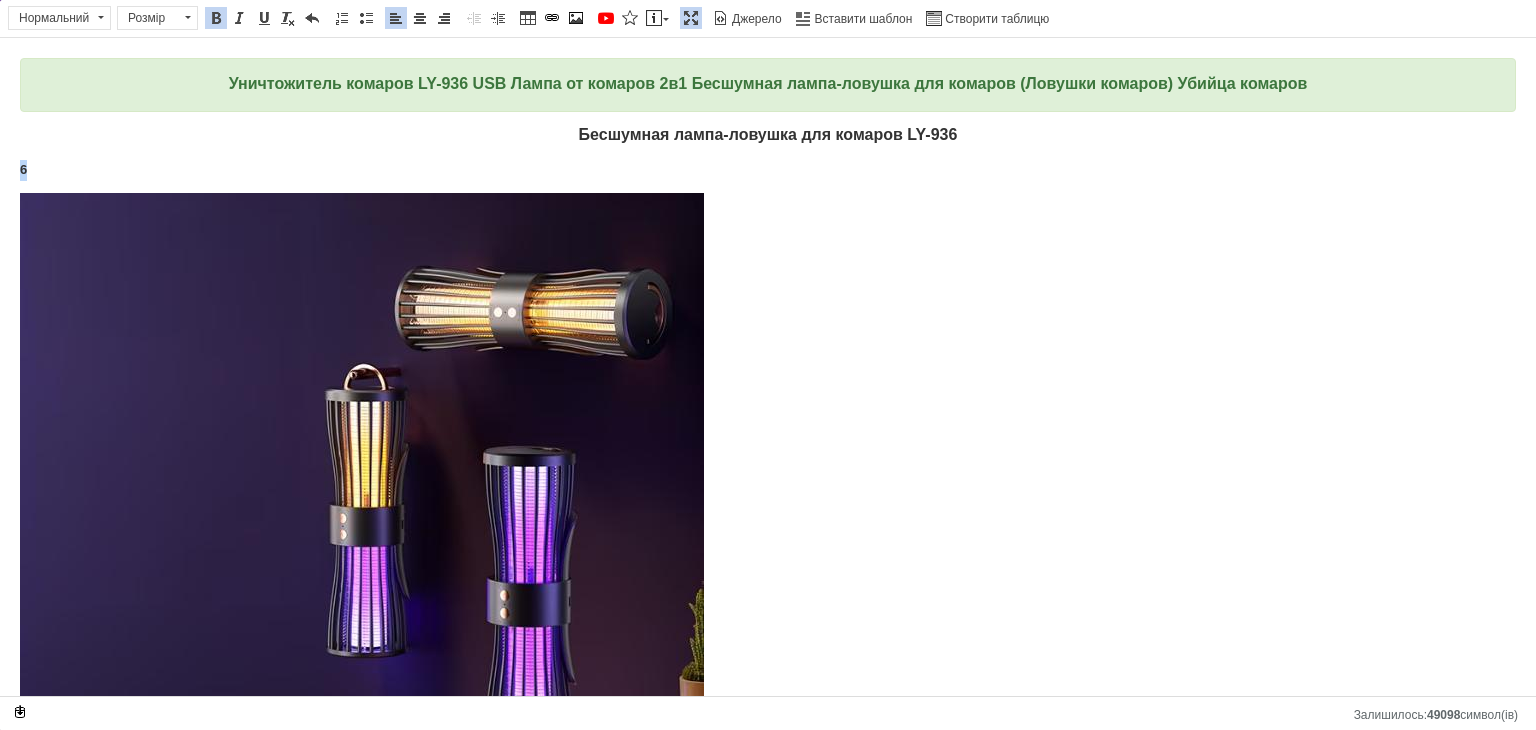 type 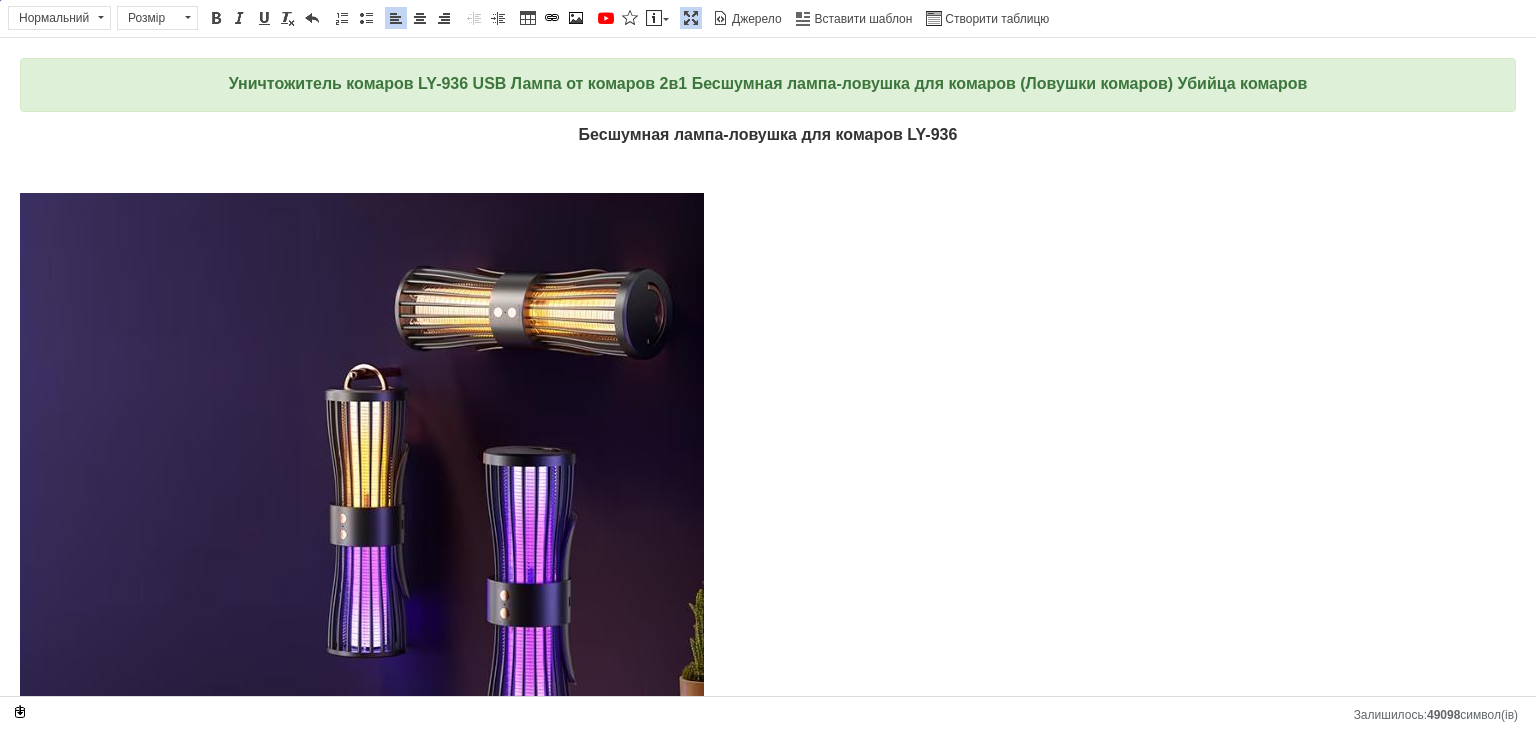 click on "Уничтожитель комаров LY-936 USB Лампа от комаров 2в1 Бесшумная лампа-ловушка для комаров (Ловушки комаров) Убийца комаров Бесшумная лампа-ловушка для комаров LY-936  Лампа против комаров с функцией ночника, USB зарядка, бесшумная, черная Забудьте о комарах и неудобствах ночи с этой эффективной лампой-ловушкой! Она работает на принципе привлечения насекомых с помощью специального света и нейтрализует их высоковольтной сеткой (3000 В), при этом работает совершенно бесшумно. Достоинства: Бесшумная работа – идеальный выбор для спальни или детской. Дост" at bounding box center [768, 967] 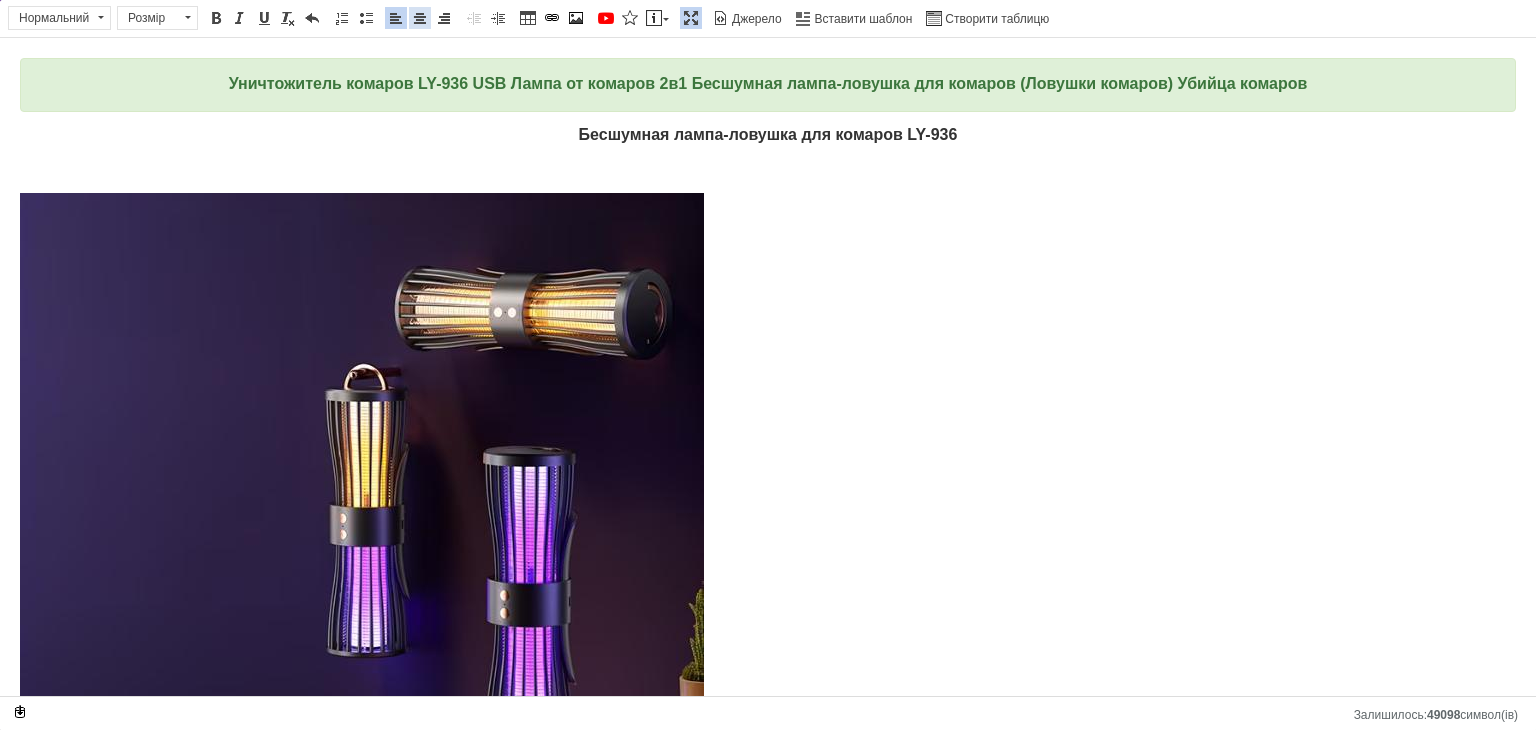 drag, startPoint x: 412, startPoint y: 17, endPoint x: 636, endPoint y: 207, distance: 293.72775 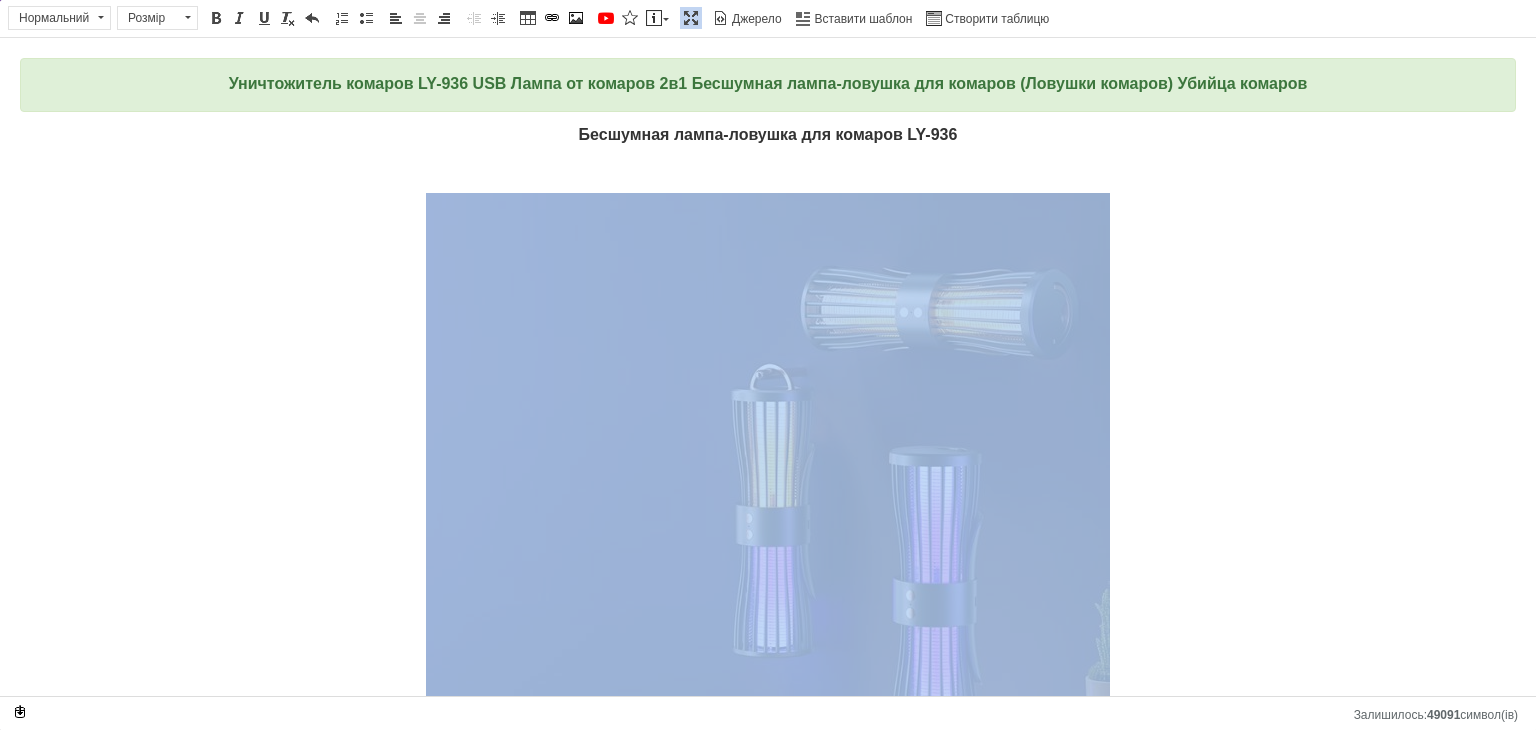 click at bounding box center (768, 535) 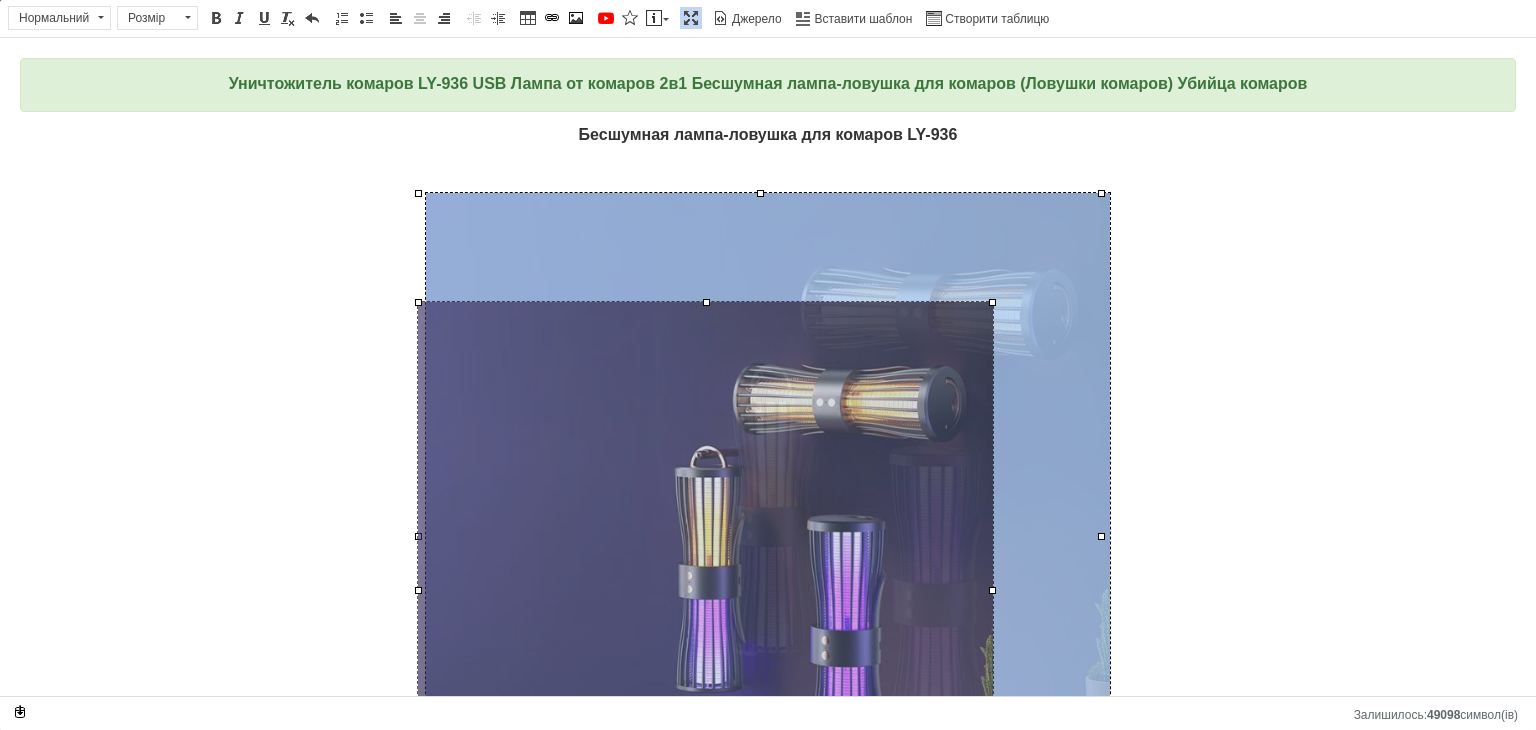drag, startPoint x: 1099, startPoint y: 194, endPoint x: 990, endPoint y: 312, distance: 160.63934 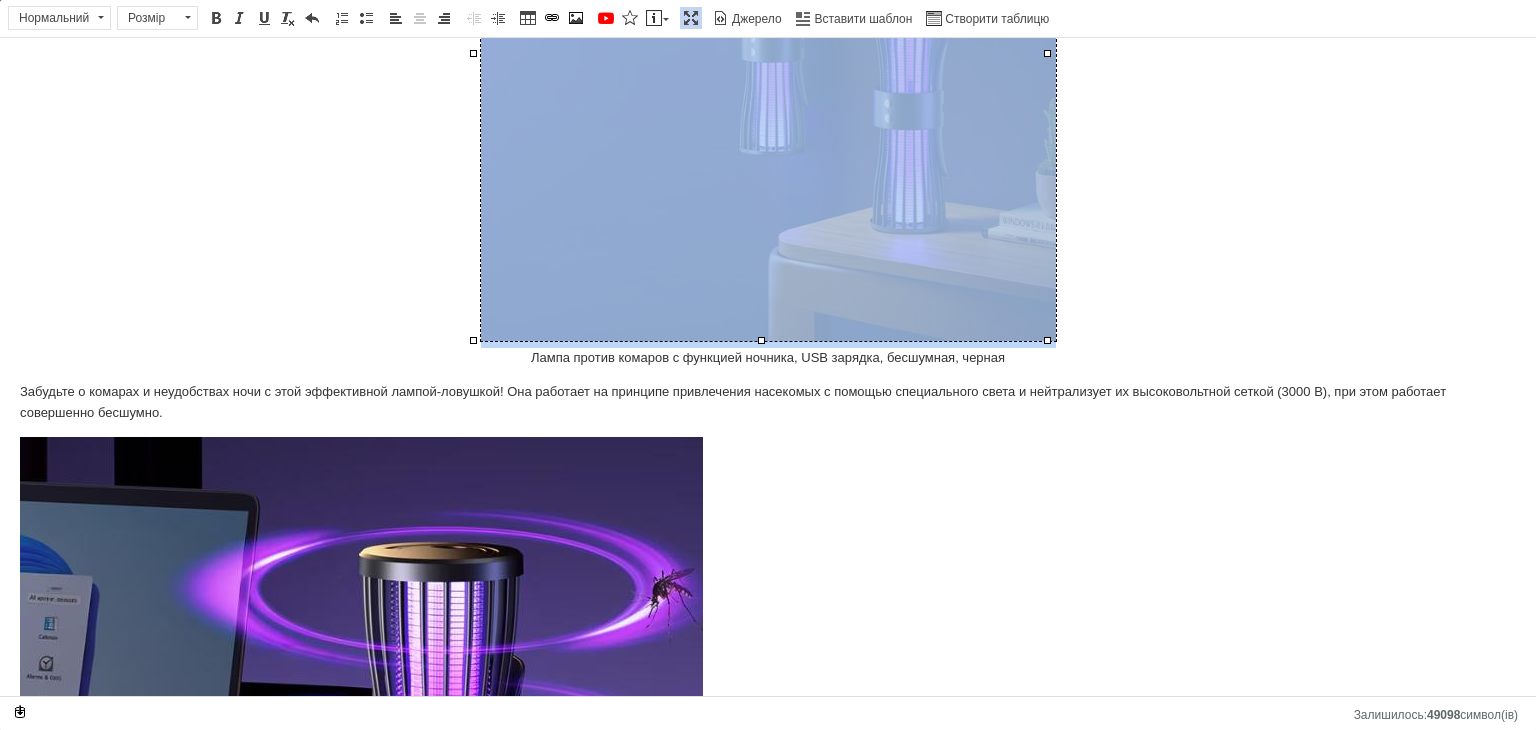 scroll, scrollTop: 500, scrollLeft: 0, axis: vertical 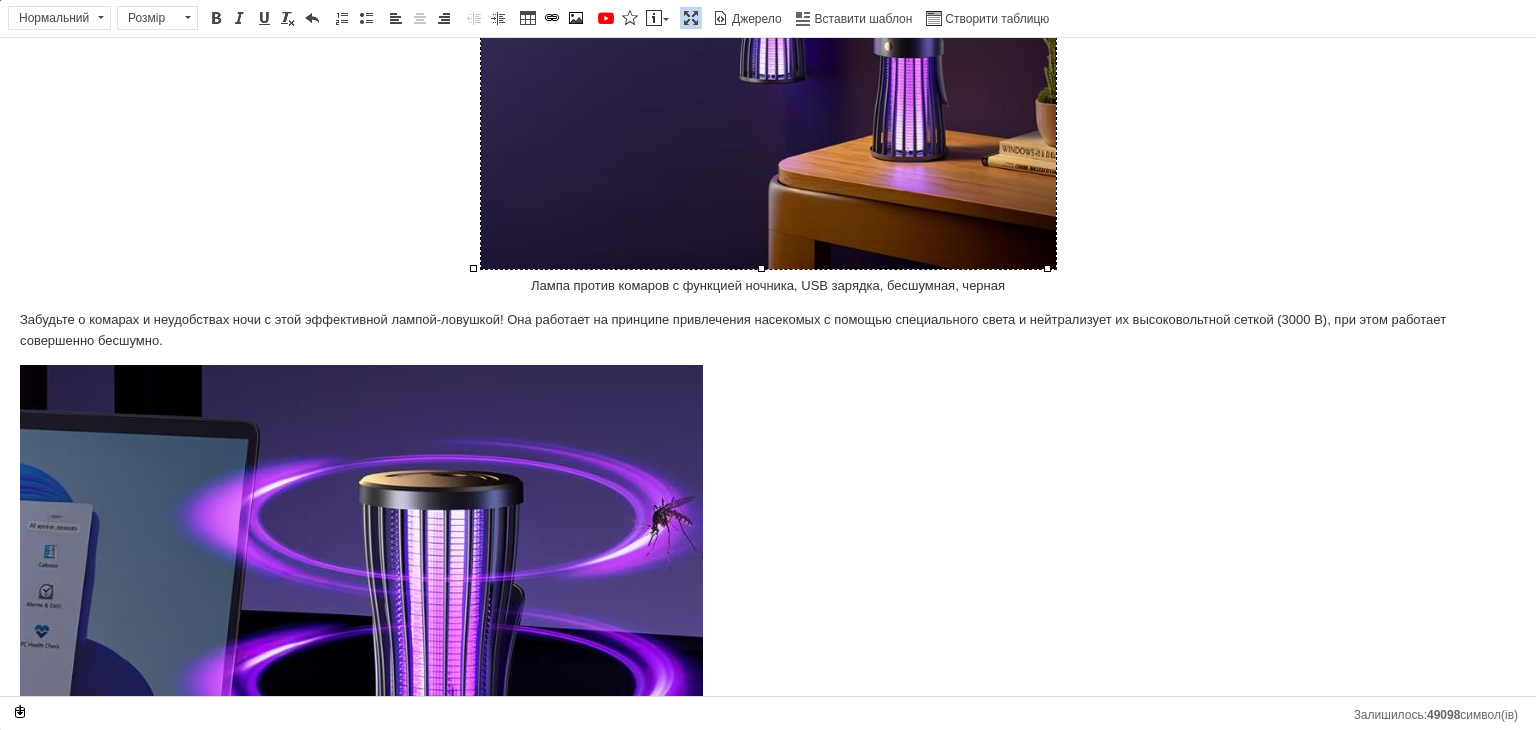 click on "Лампа против комаров с функцией ночника, USB зарядка, бесшумная, черная" at bounding box center [768, -5] 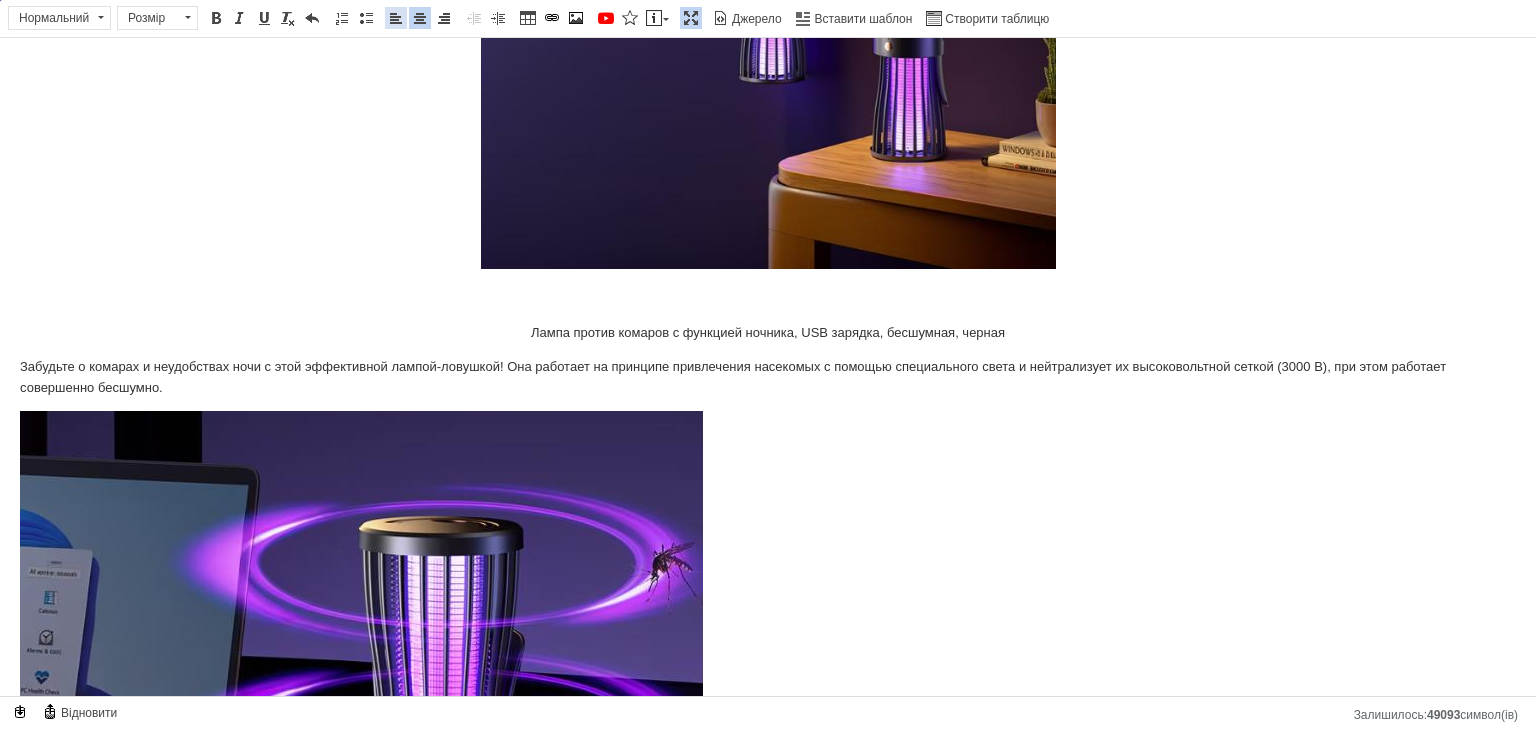 click at bounding box center (396, 18) 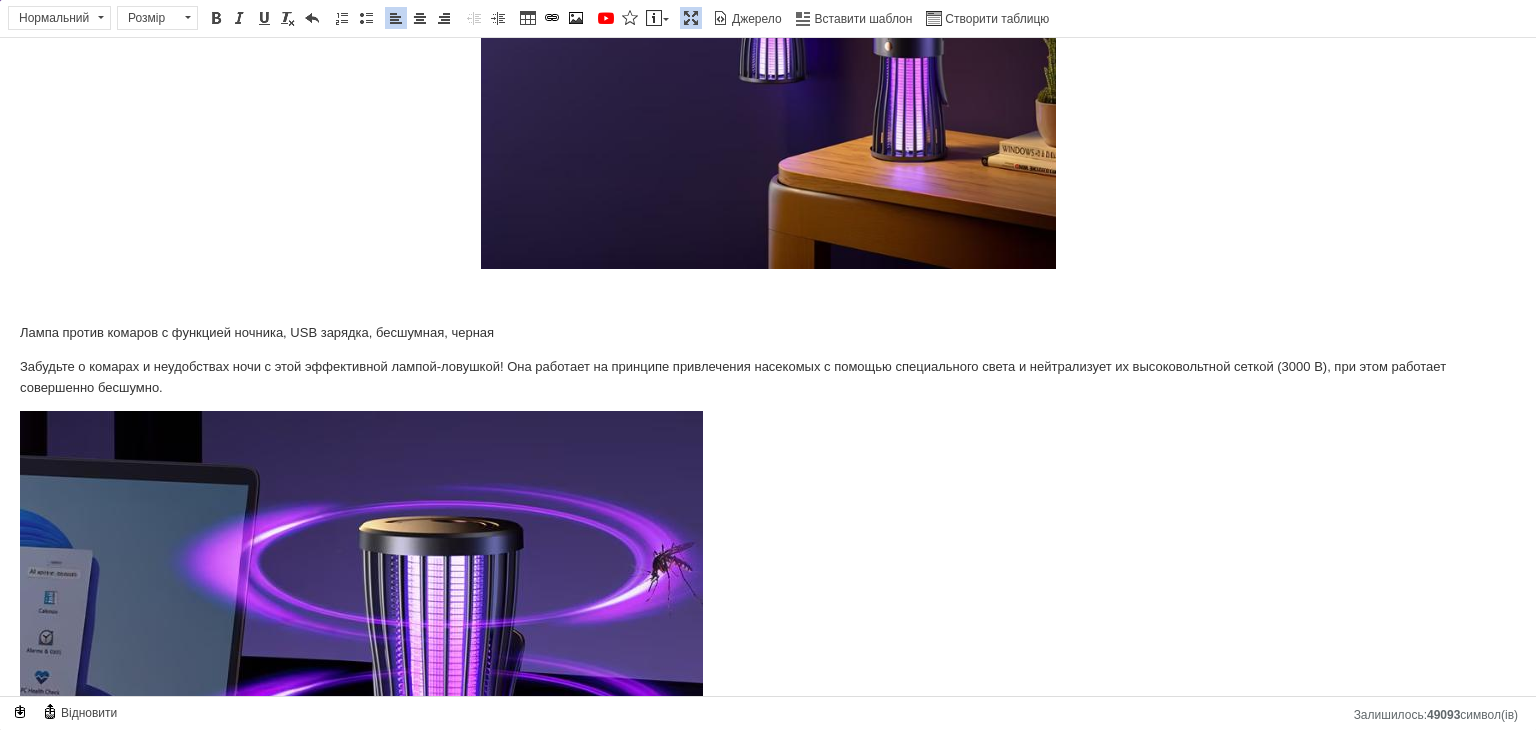 click on "Уничтожитель комаров LY-936 USB Лампа от комаров 2в1 Бесшумная лампа-ловушка для комаров (Ловушки комаров) Убийца комаров Бесшумная лампа-ловушка для комаров LY-936  Лампа против комаров с функцией ночника, USB зарядка, бесшумная, черная Забудьте о комарах и неудобствах ночи с этой эффективной лампой-ловушкой! Она работает на принципе привлечения насекомых с помощью специального света и нейтрализует их высоковольтной сеткой (3000 В), при этом работает совершенно бесшумно. Достоинства: Бесшумная работа – идеальный выбор для спальни или детской. Дост" at bounding box center (768, 436) 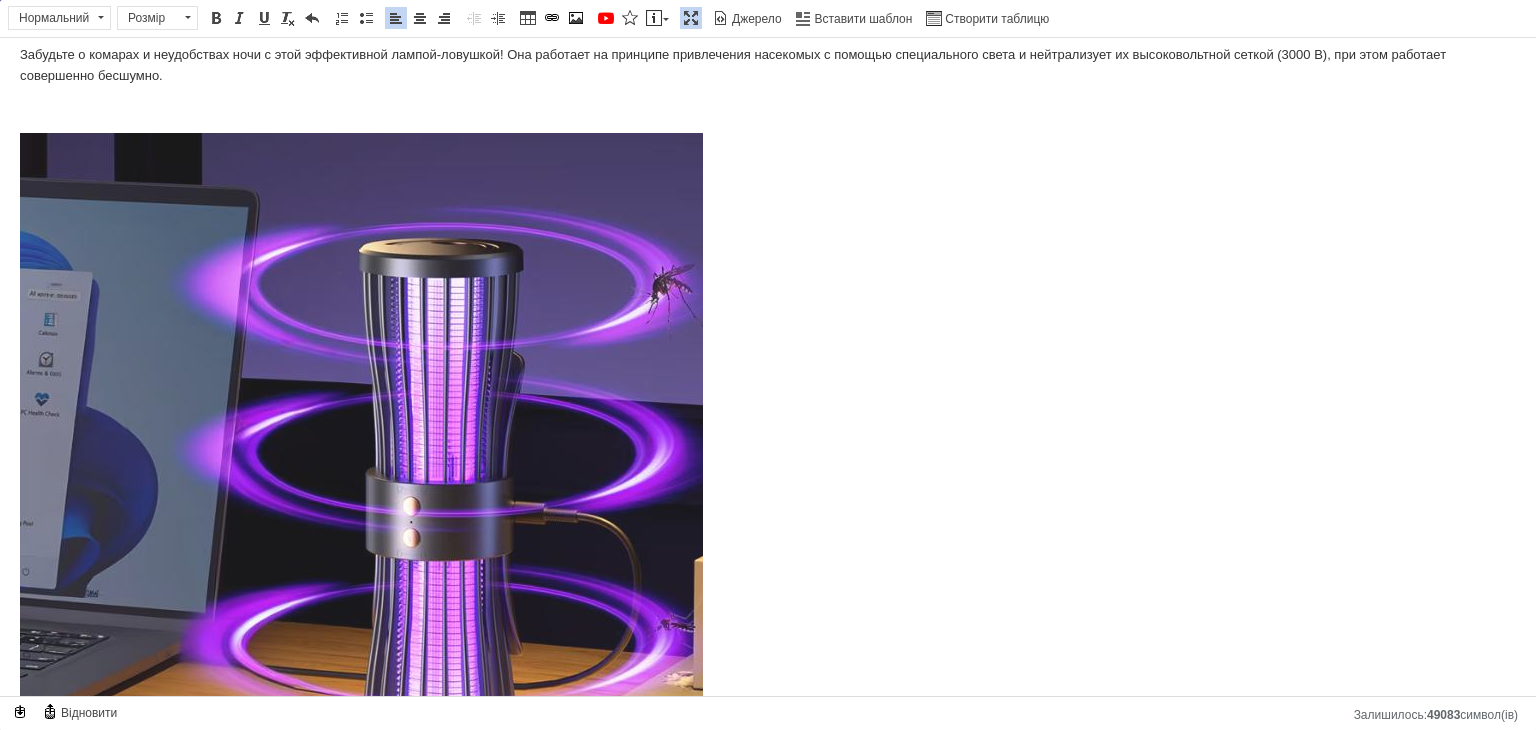 scroll, scrollTop: 732, scrollLeft: 0, axis: vertical 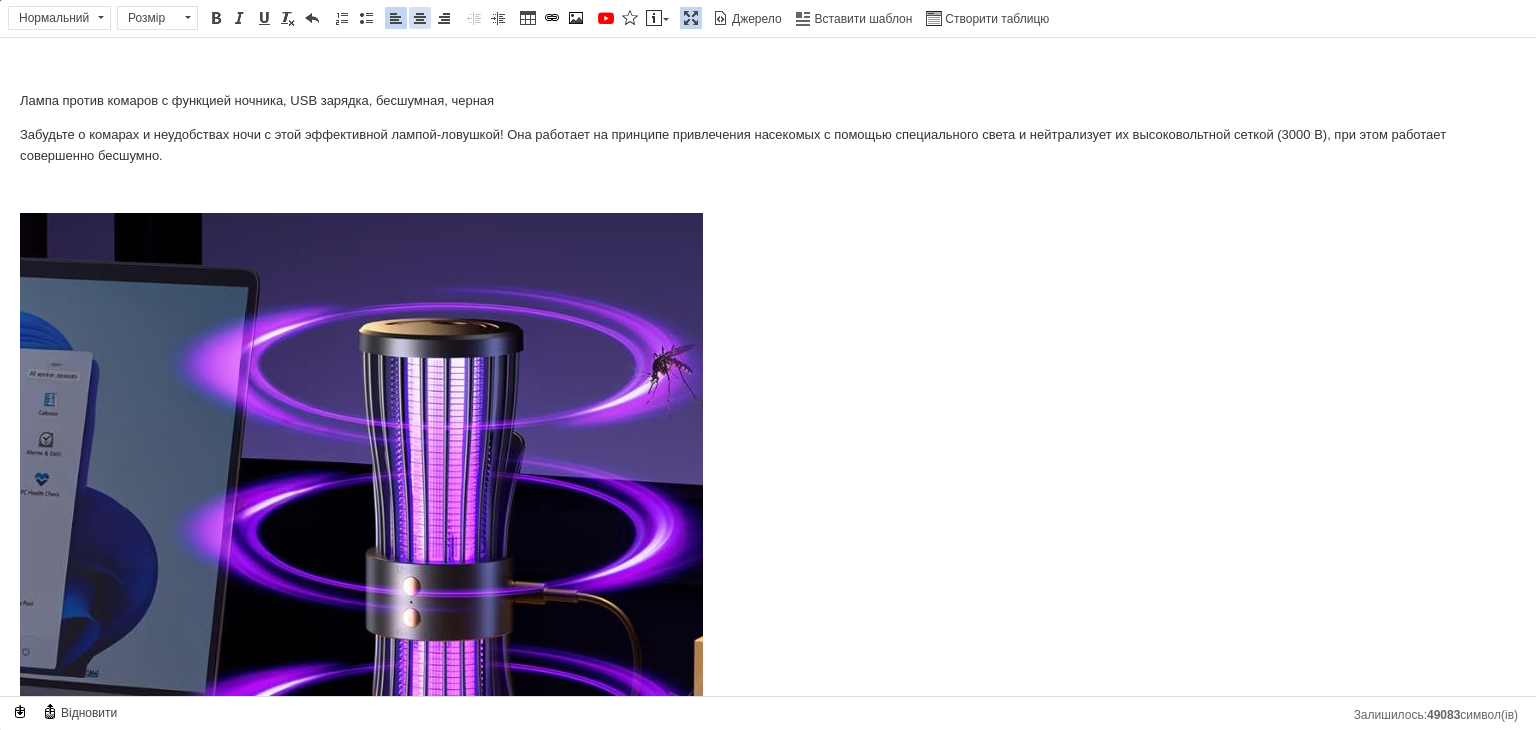click at bounding box center [420, 18] 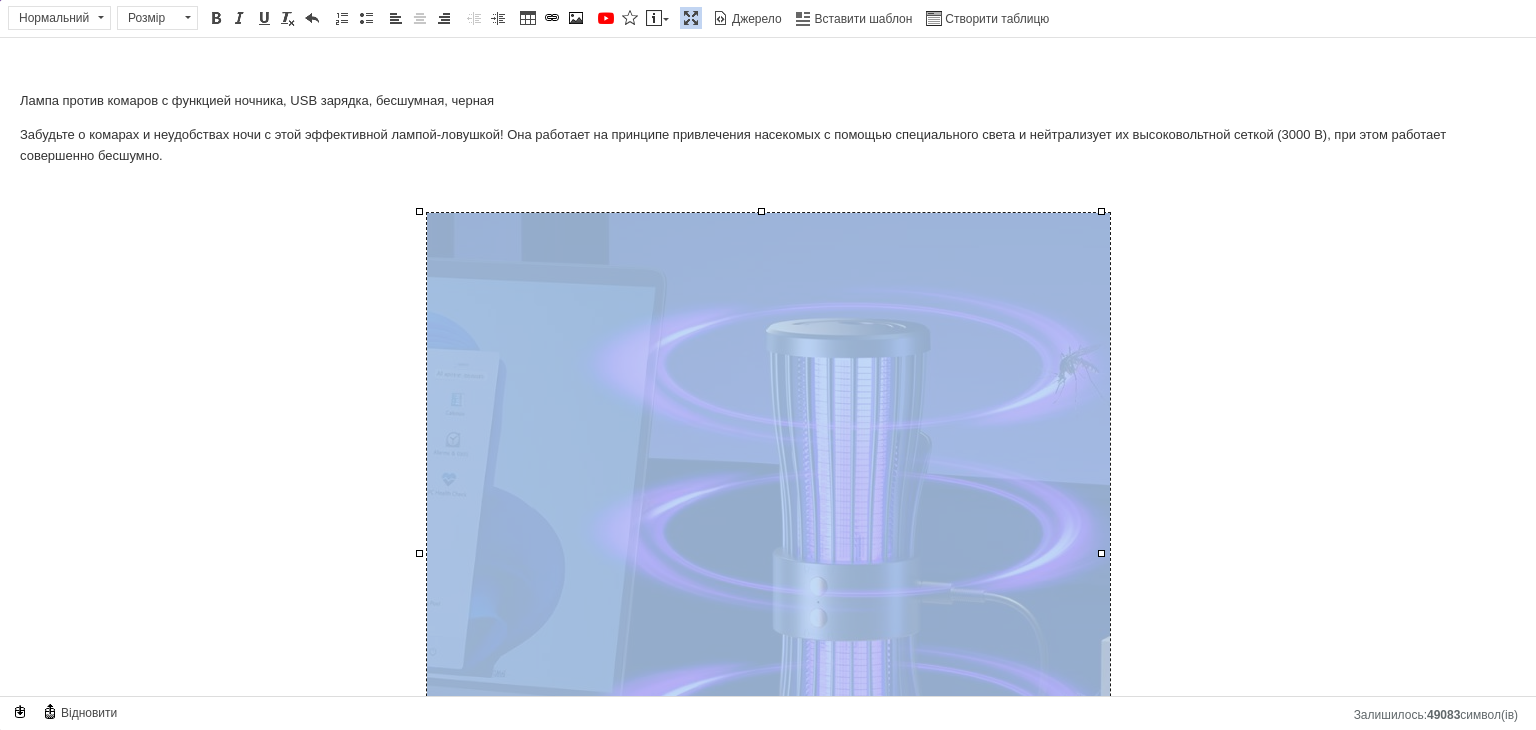 click 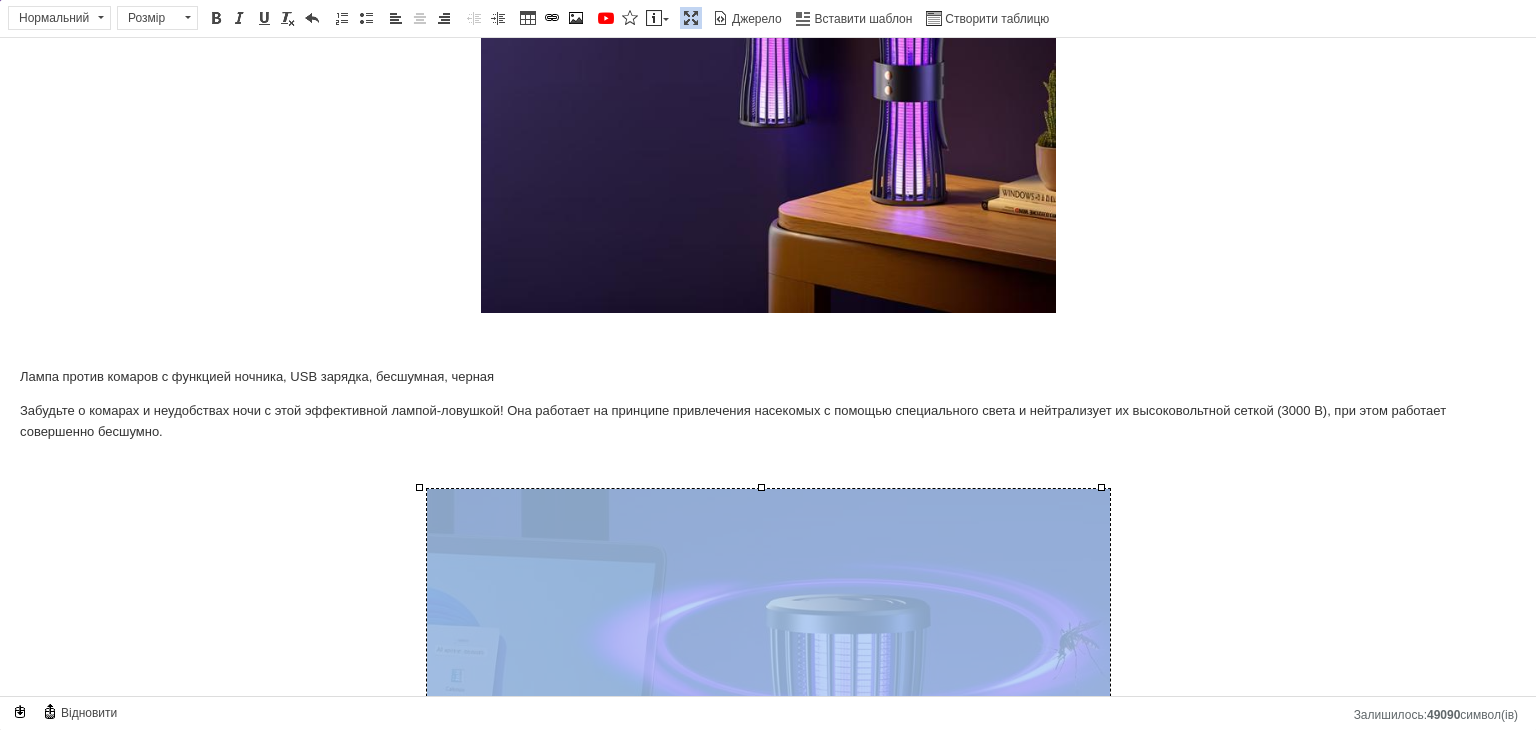 scroll, scrollTop: 432, scrollLeft: 0, axis: vertical 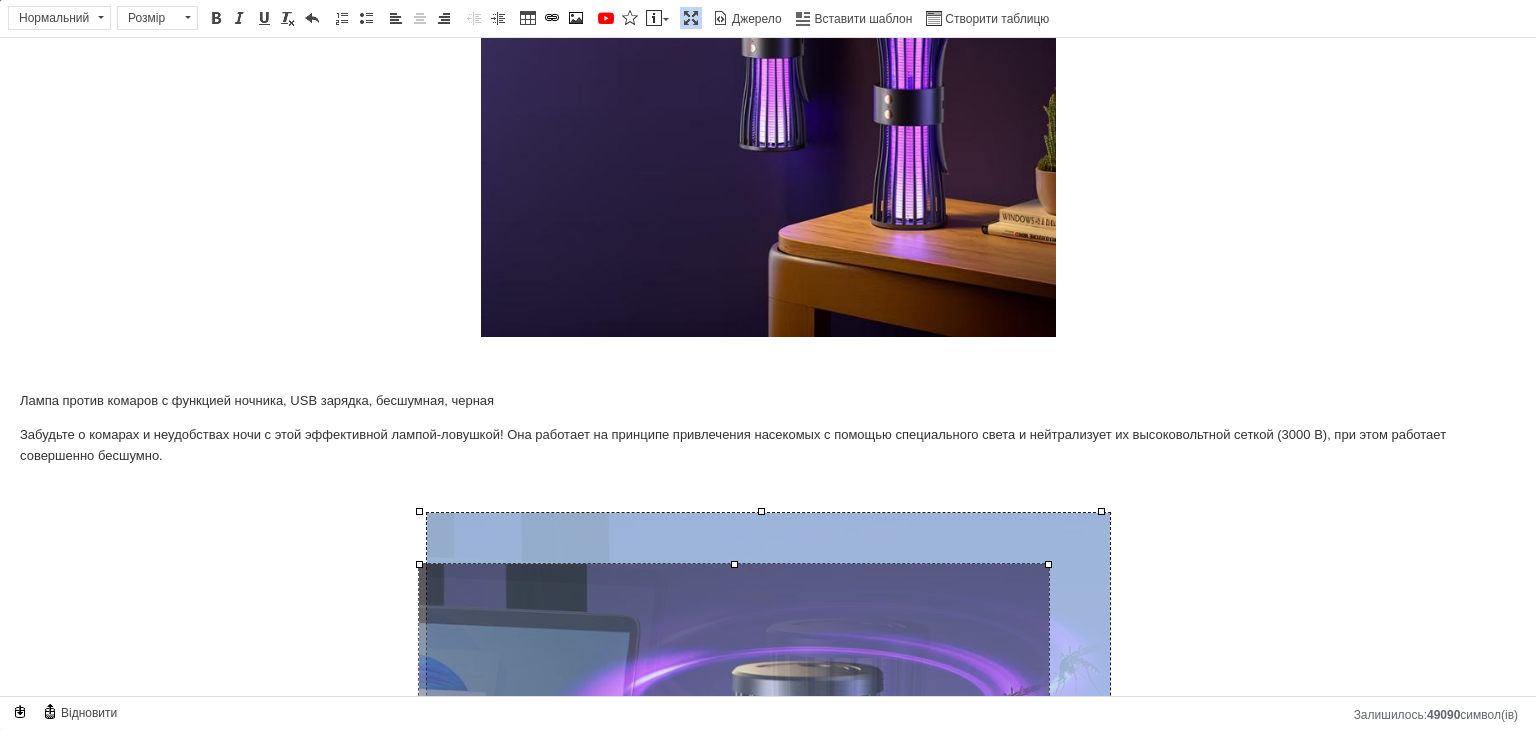 drag, startPoint x: 1101, startPoint y: 511, endPoint x: 996, endPoint y: 564, distance: 117.61803 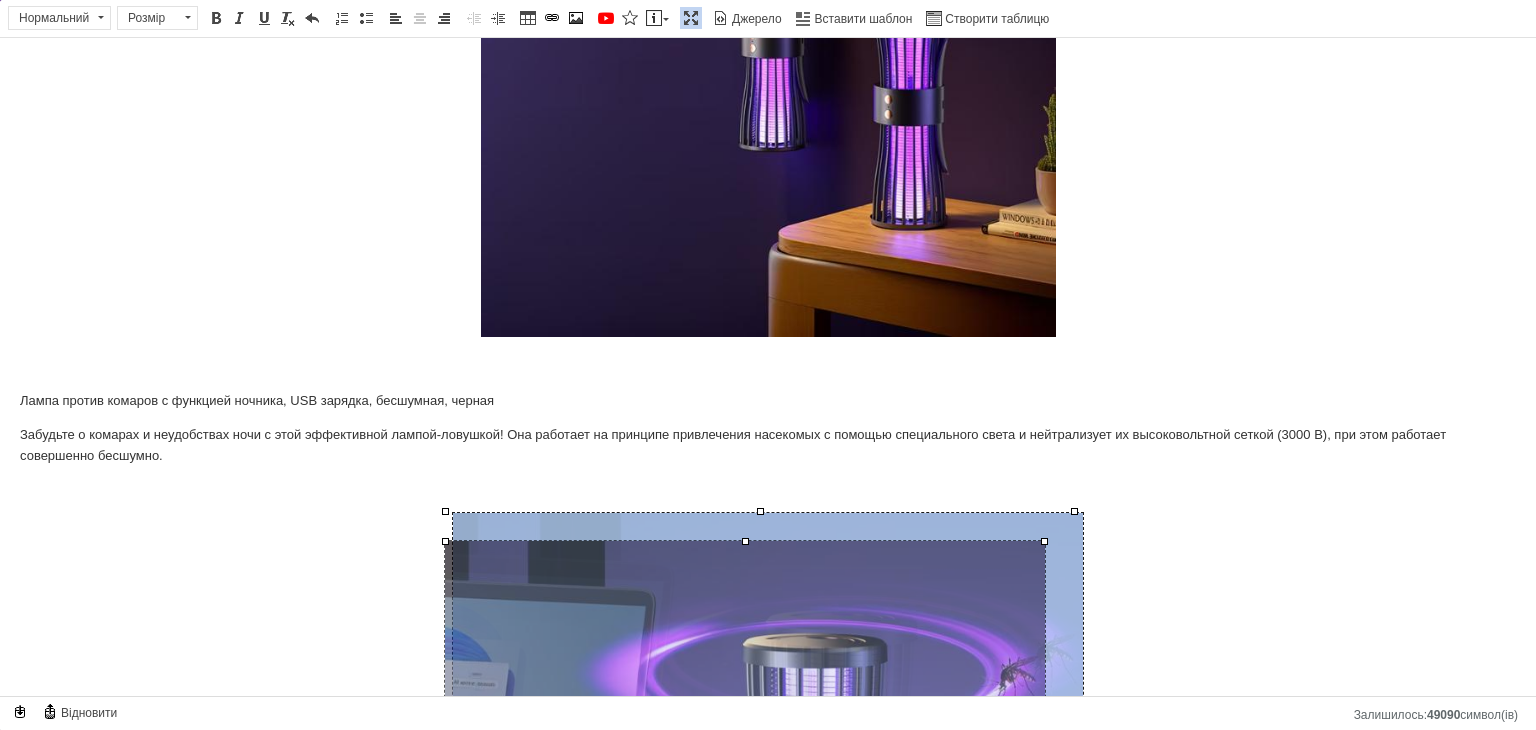 drag, startPoint x: 1077, startPoint y: 508, endPoint x: 1058, endPoint y: 545, distance: 41.59327 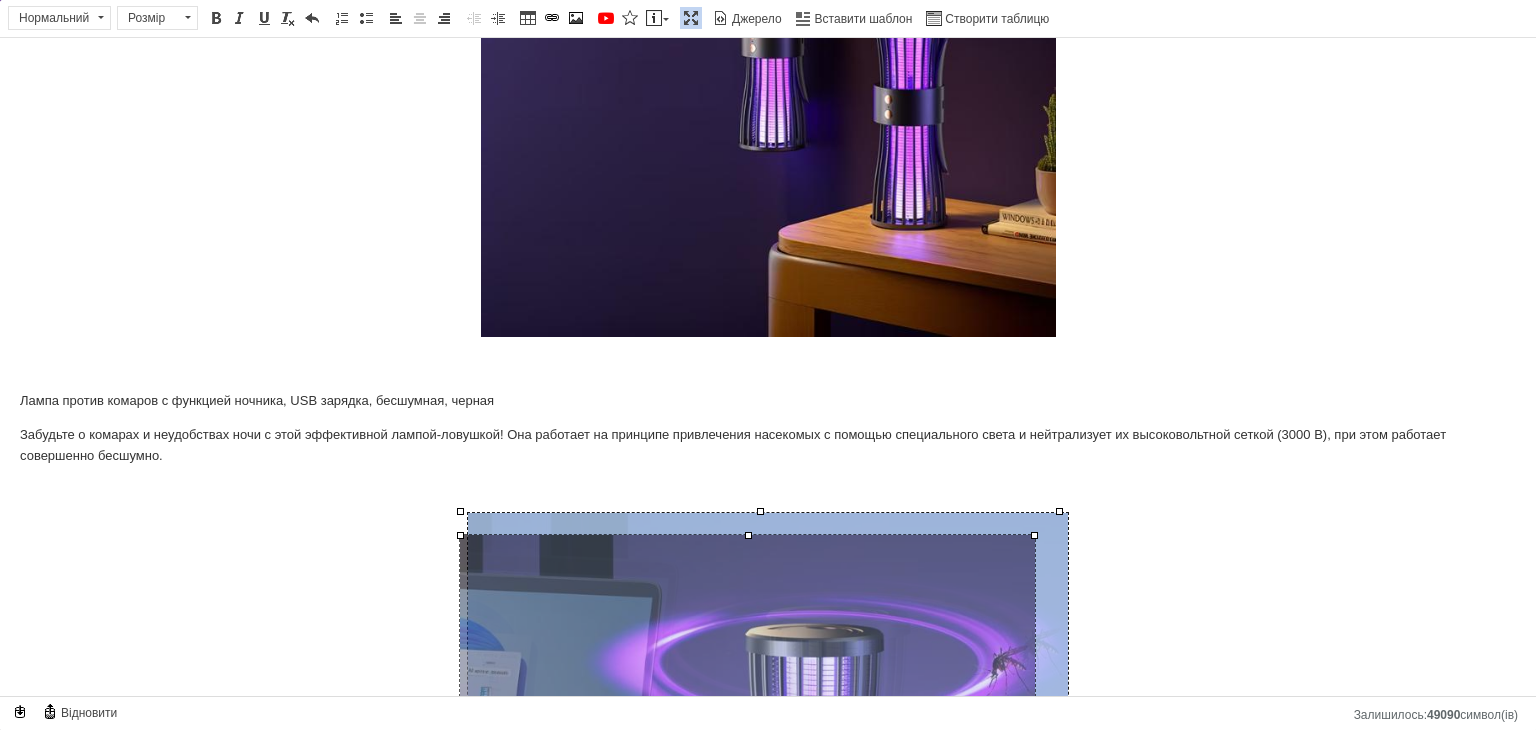 drag, startPoint x: 1062, startPoint y: 510, endPoint x: 1039, endPoint y: 532, distance: 31.827662 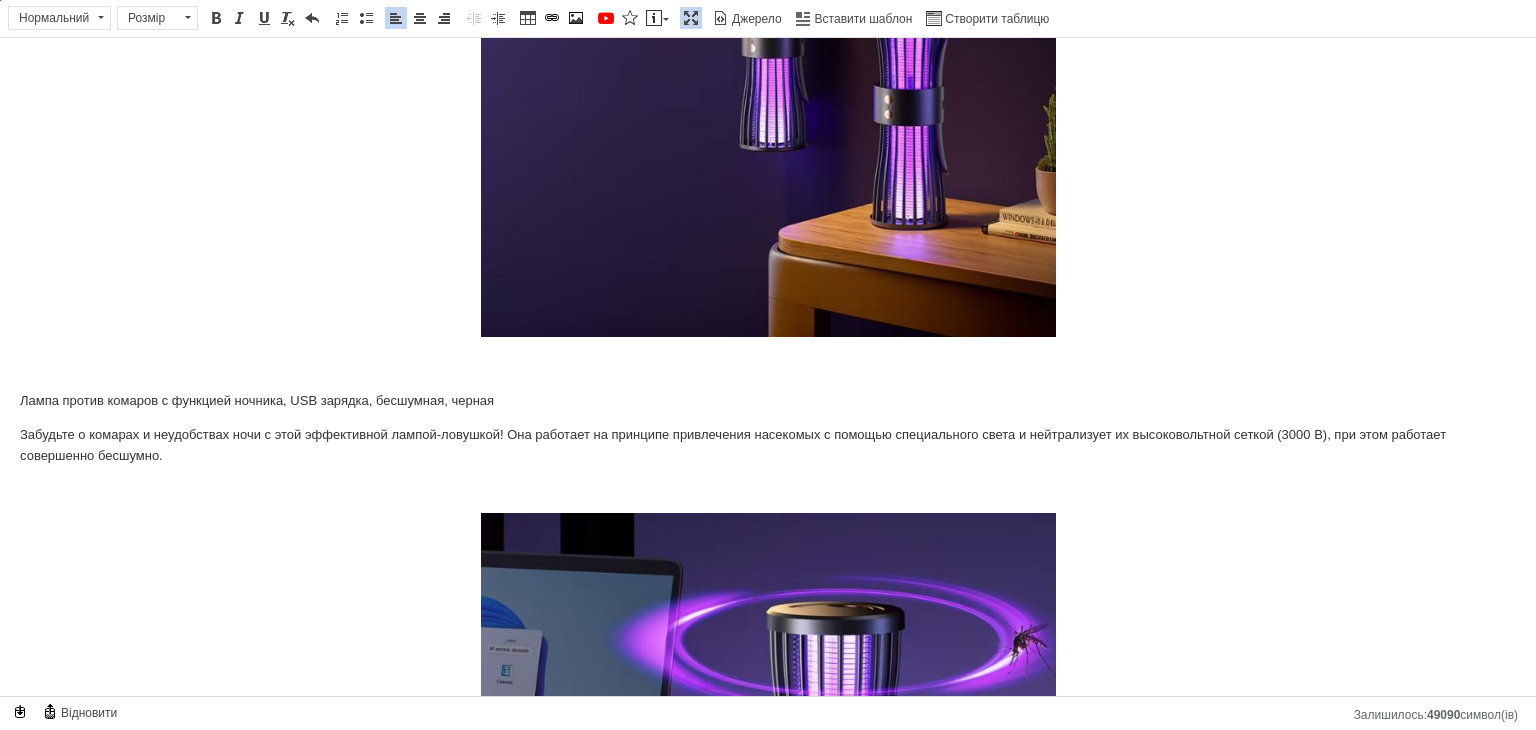 click on "Уничтожитель комаров LY-936 USB Лампа от комаров 2в1 Бесшумная лампа-ловушка для комаров (Ловушки комаров) Убийца комаров Бесшумная лампа-ловушка для комаров LY-936  Лампа против комаров с функцией ночника, USB зарядка, бесшумная, черная Забудьте о комарах и неудобствах ночи с этой эффективной лампой-ловушкой! Она работает на принципе привлечения насекомых с помощью специального света и нейтрализует их высоковольтной сеткой (3000 В), при этом работает совершенно бесшумно. Достоинства: Бесшумная работа – идеальный выбор для спальни или детской. Дост" at bounding box center [768, 467] 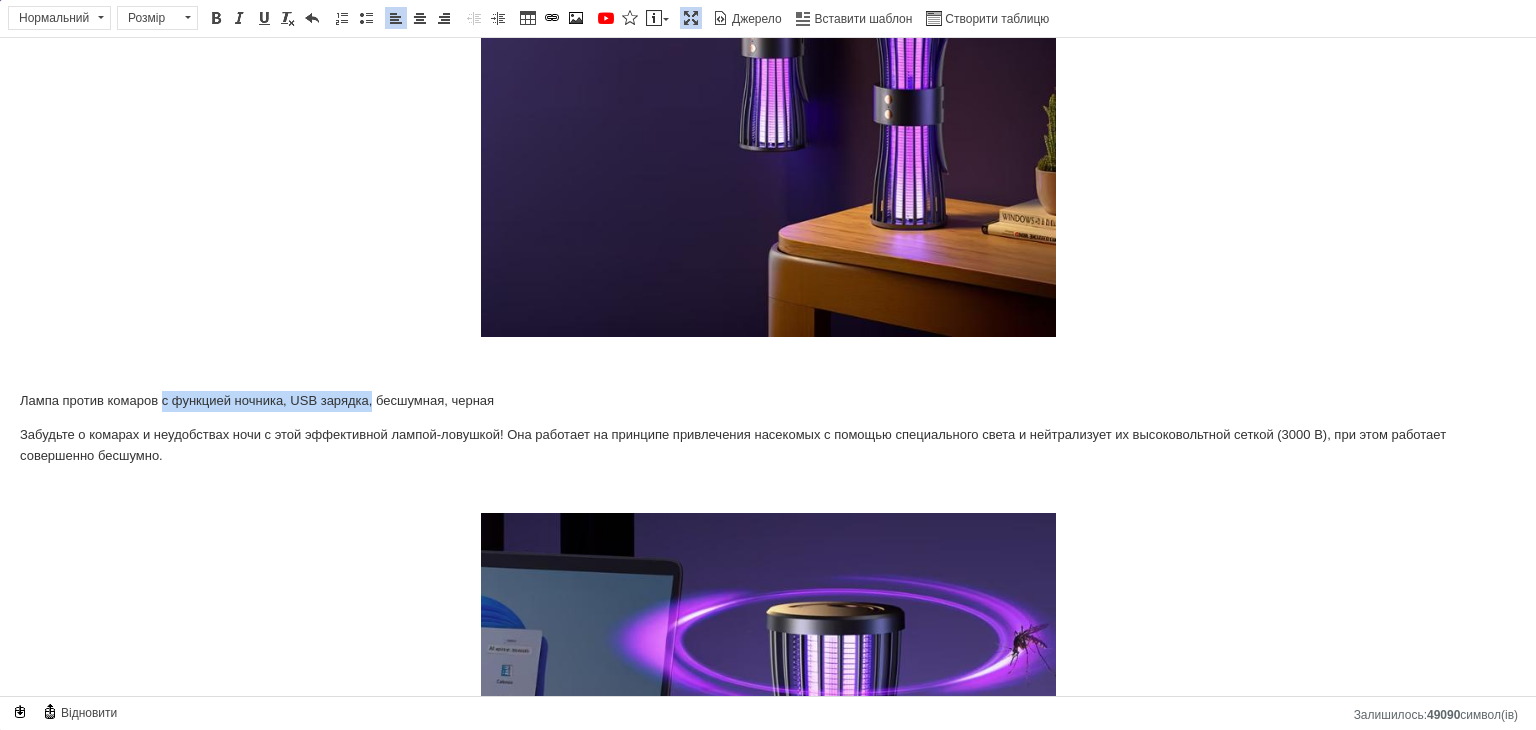 drag, startPoint x: 161, startPoint y: 402, endPoint x: 373, endPoint y: 400, distance: 212.00943 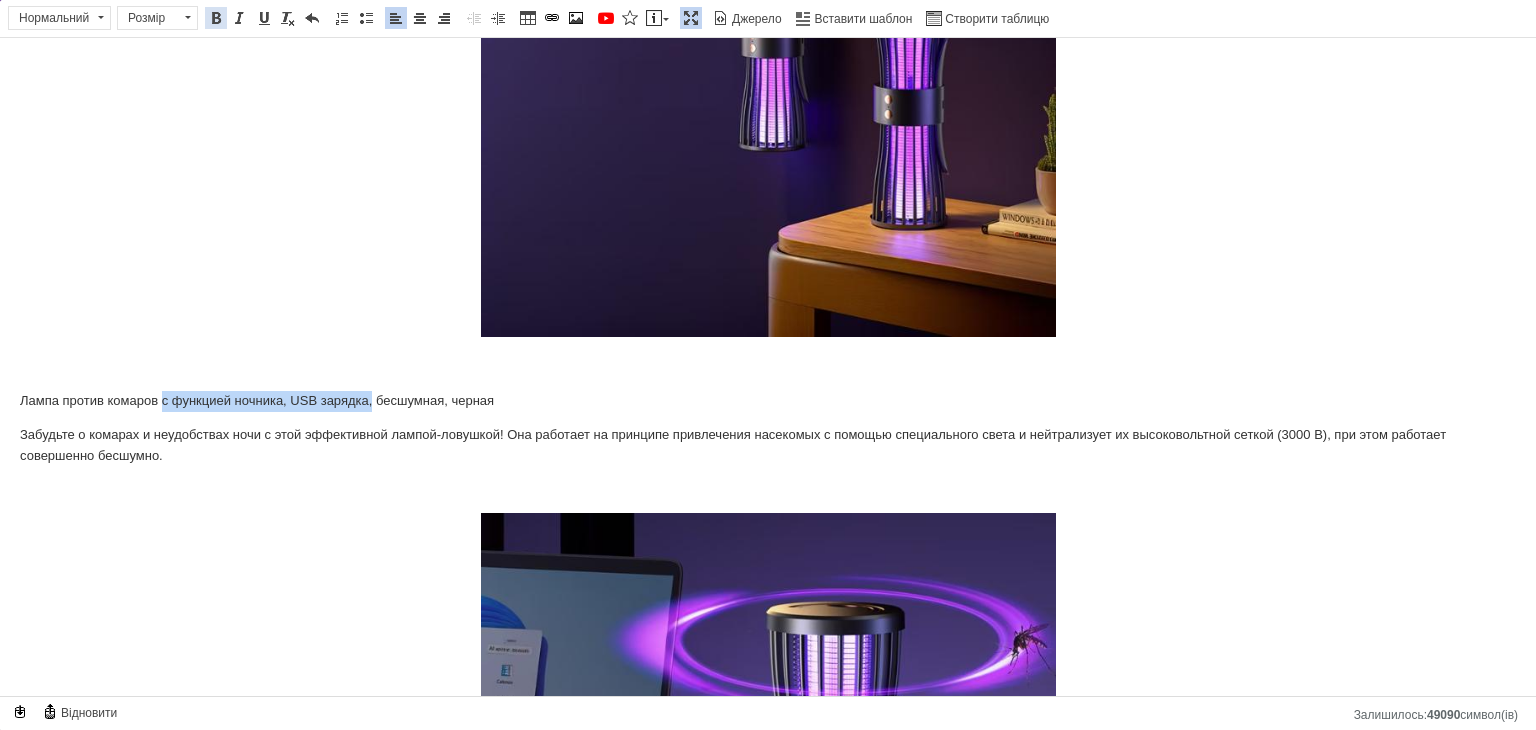 click at bounding box center [216, 18] 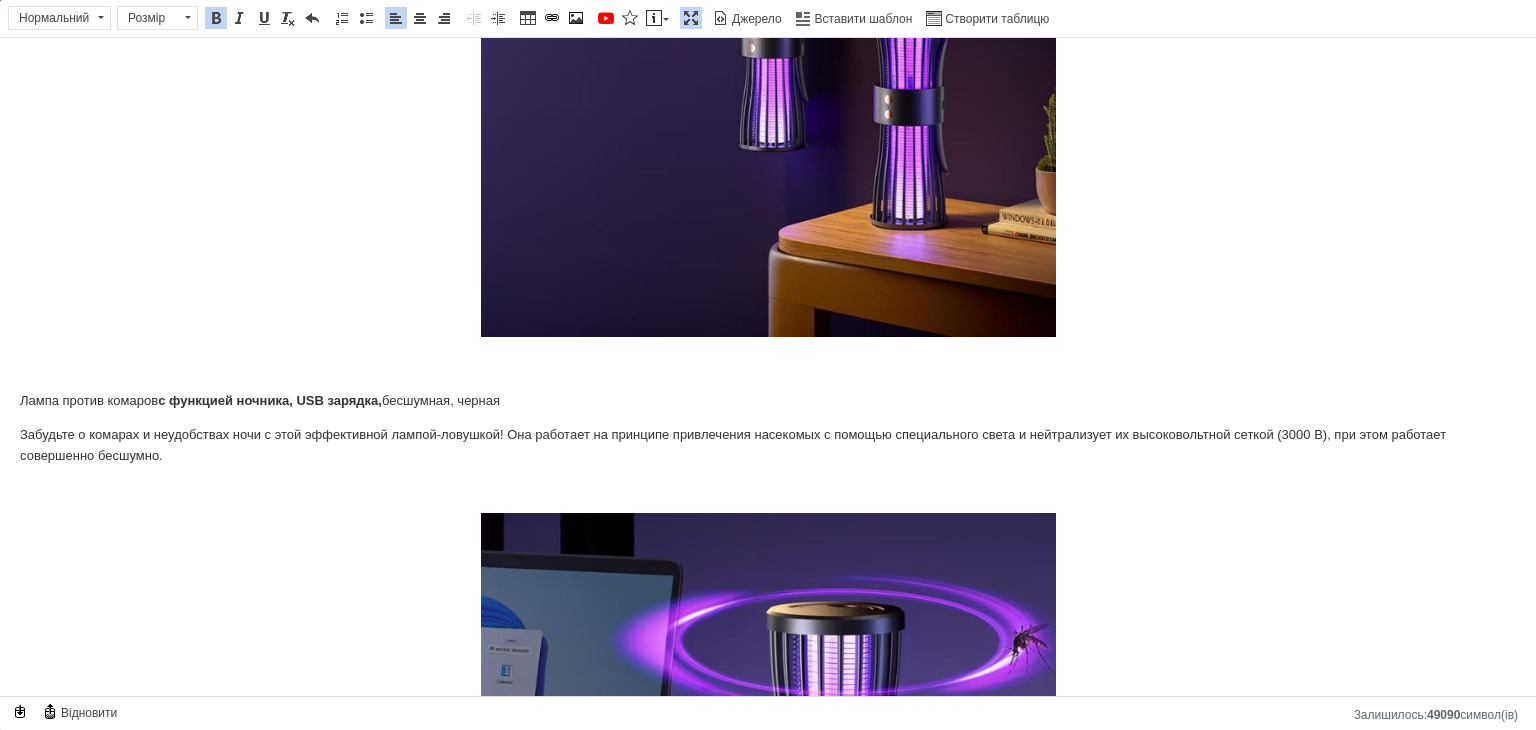 click on "Забудьте о комарах и неудобствах ночи с этой эффективной лампой-ловушкой! Она работает на принципе привлечения насекомых с помощью специального света и нейтрализует их высоковольтной сеткой (3000 В), при этом работает совершенно бесшумно." at bounding box center (768, 446) 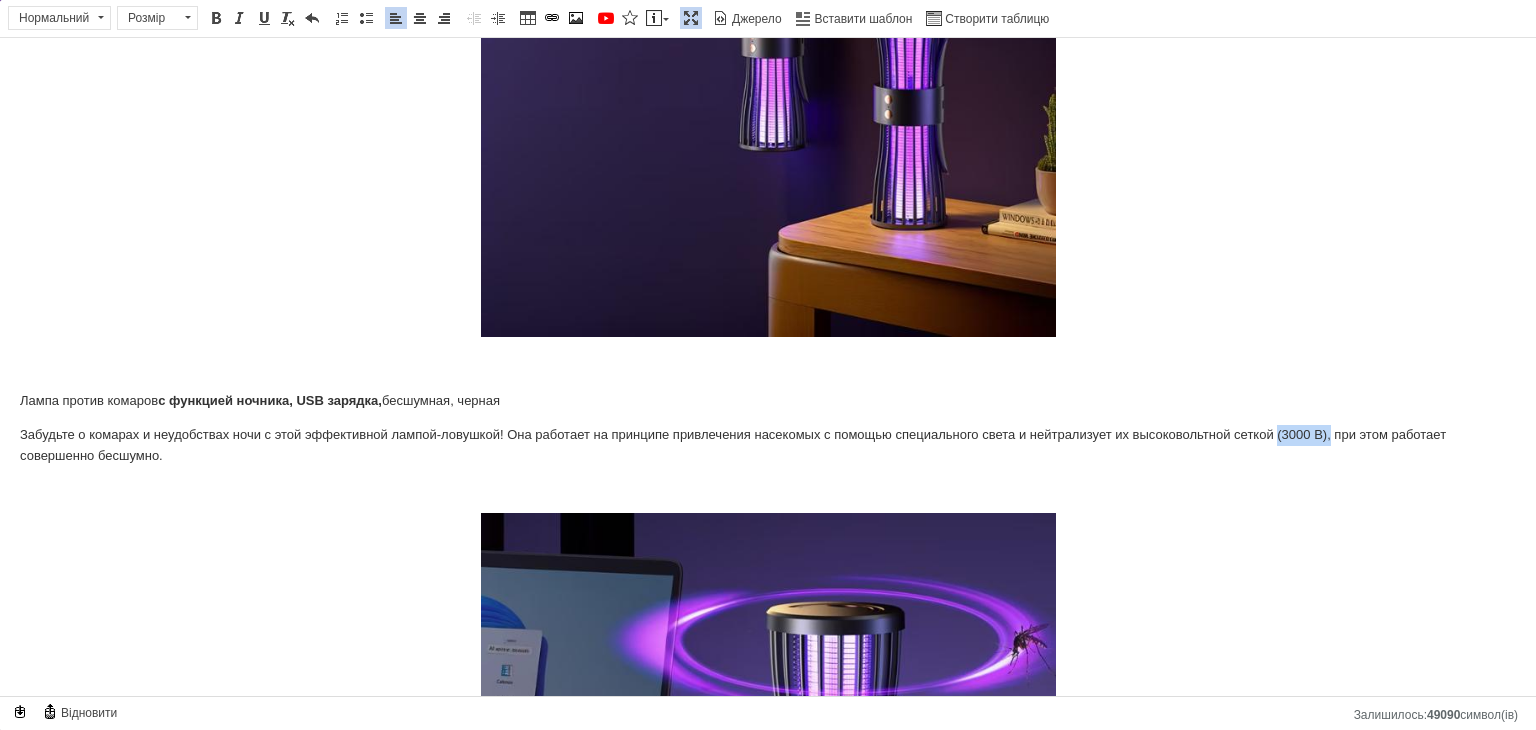 drag, startPoint x: 1276, startPoint y: 434, endPoint x: 1329, endPoint y: 434, distance: 53 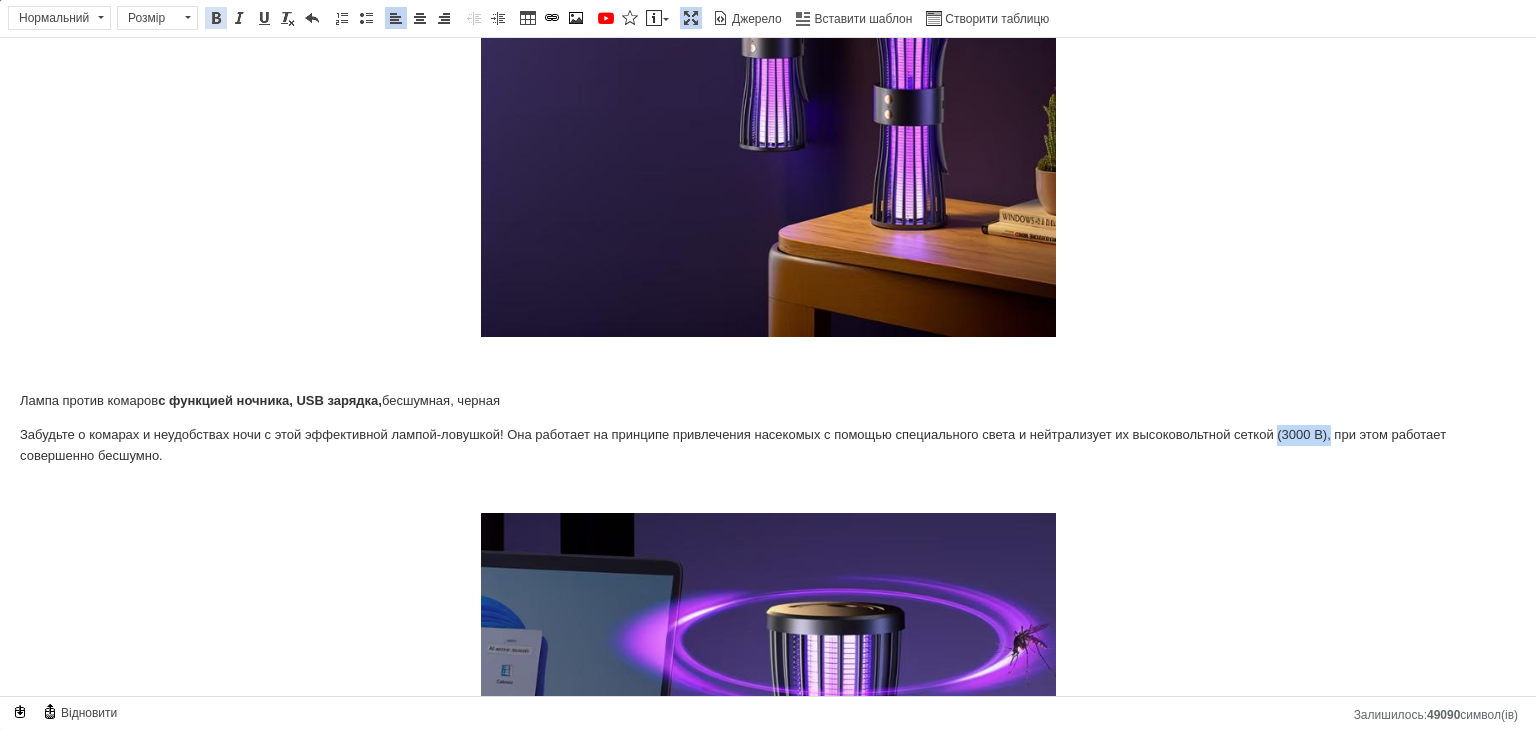 click at bounding box center (216, 18) 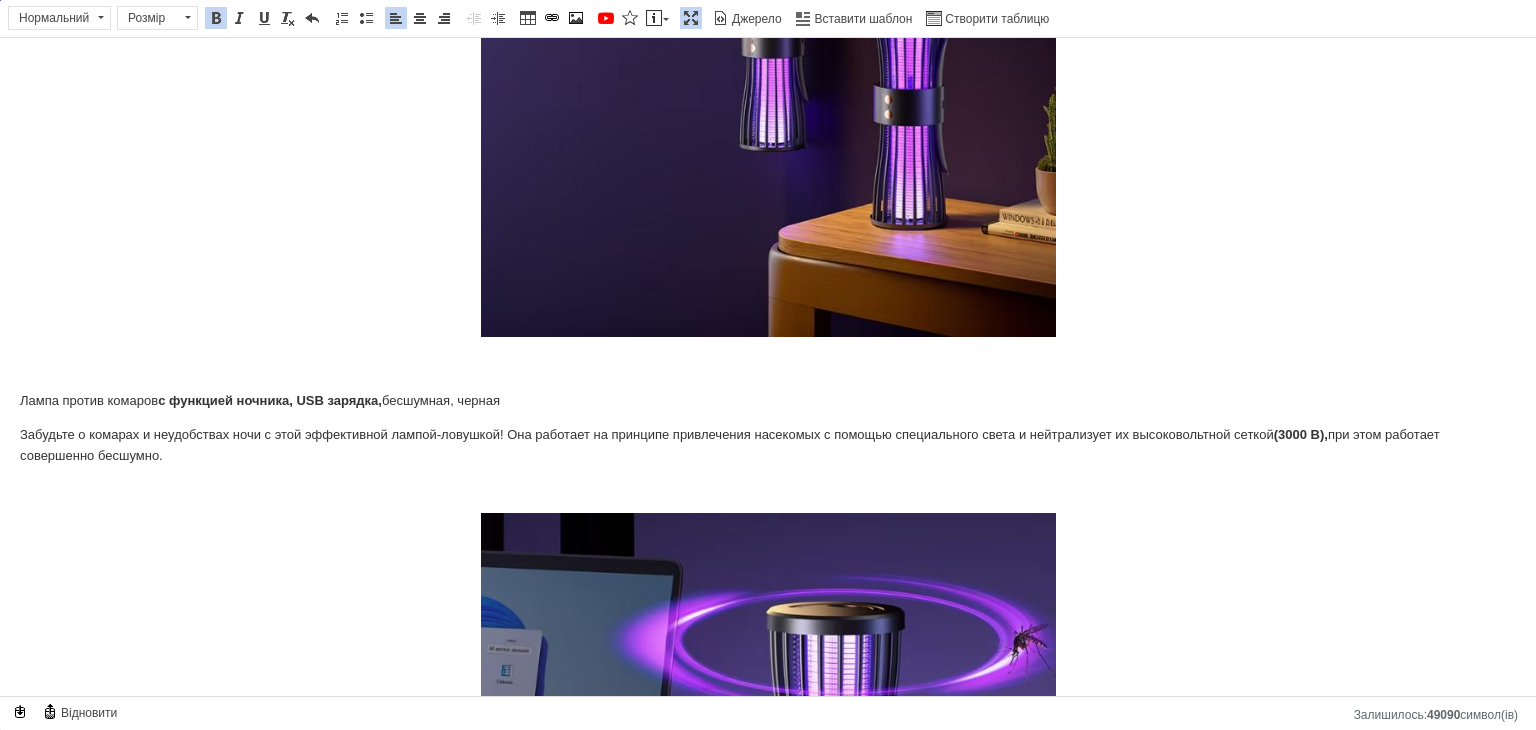 click at bounding box center [768, 489] 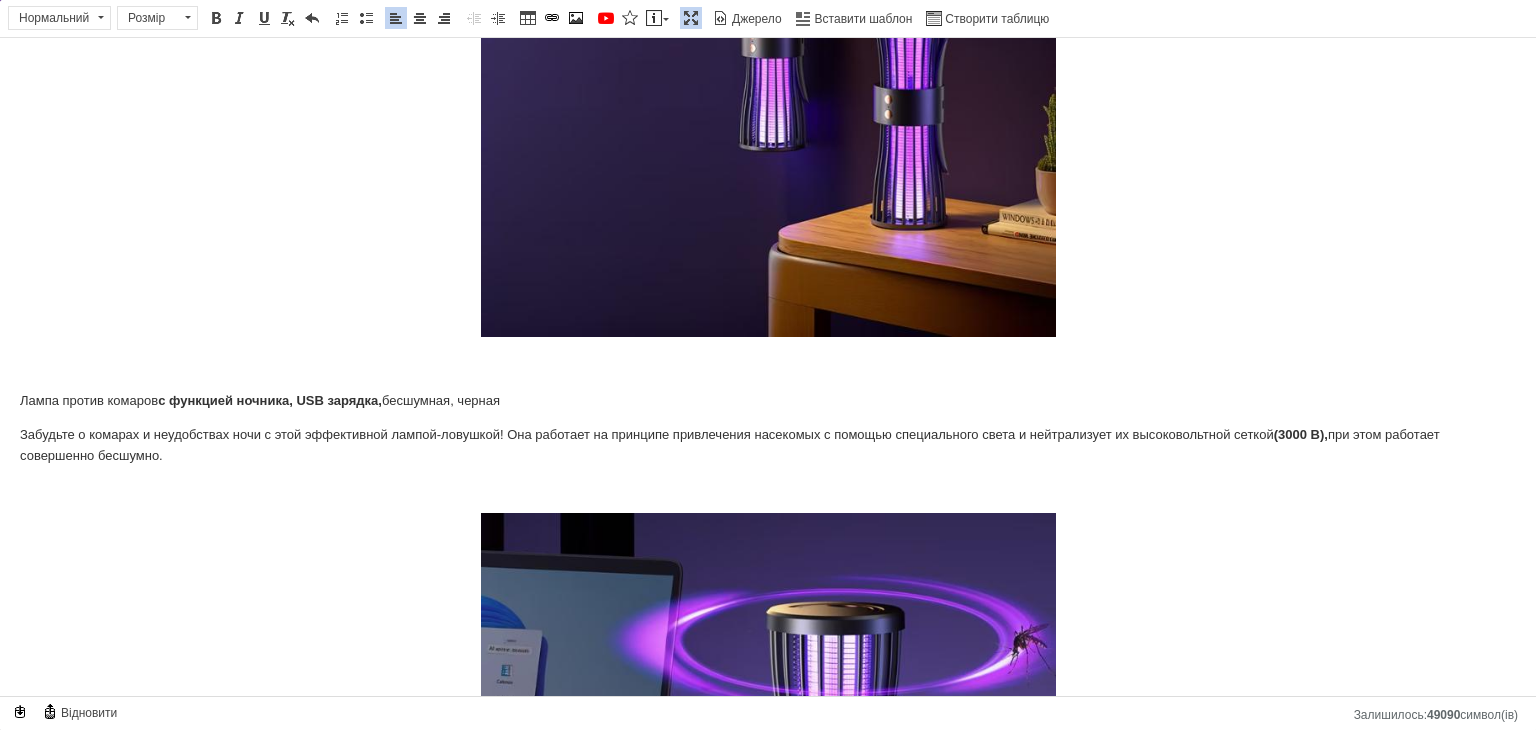 drag, startPoint x: 95, startPoint y: 458, endPoint x: 173, endPoint y: 464, distance: 78.23043 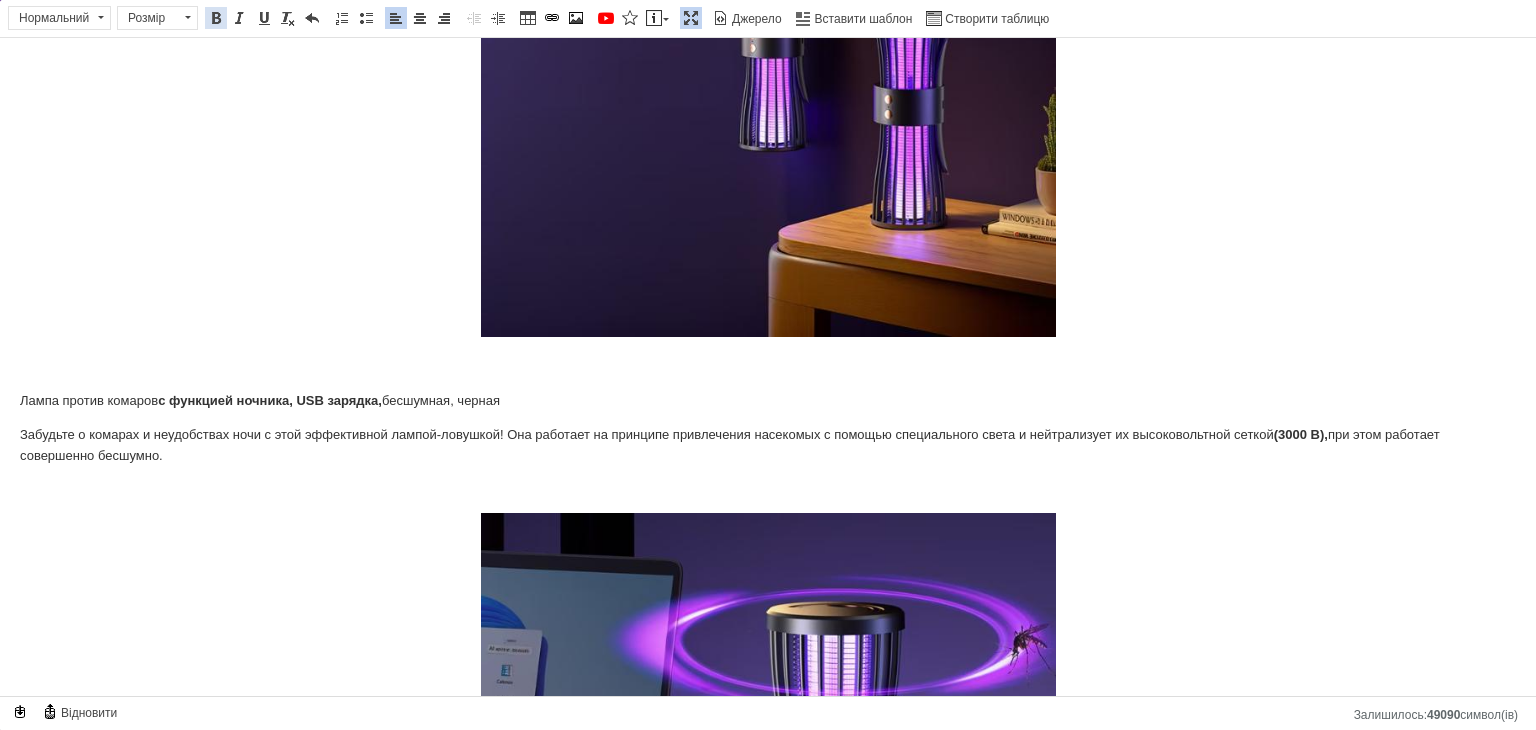 click on "Жирний  Сполучення клавіш Ctrl+B" at bounding box center (216, 18) 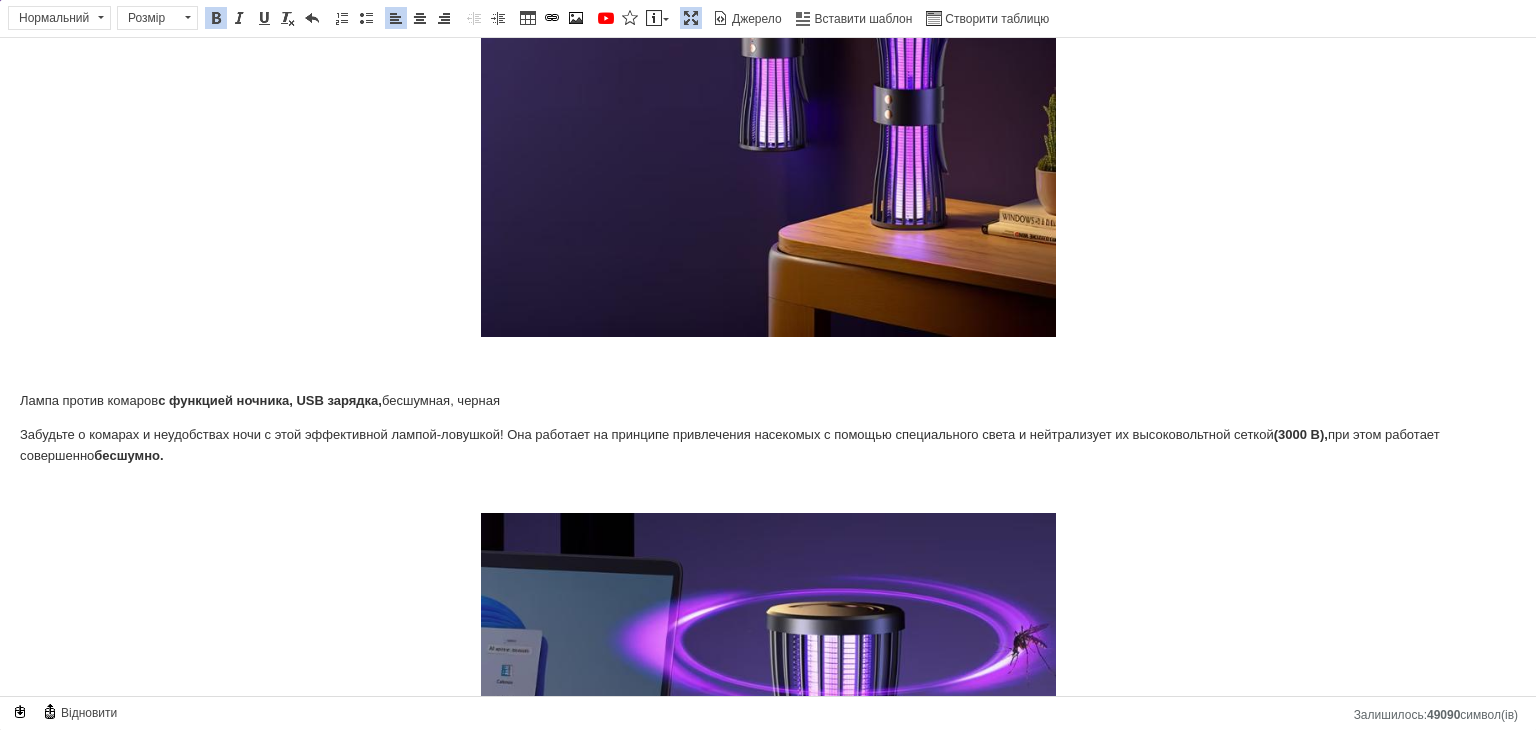 drag, startPoint x: 279, startPoint y: 420, endPoint x: 288, endPoint y: 425, distance: 10.29563 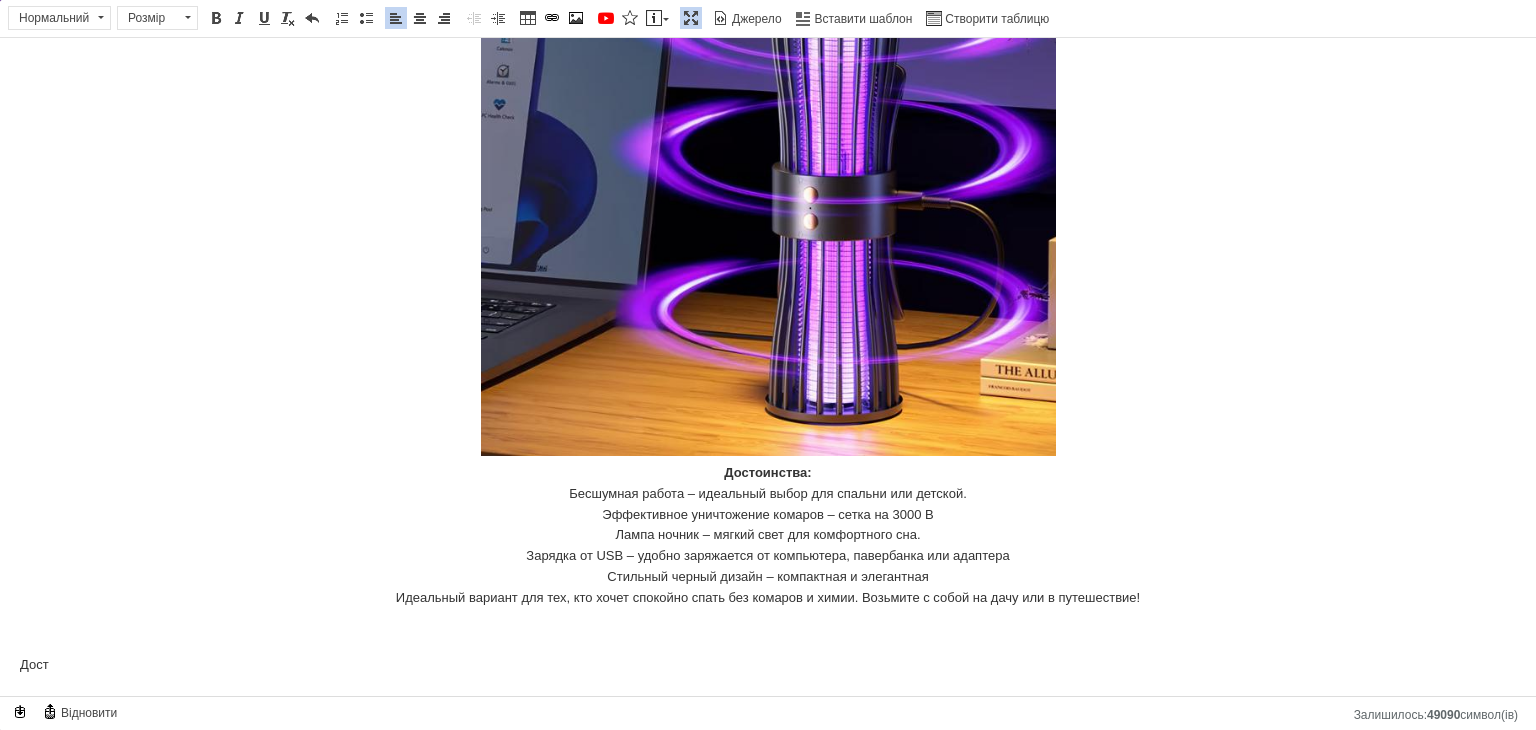scroll, scrollTop: 1332, scrollLeft: 0, axis: vertical 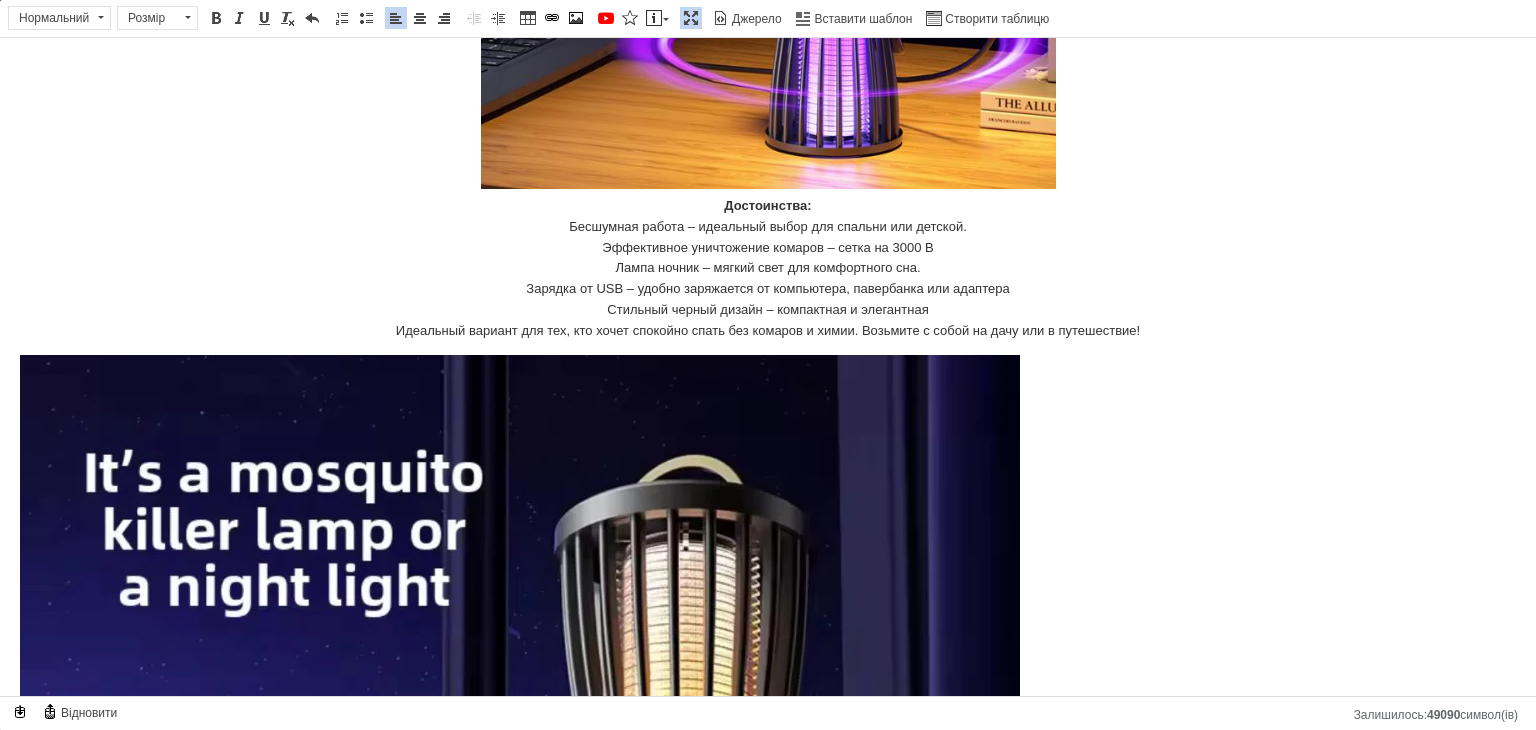 click on "Достоинства: Бесшумная работа – идеальный выбор для спальни или детской. Эффективное уничтожение комаров – сетка на 3000 В Лампа ночник – мягкий свет для комфортного сна. Зарядка от USB – удобно заряжается от компьютера, павербанка или адаптера Стильный черный дизайн – компактная и элегантная Идеальный вариант для тех, кто хочет спокойно спать без комаров и химии. Возьмите с собой на дачу или в путешествие!" at bounding box center (768, -23) 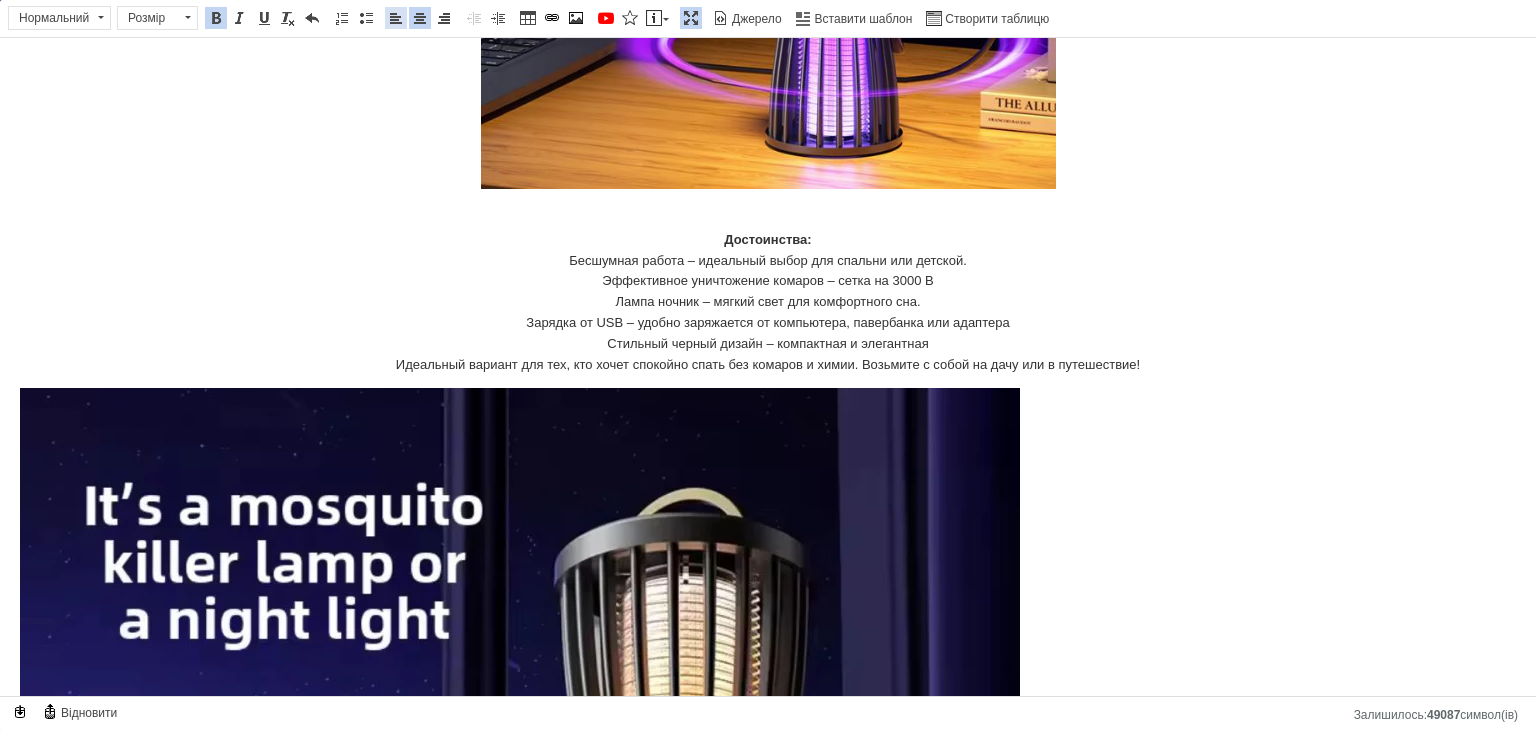 click at bounding box center [396, 18] 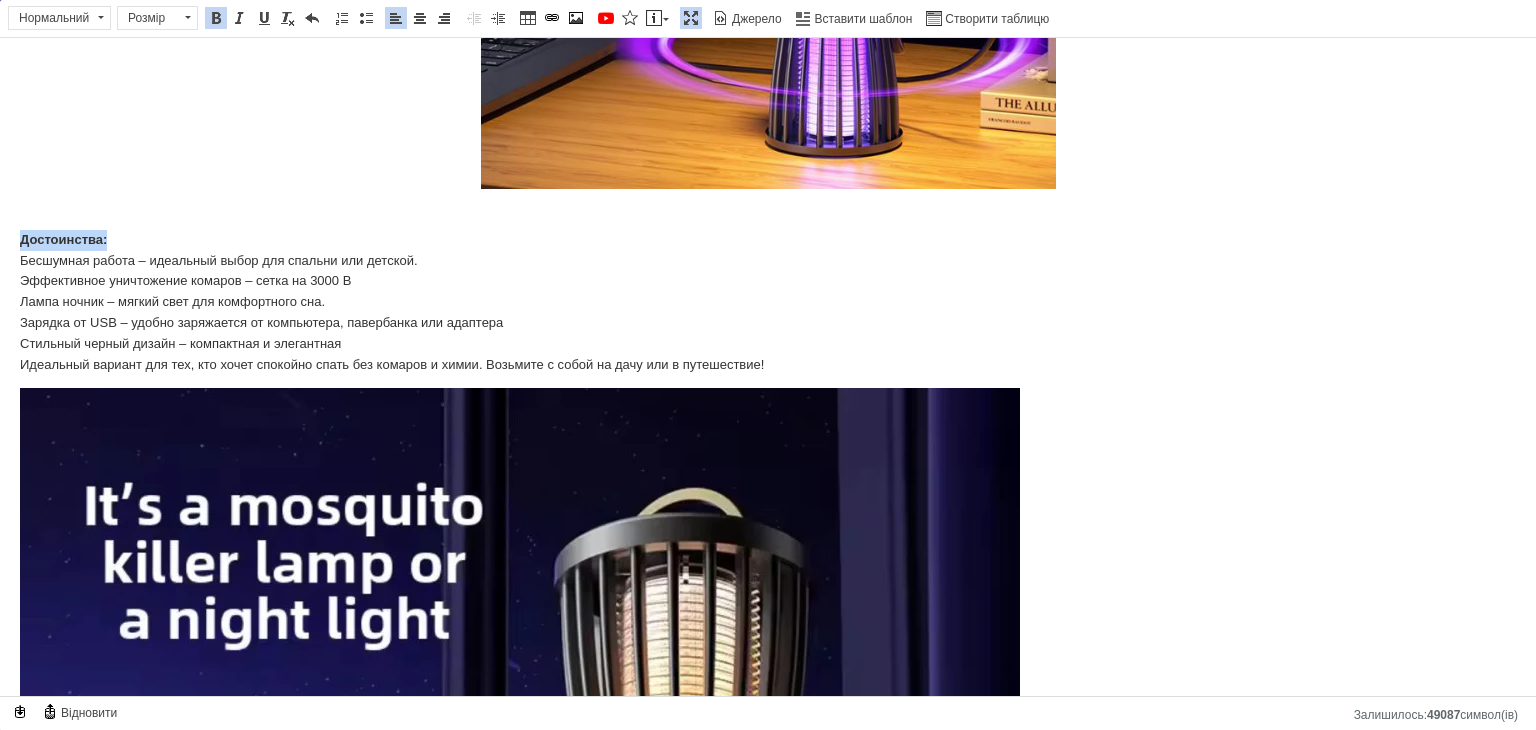 drag, startPoint x: 123, startPoint y: 233, endPoint x: 0, endPoint y: 229, distance: 123.065025 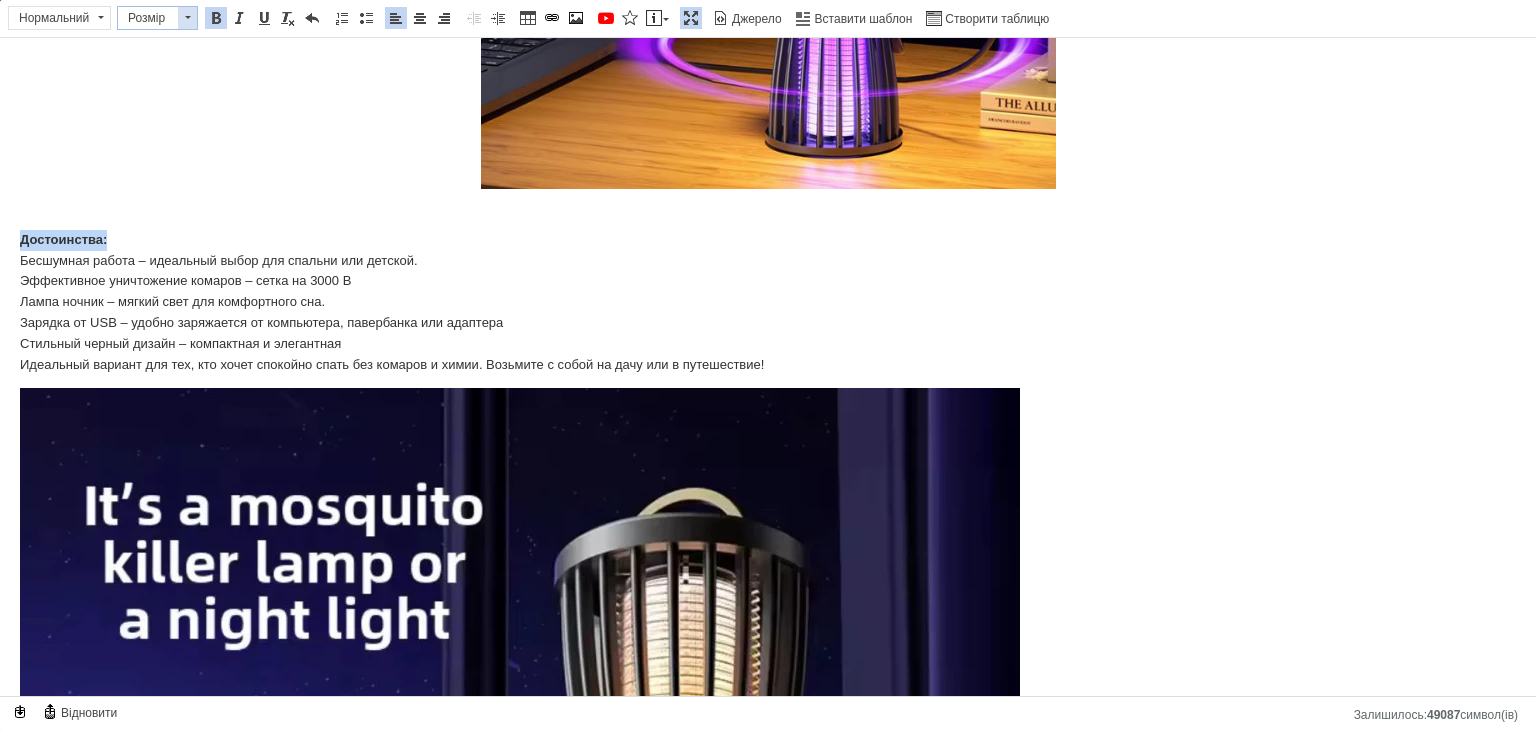 click at bounding box center (187, 18) 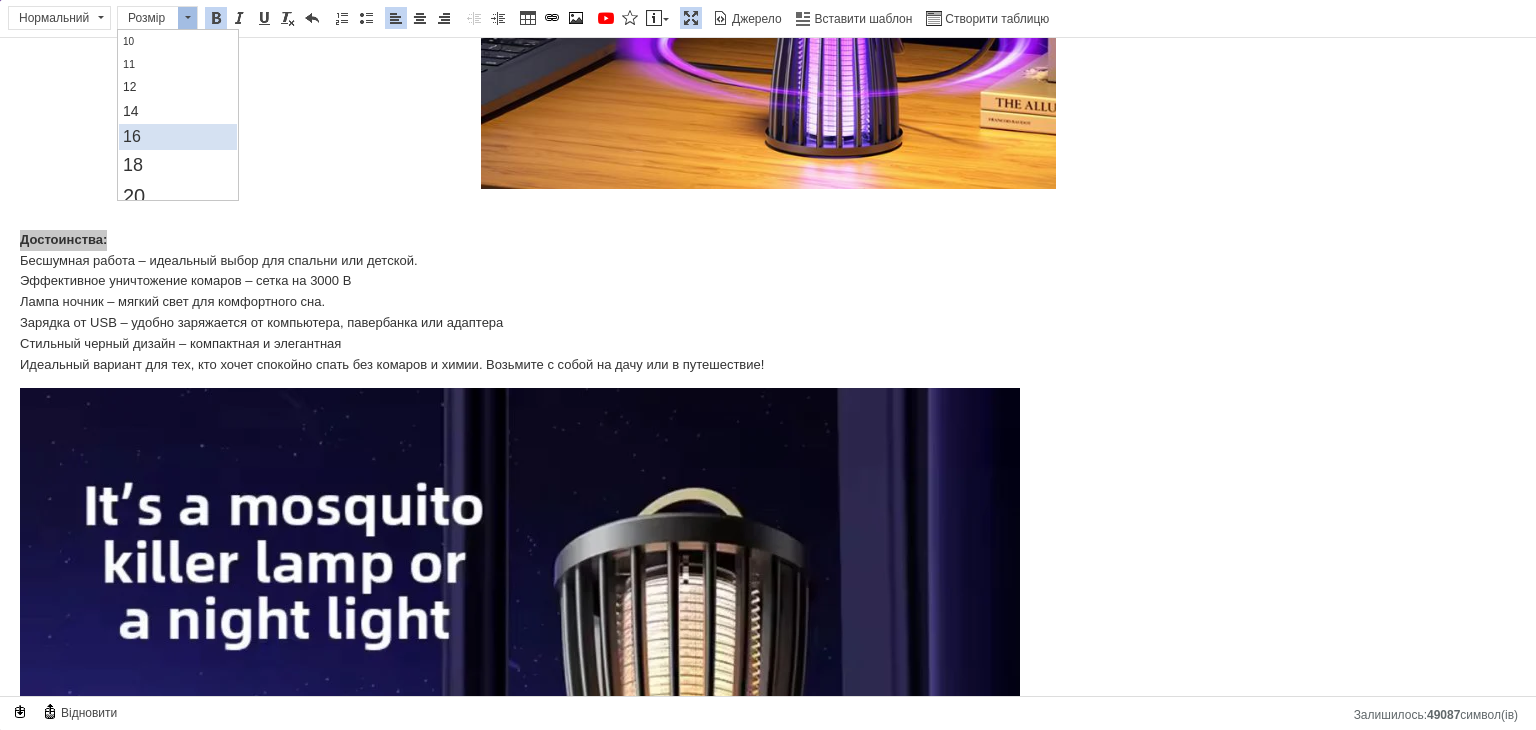 scroll, scrollTop: 100, scrollLeft: 0, axis: vertical 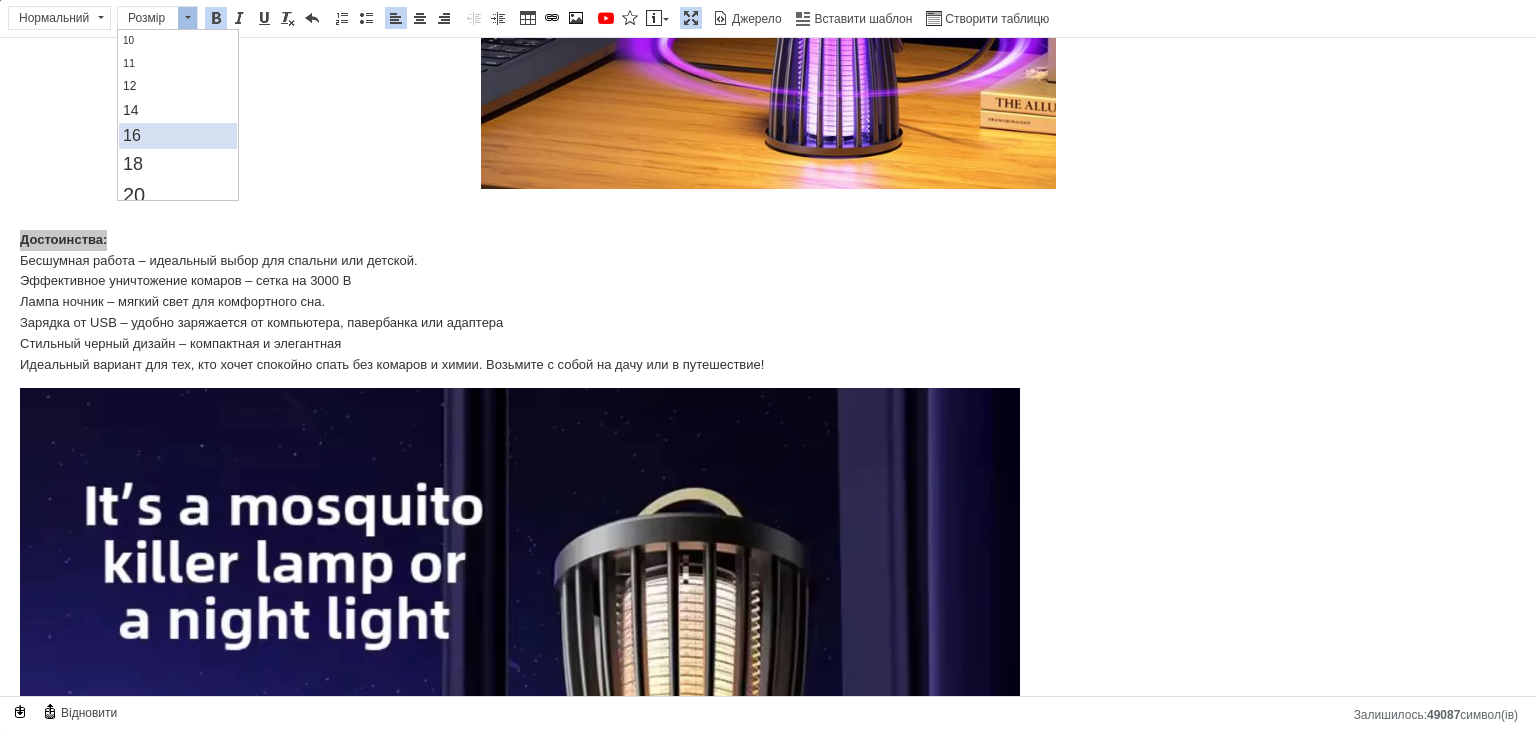 click on "16" at bounding box center [177, 136] 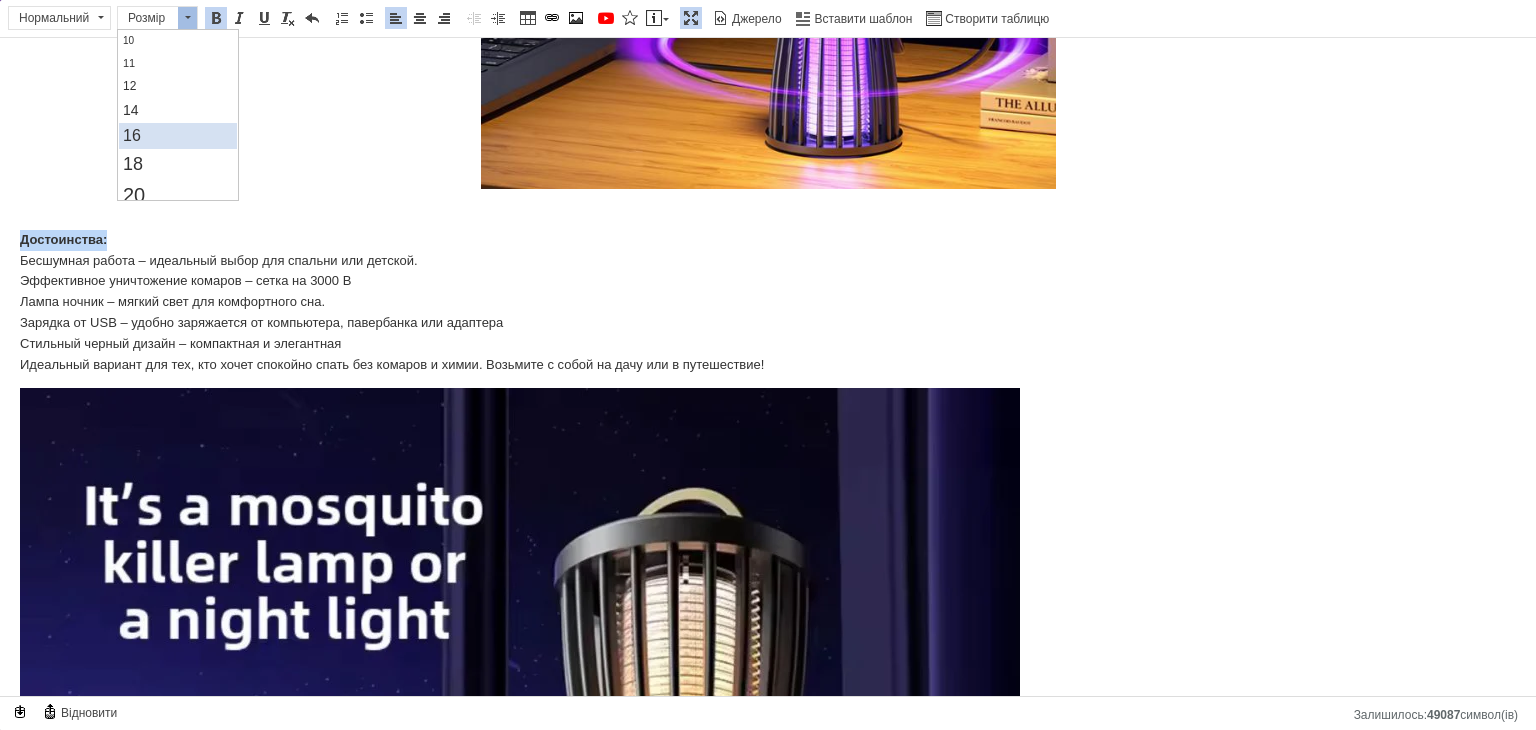 scroll, scrollTop: 0, scrollLeft: 0, axis: both 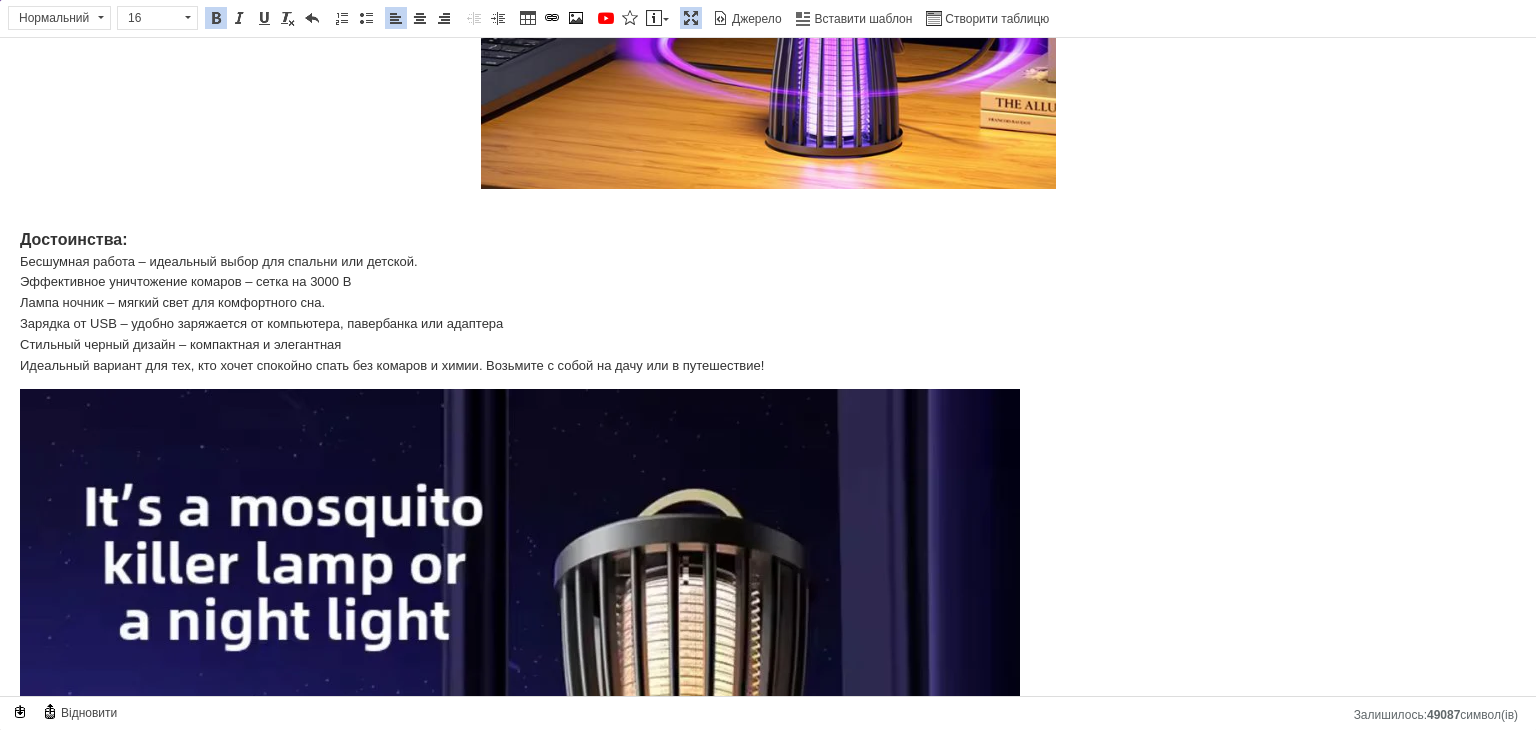 click on "Уничтожитель комаров LY-936 USB Лампа от комаров 2в1 Бесшумная лампа-ловушка для комаров (Ловушки комаров) Убийца комаров Бесшумная лампа-ловушка для комаров LY-936  Лампа против комаров  с функцией ночника, USB зарядка,  бесшумная, черная Забудьте о комарах и неудобствах ночи с этой эффективной лампой-ловушкой! Она работает на принципе привлечения насекомых с помощью специального света и нейтрализует их высоковольтной сеткой  (3000 В),  при этом работает совершенно  бесшумно. Достоинства: Бесшумная работа – идеальный выбор для спальни или детской. Дост" at bounding box center [768, 78] 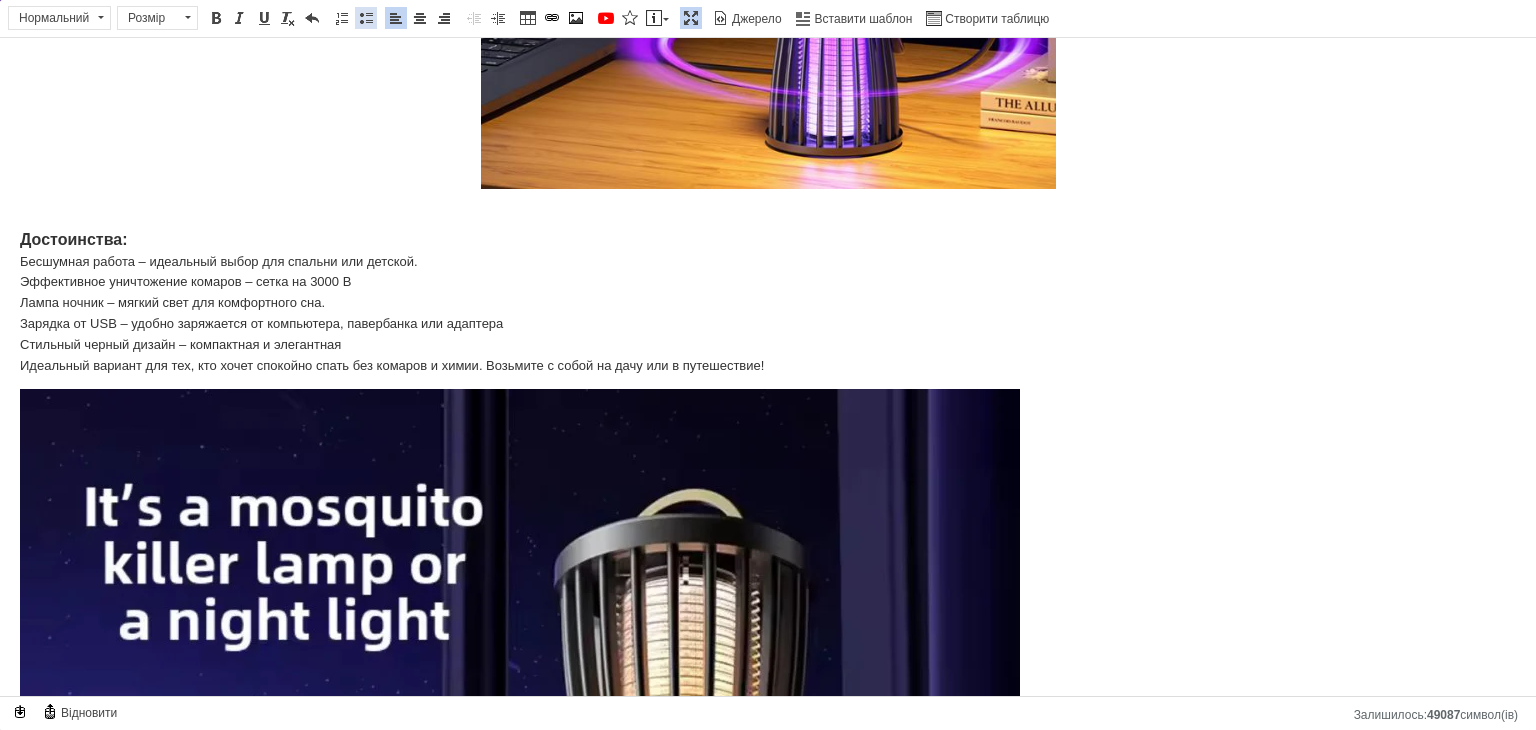 click at bounding box center [366, 18] 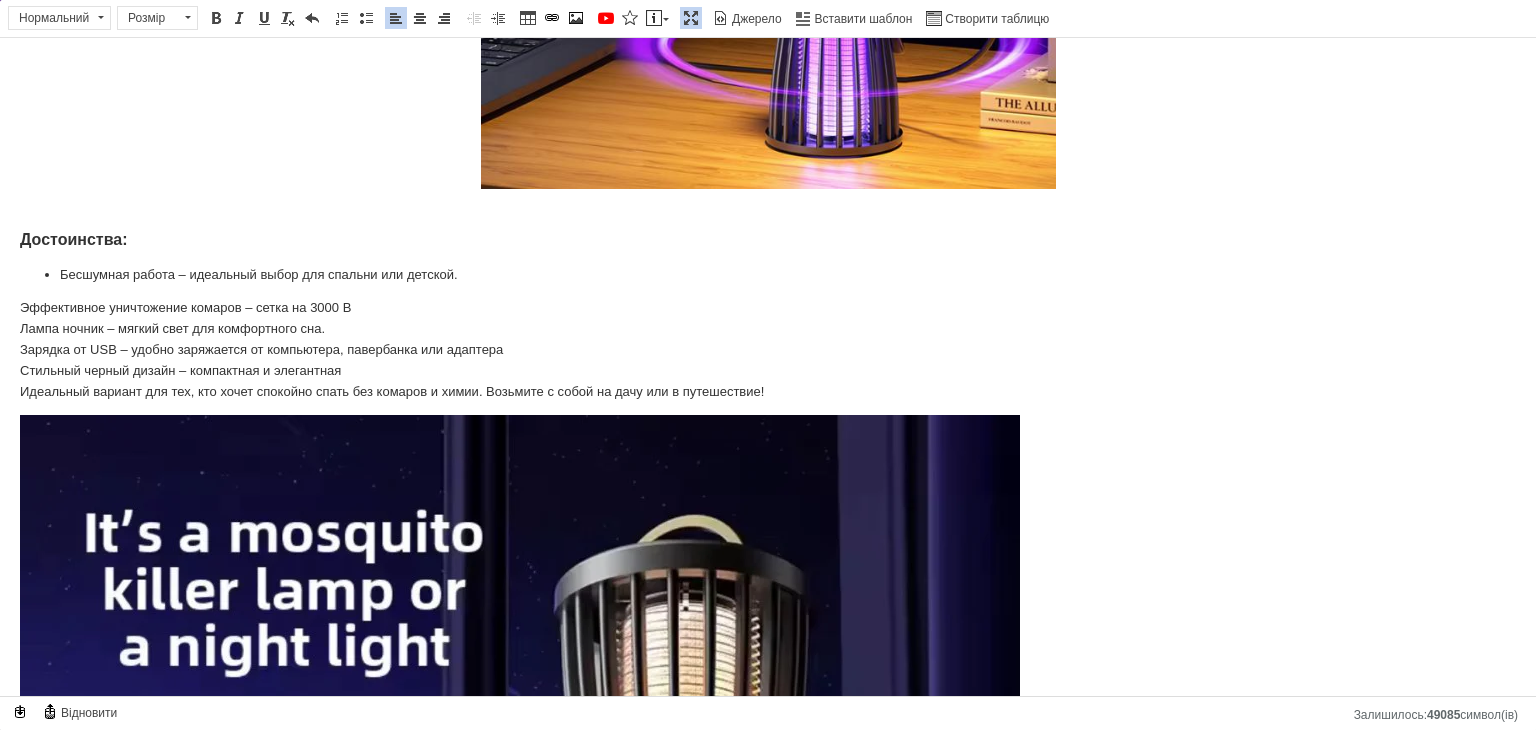 click on "Уничтожитель комаров LY-936 USB Лампа от комаров 2в1 Бесшумная лампа-ловушка для комаров (Ловушки комаров) Убийца комаров Бесшумная лампа-ловушка для комаров LY-936  Лампа против комаров  с функцией ночника, USB зарядка,  бесшумная, черная Забудьте о комарах и неудобствах ночи с этой эффективной лампой-ловушкой! Она работает на принципе привлечения насекомых с помощью специального света и нейтрализует их высоковольтной сеткой  (3000 В),  при этом работает совершенно  бесшумно. Достоинства: Бесшумная работа – идеальный выбор для спальни или детской. Дост" at bounding box center (768, 91) 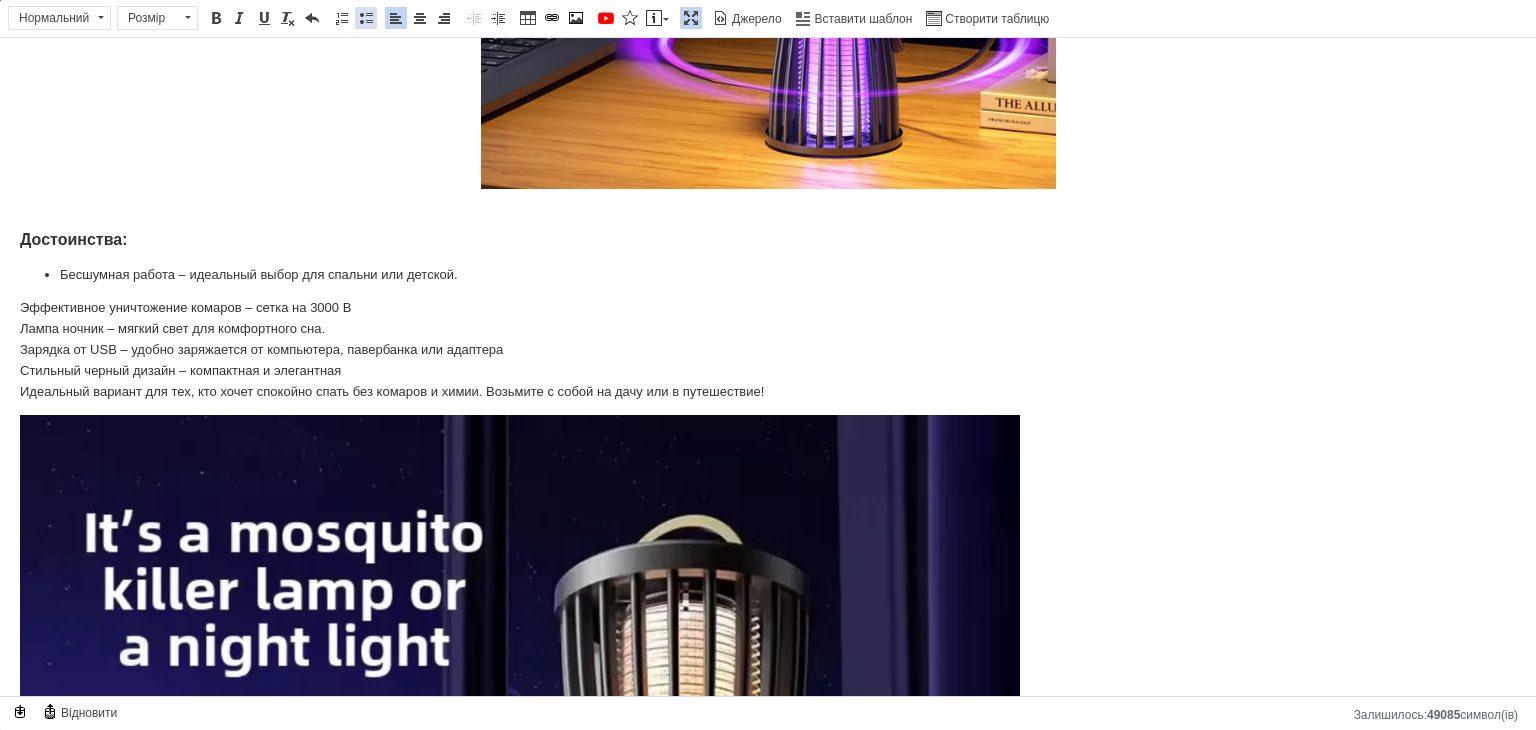 drag, startPoint x: 364, startPoint y: 14, endPoint x: 316, endPoint y: 95, distance: 94.15413 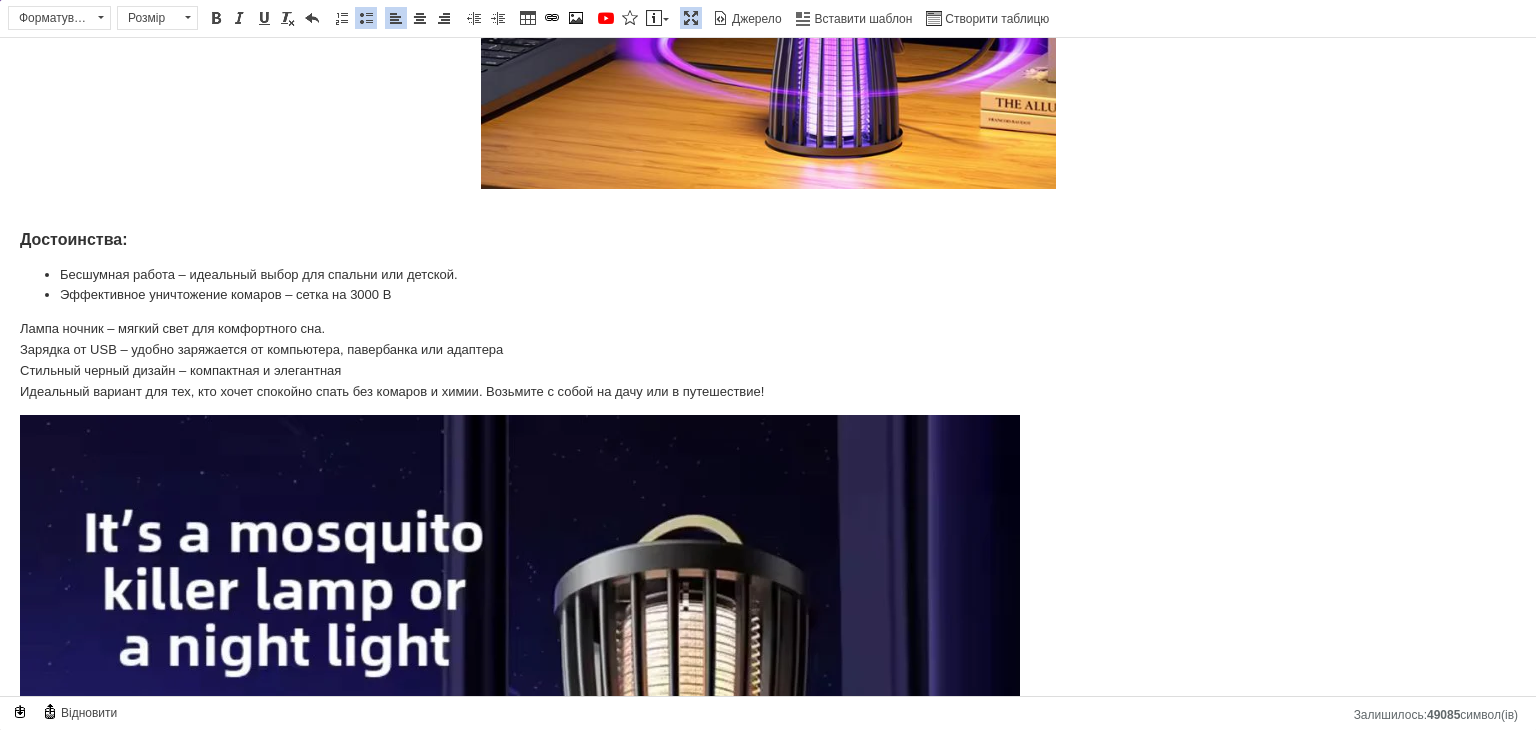 click on "Уничтожитель комаров LY-936 USB Лампа от комаров 2в1 Бесшумная лампа-ловушка для комаров (Ловушки комаров) Убийца комаров Бесшумная лампа-ловушка для комаров LY-936  Лампа против комаров  с функцией ночника, USB зарядка,  бесшумная, черная Забудьте о комарах и неудобствах ночи с этой эффективной лампой-ловушкой! Она работает на принципе привлечения насекомых с помощью специального света и нейтрализует их высоковольтной сеткой  (3000 В),  при этом работает совершенно  бесшумно. Достоинства: Бесшумная работа – идеальный выбор для спальни или детской. Дост" at bounding box center [768, 91] 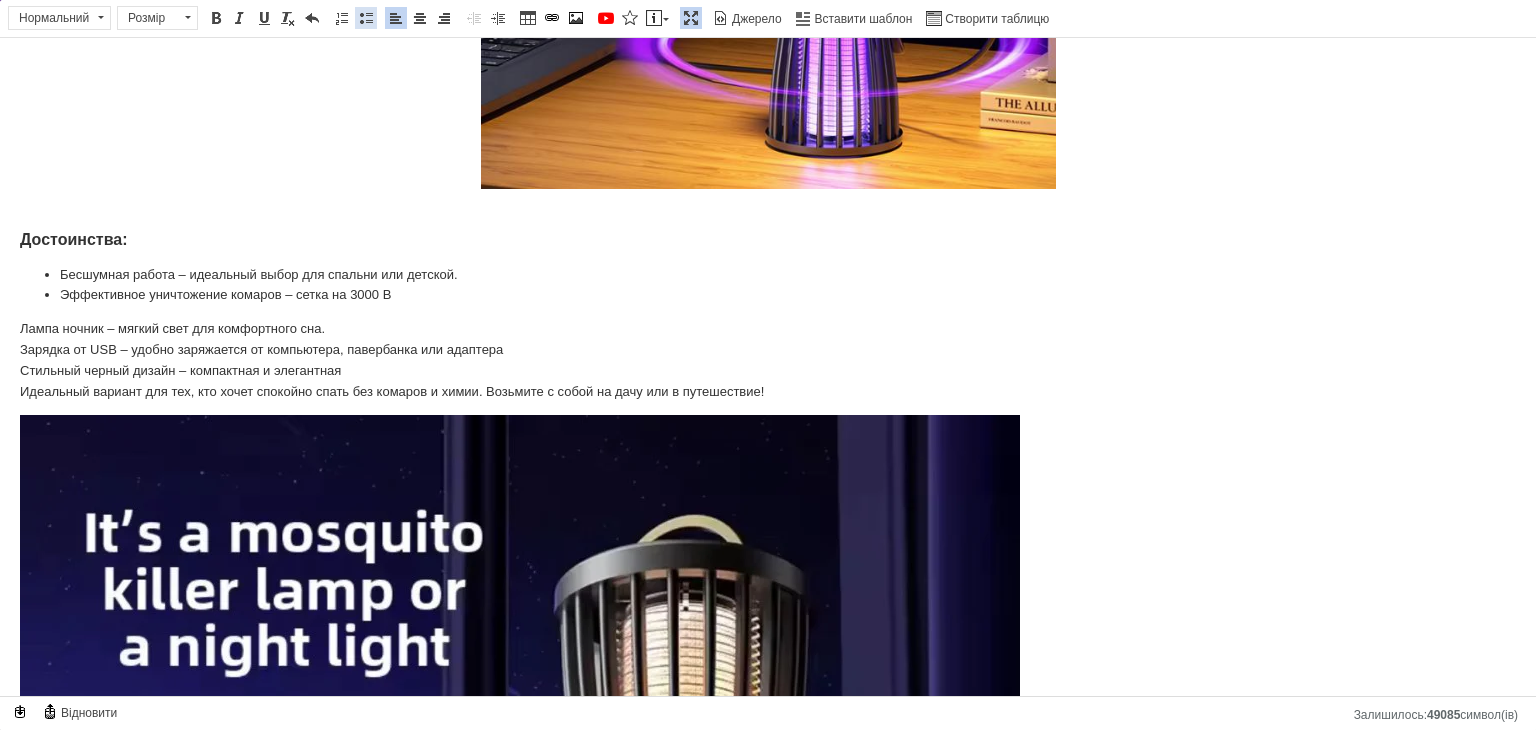 click at bounding box center (366, 18) 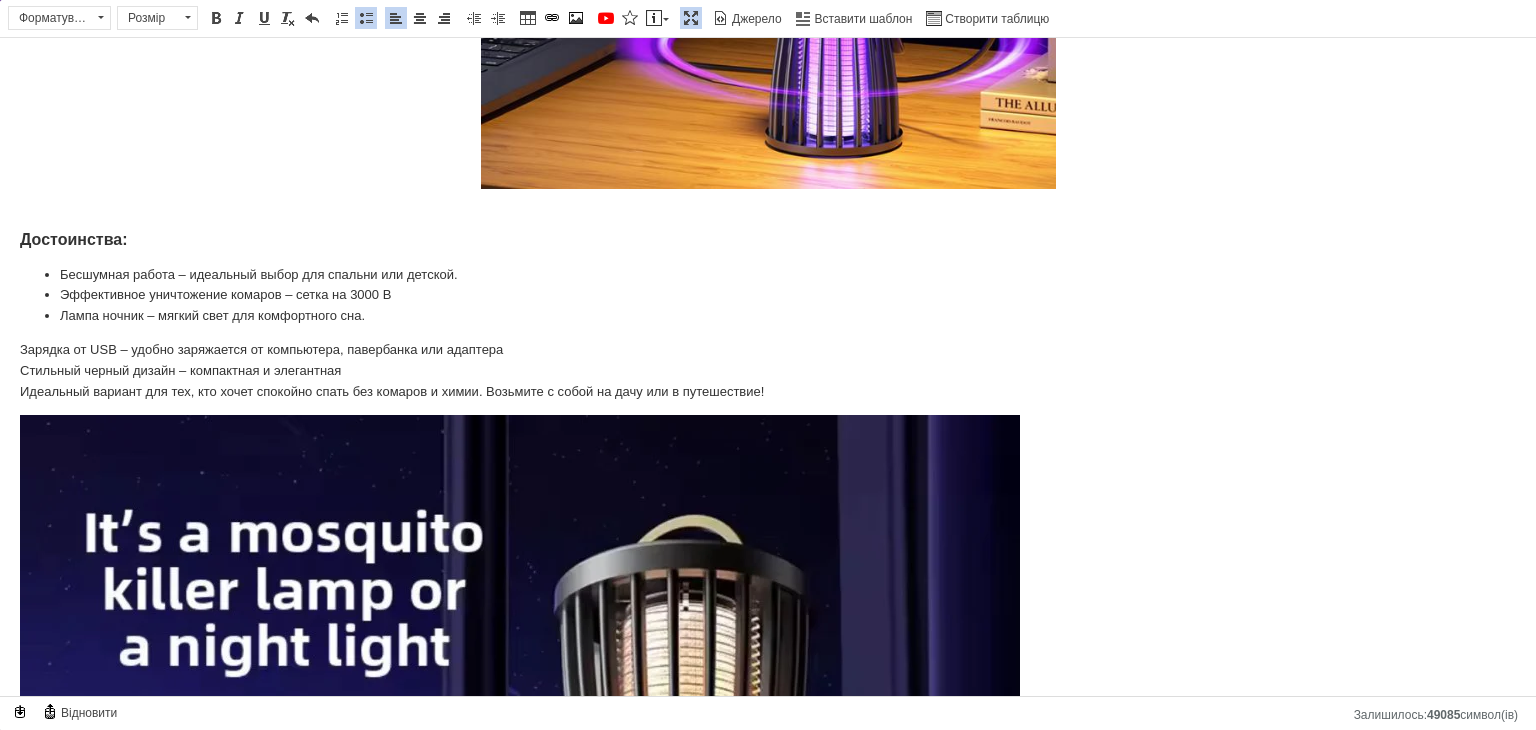 click on "Зарядка от USB – удобно заряжается от компьютера, павербанка или адаптера Стильный черный дизайн – компактная и элегантная Идеальный вариант для тех, кто хочет спокойно спать без комаров и химии. Возьмите с собой на дачу или в путешествие!" at bounding box center [768, 371] 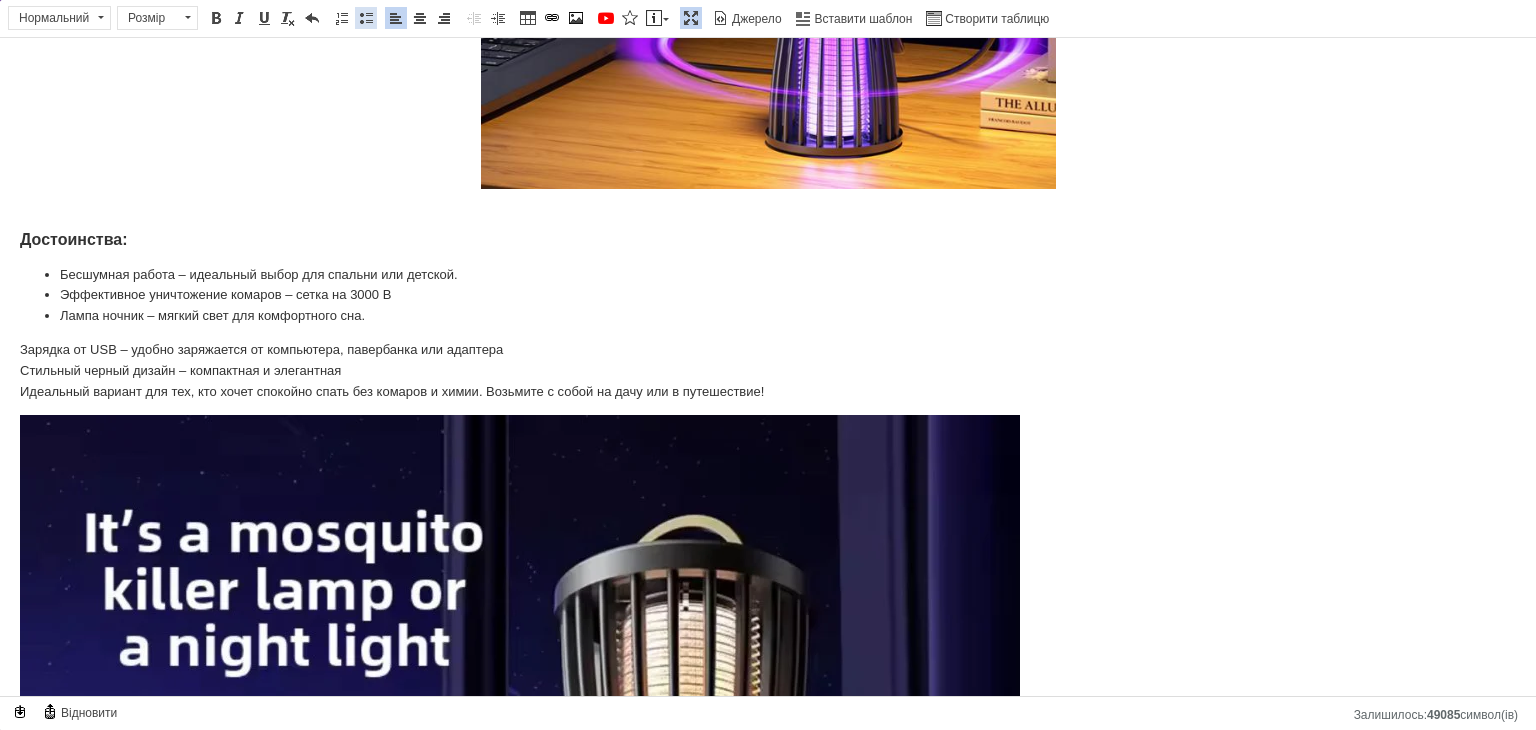 drag, startPoint x: 356, startPoint y: 12, endPoint x: 333, endPoint y: 41, distance: 37.01351 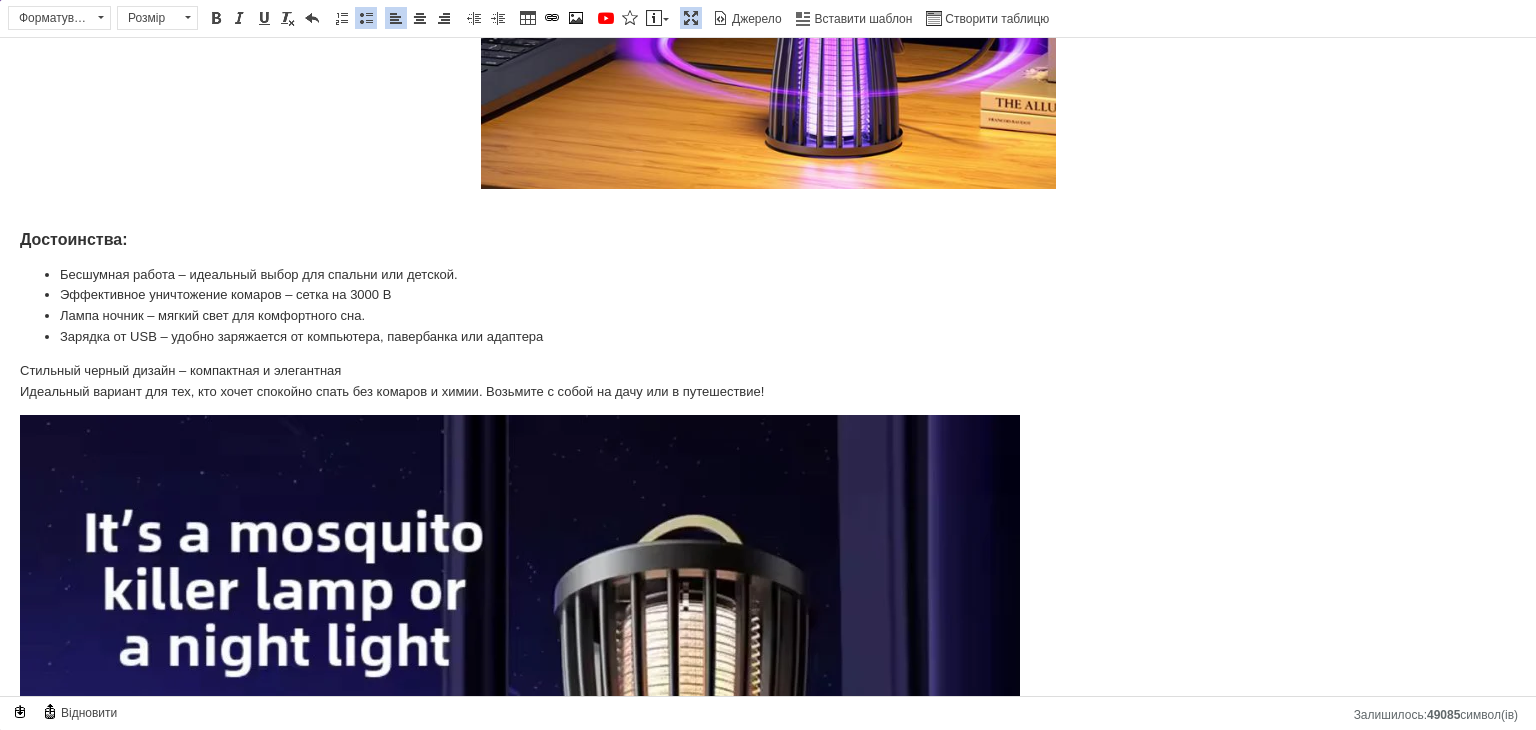 click on "Уничтожитель комаров LY-936 USB Лампа от комаров 2в1 Бесшумная лампа-ловушка для комаров (Ловушки комаров) Убийца комаров Бесшумная лампа-ловушка для комаров LY-936  Лампа против комаров  с функцией ночника, USB зарядка,  бесшумная, черная Забудьте о комарах и неудобствах ночи с этой эффективной лампой-ловушкой! Она работает на принципе привлечения насекомых с помощью специального света и нейтрализует их высоковольтной сеткой  (3000 В),  при этом работает совершенно  бесшумно. Достоинства: Бесшумная работа – идеальный выбор для спальни или детской. Дост" at bounding box center [768, 91] 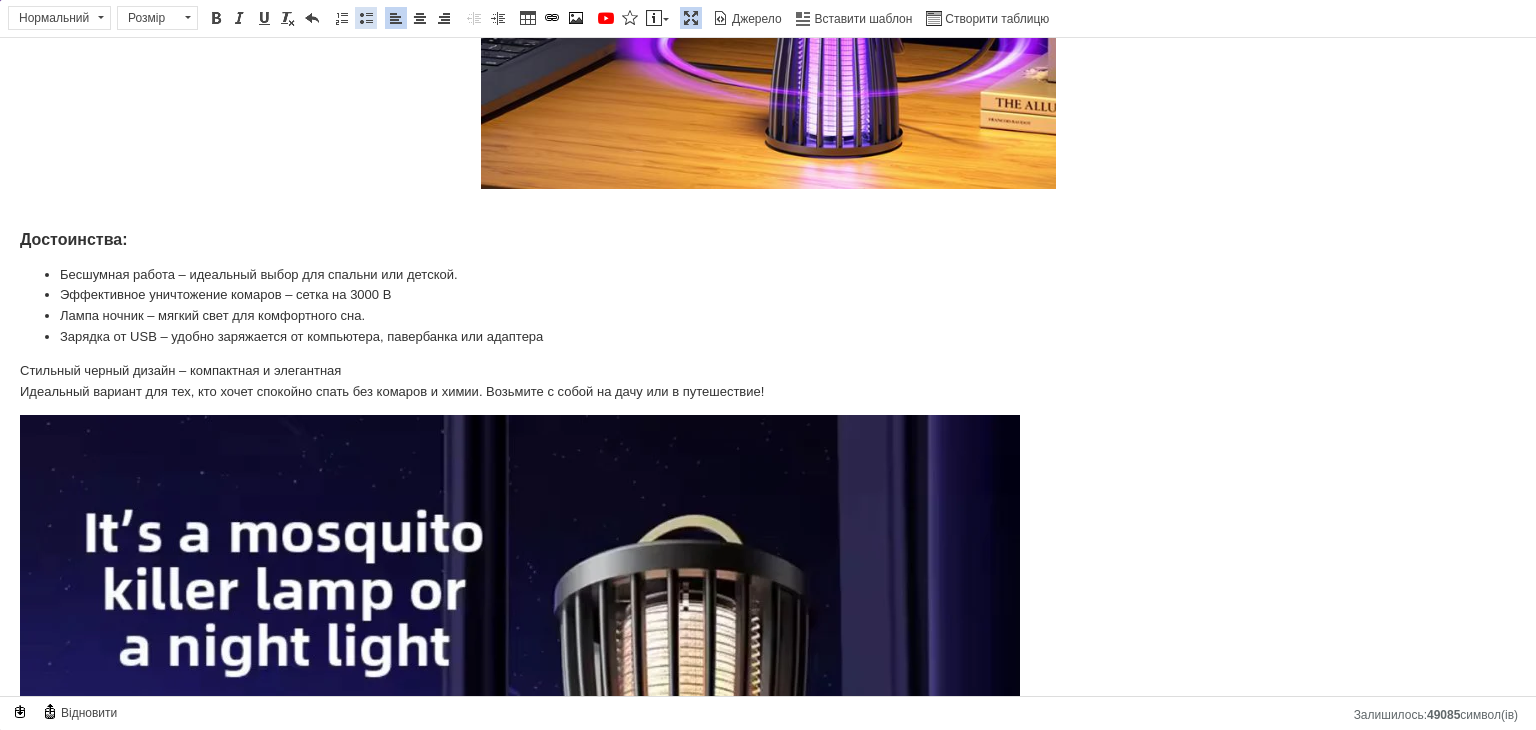 click at bounding box center [366, 18] 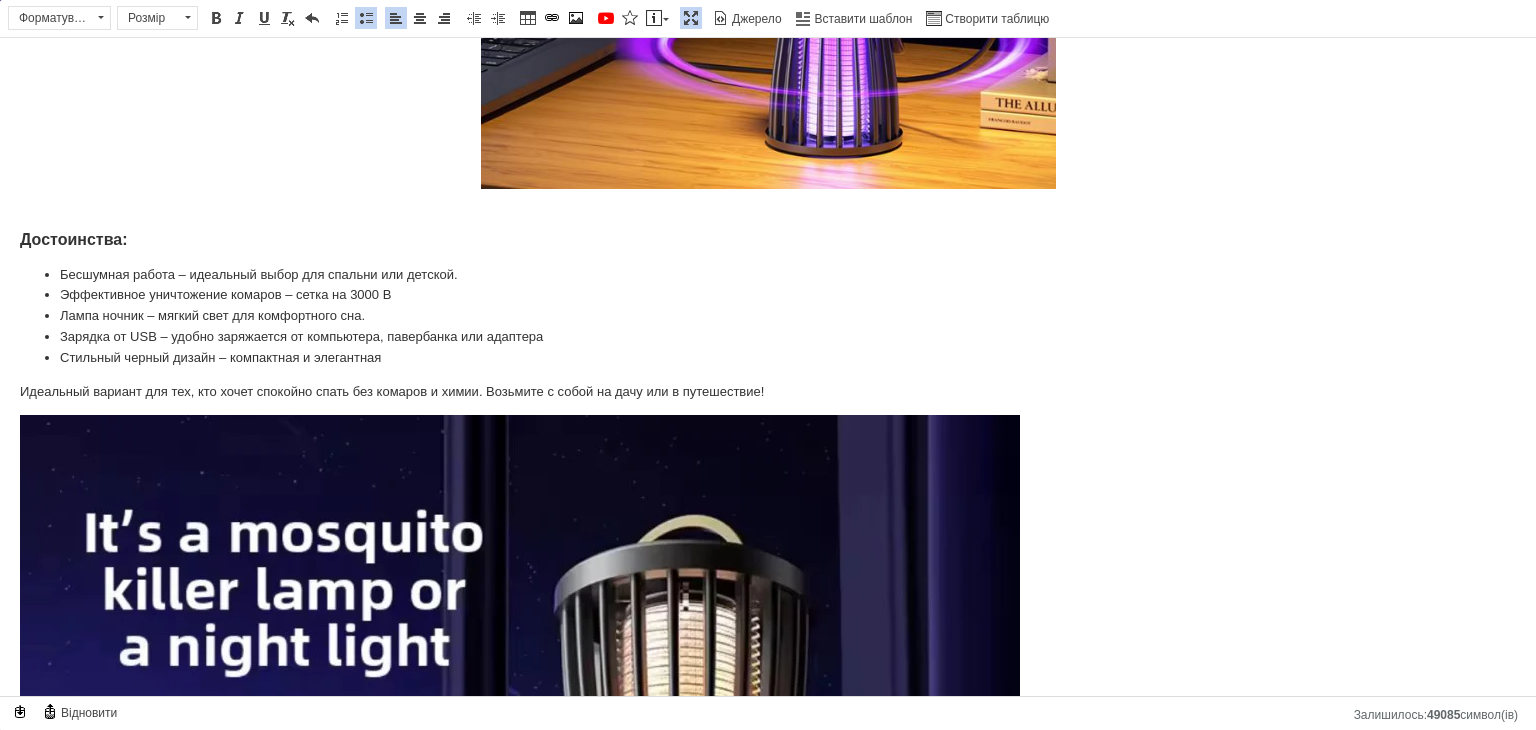 click on "Уничтожитель комаров LY-936 USB Лампа от комаров 2в1 Бесшумная лампа-ловушка для комаров (Ловушки комаров) Убийца комаров Бесшумная лампа-ловушка для комаров LY-936  Лампа против комаров  с функцией ночника, USB зарядка,  бесшумная, черная Забудьте о комарах и неудобствах ночи с этой эффективной лампой-ловушкой! Она работает на принципе привлечения насекомых с помощью специального света и нейтрализует их высоковольтной сеткой  (3000 В),  при этом работает совершенно  бесшумно. Достоинства: Бесшумная работа – идеальный выбор для спальни или детской. Дост" at bounding box center (768, 91) 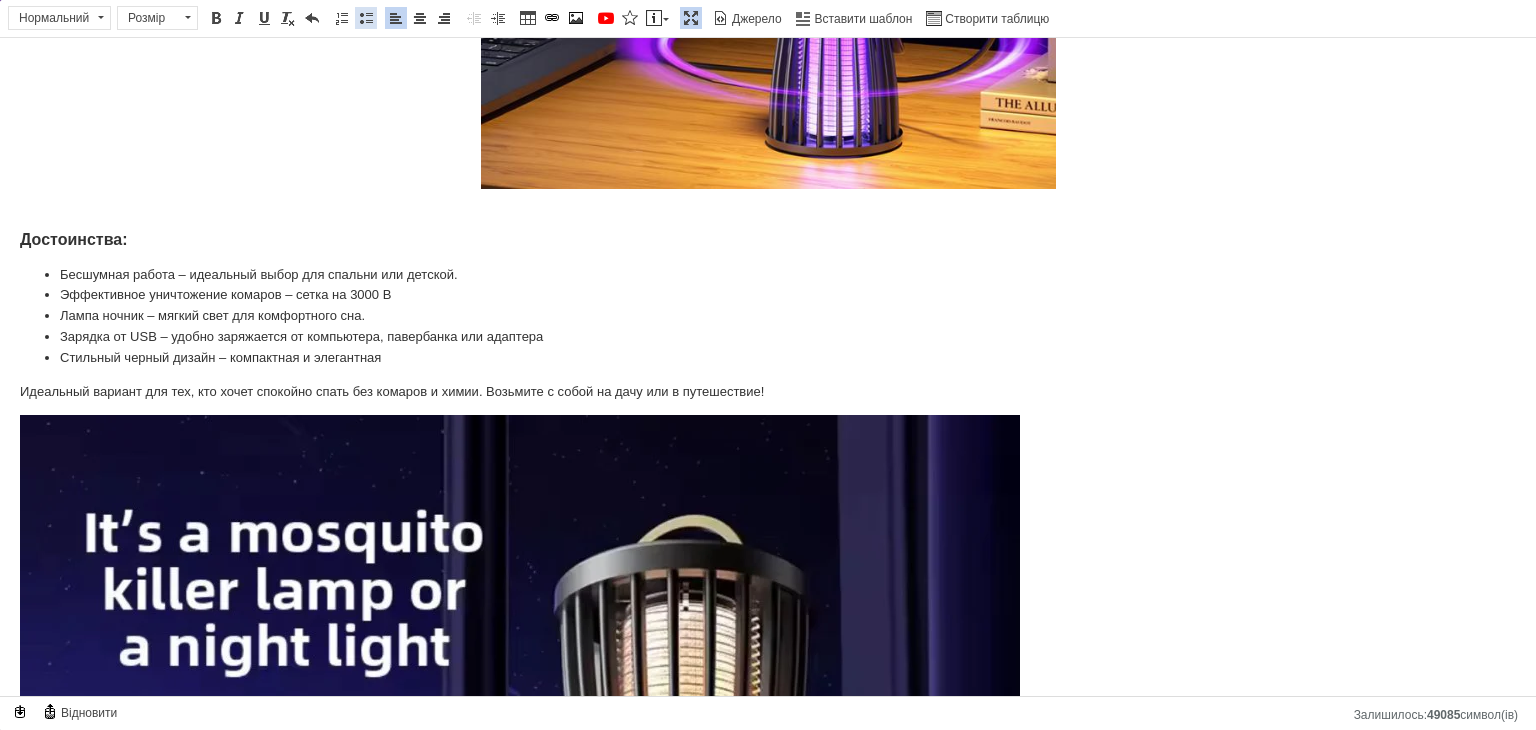 click at bounding box center [366, 18] 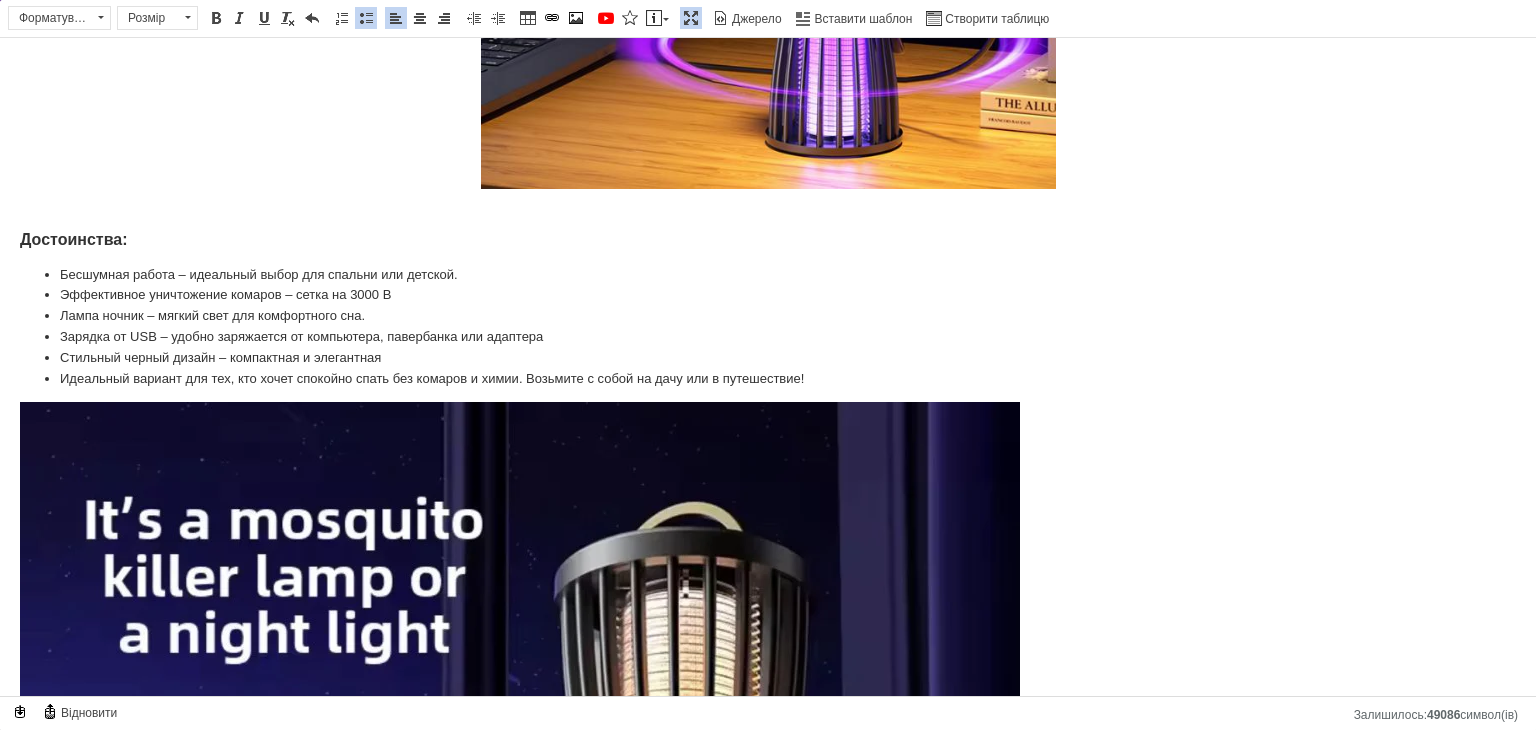 click on "Уничтожитель комаров LY-936 USB Лампа от комаров 2в1 Бесшумная лампа-ловушка для комаров (Ловушки комаров) Убийца комаров Бесшумная лампа-ловушка для комаров LY-936  Лампа против комаров  с функцией ночника, USB зарядка,  бесшумная, черная Забудьте о комарах и неудобствах ночи с этой эффективной лампой-ловушкой! Она работает на принципе привлечения насекомых с помощью специального света и нейтрализует их высоковольтной сеткой  (3000 В),  при этом работает совершенно  бесшумно. Достоинства: Бесшумная работа – идеальный выбор для спальни или детской. Дост" at bounding box center [768, 84] 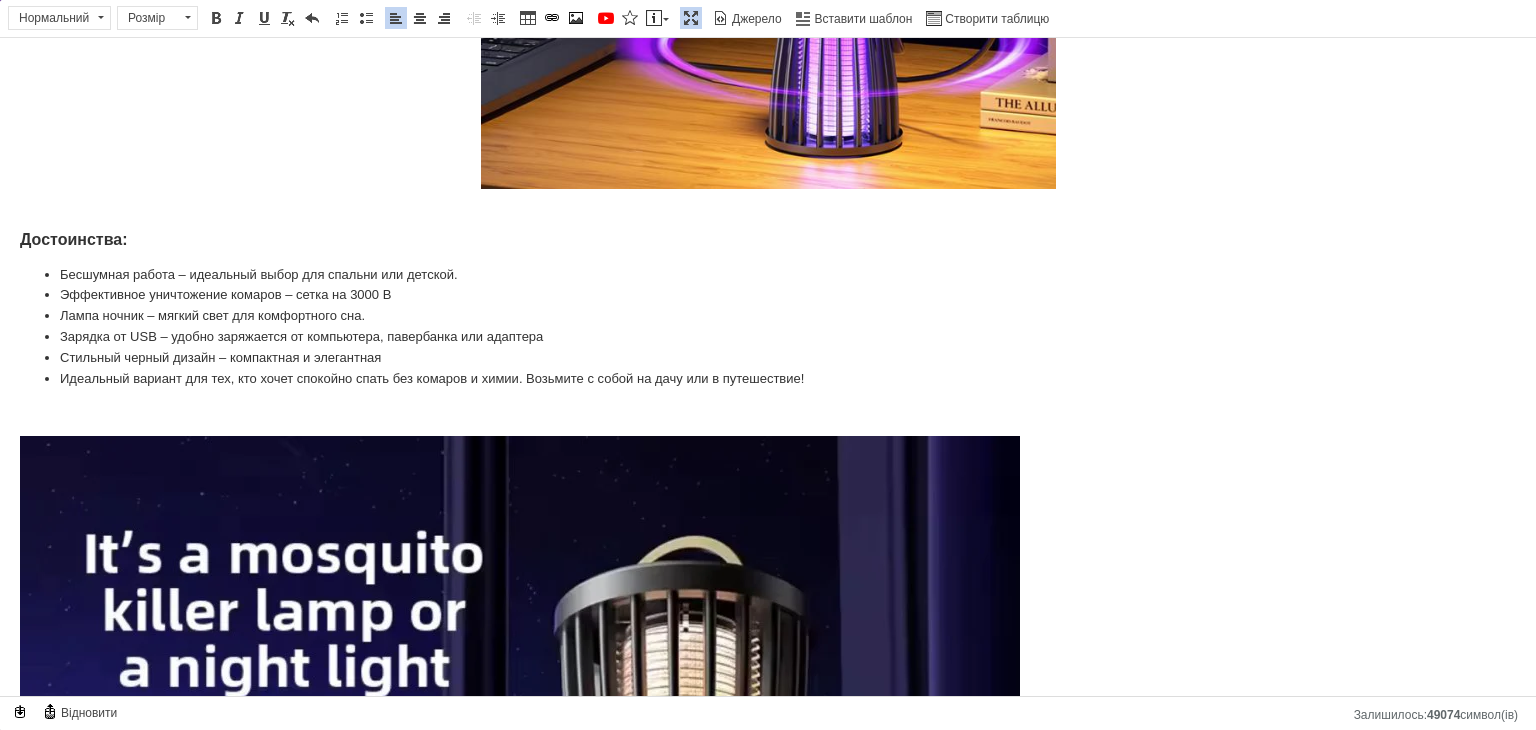 scroll, scrollTop: 2071, scrollLeft: 0, axis: vertical 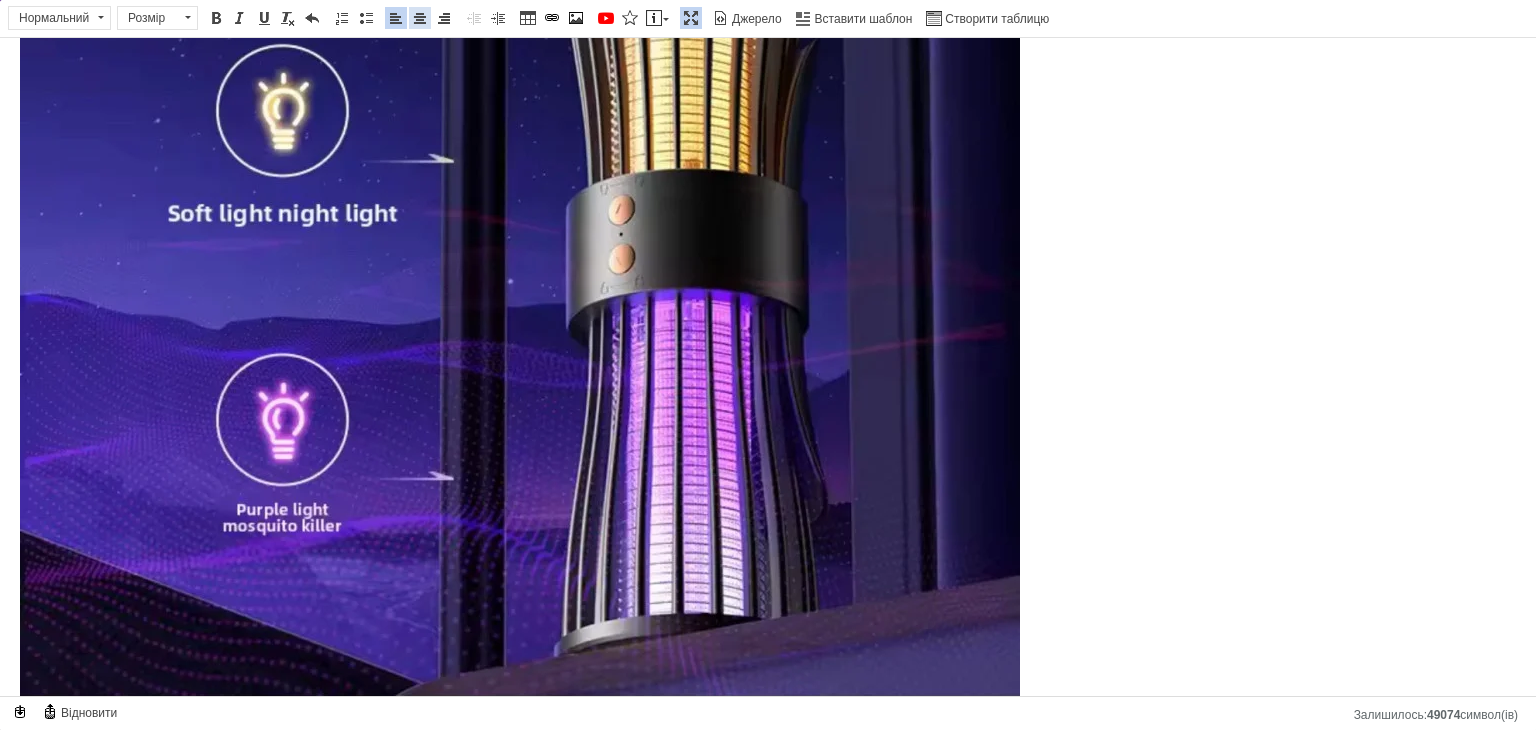 drag, startPoint x: 417, startPoint y: 14, endPoint x: 714, endPoint y: 320, distance: 426.4329 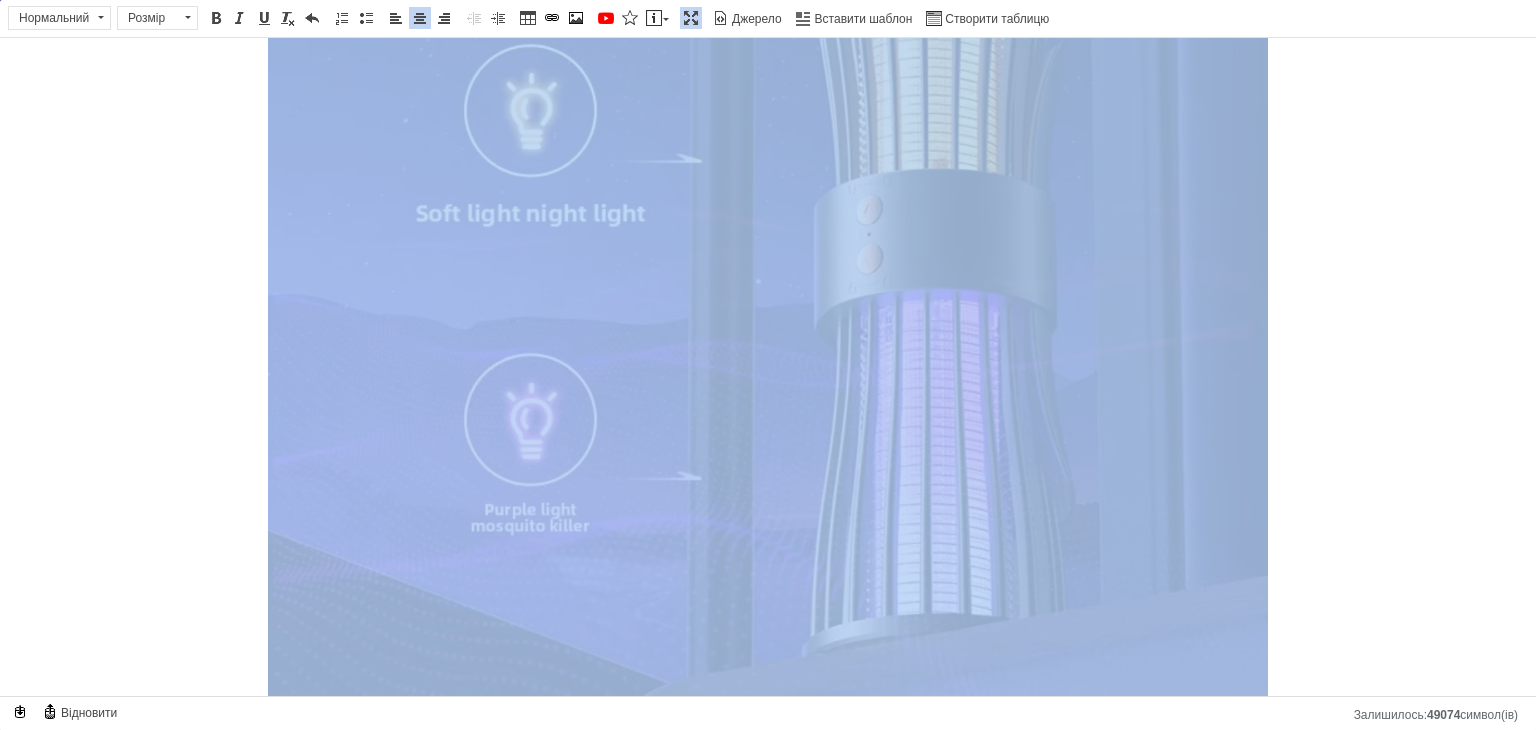 click 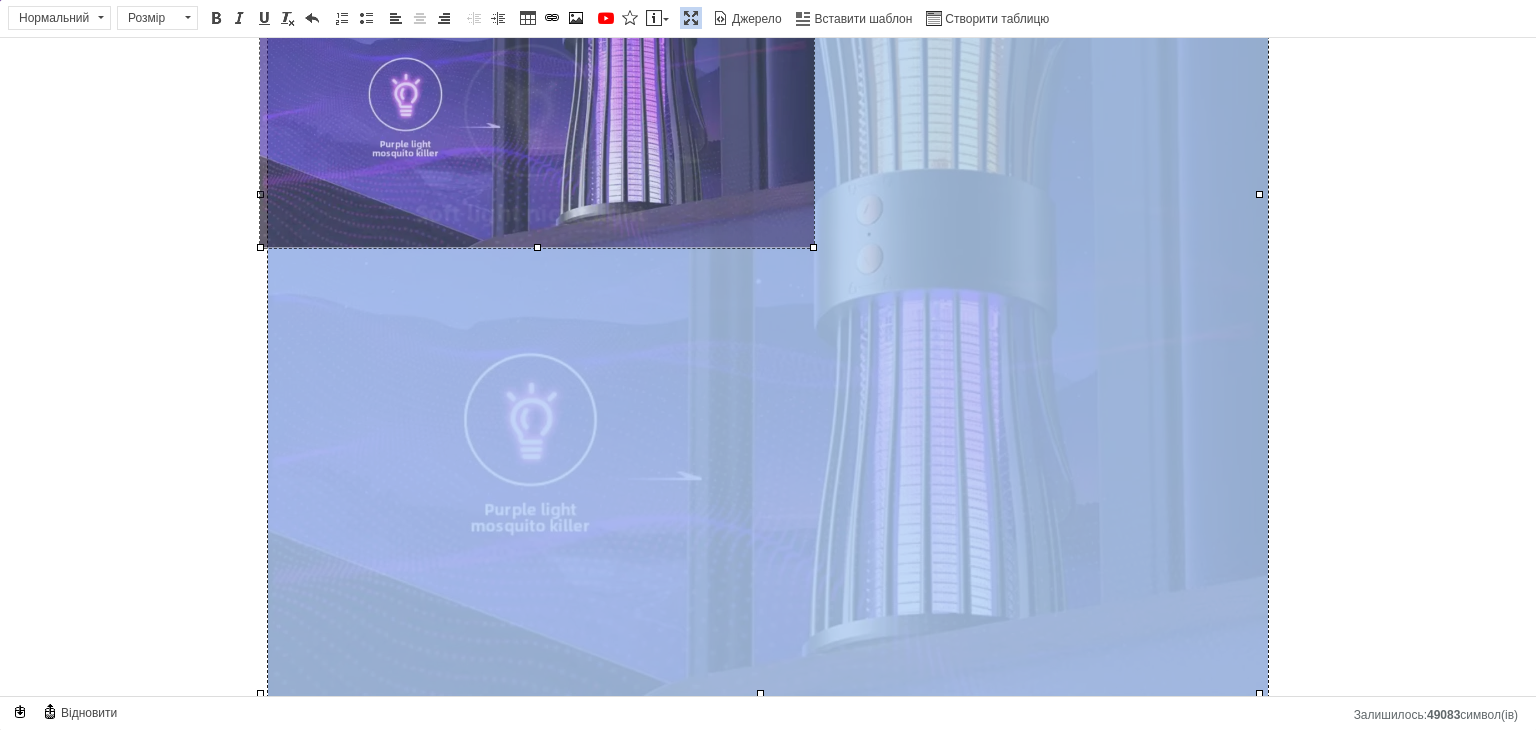 drag, startPoint x: 1262, startPoint y: 690, endPoint x: 791, endPoint y: 161, distance: 708.29517 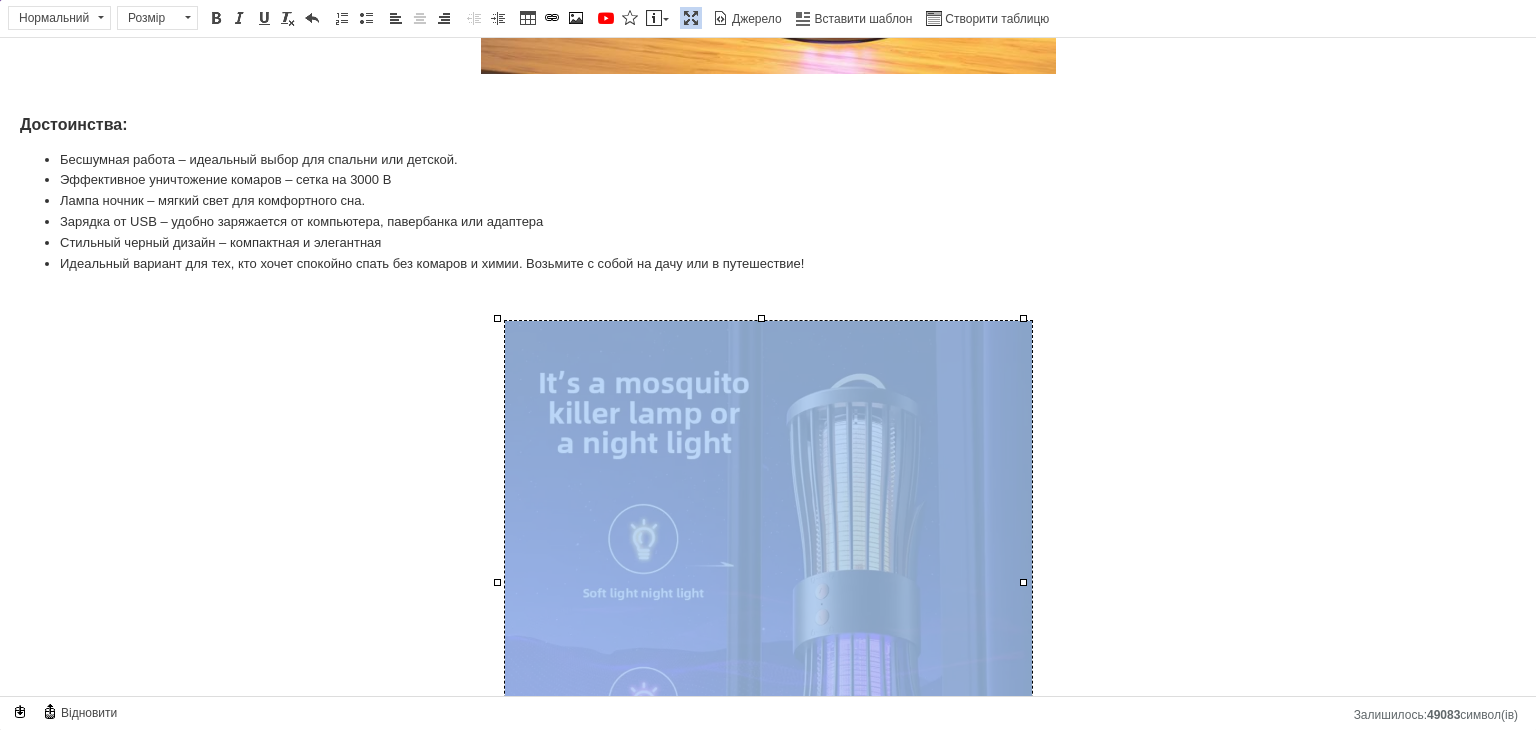 scroll, scrollTop: 1255, scrollLeft: 0, axis: vertical 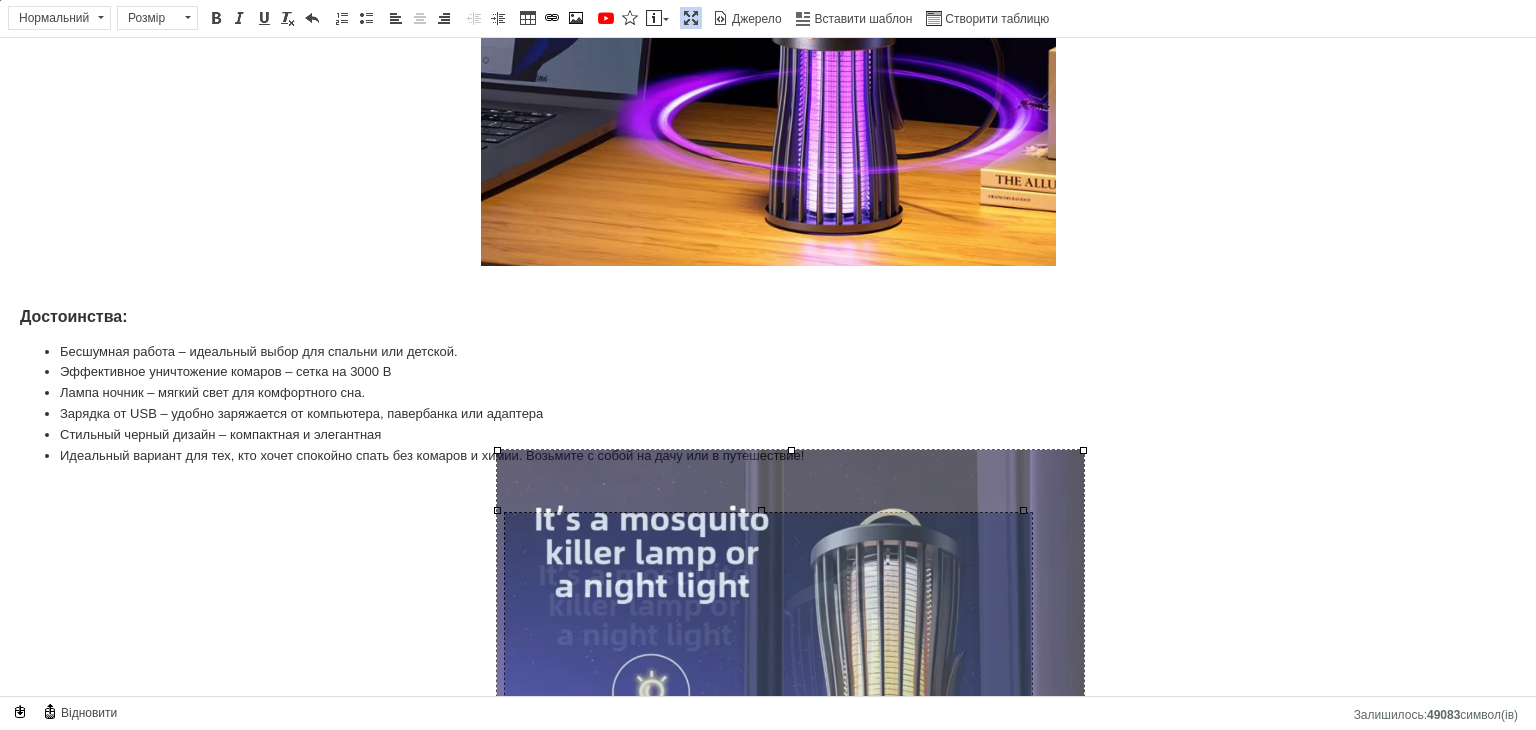 drag, startPoint x: 1025, startPoint y: 511, endPoint x: 1085, endPoint y: 484, distance: 65.795135 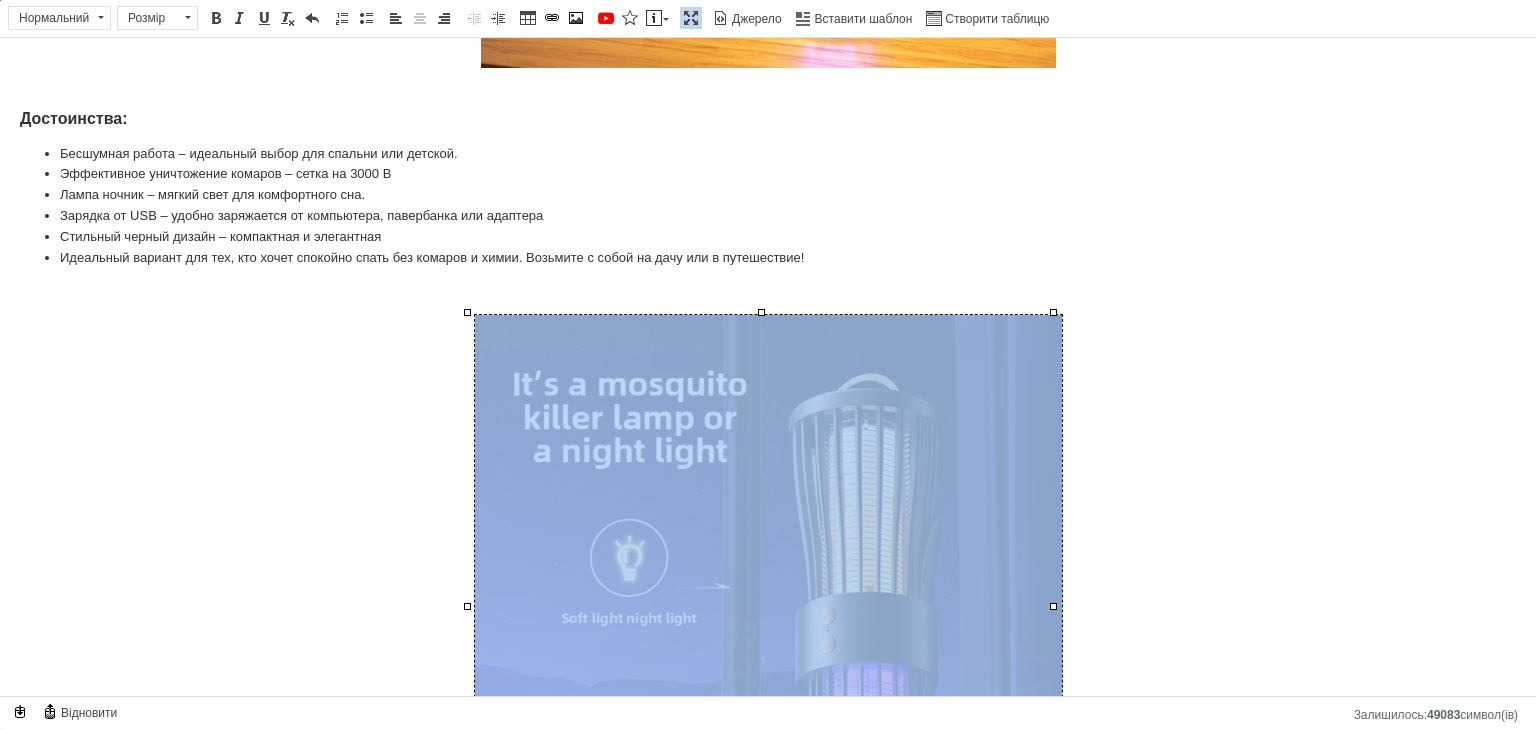 scroll, scrollTop: 1455, scrollLeft: 0, axis: vertical 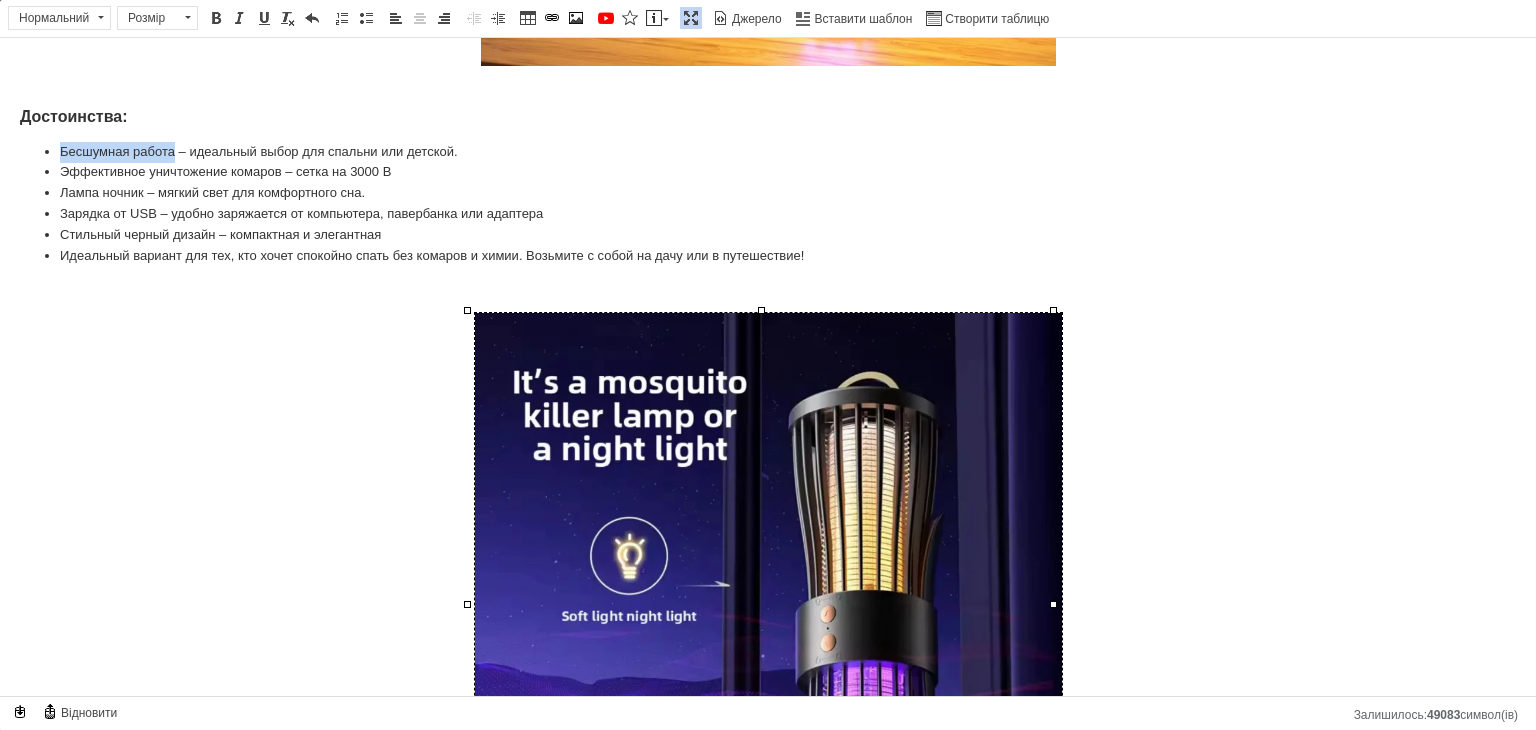 drag, startPoint x: 173, startPoint y: 146, endPoint x: 58, endPoint y: 136, distance: 115.43397 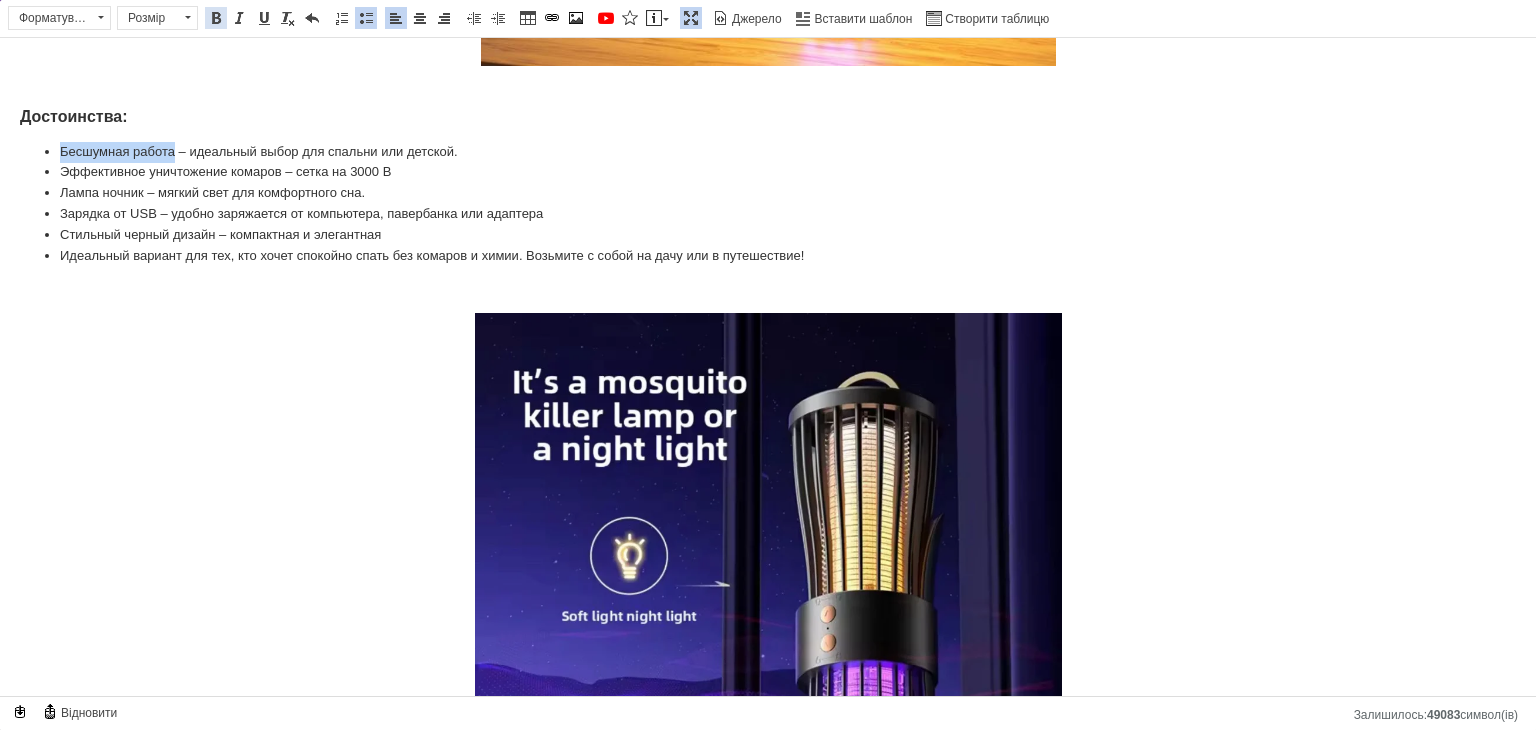 click at bounding box center (216, 18) 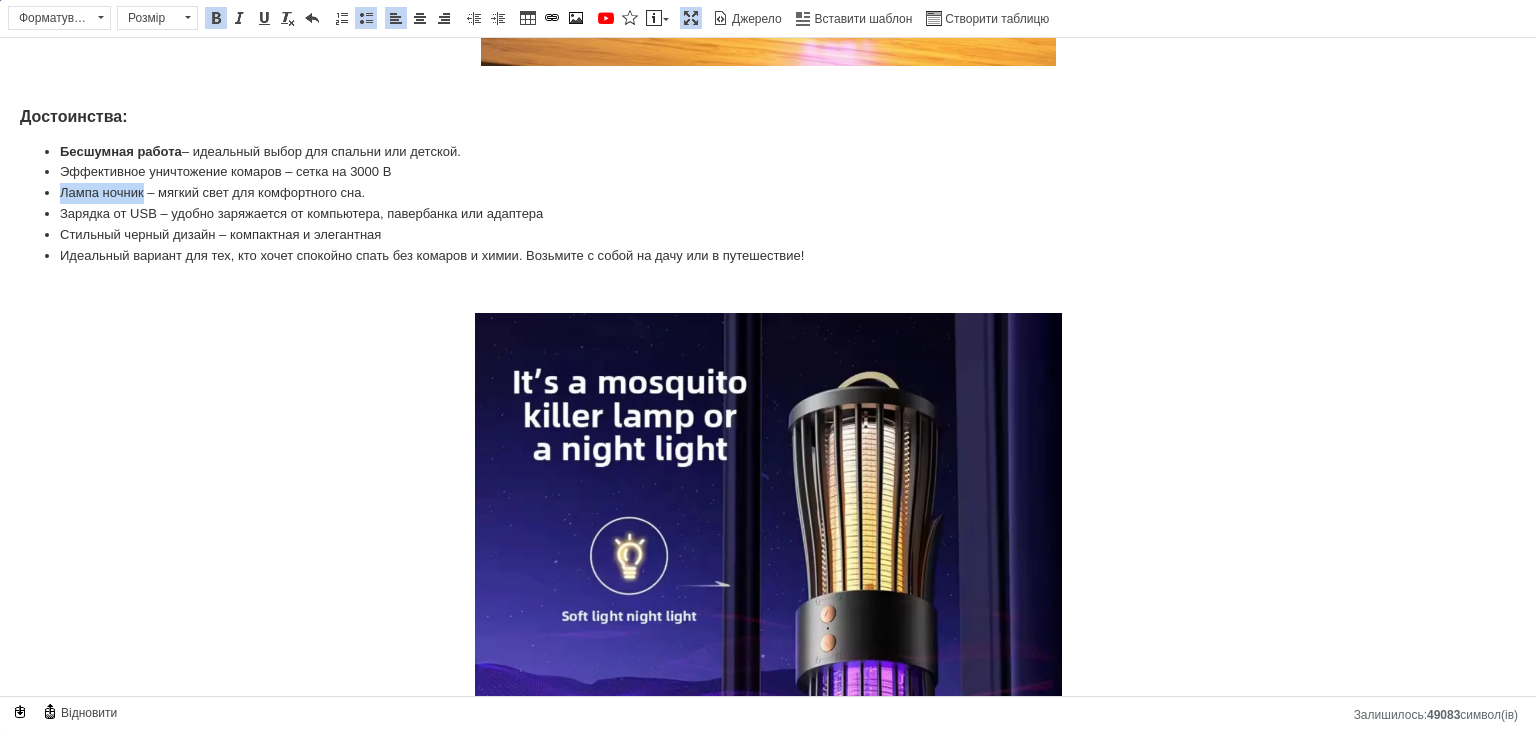 drag, startPoint x: 144, startPoint y: 192, endPoint x: 80, endPoint y: 184, distance: 64.49806 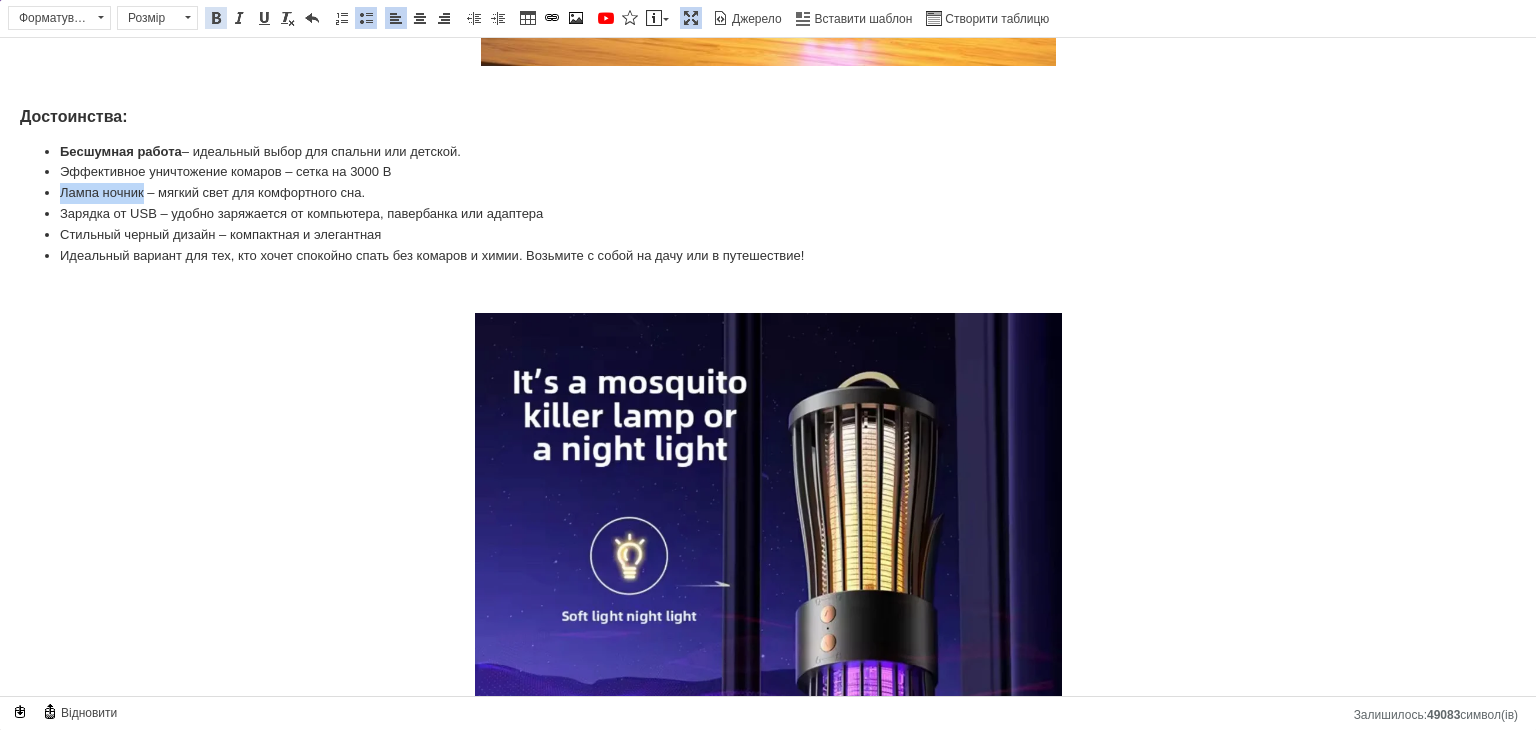 click at bounding box center (216, 18) 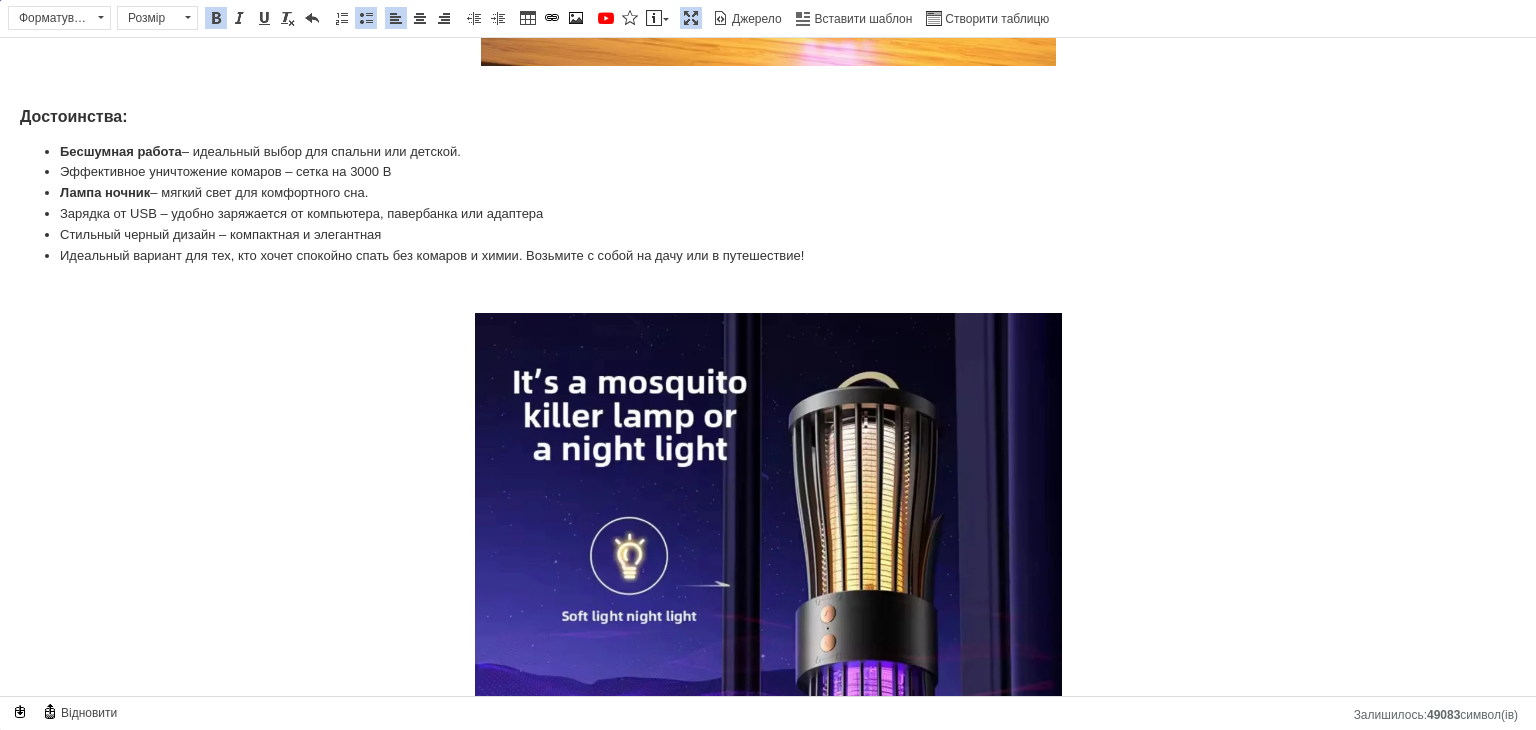 click at bounding box center [691, 18] 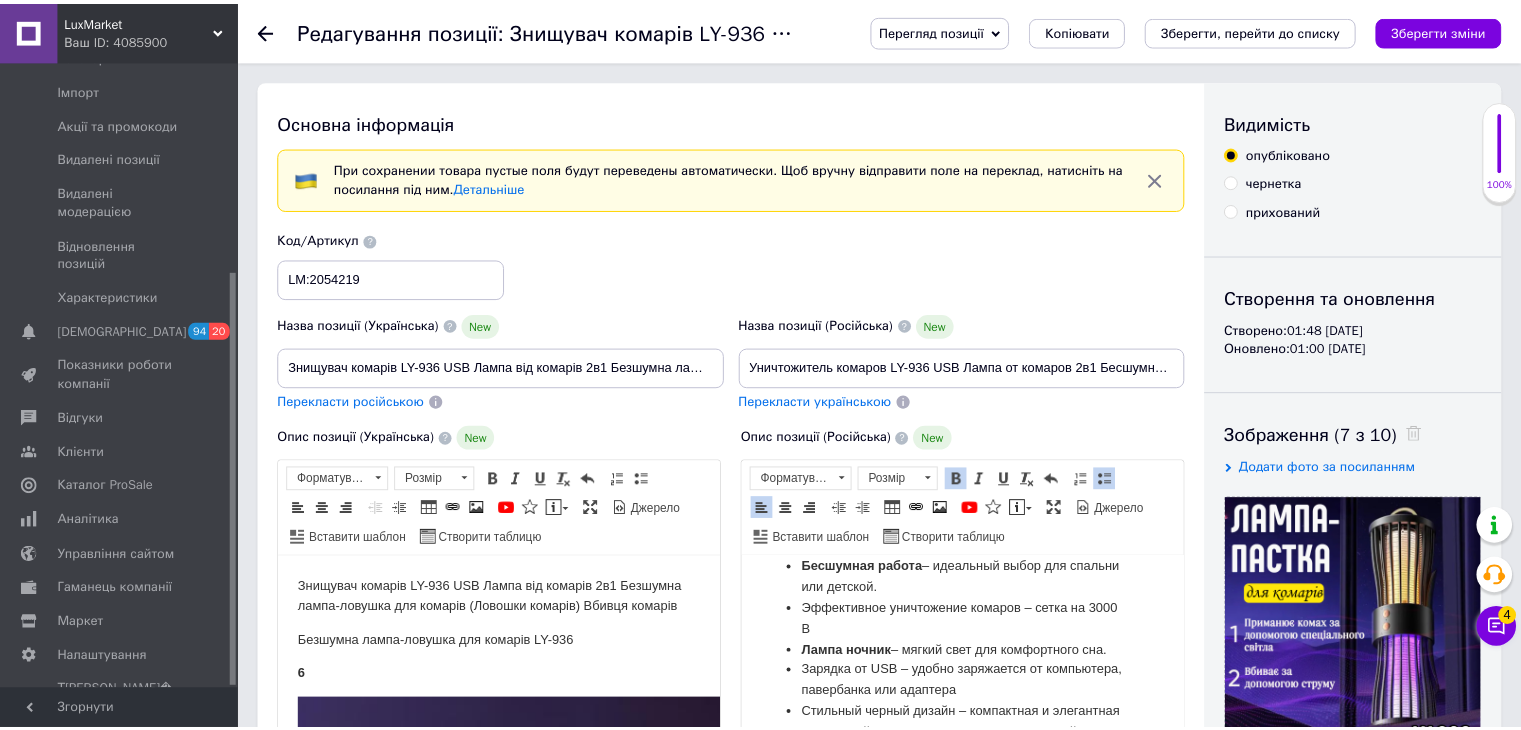scroll, scrollTop: 200, scrollLeft: 0, axis: vertical 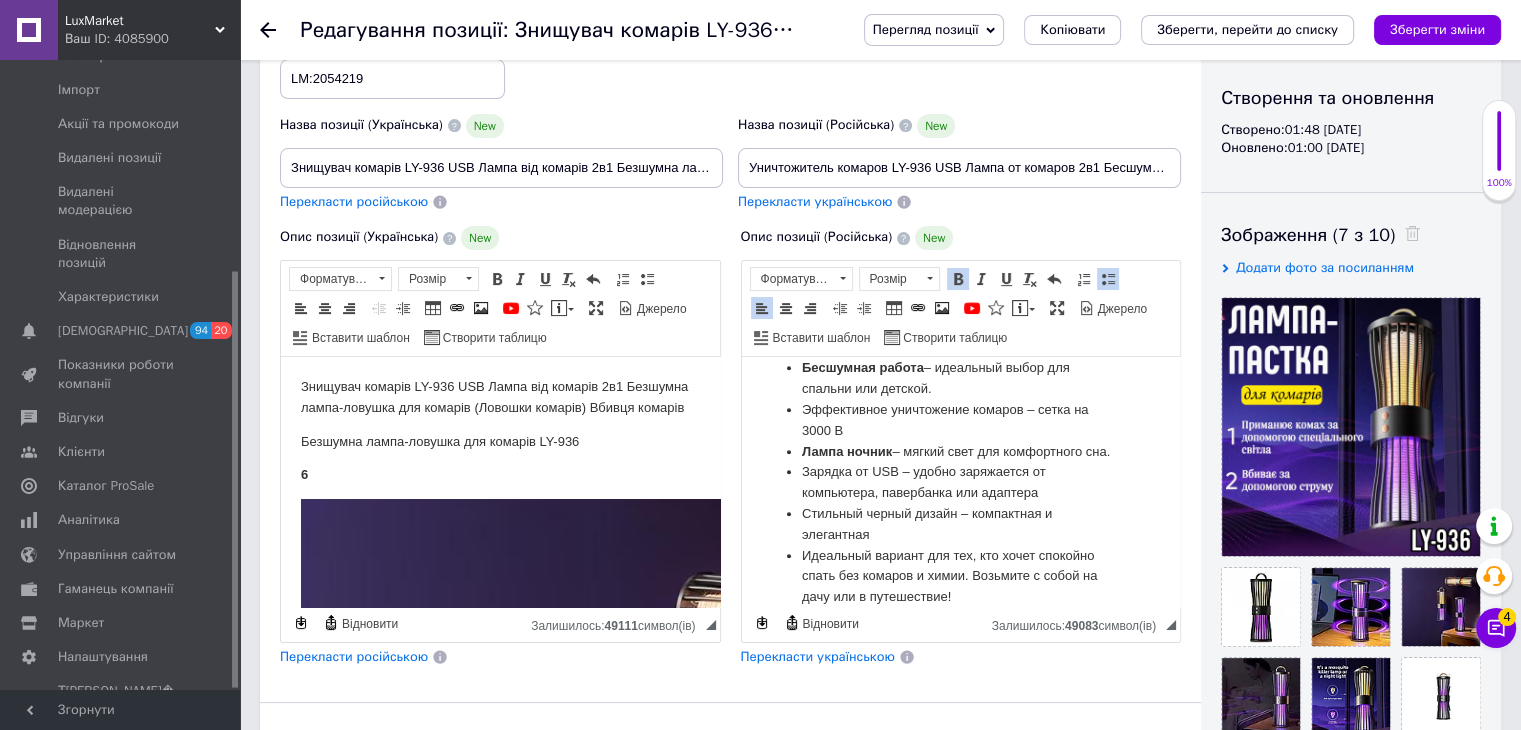 click on "Перекласти українською" at bounding box center (818, 656) 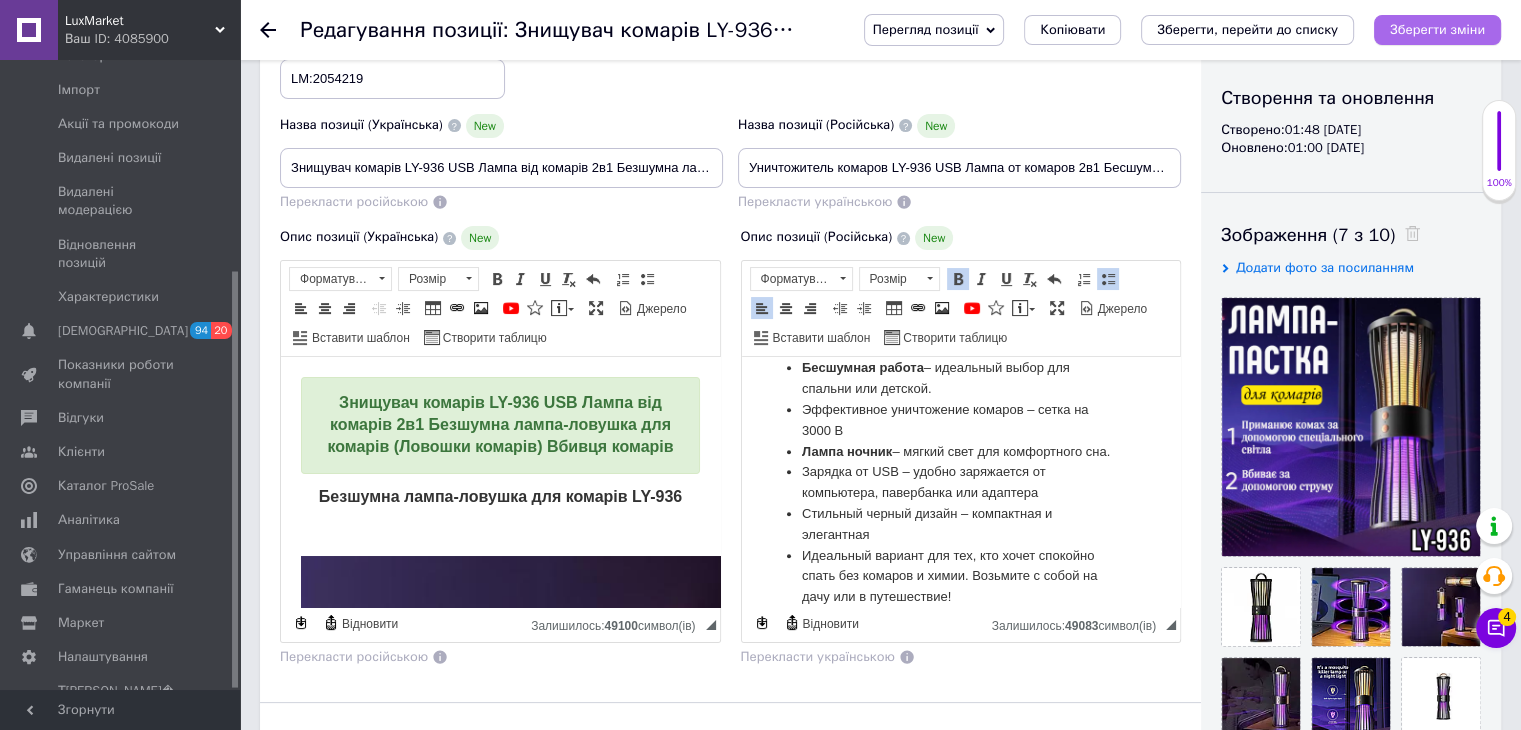 click on "Зберегти зміни" at bounding box center (1437, 29) 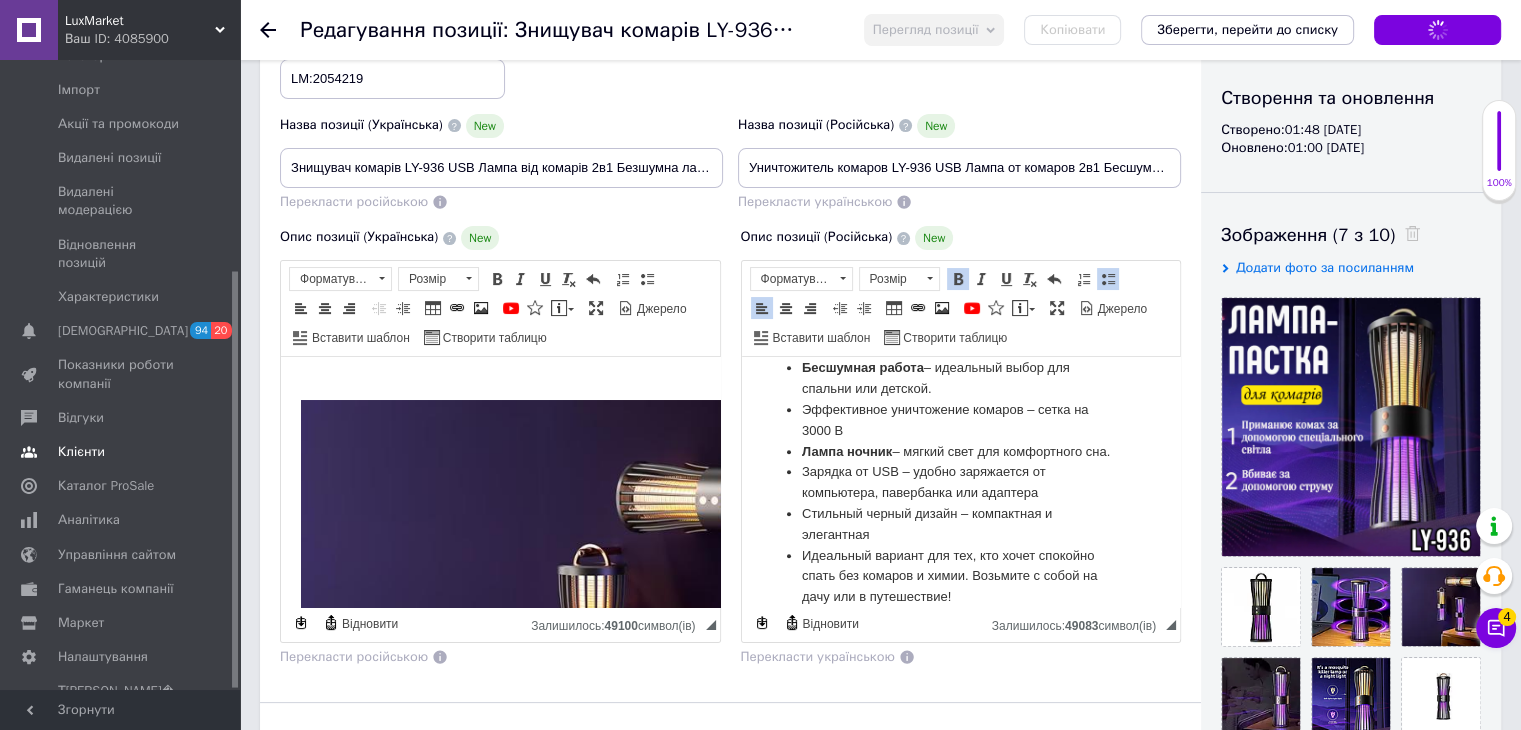 scroll, scrollTop: 500, scrollLeft: 0, axis: vertical 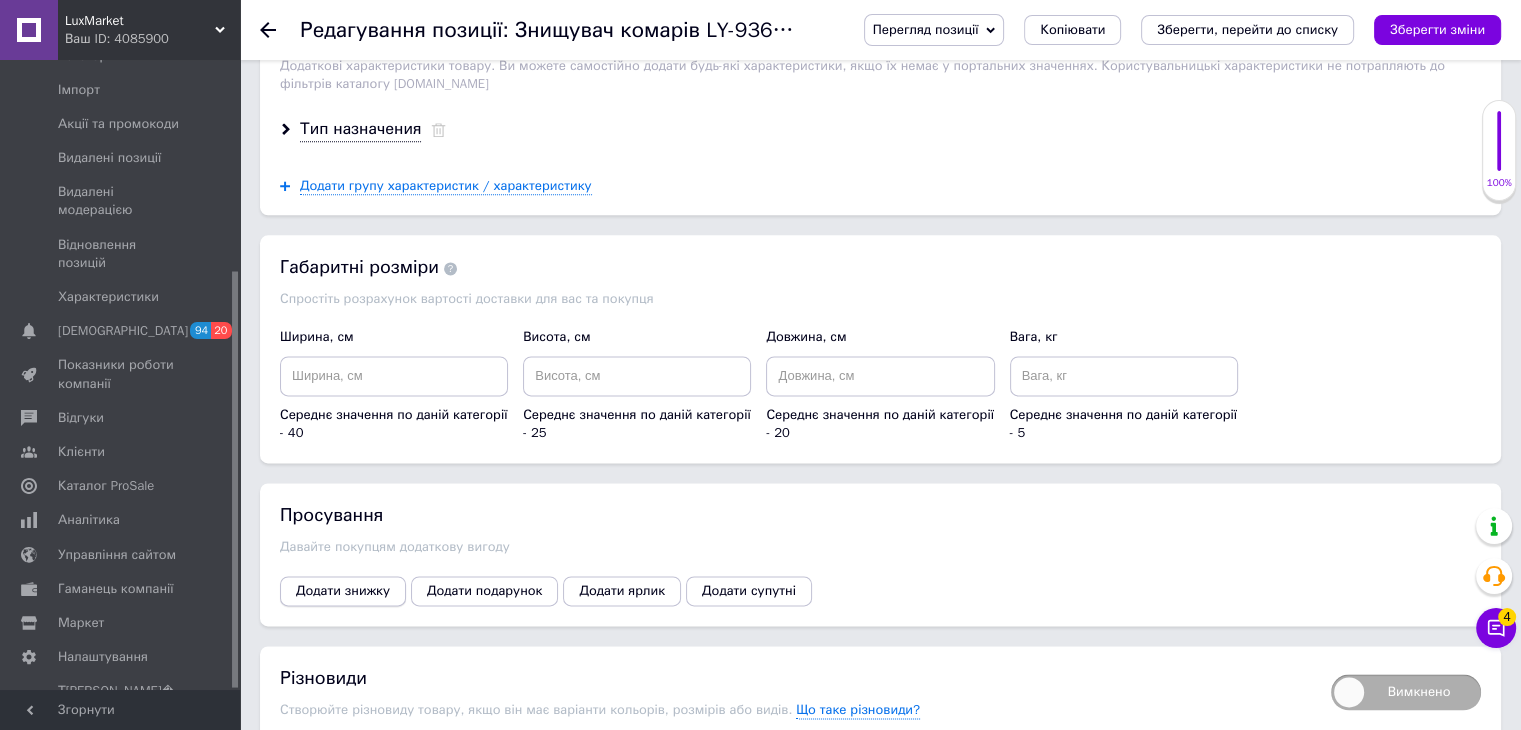 click on "Додати знижку" at bounding box center [343, 591] 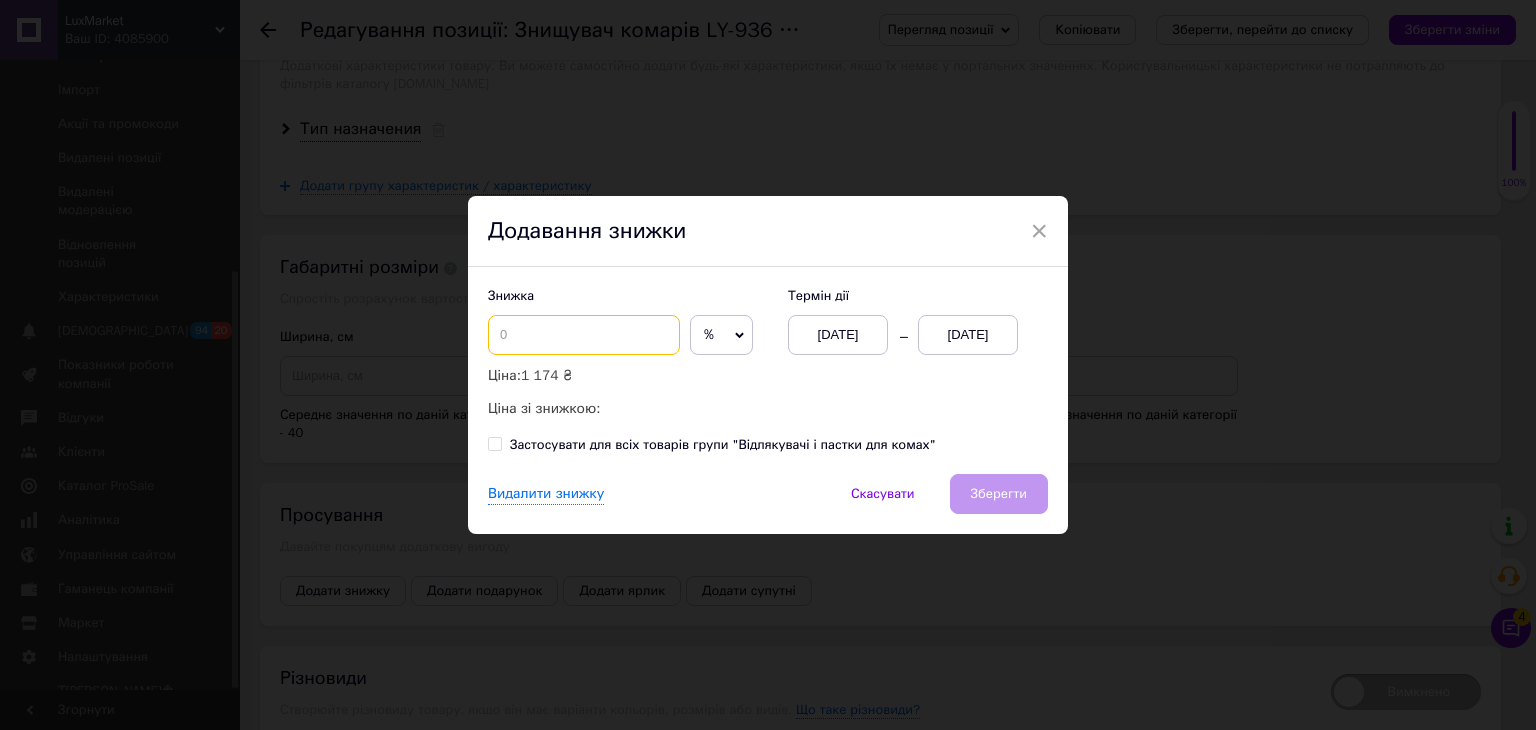 click at bounding box center [584, 335] 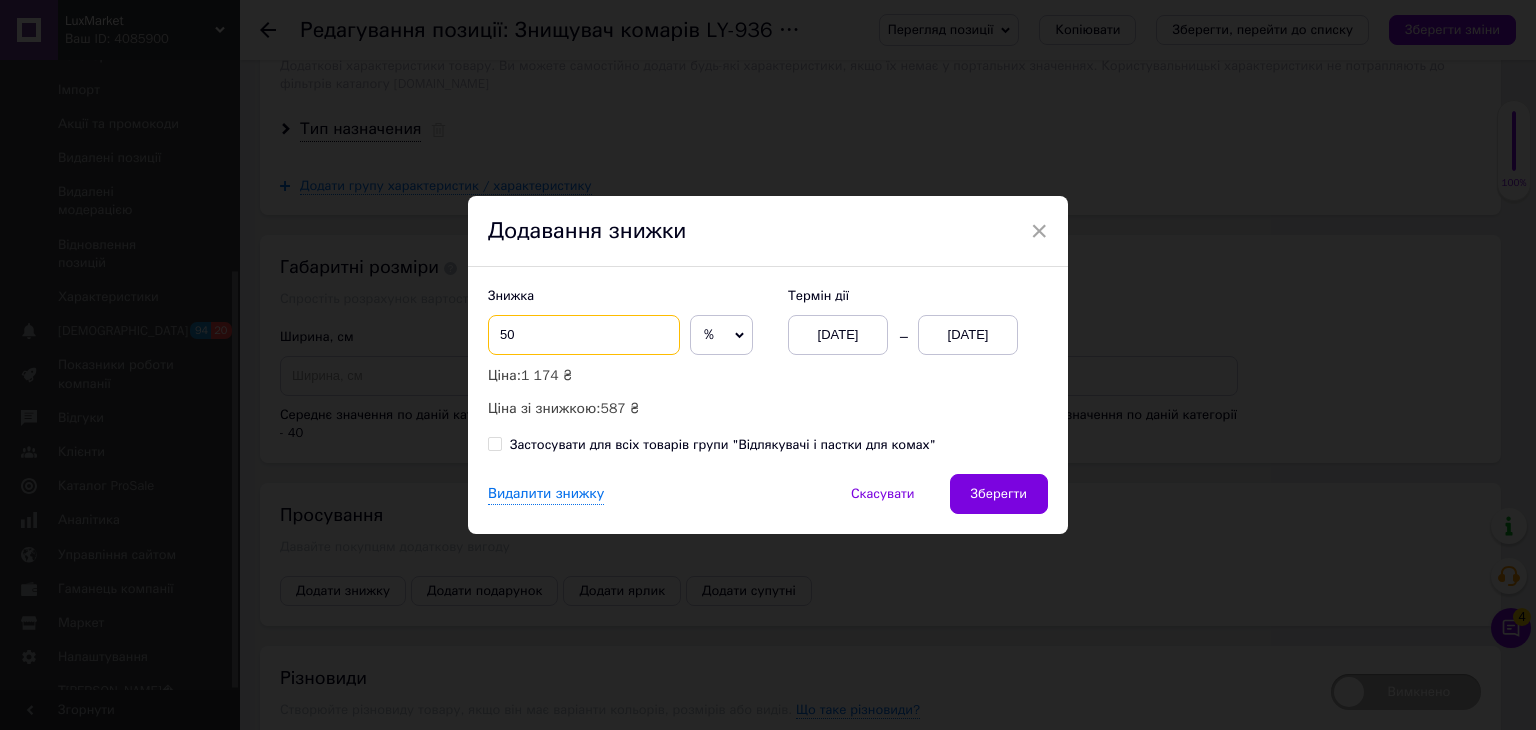 type on "50" 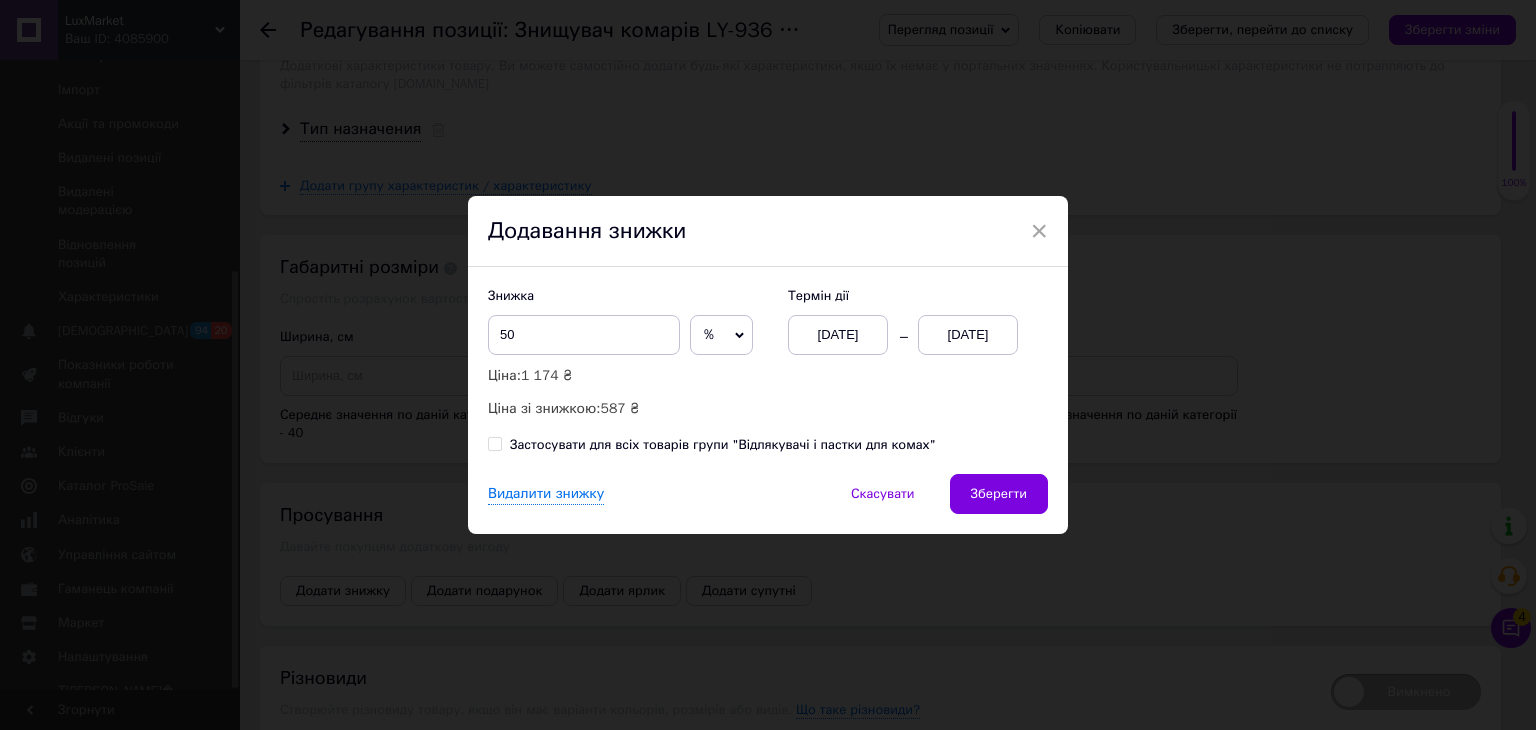 click on "[DATE]" at bounding box center (968, 335) 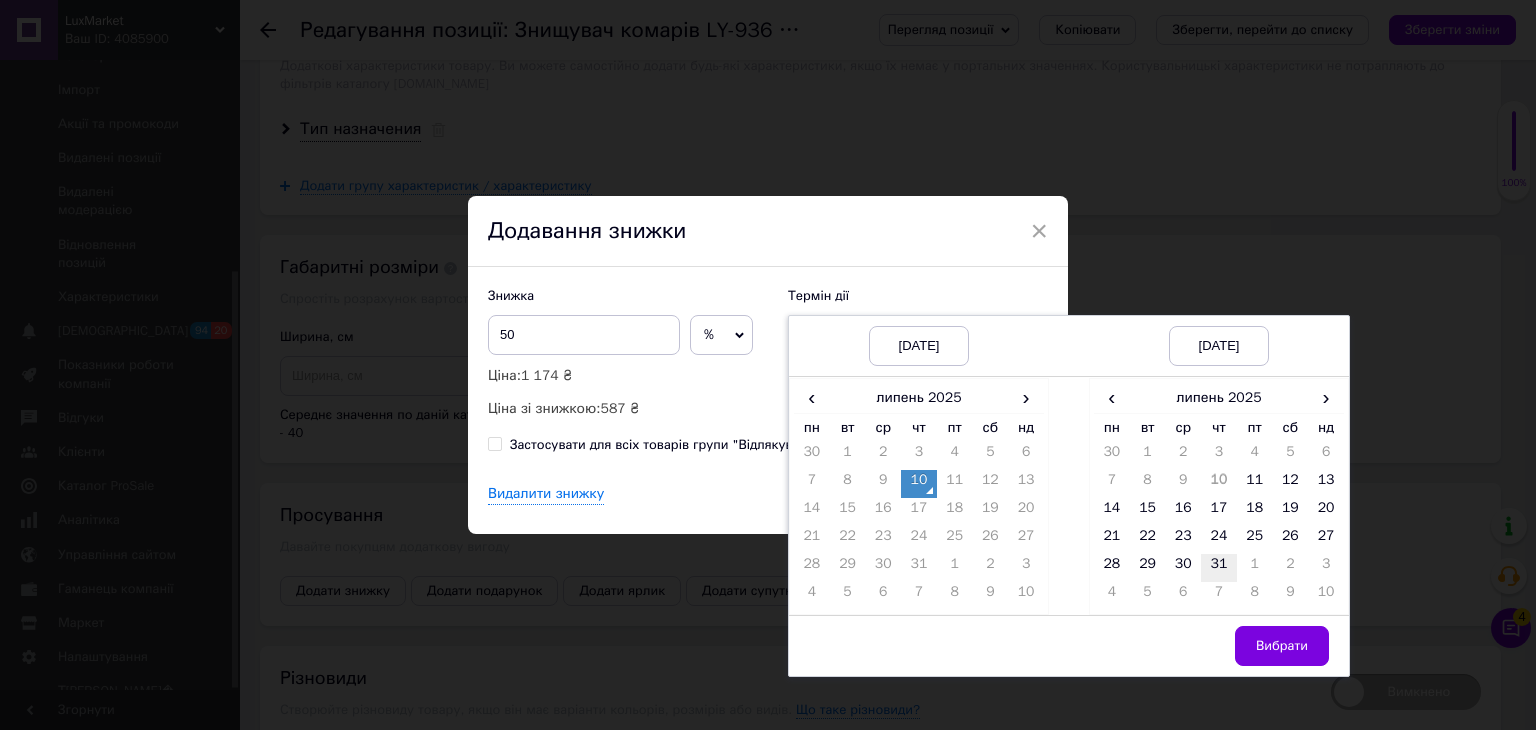 click on "31" at bounding box center (1219, 568) 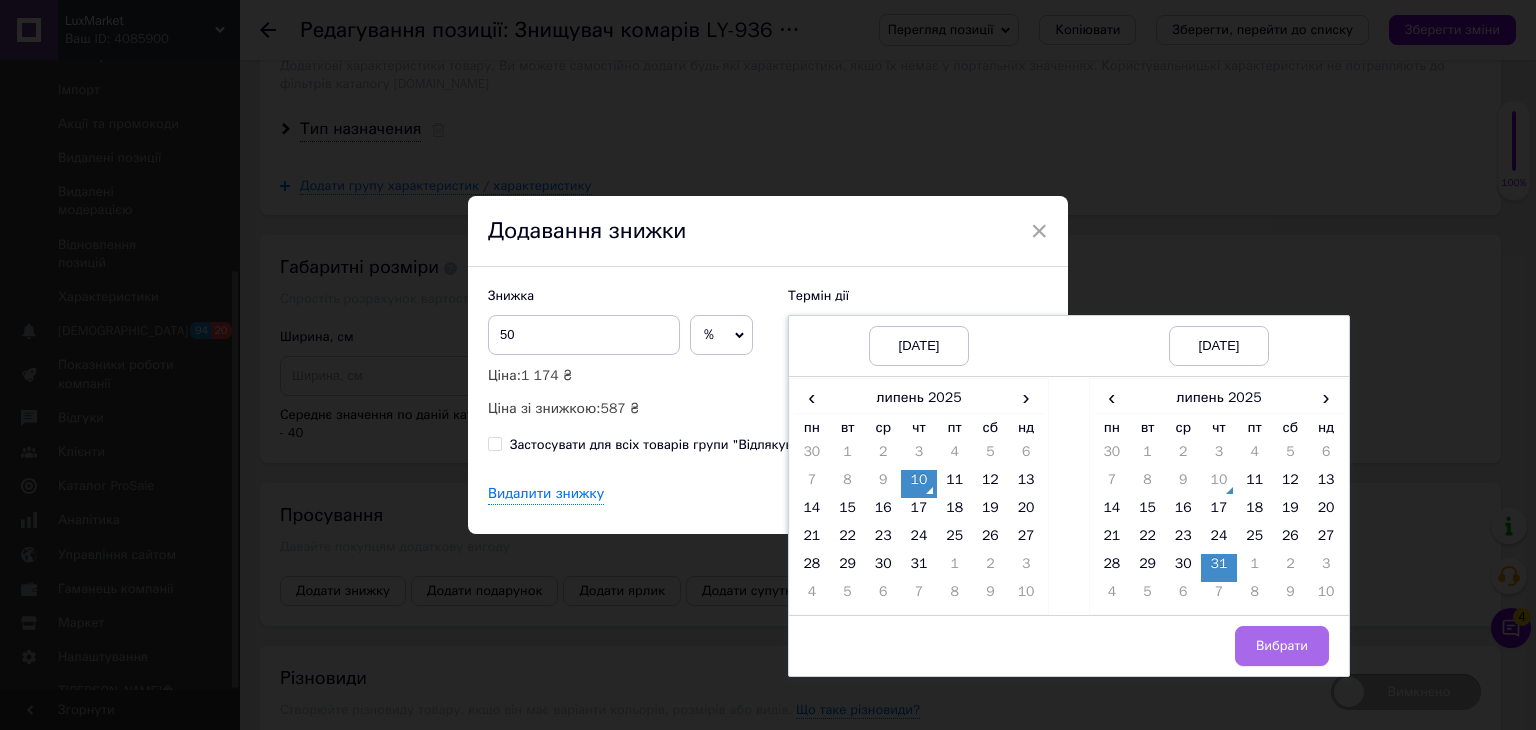 click on "Вибрати" at bounding box center [1282, 646] 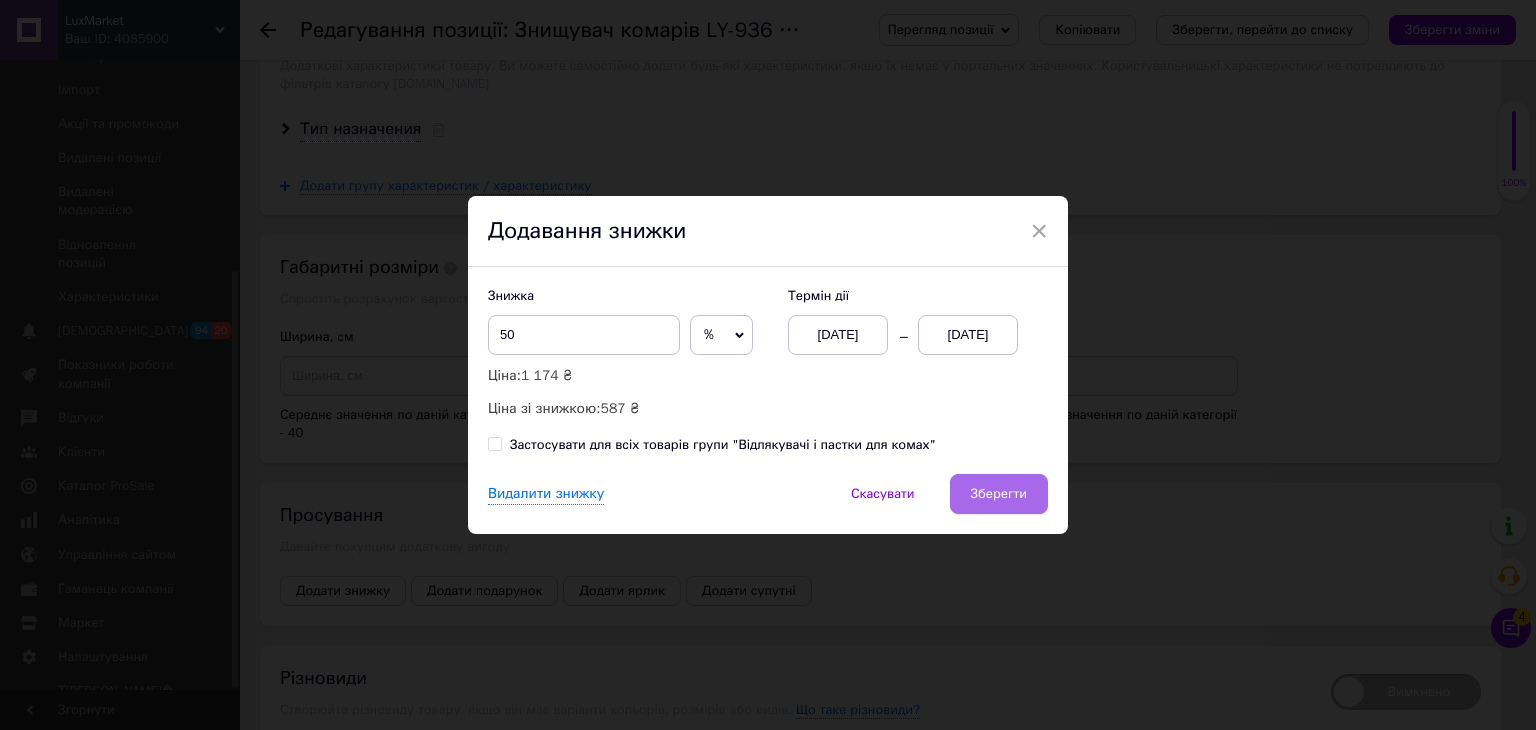 click on "Зберегти" at bounding box center [999, 494] 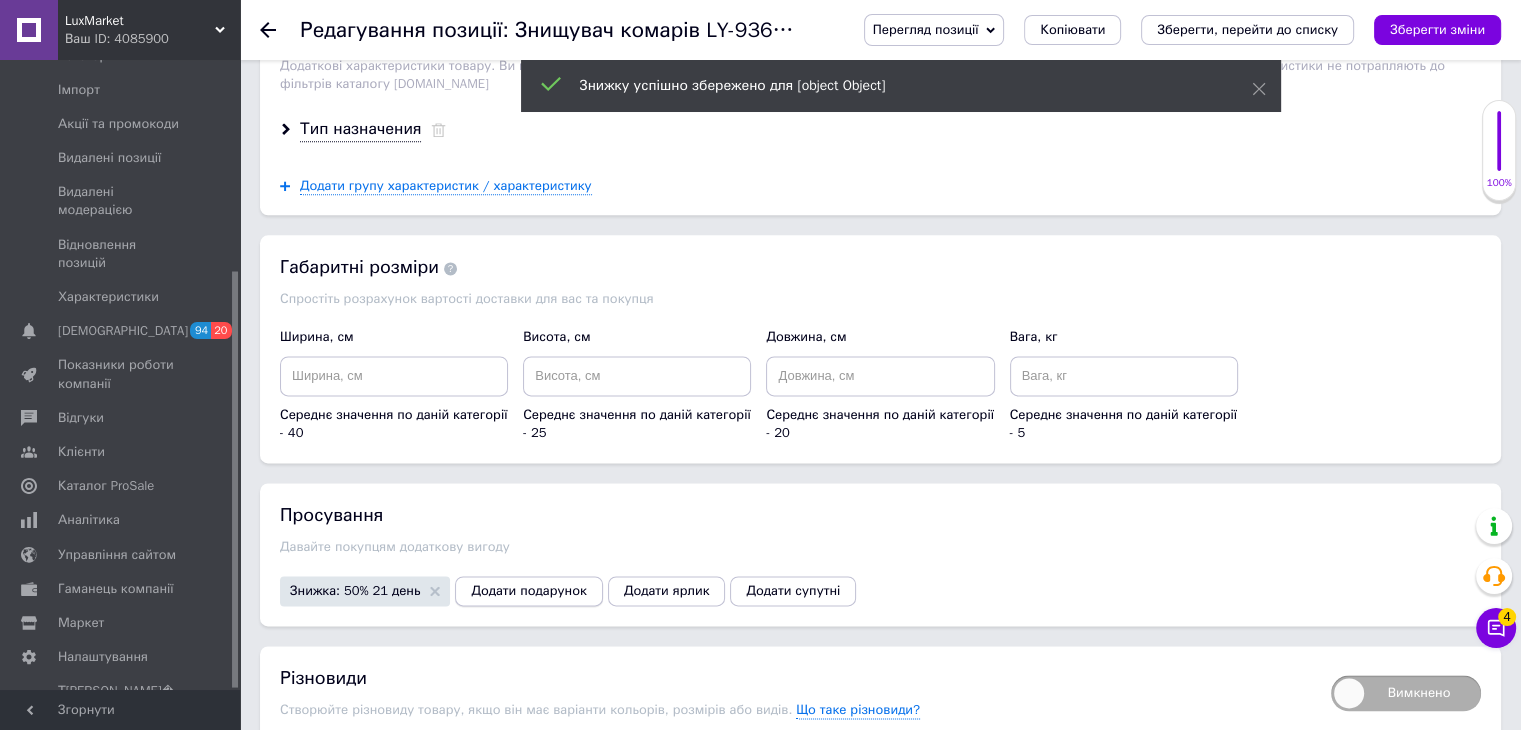 click on "Додати подарунок" at bounding box center [528, 591] 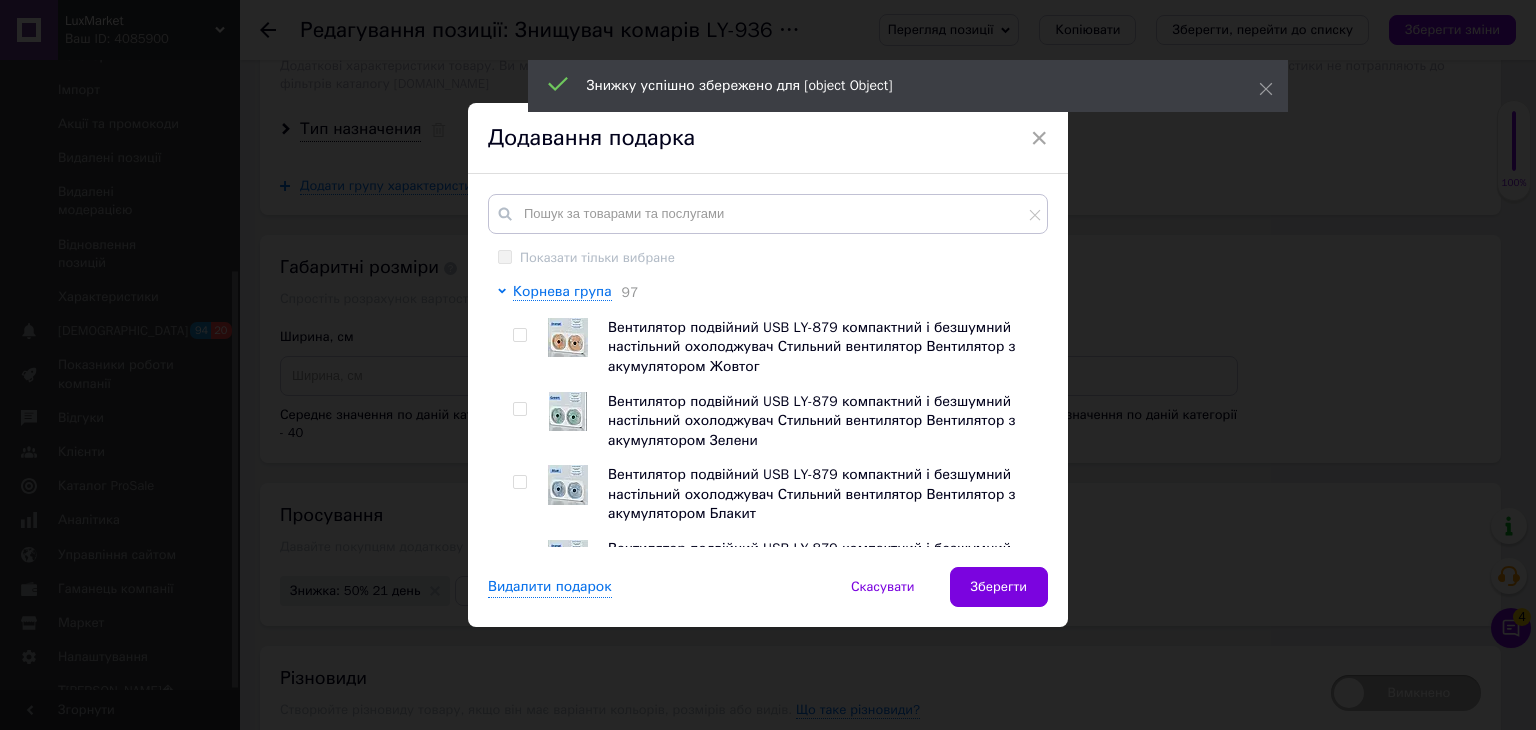 click on "Показати тільки вибране [PERSON_NAME] група 97 Вентилятор подвійний USB LY-879 компактний і безшумний настільний охолоджувач Стильний вентилятор Вентилятор з акумулятором Жовтог Вентилятор подвійний USB LY-879 компактний і безшумний настільний охолоджувач Стильний вентилятор Вентилятор з акумулятором Зелени Вентилятор подвійний USB LY-879 компактний і безшумний настільний охолоджувач Стильний вентилятор Вентилятор з акумулятором Блакит Крісло туристичне Naturehike NH17T003-Y Розкладний стілець туристичне [GEOGRAPHIC_DATA] крісло Крісло-стілець складаний для походів 34 • 23 2 2 4 53 4" at bounding box center (768, 370) 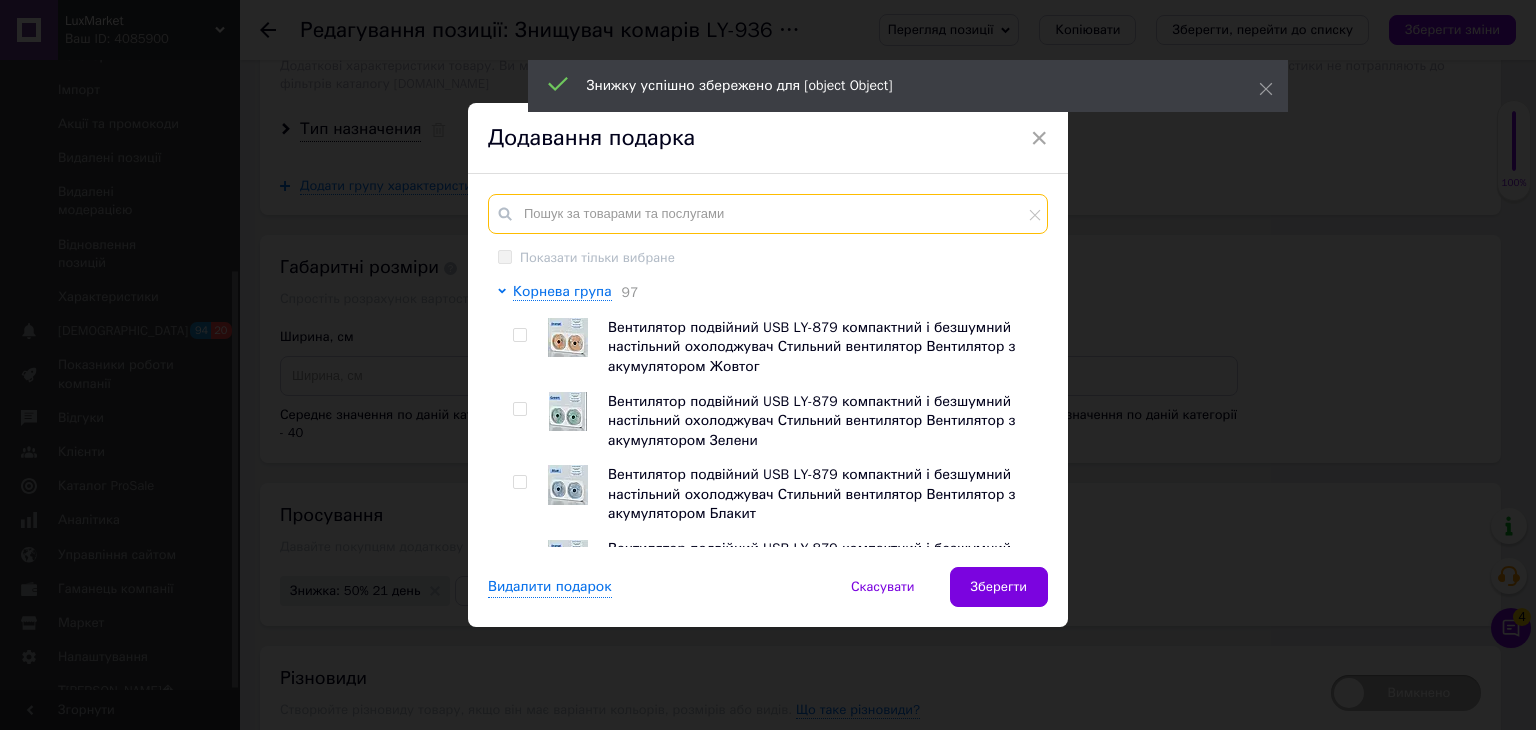 click at bounding box center [768, 214] 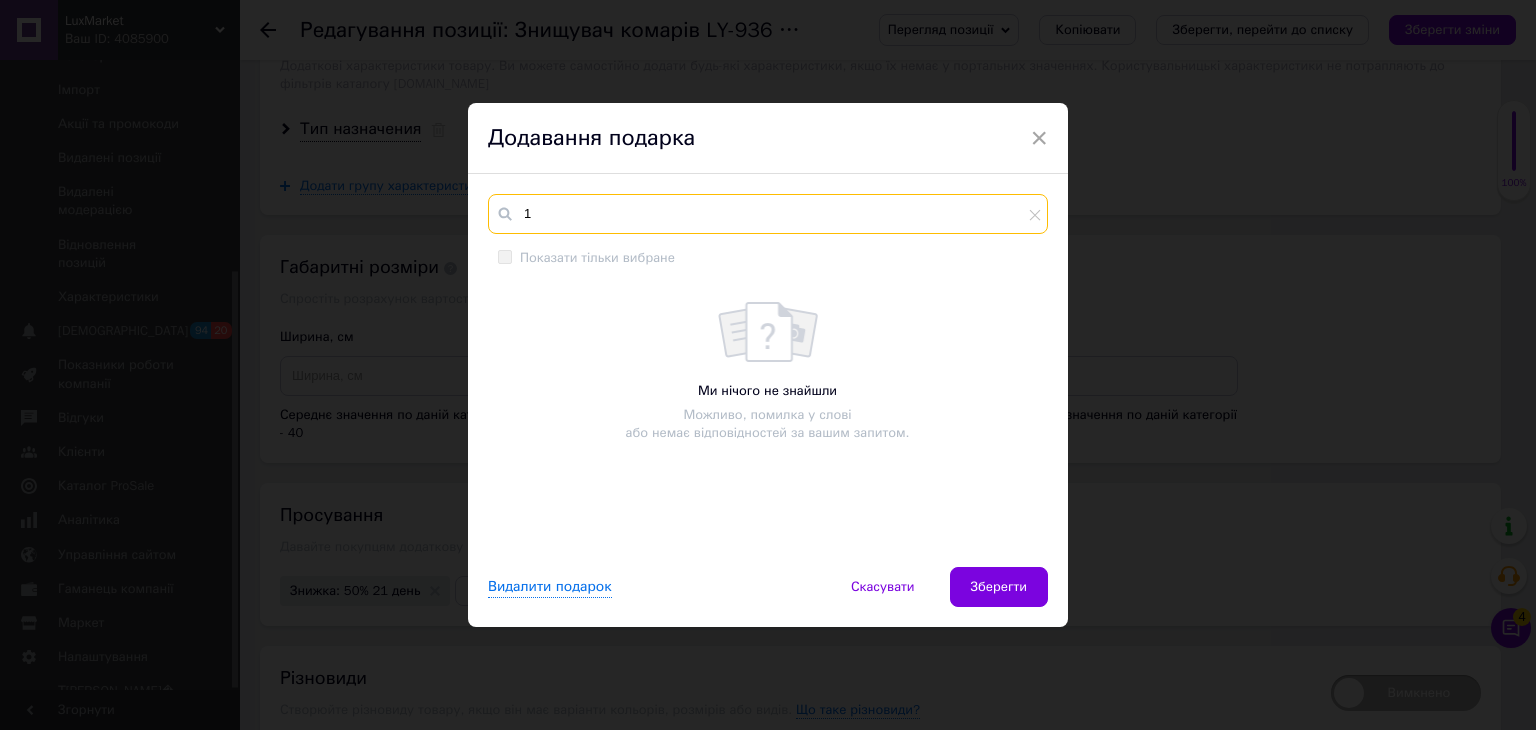 scroll, scrollTop: 0, scrollLeft: 0, axis: both 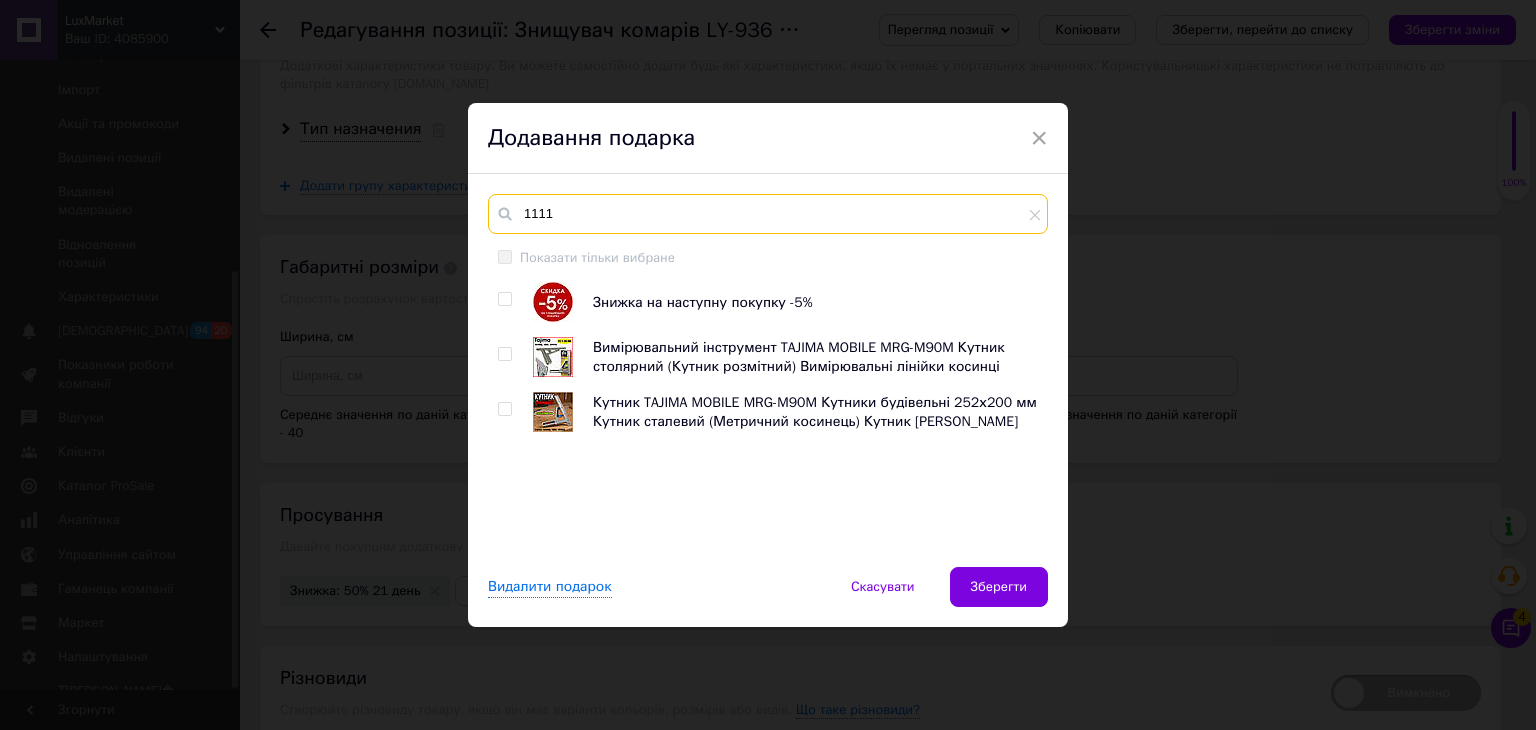 type on "1111" 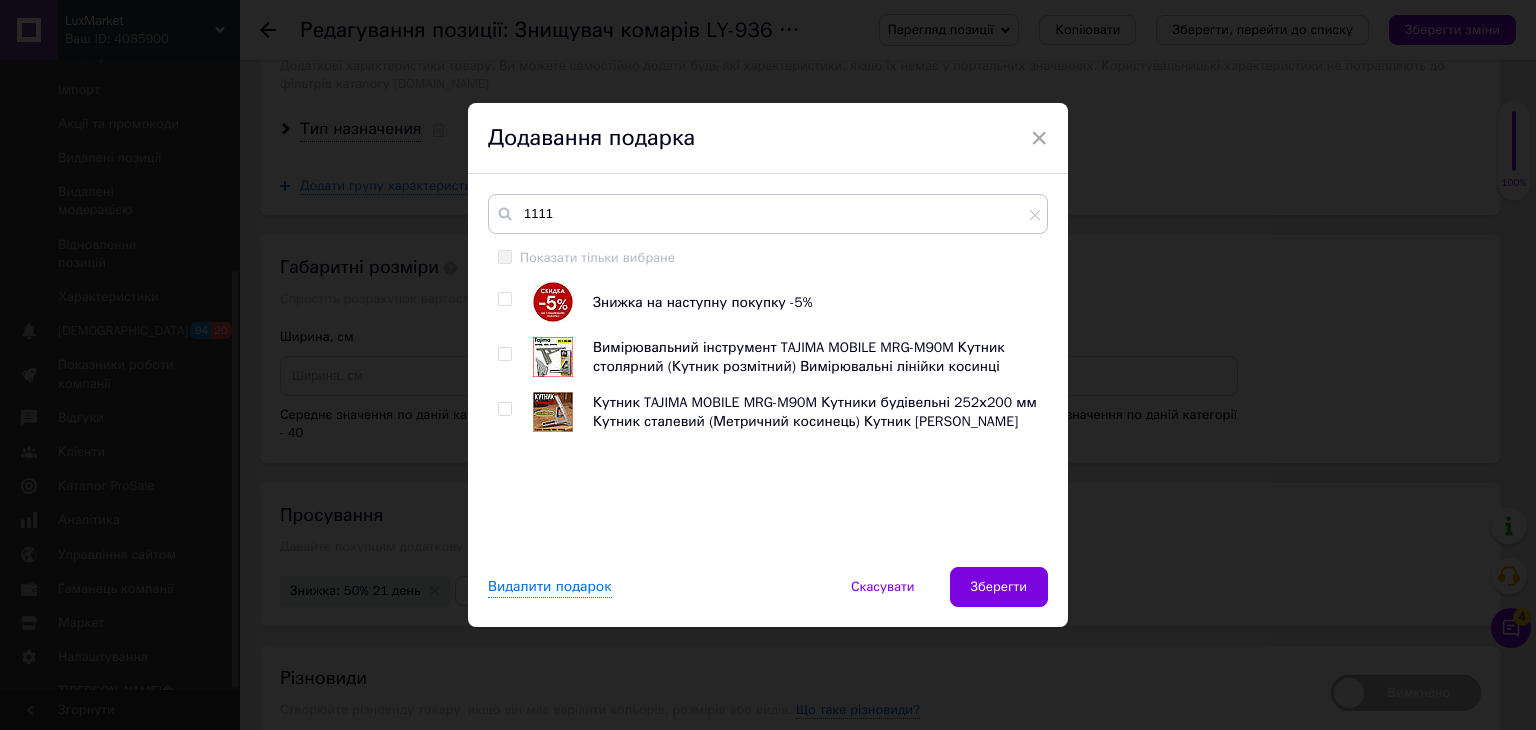 drag, startPoint x: 499, startPoint y: 297, endPoint x: 526, endPoint y: 313, distance: 31.38471 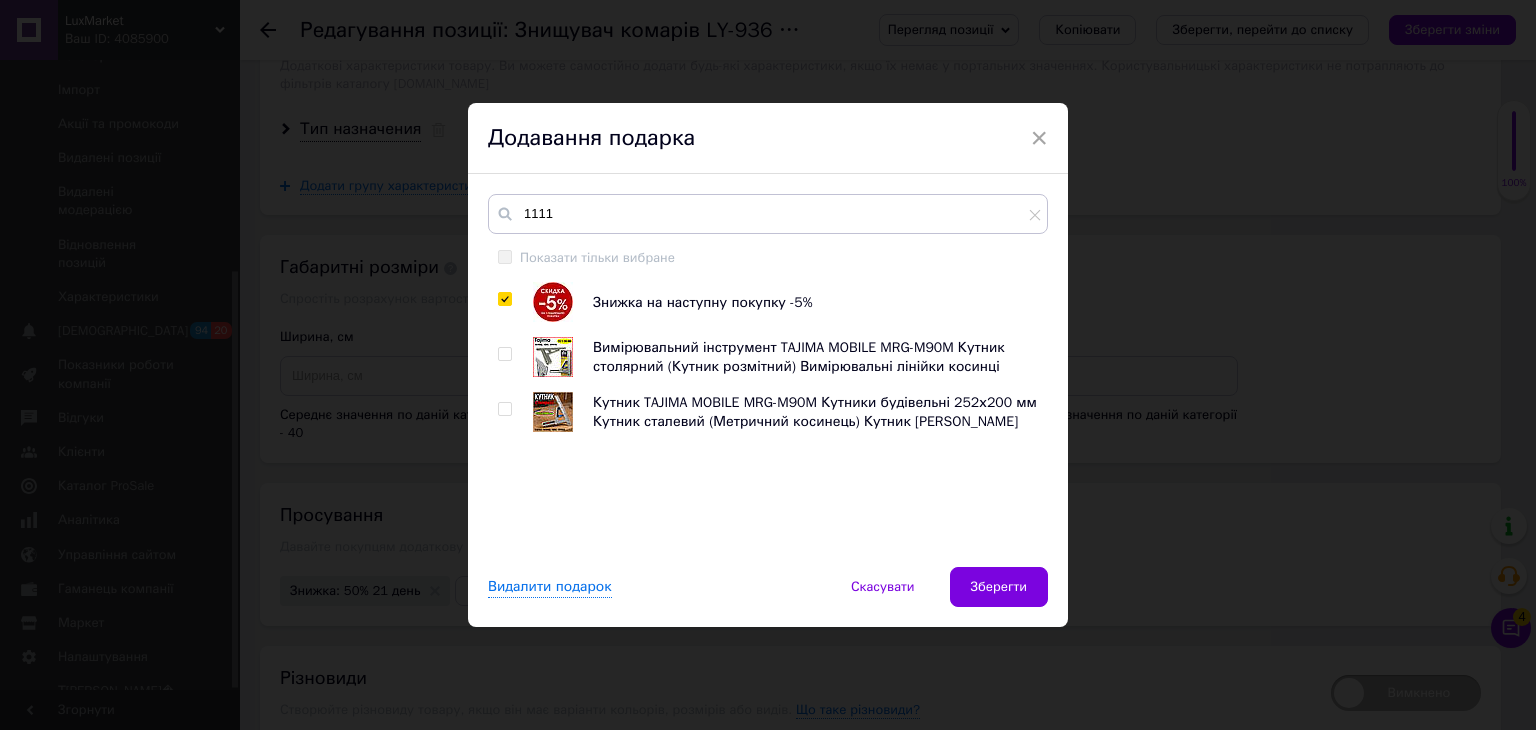 checkbox on "true" 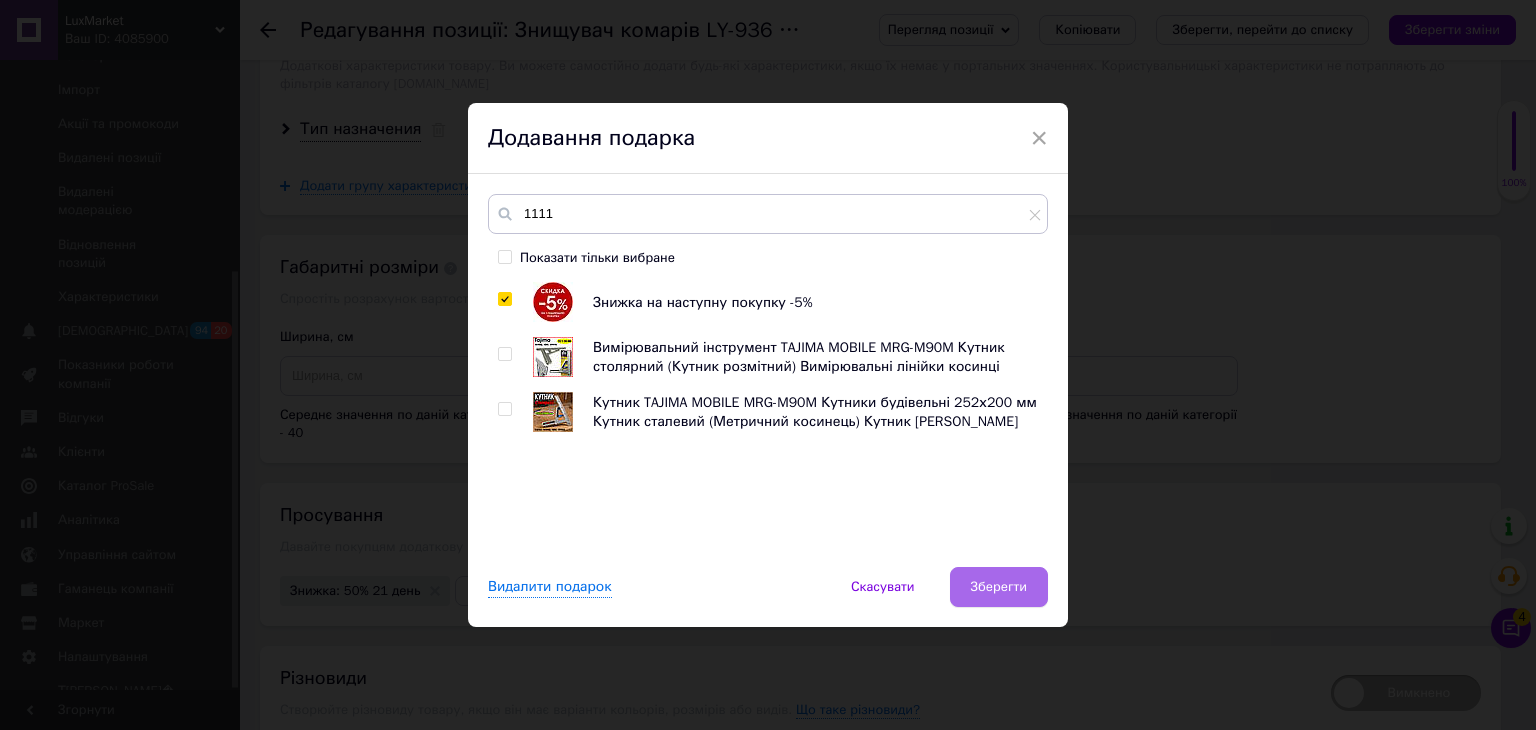 click on "Зберегти" at bounding box center [999, 587] 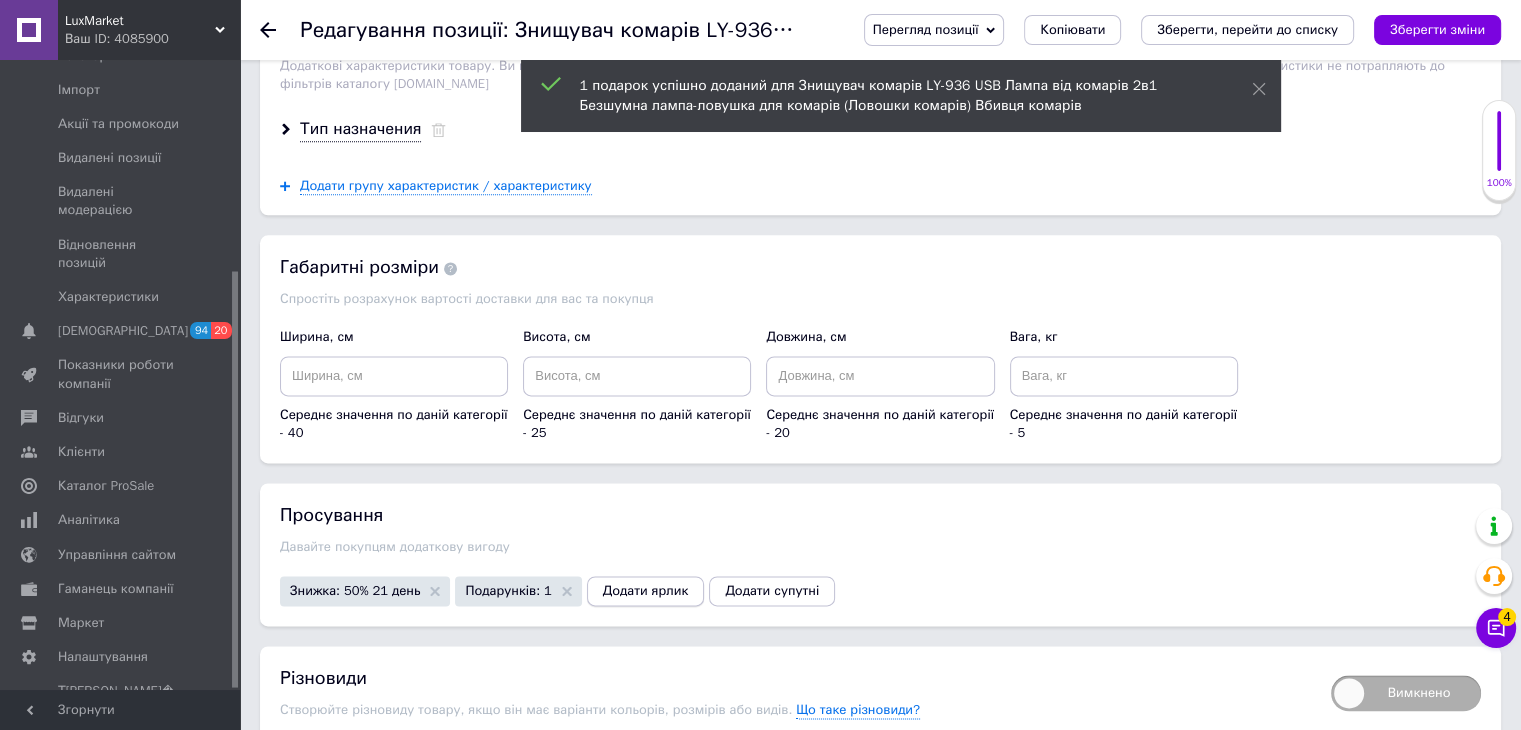click on "Додати ярлик" at bounding box center [646, 591] 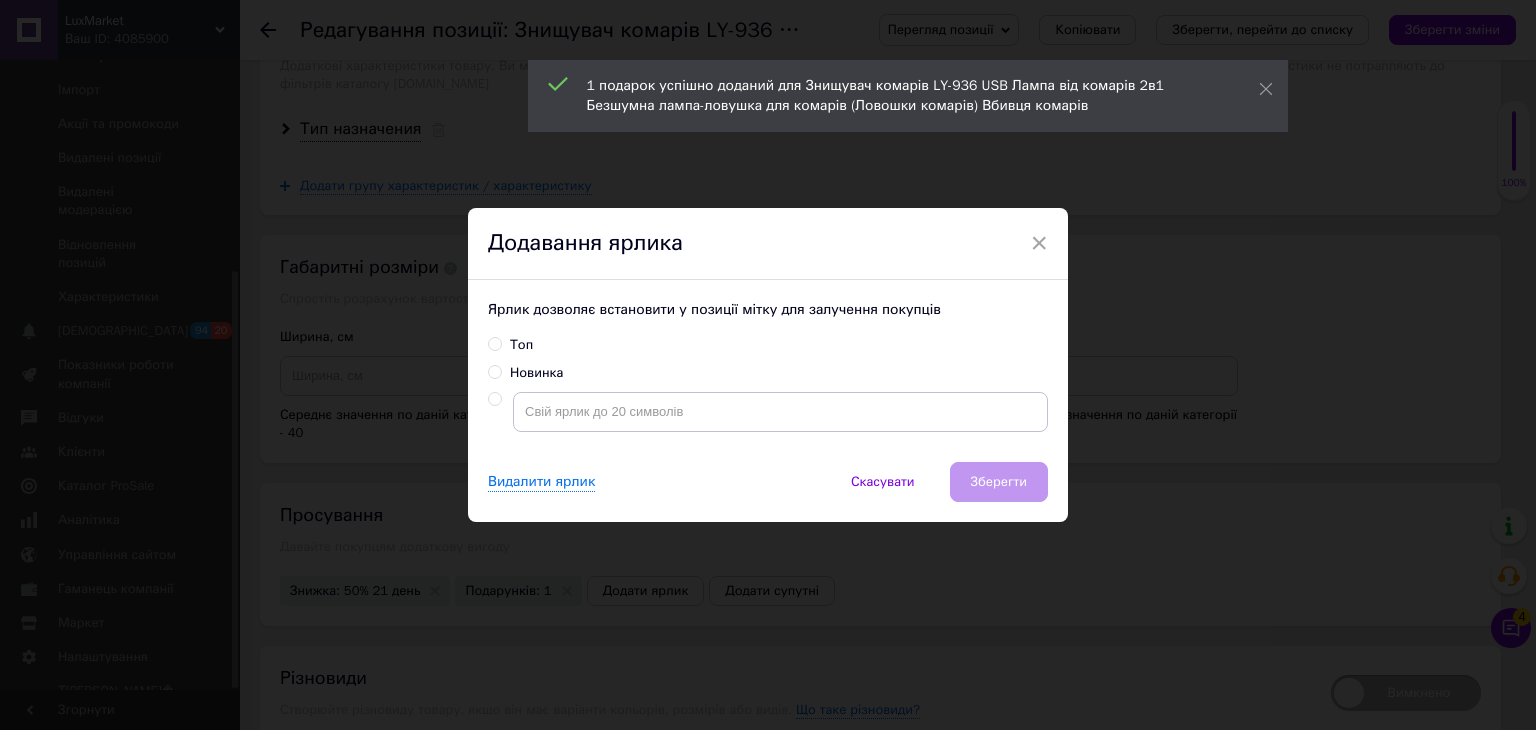 click on "Топ" at bounding box center (494, 343) 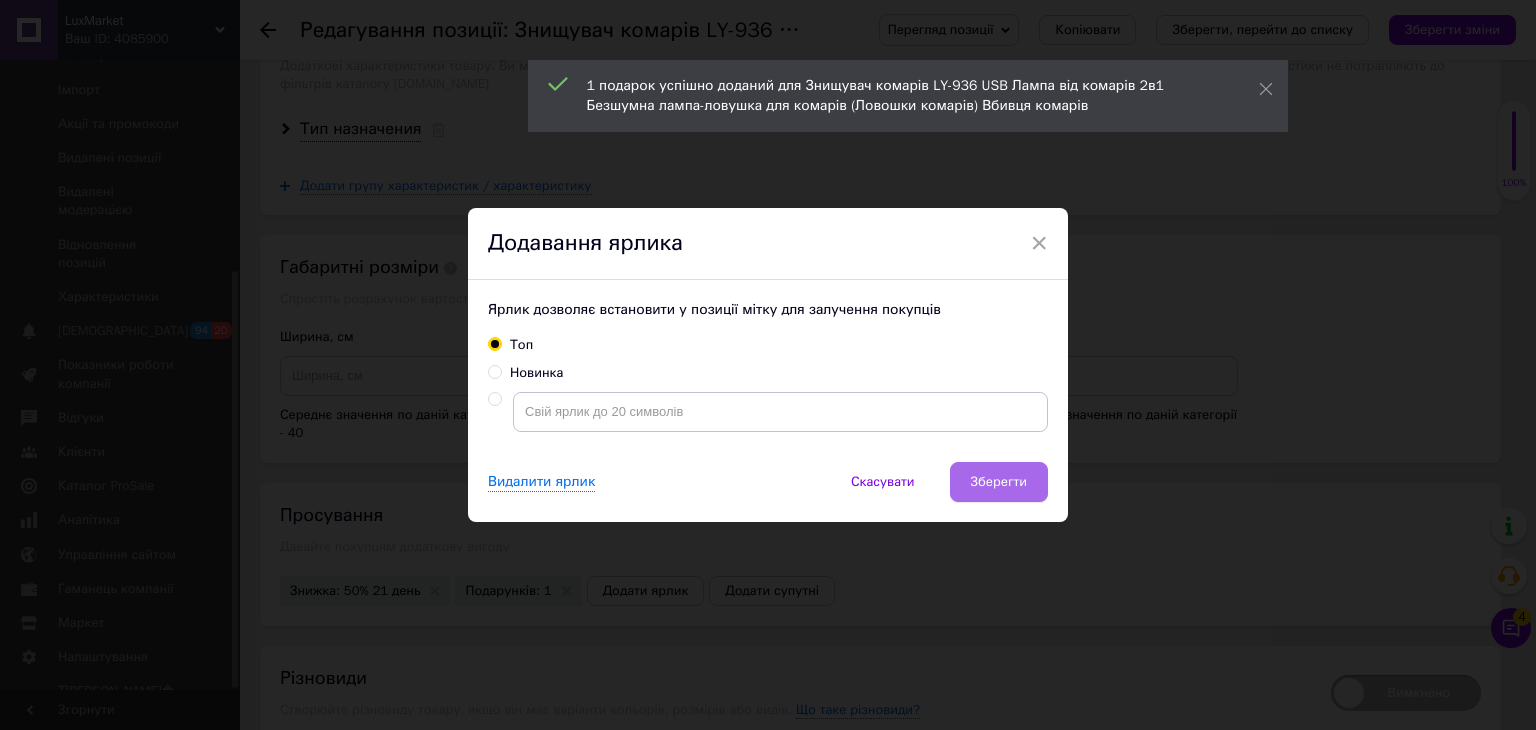 click on "Зберегти" at bounding box center (999, 482) 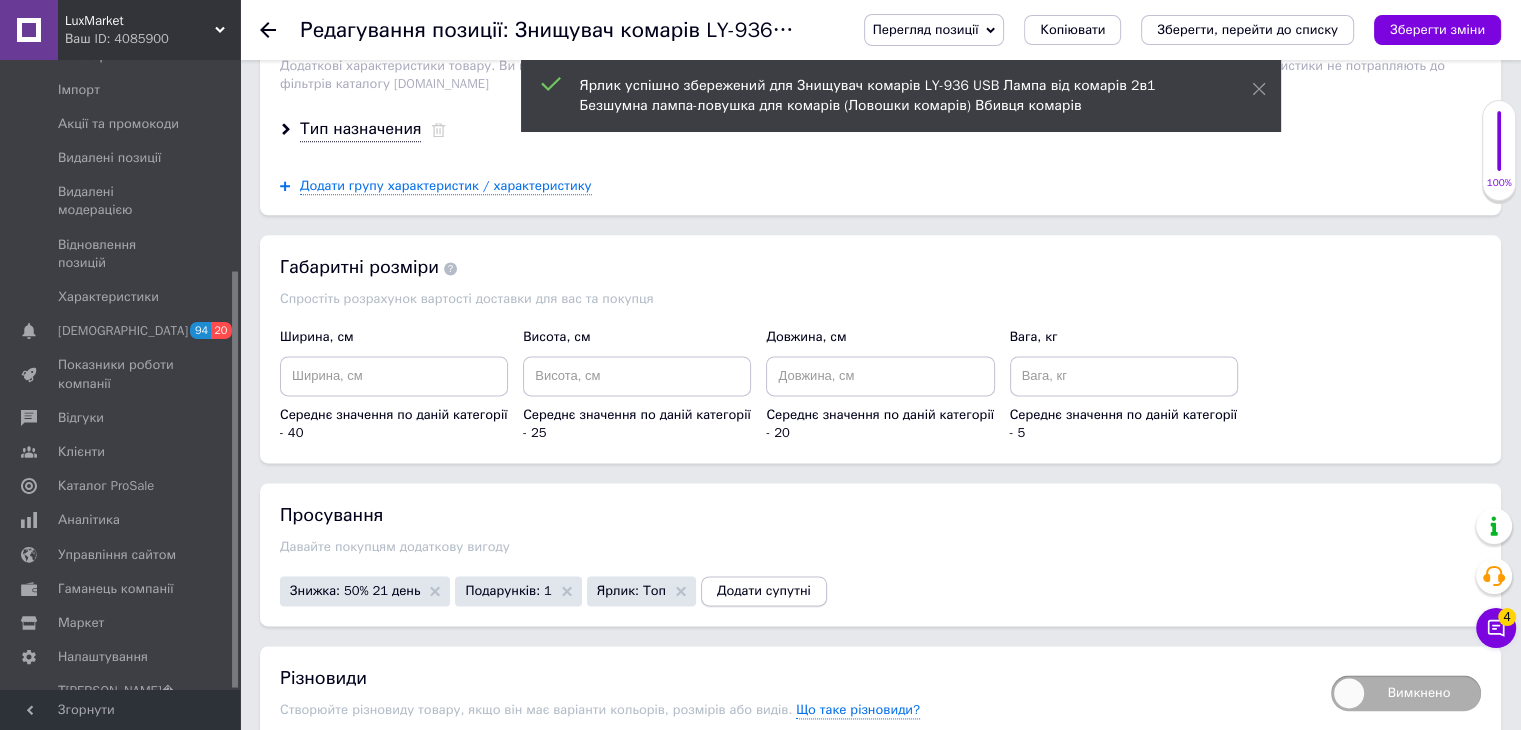 click on "Додати супутні" at bounding box center (764, 591) 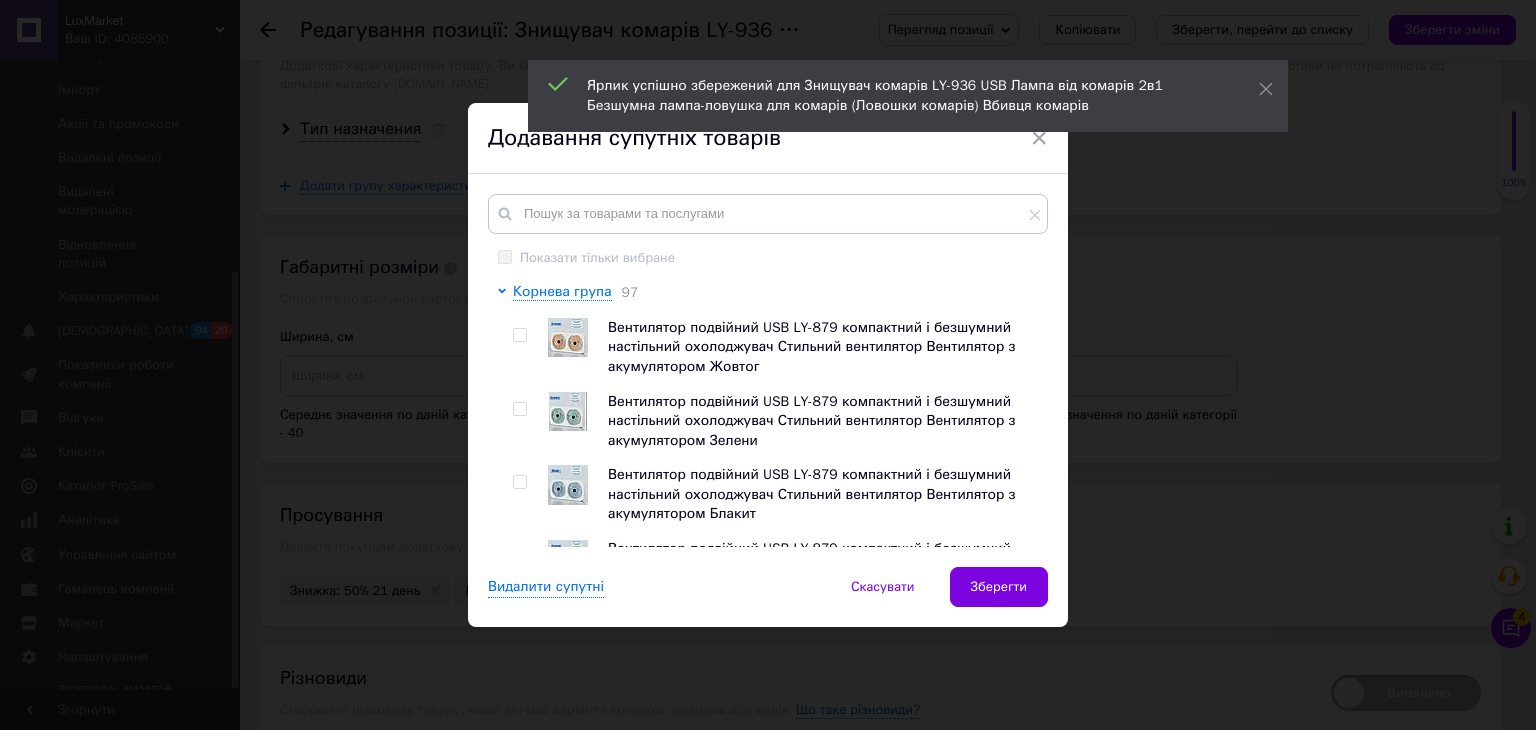 click at bounding box center (519, 335) 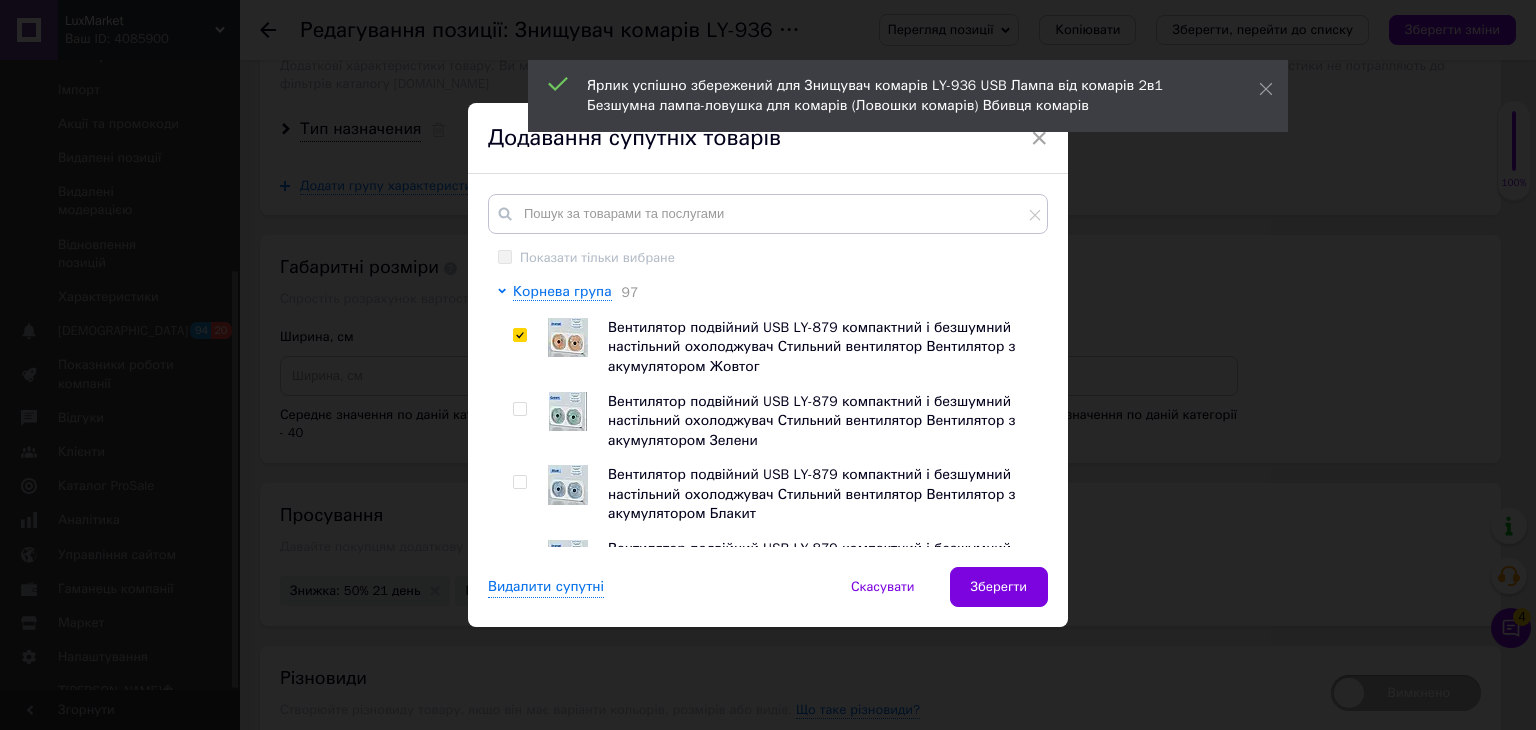 checkbox on "true" 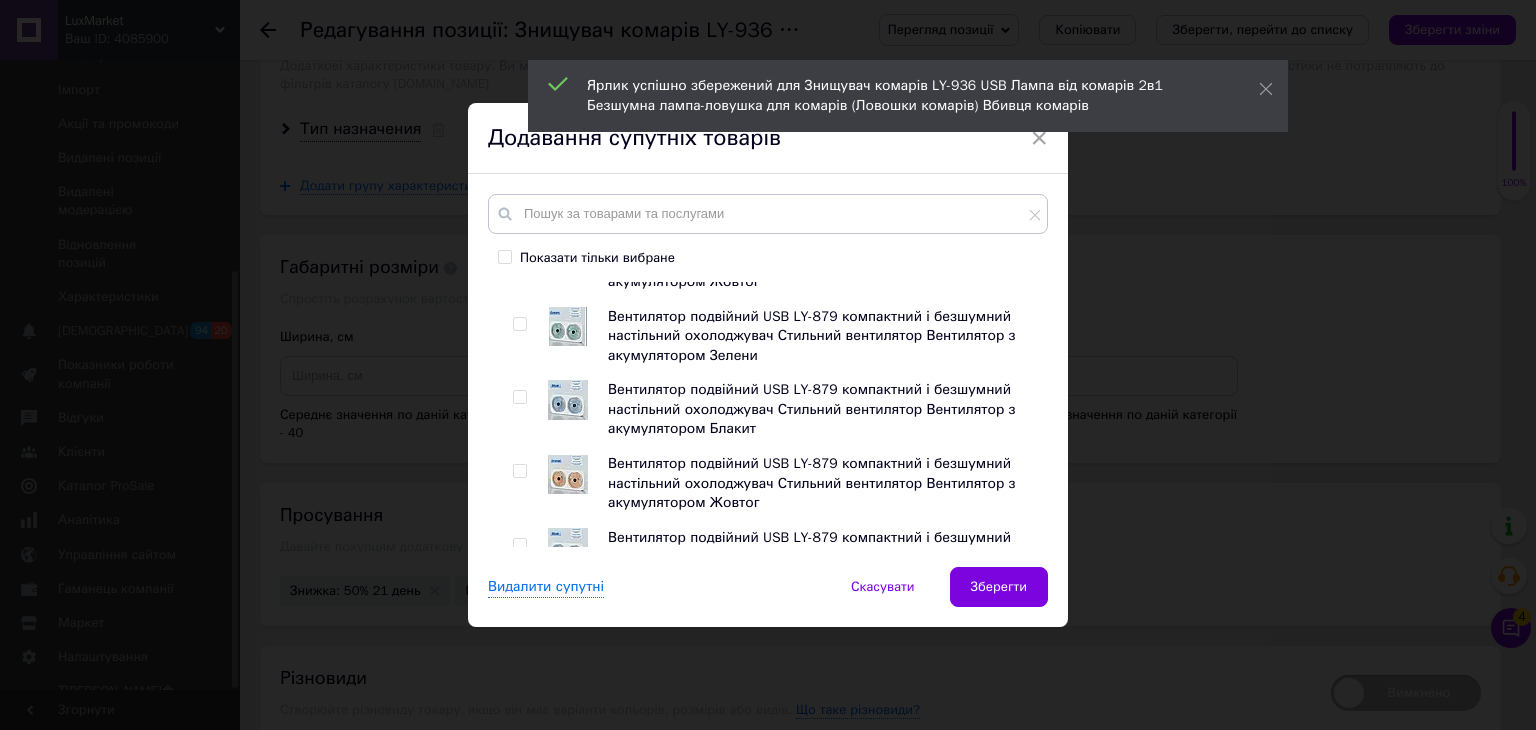 scroll, scrollTop: 200, scrollLeft: 0, axis: vertical 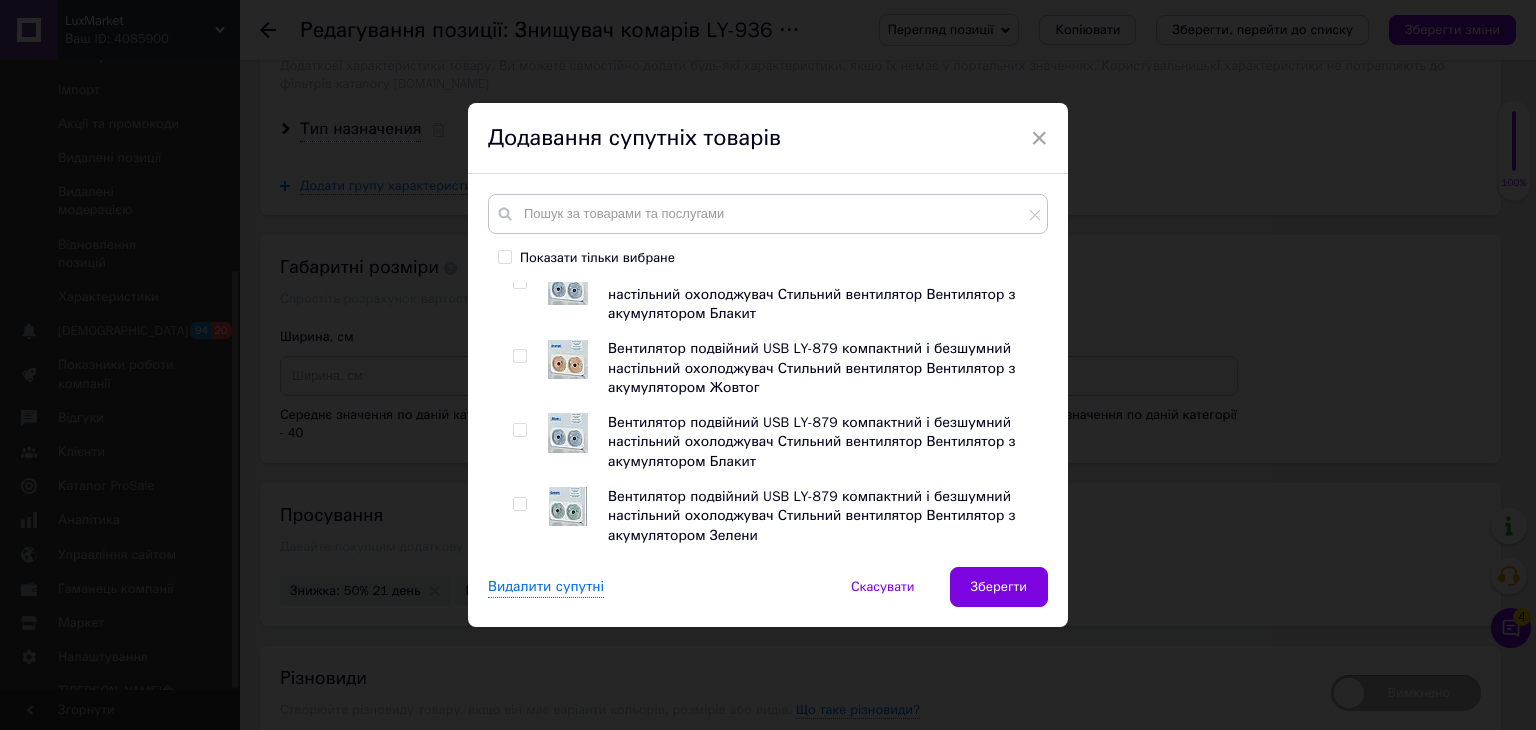 click at bounding box center [519, 430] 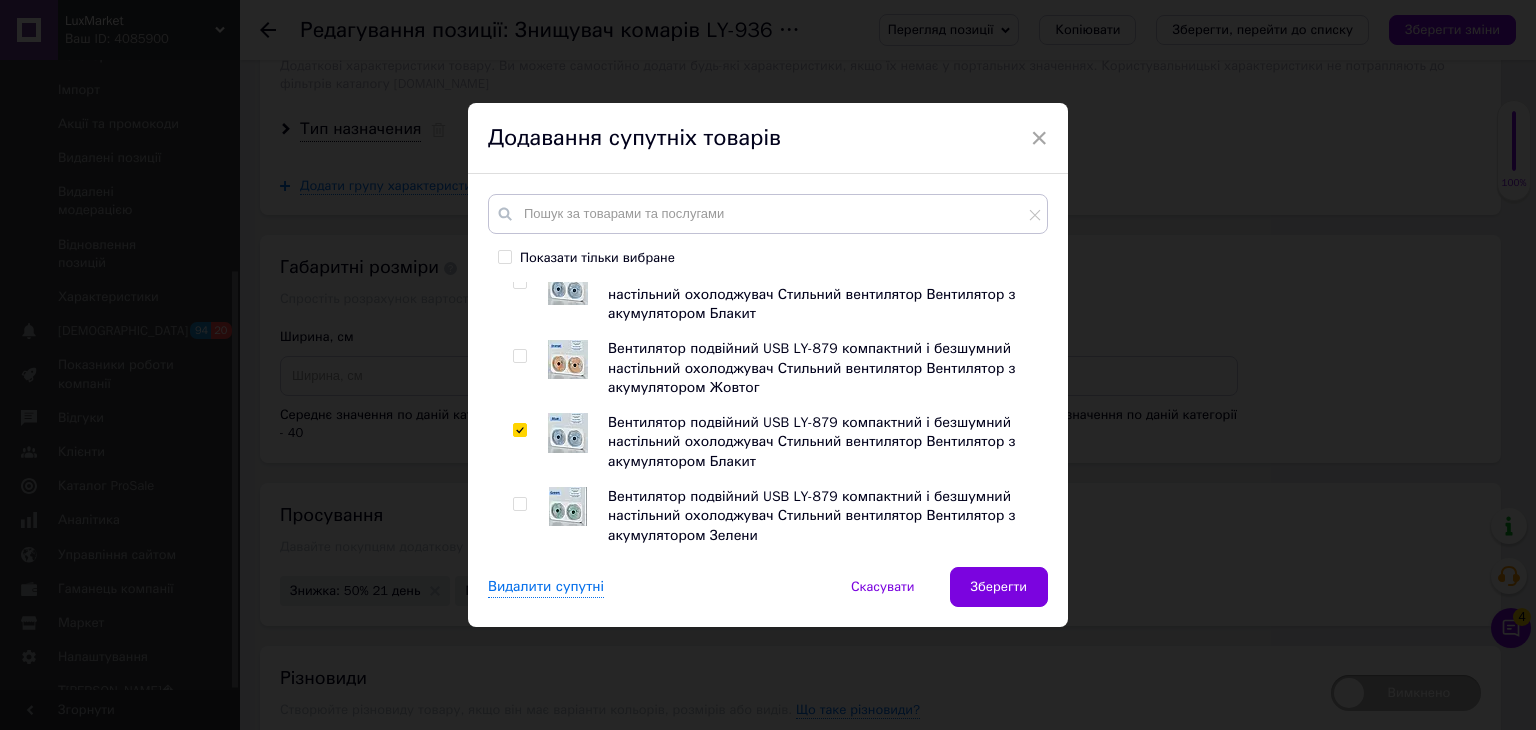 checkbox on "true" 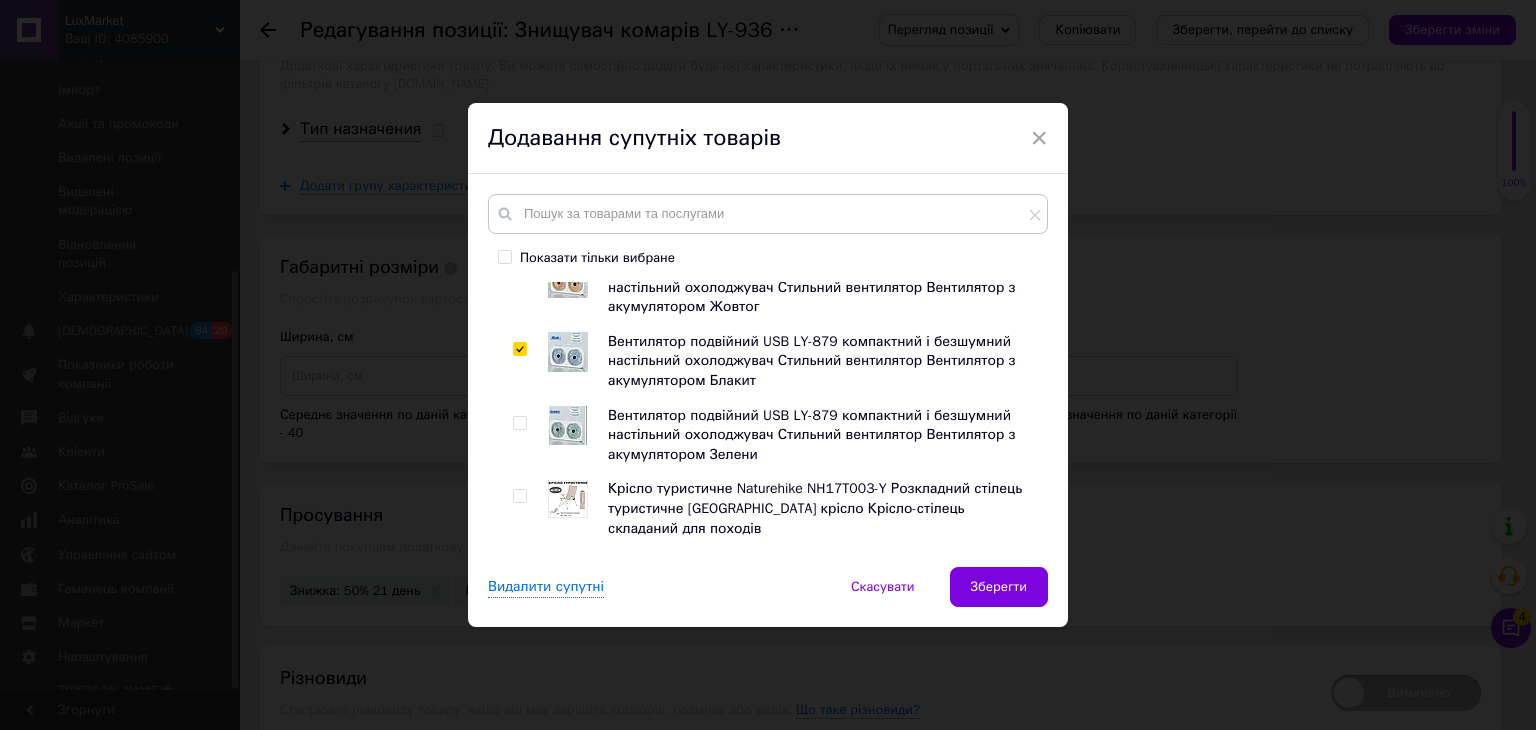 scroll, scrollTop: 400, scrollLeft: 0, axis: vertical 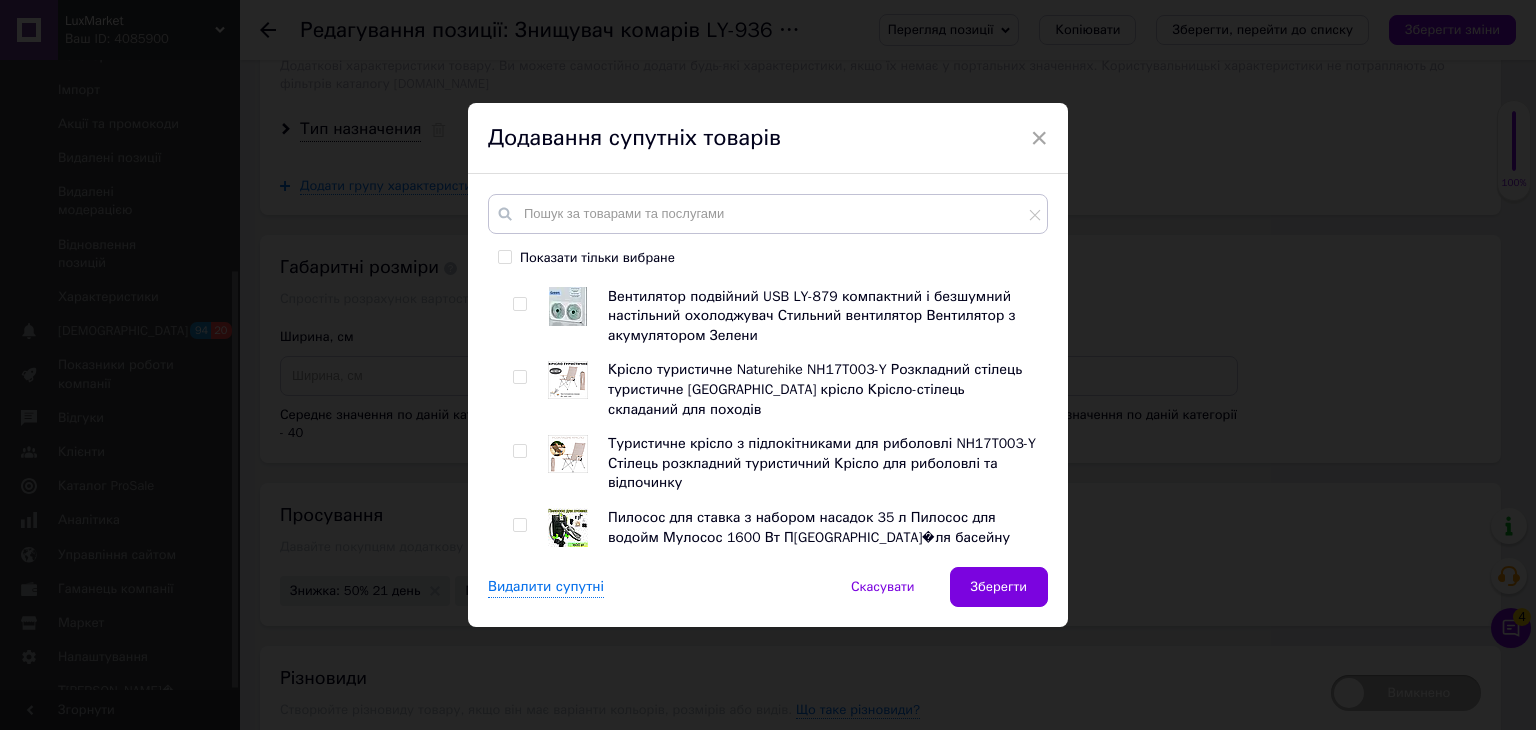 click at bounding box center (519, 377) 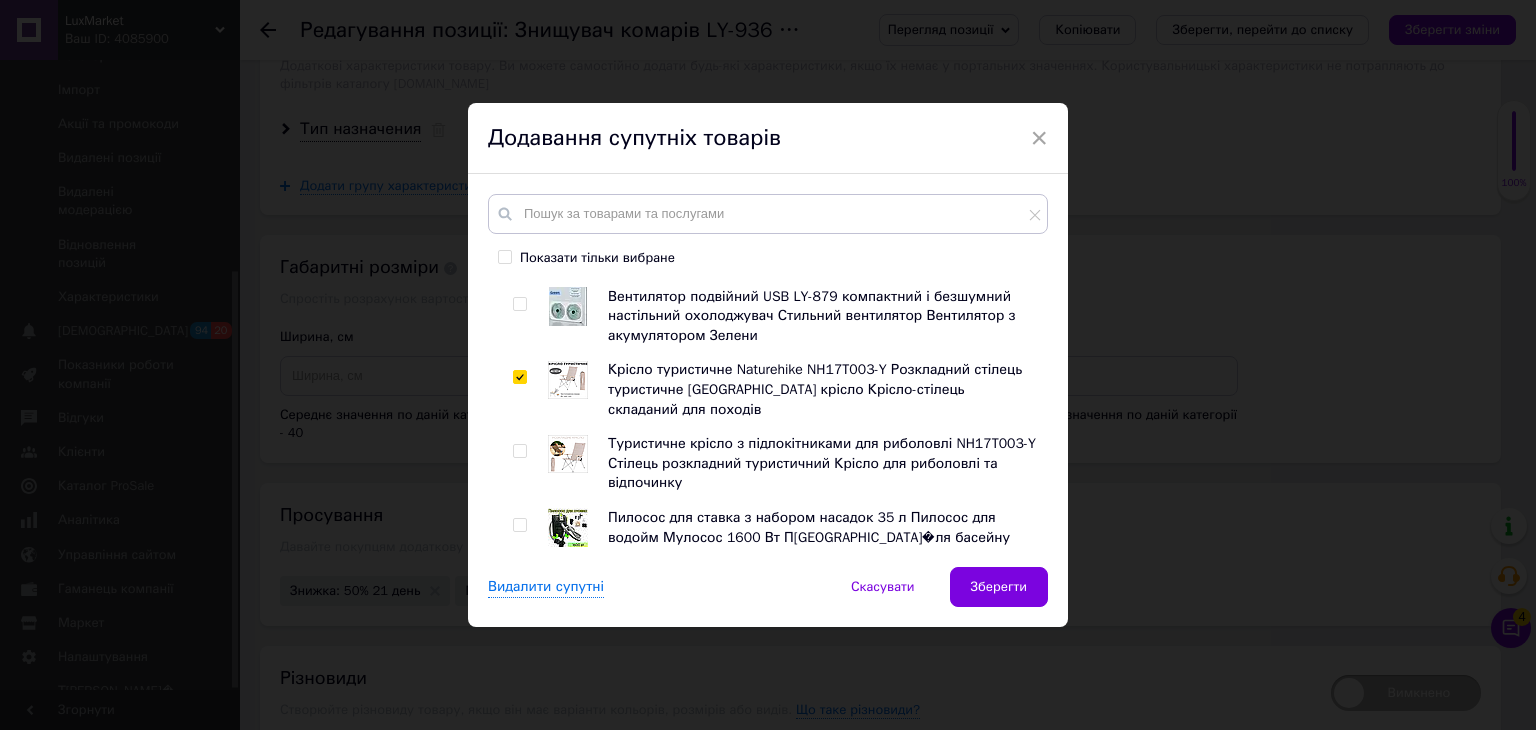 checkbox on "true" 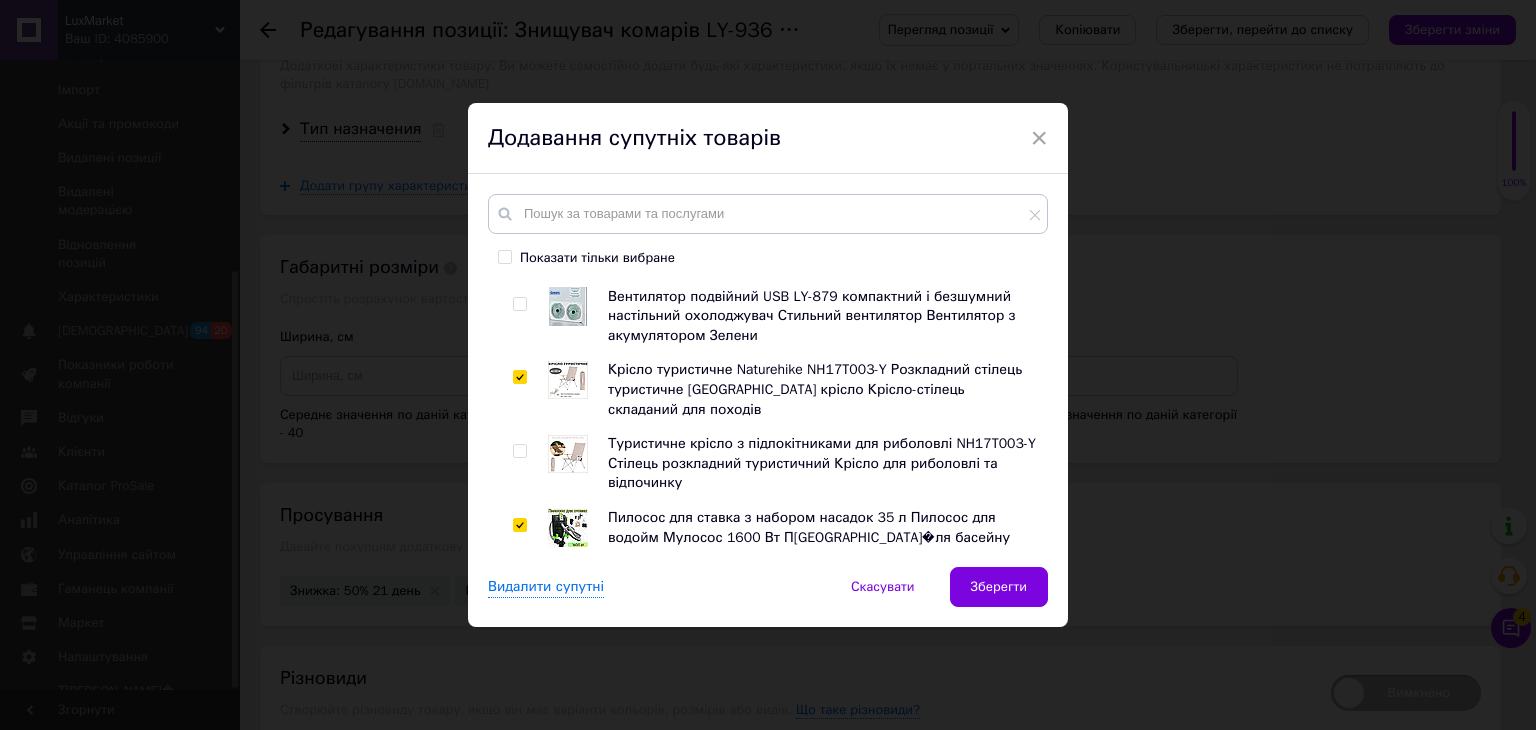 checkbox on "true" 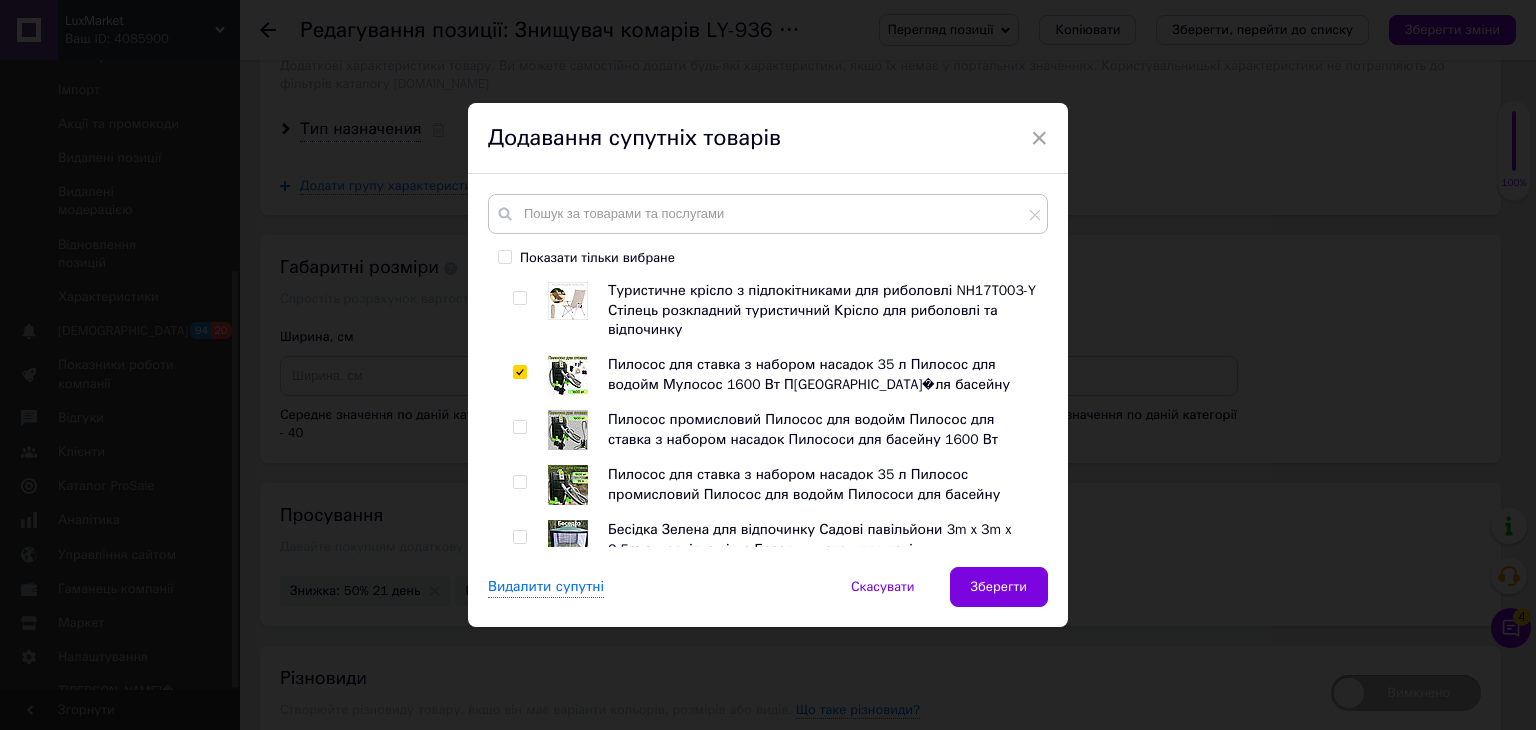 scroll, scrollTop: 800, scrollLeft: 0, axis: vertical 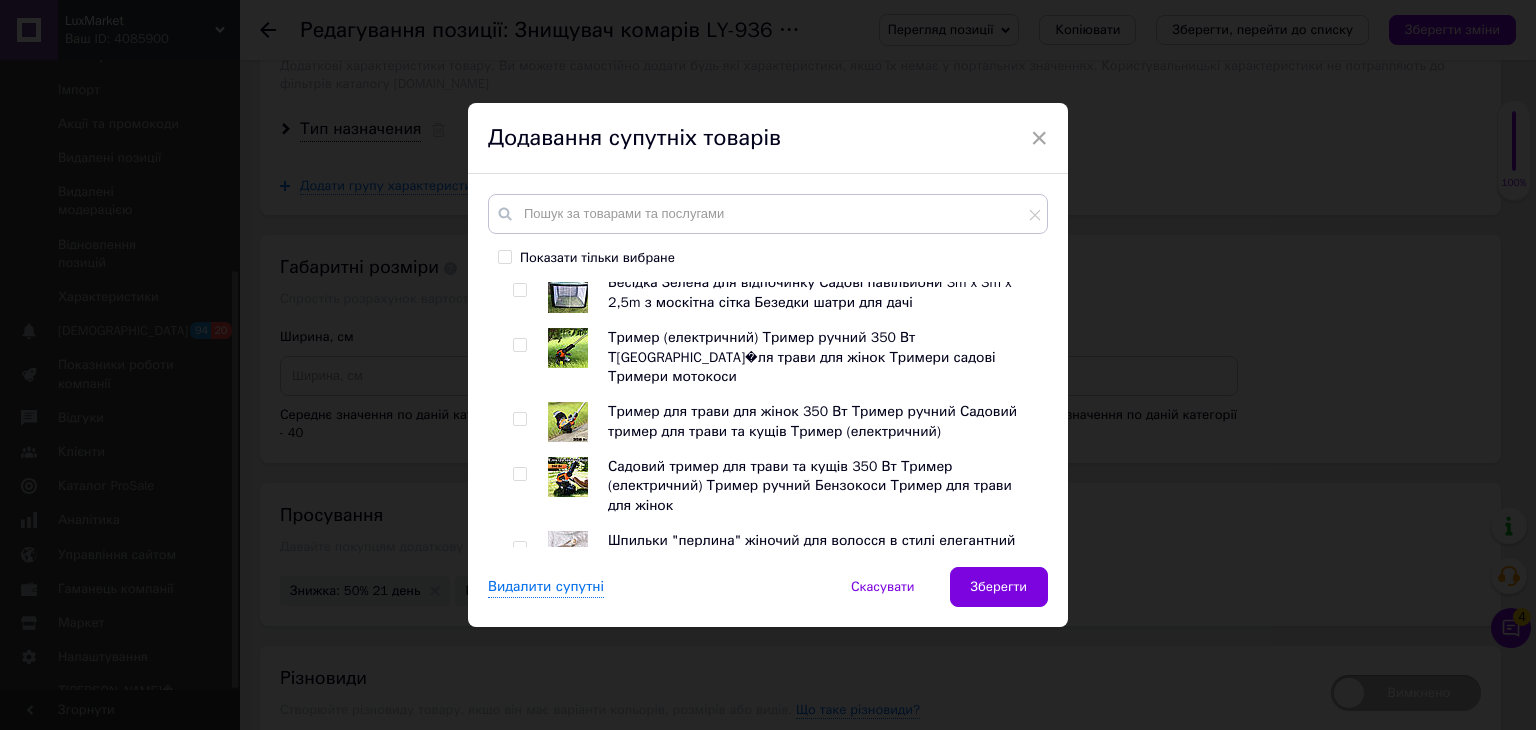 click at bounding box center [519, 419] 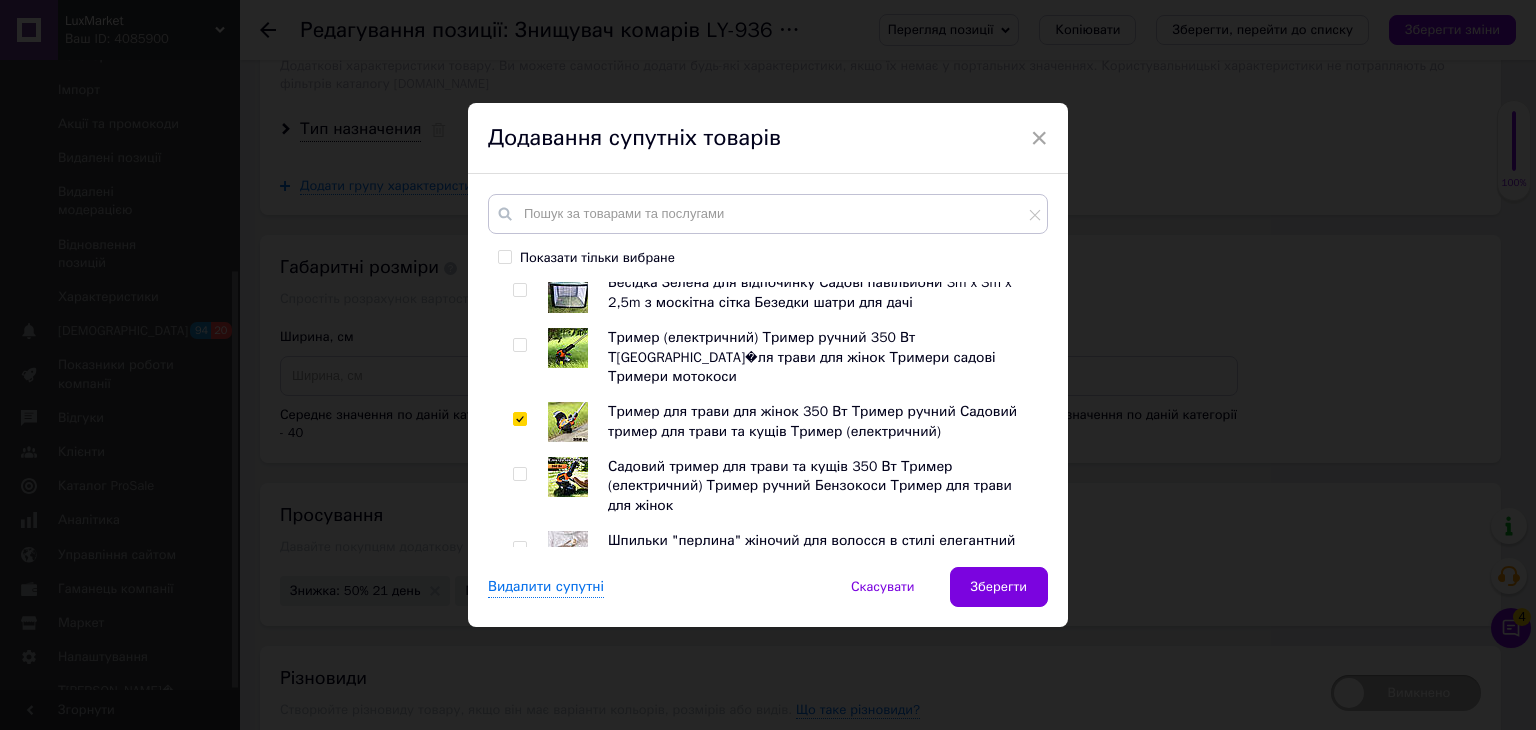 checkbox on "true" 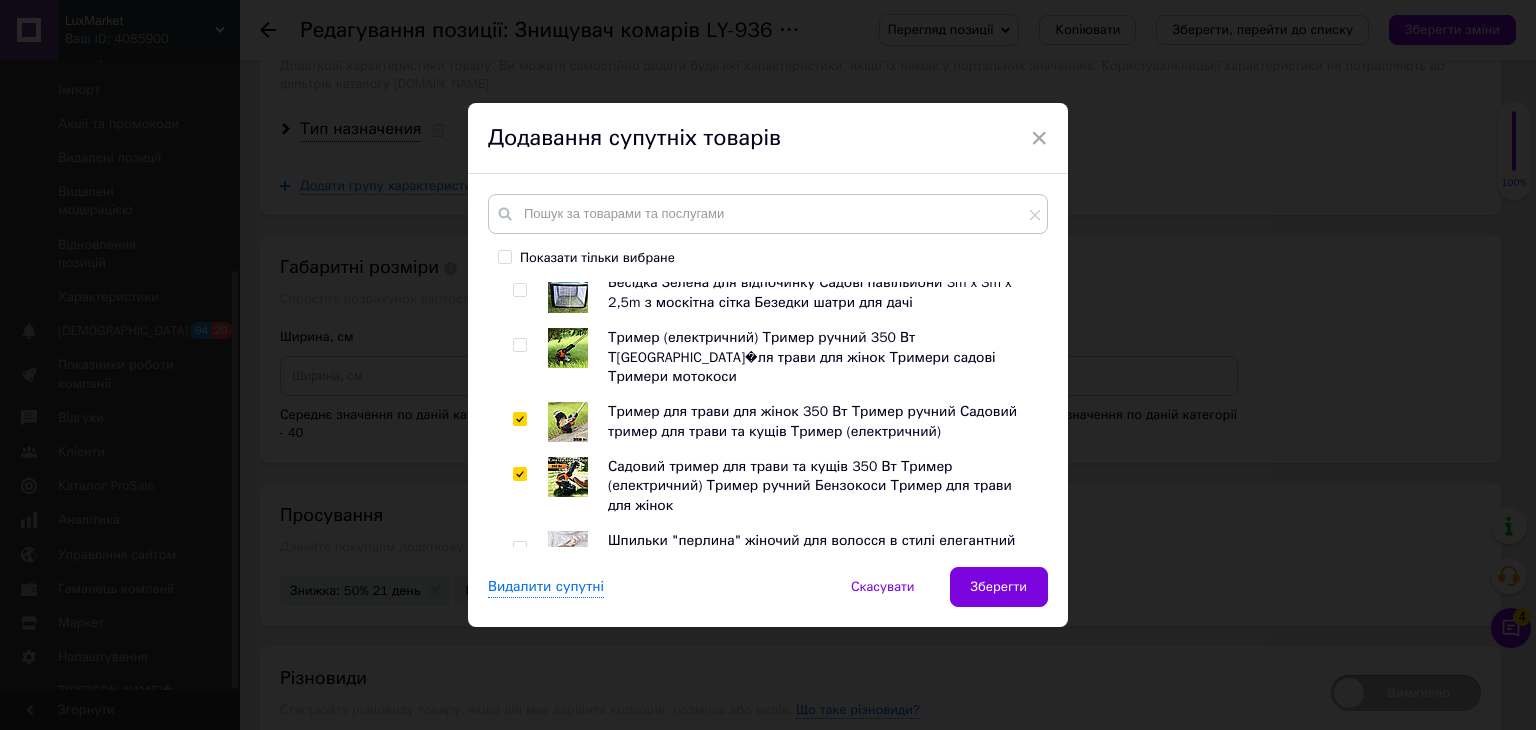 checkbox on "true" 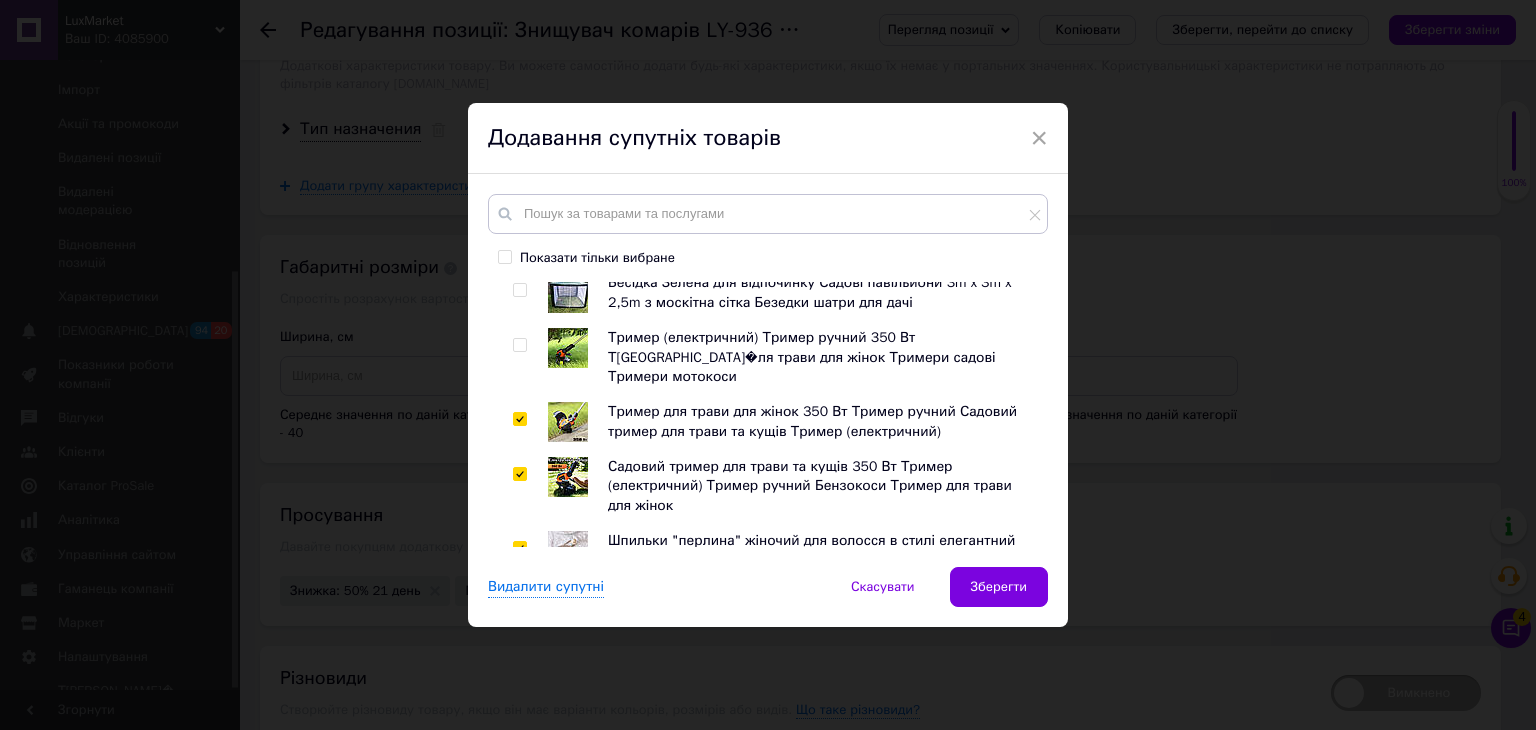 checkbox on "true" 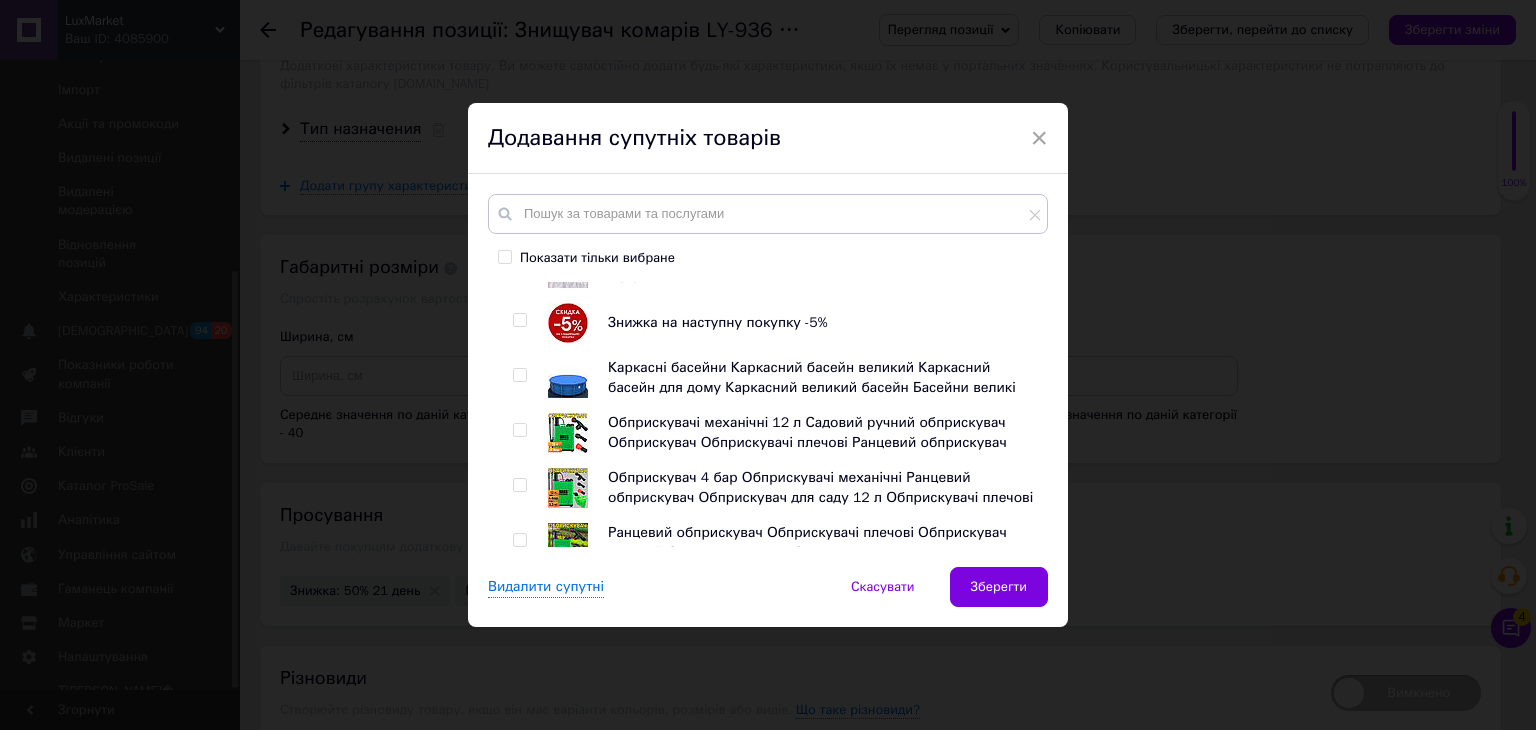 scroll, scrollTop: 1300, scrollLeft: 0, axis: vertical 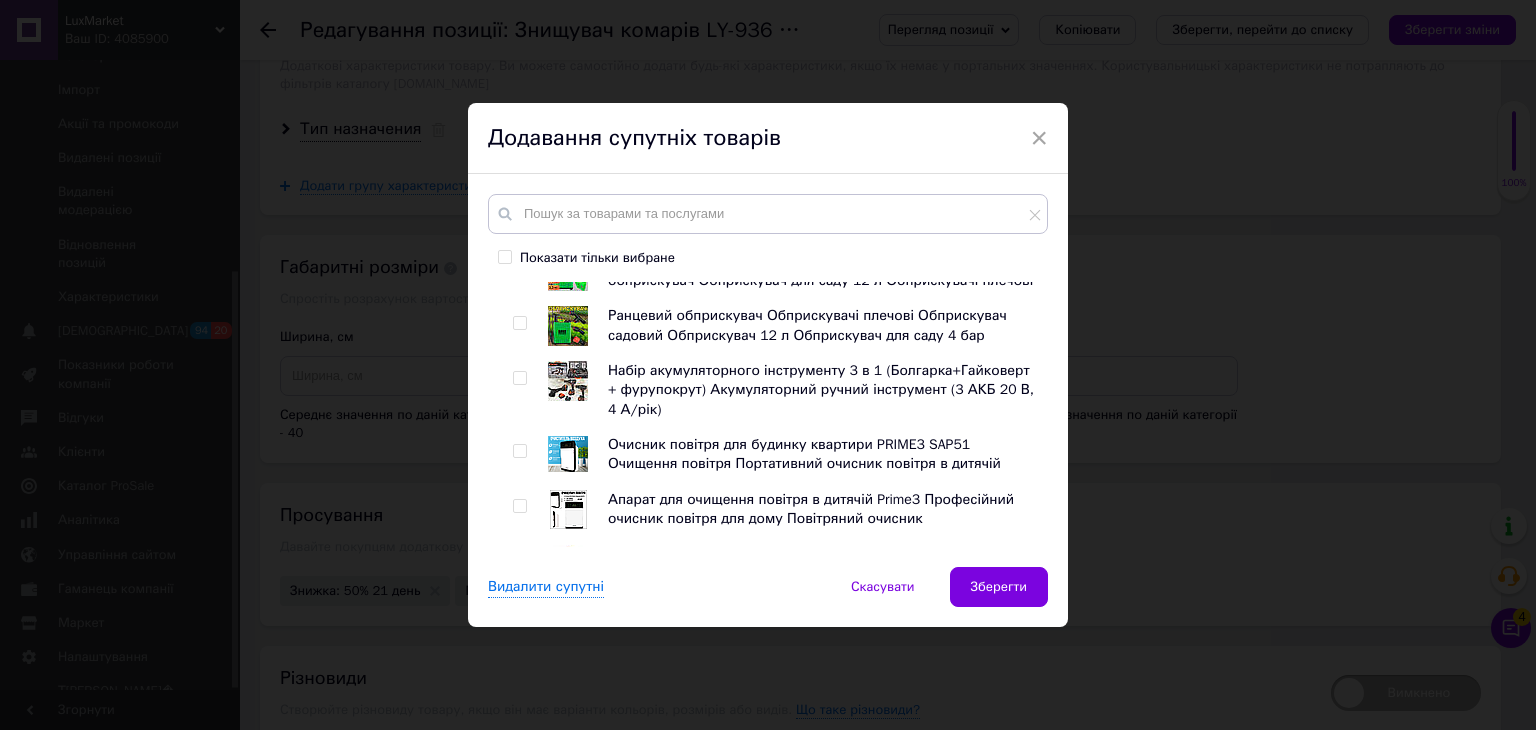 drag, startPoint x: 518, startPoint y: 416, endPoint x: 517, endPoint y: 392, distance: 24.020824 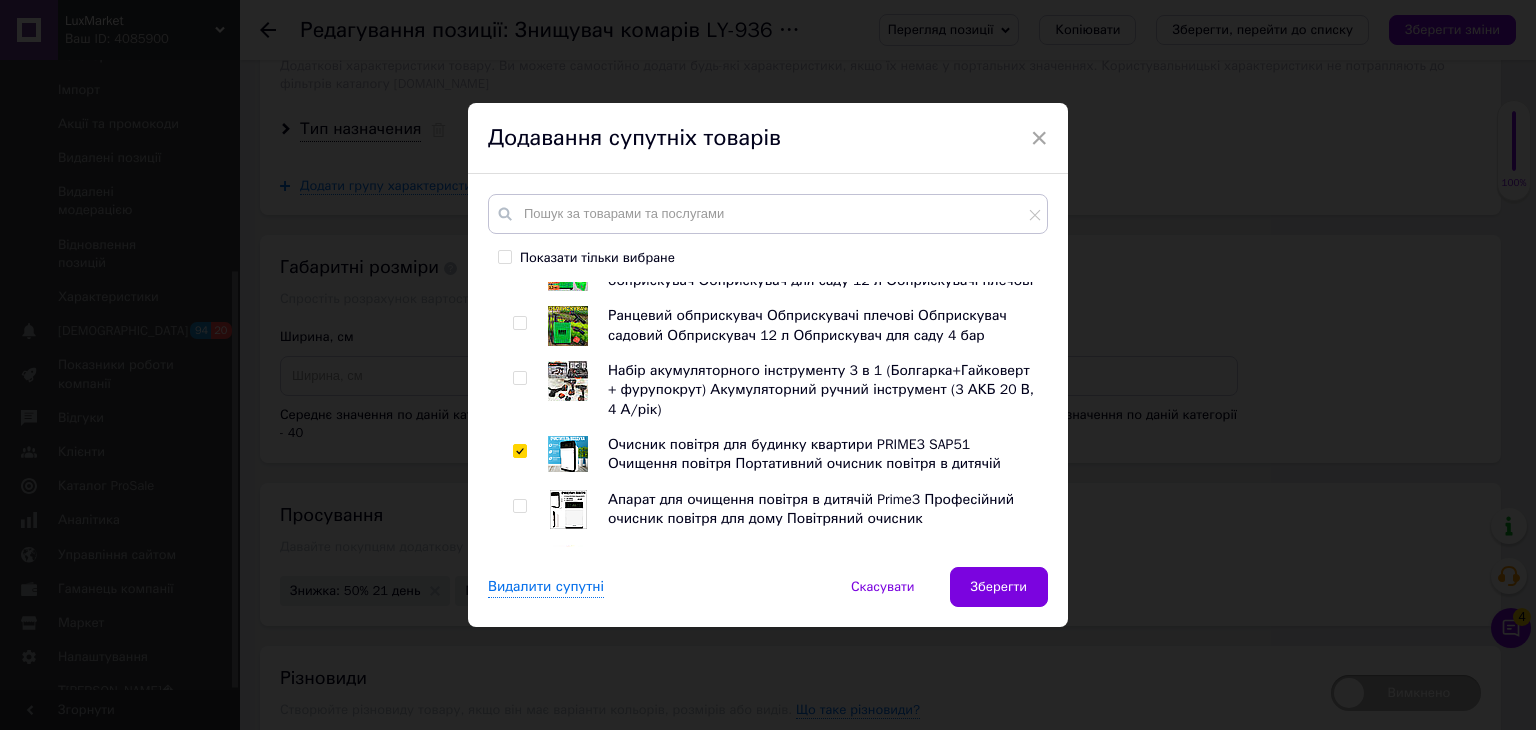 checkbox on "true" 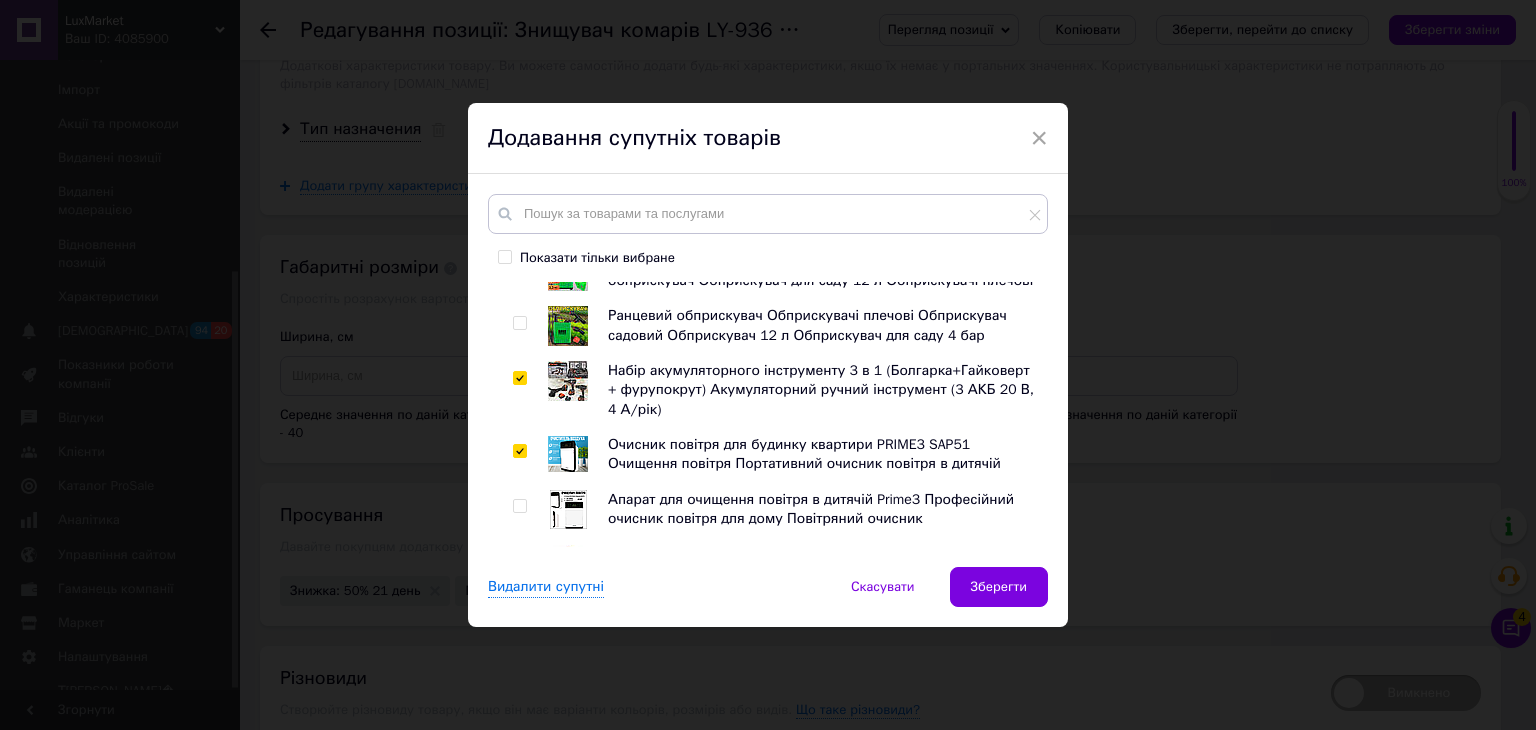 checkbox on "true" 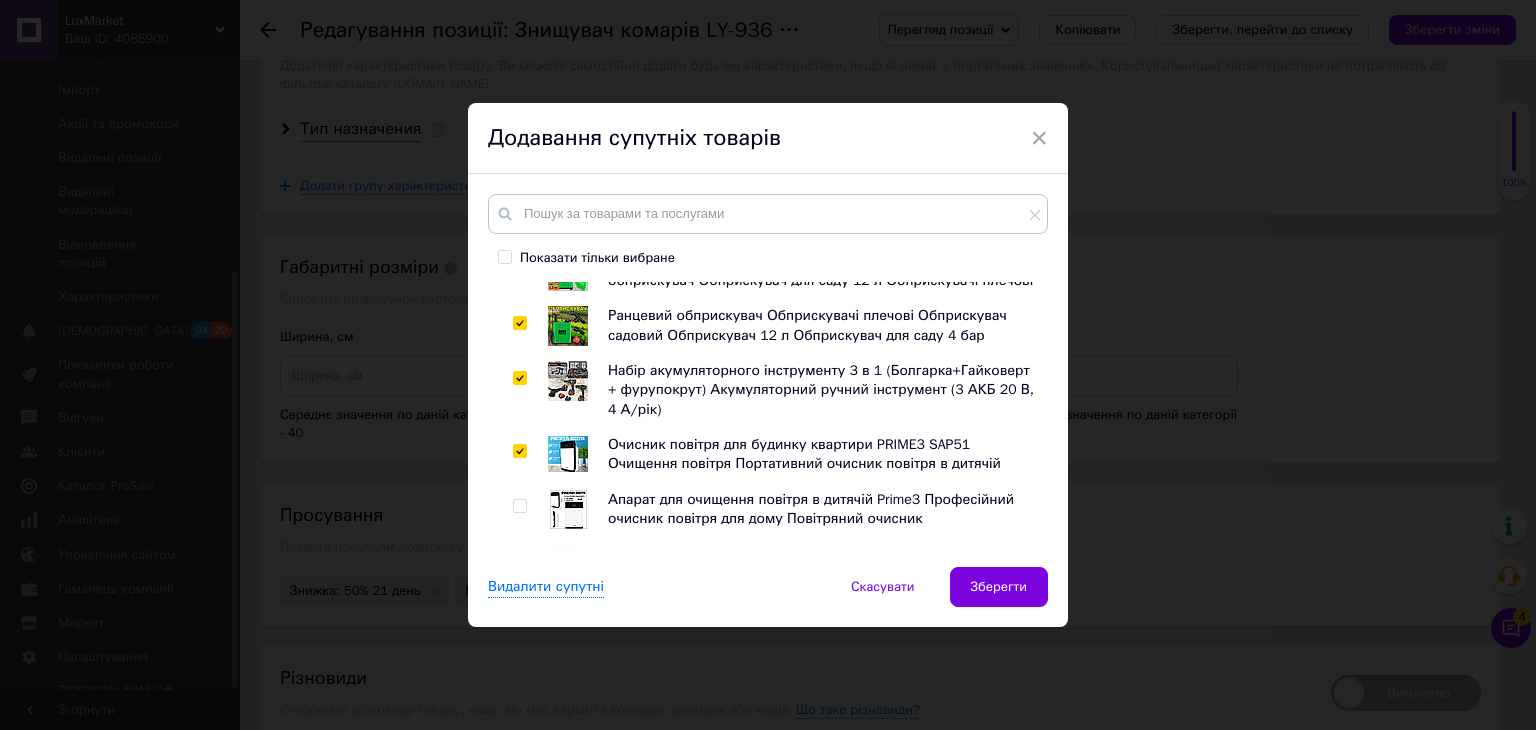 checkbox on "true" 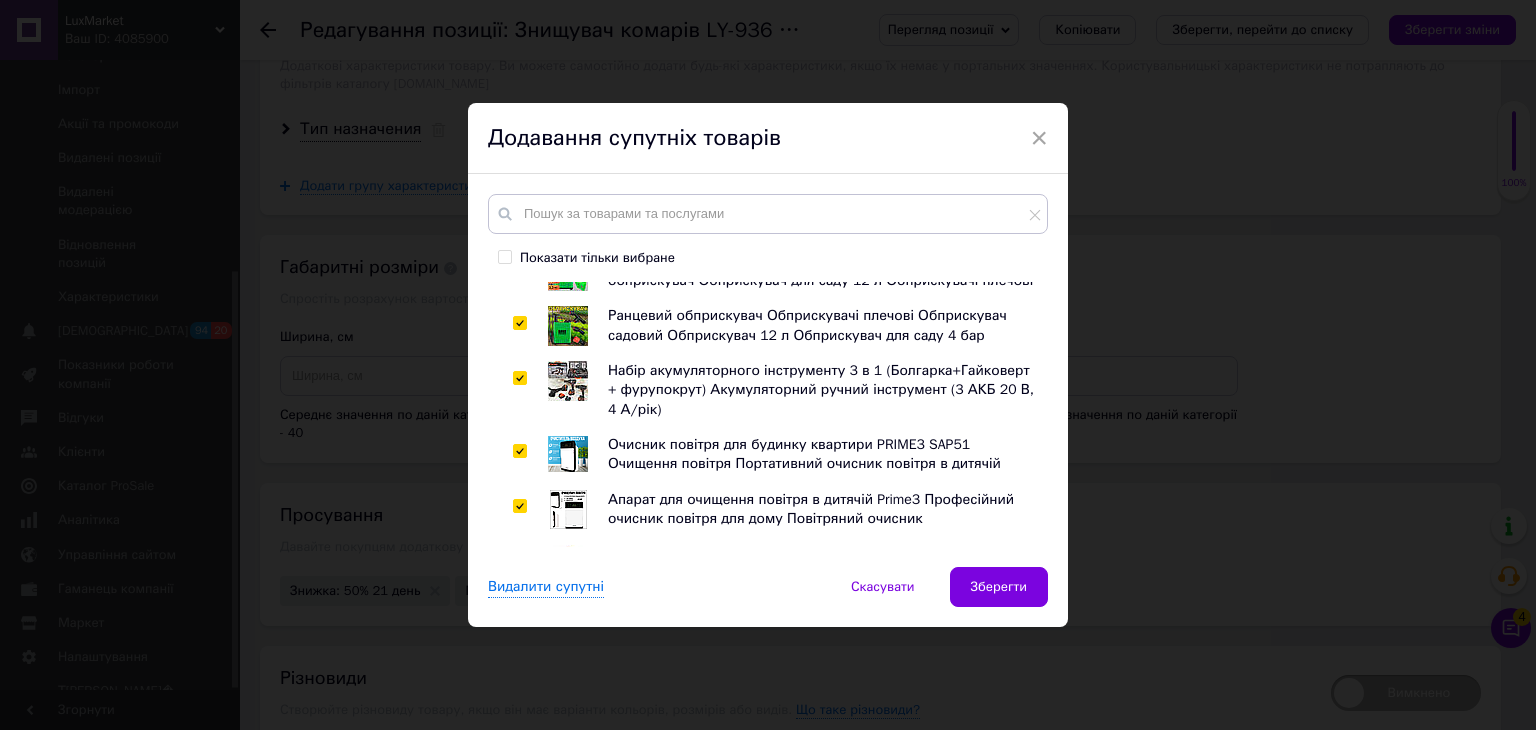 checkbox on "true" 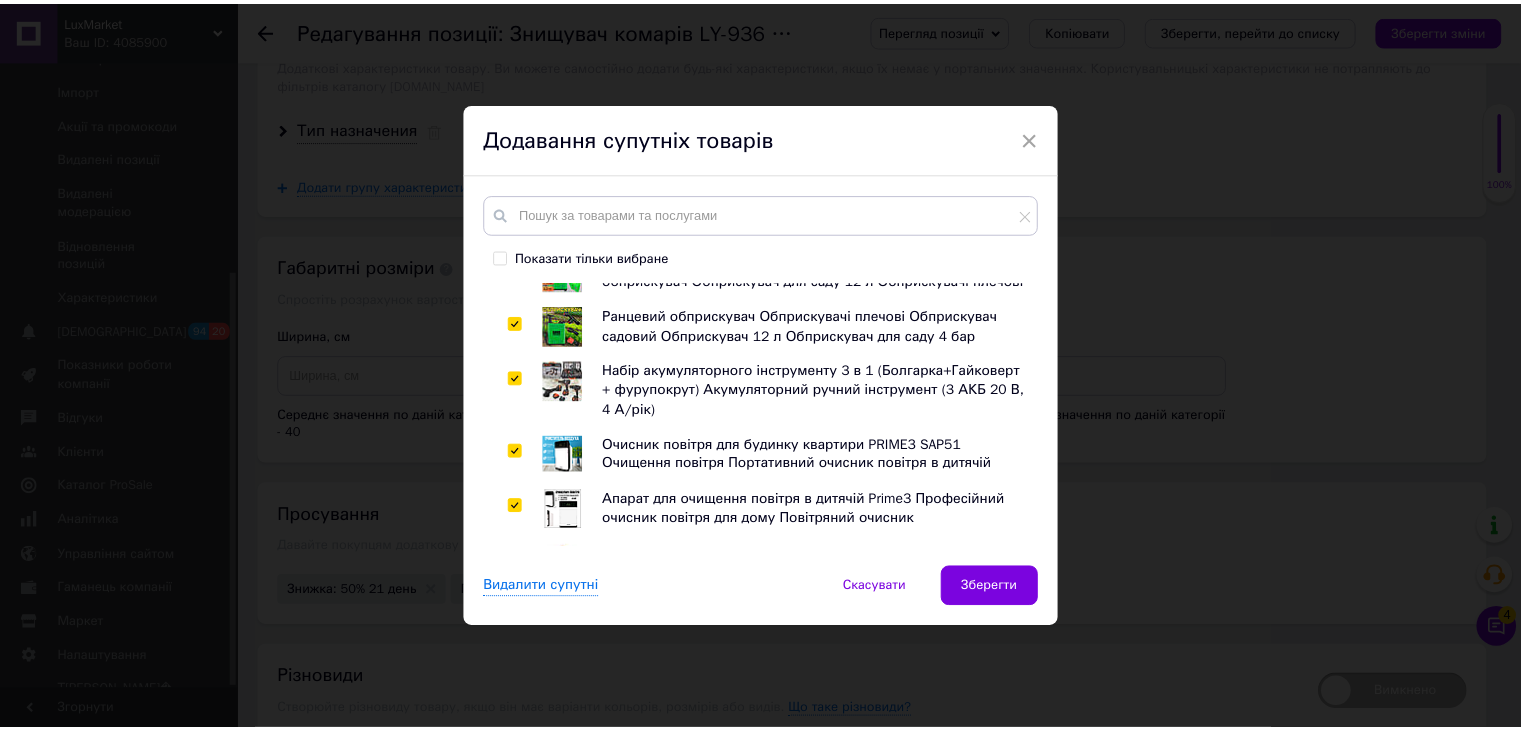 scroll, scrollTop: 1500, scrollLeft: 0, axis: vertical 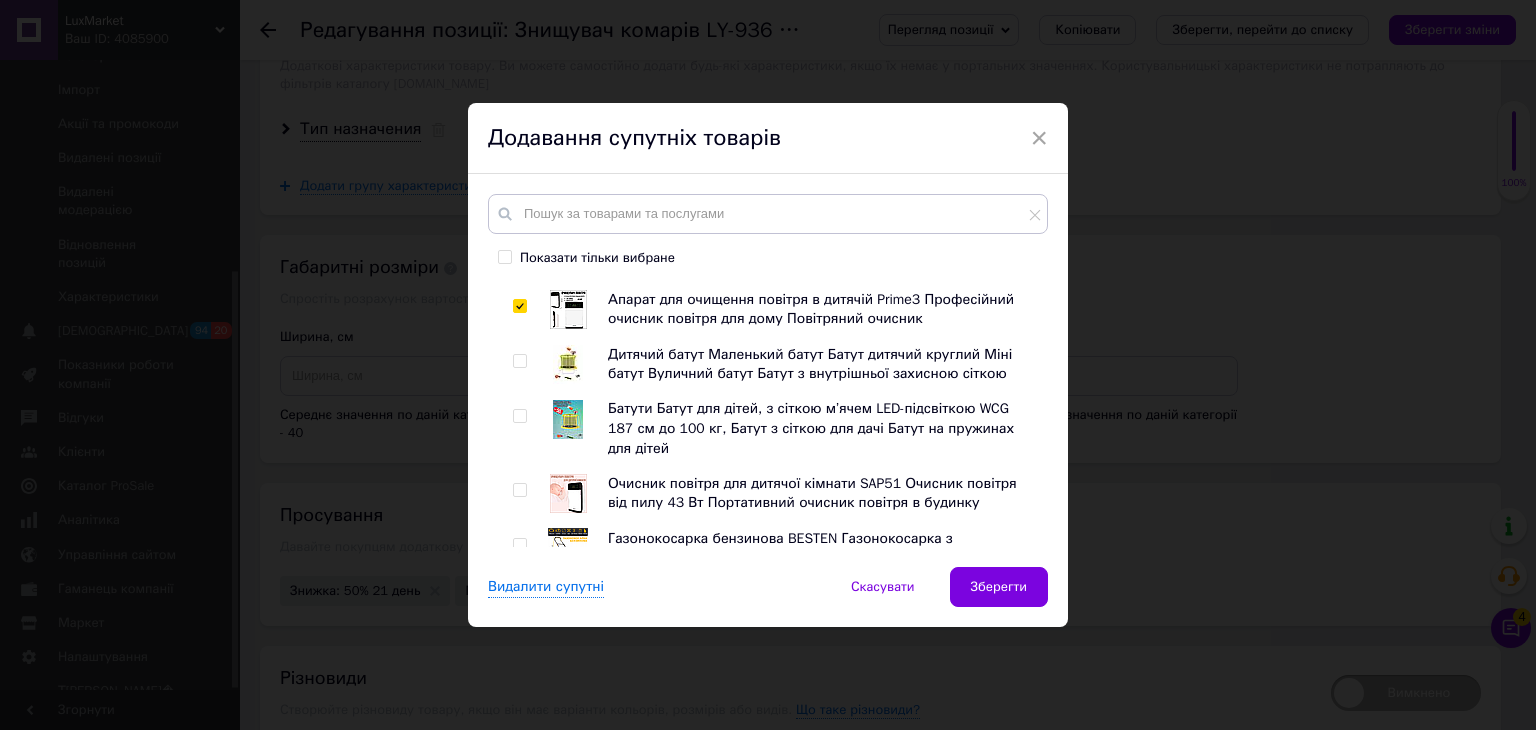 click at bounding box center (519, 490) 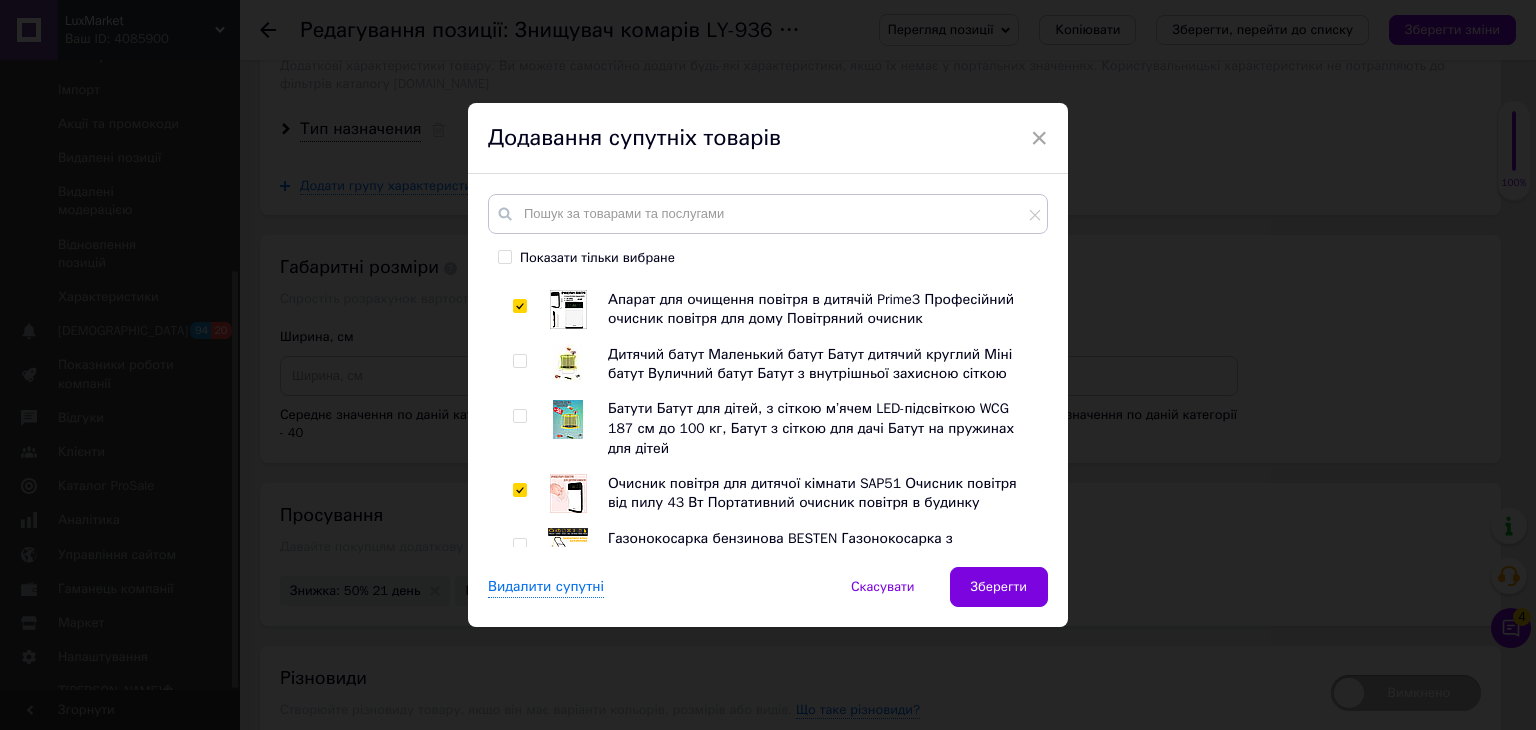checkbox on "true" 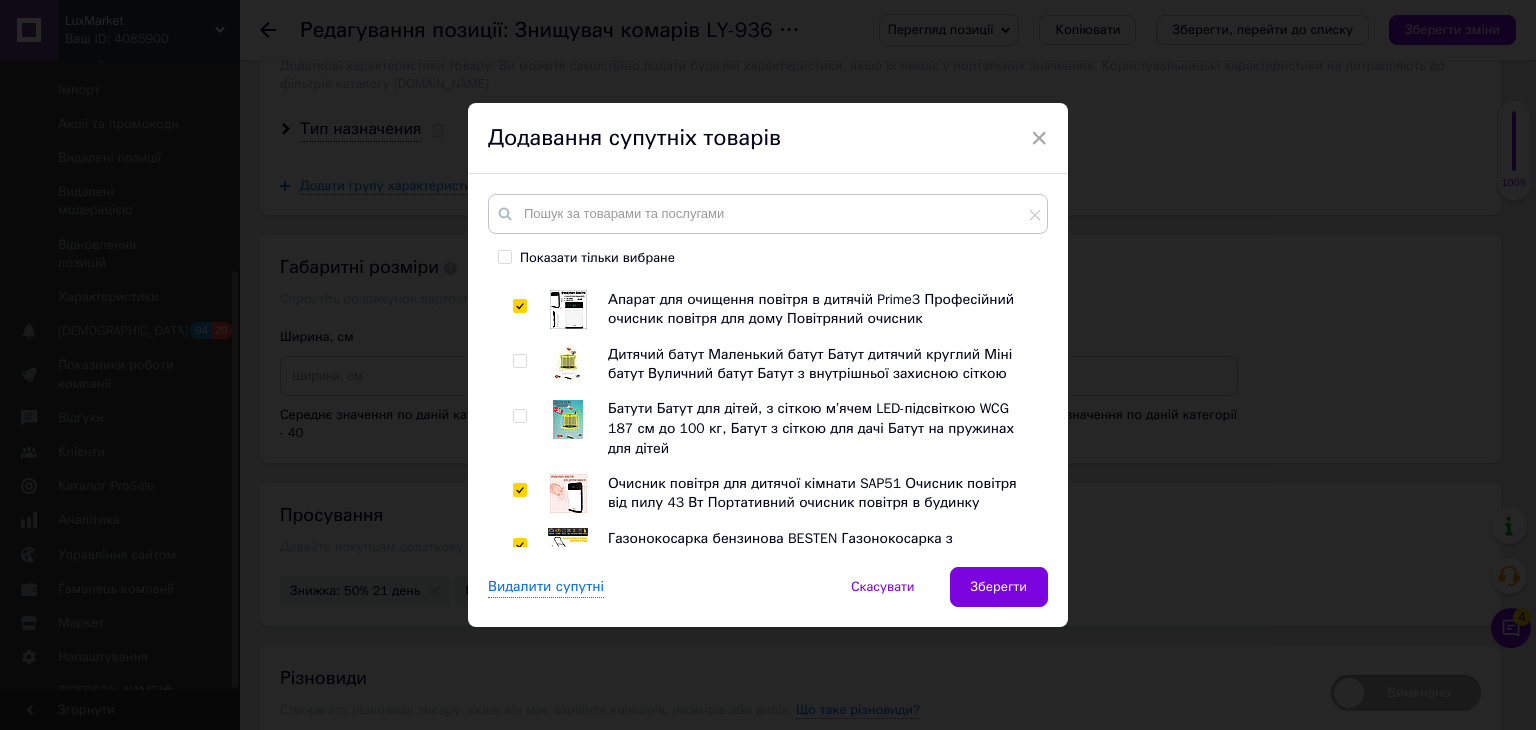 checkbox on "true" 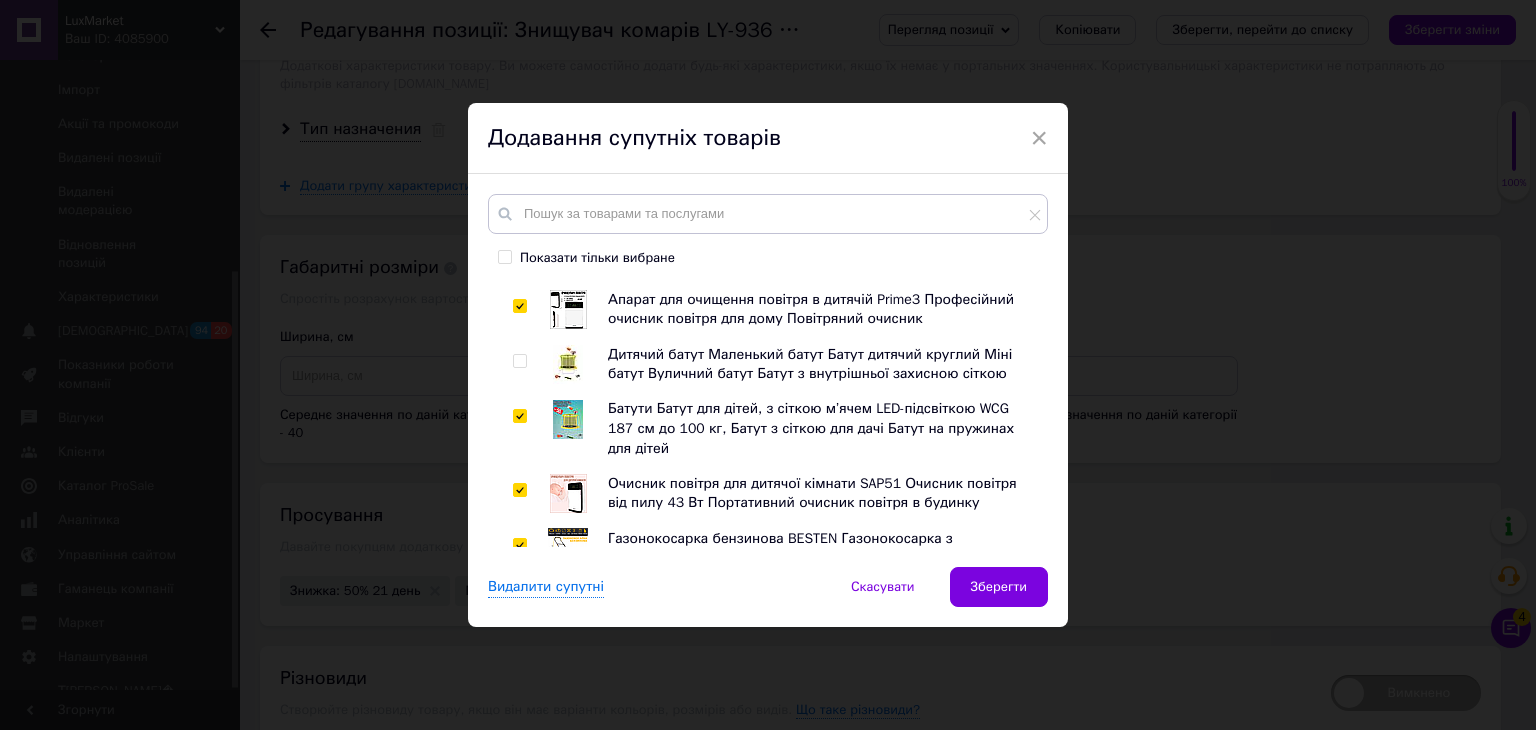 checkbox on "true" 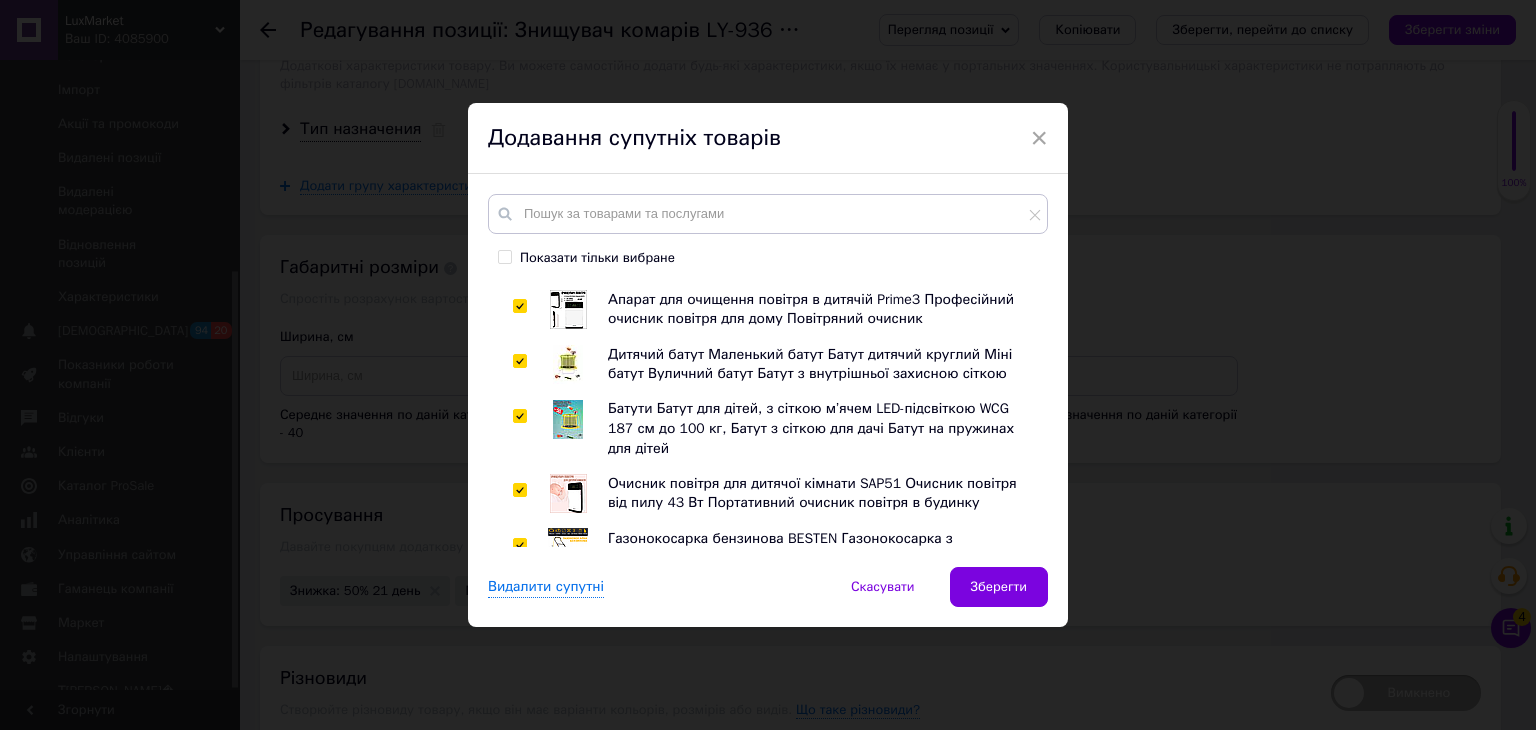 checkbox on "true" 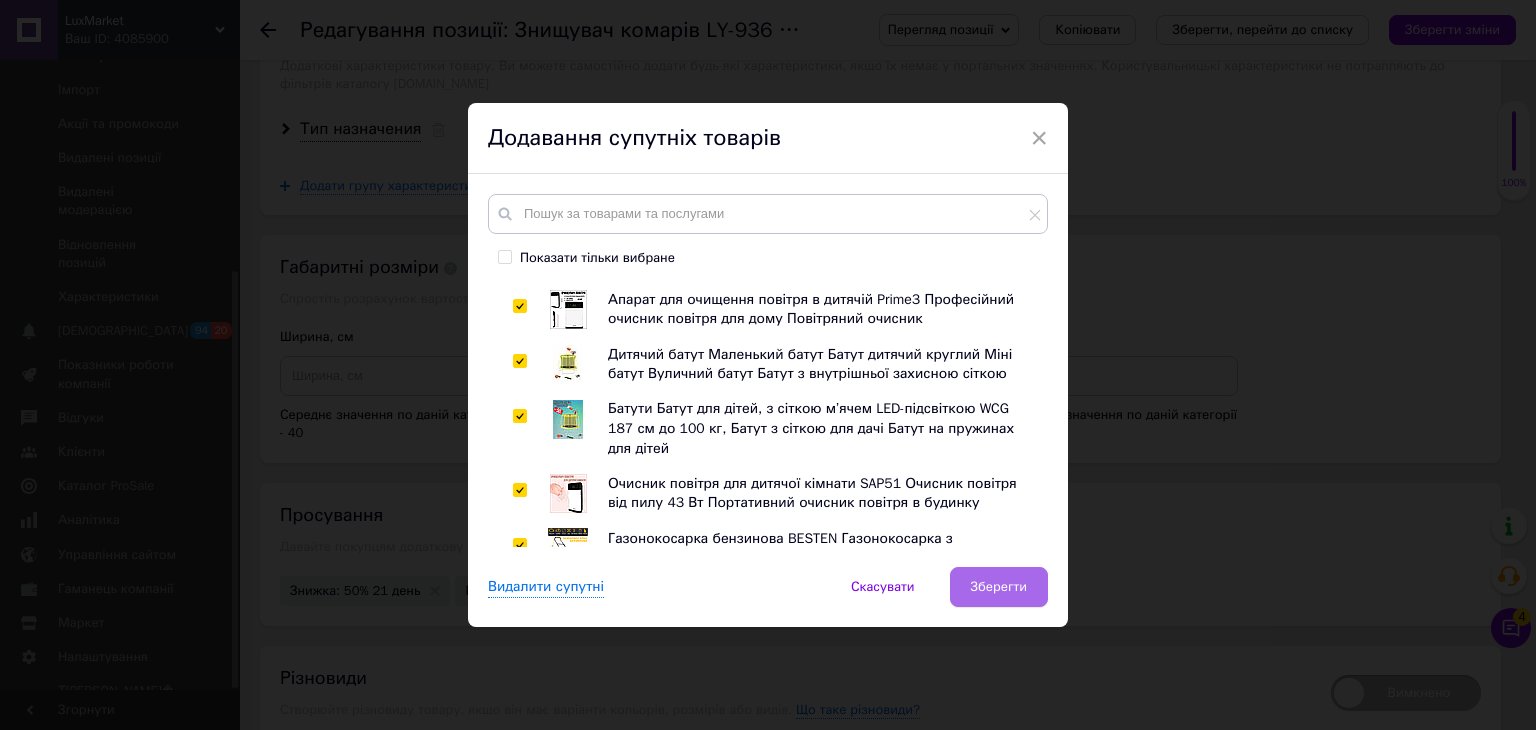 click on "Зберегти" at bounding box center (999, 587) 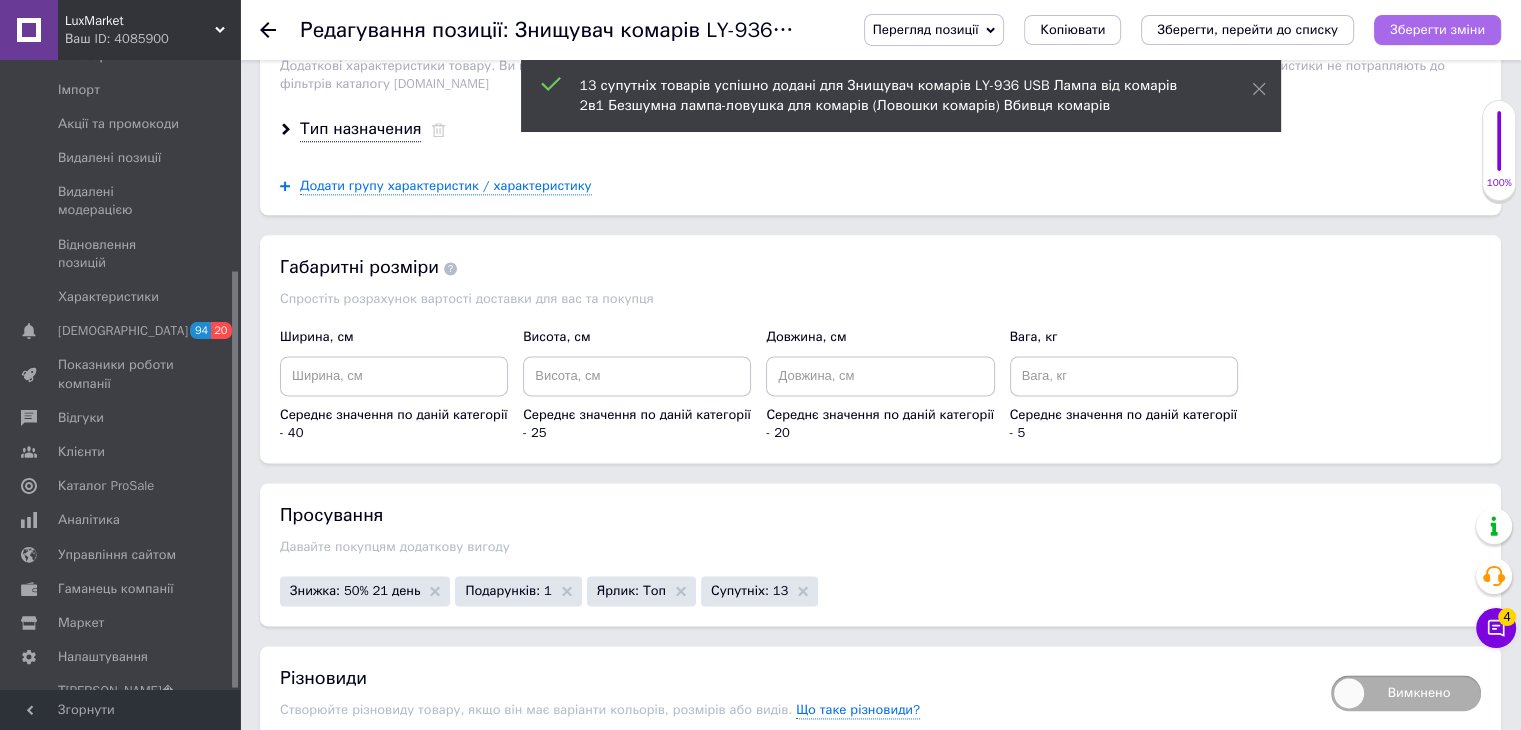 click on "Зберегти зміни" at bounding box center [1437, 29] 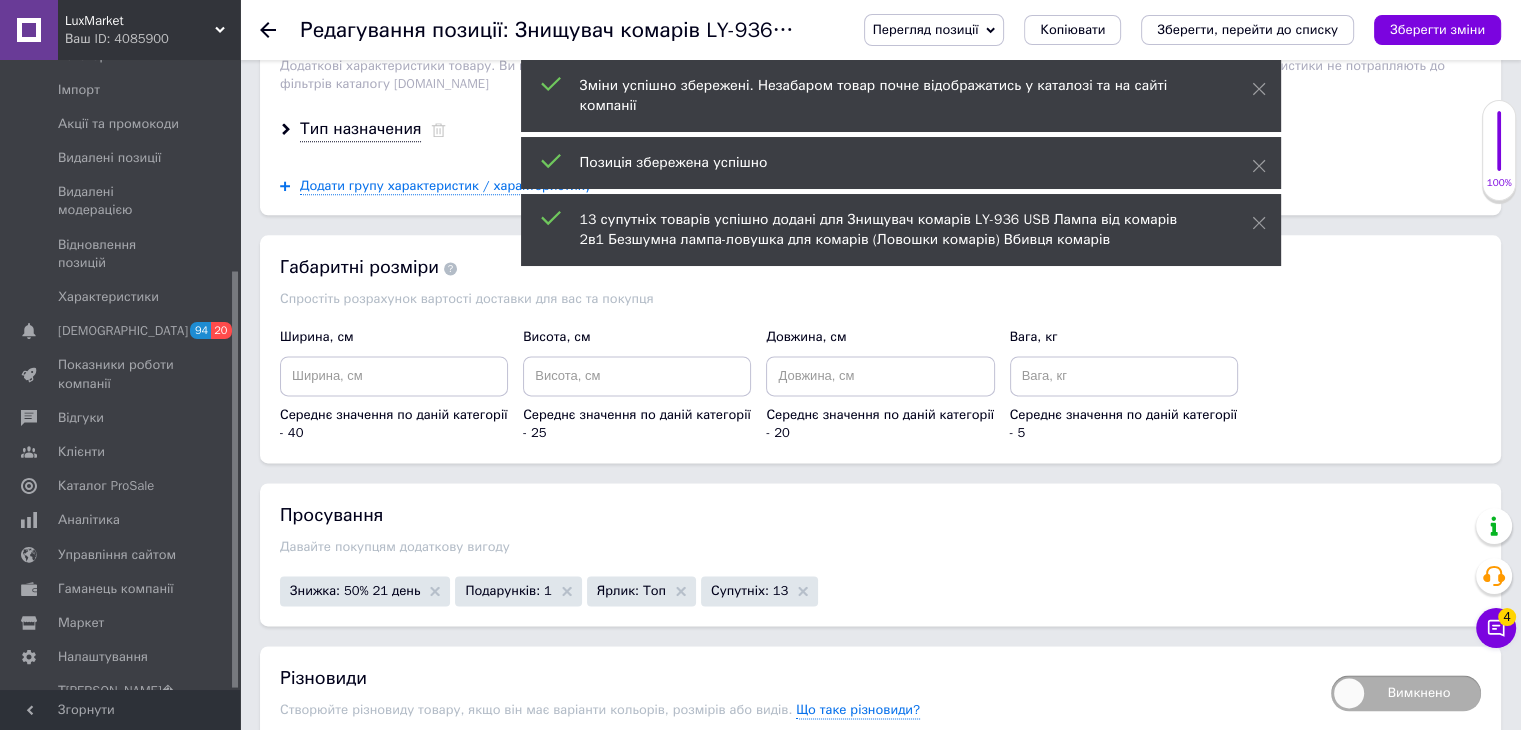 scroll, scrollTop: 1684, scrollLeft: 0, axis: vertical 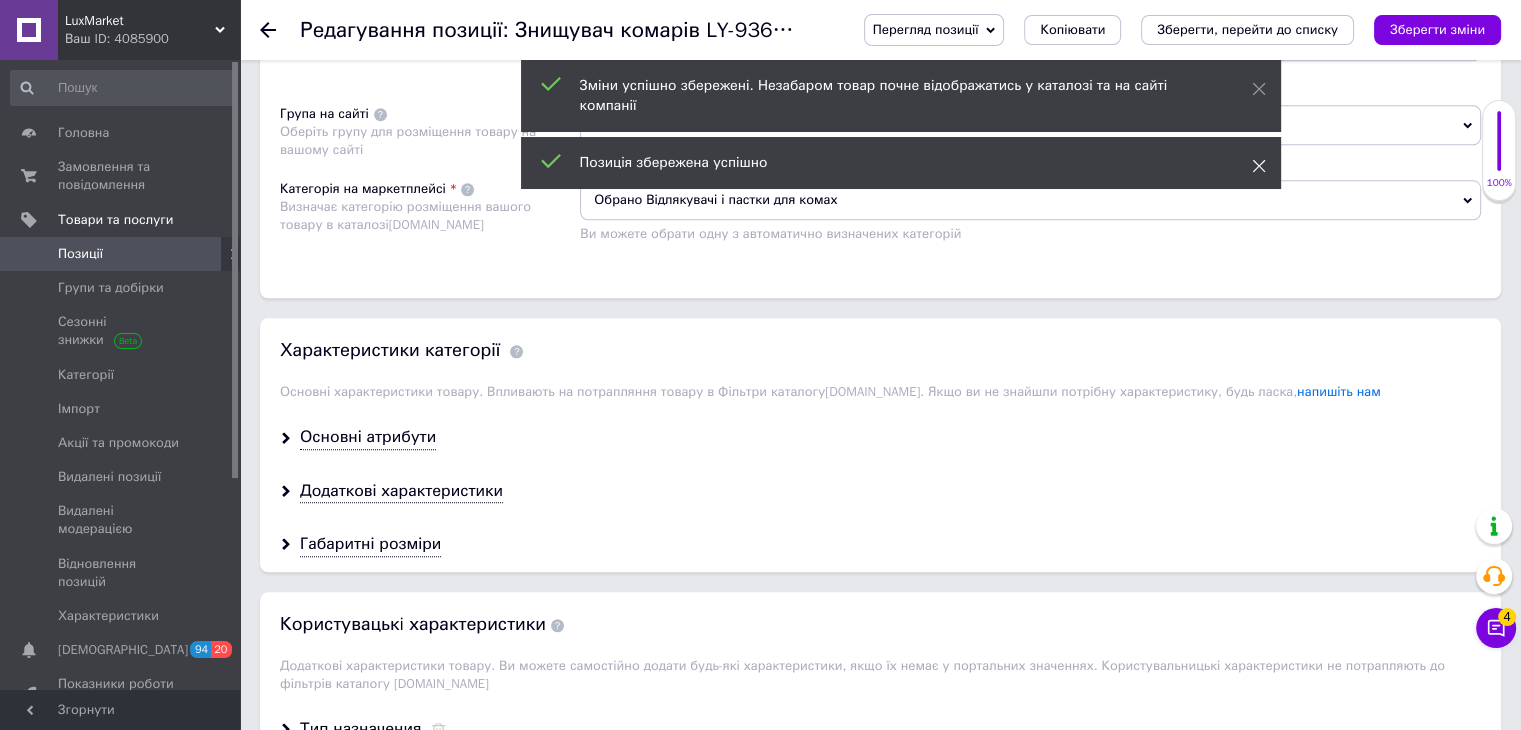 click 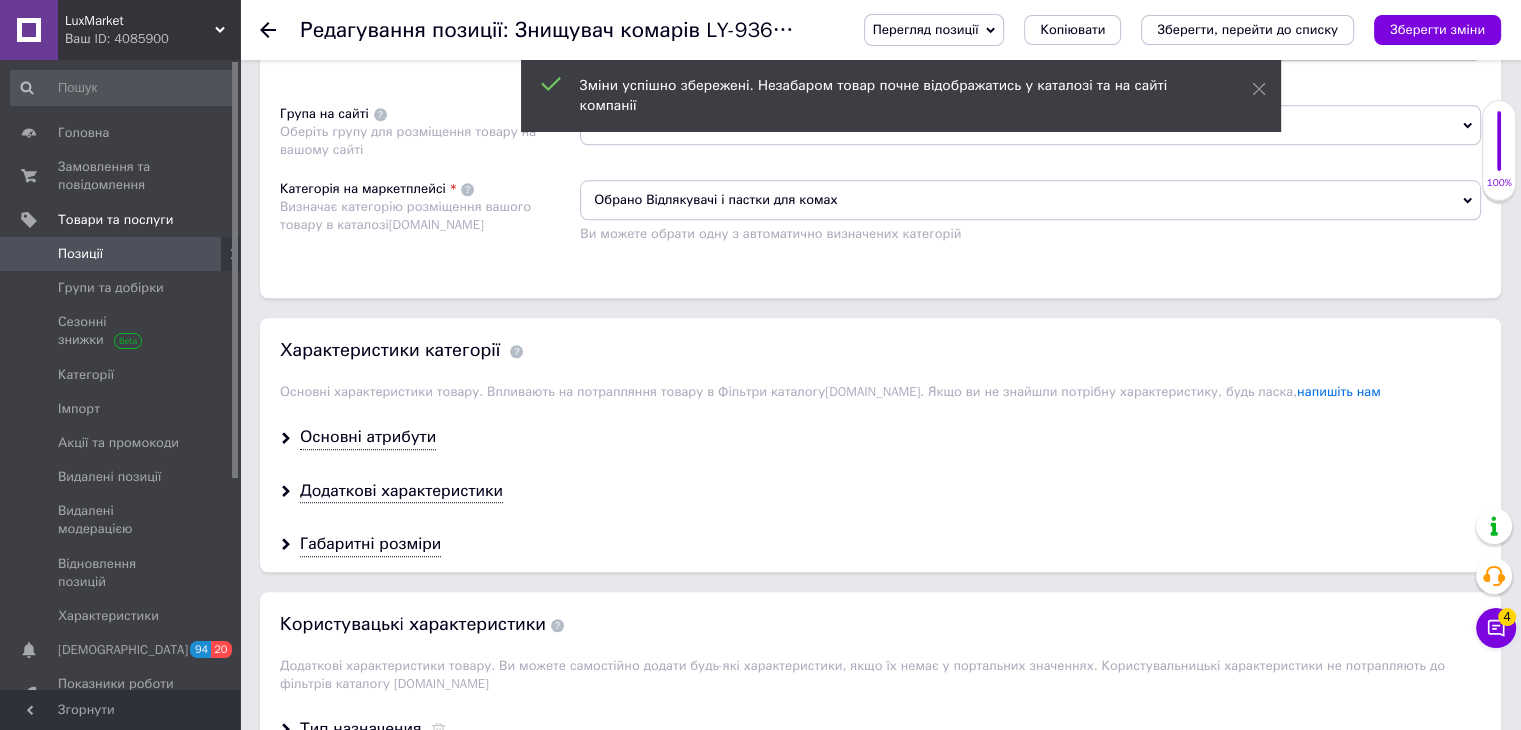 click on "Зміни успішно збережені. Незабаром товар почне відображатись у каталозі та на сайті компанії" at bounding box center (901, 96) 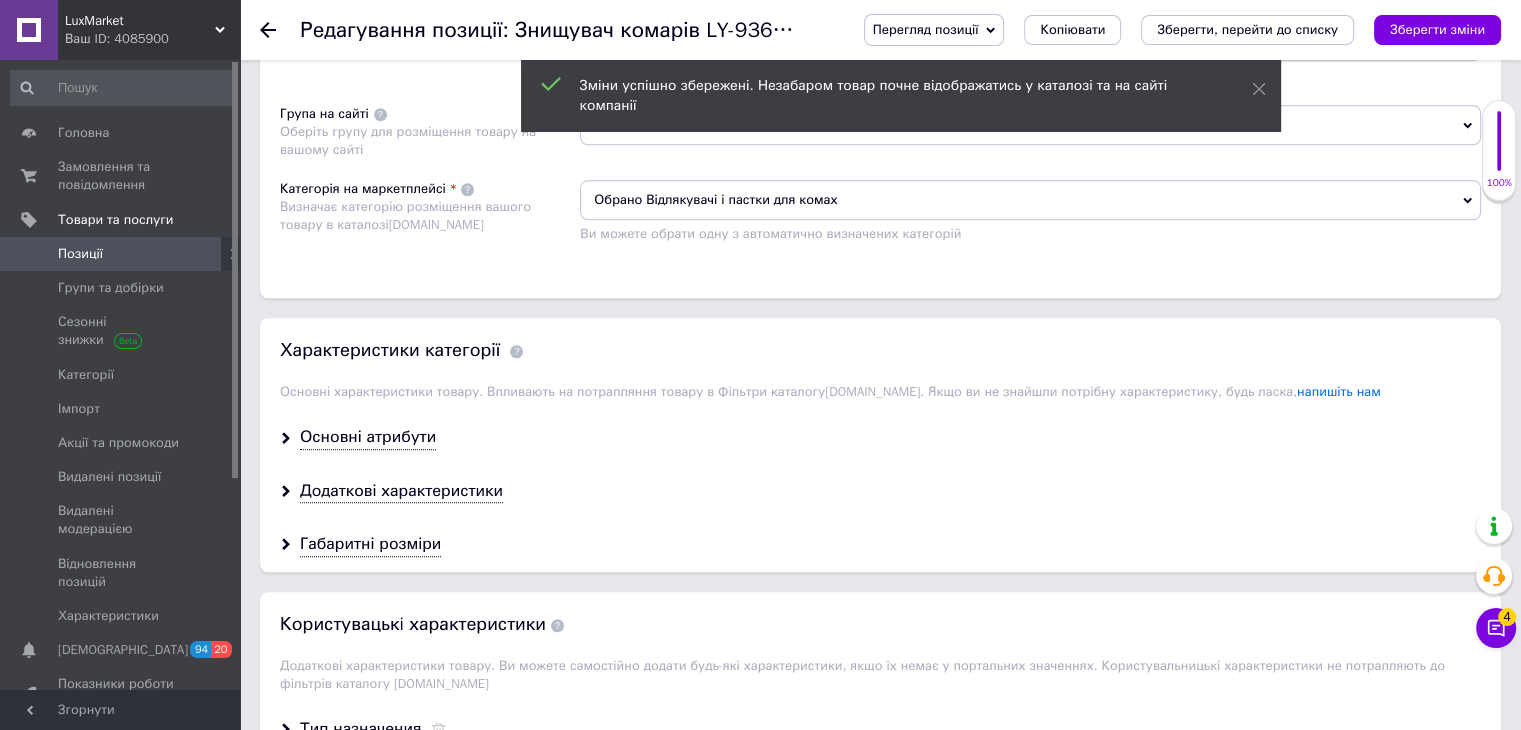 click on "Зміни успішно збережені. Незабаром товар почне відображатись у каталозі та на сайті компанії" at bounding box center [901, 96] 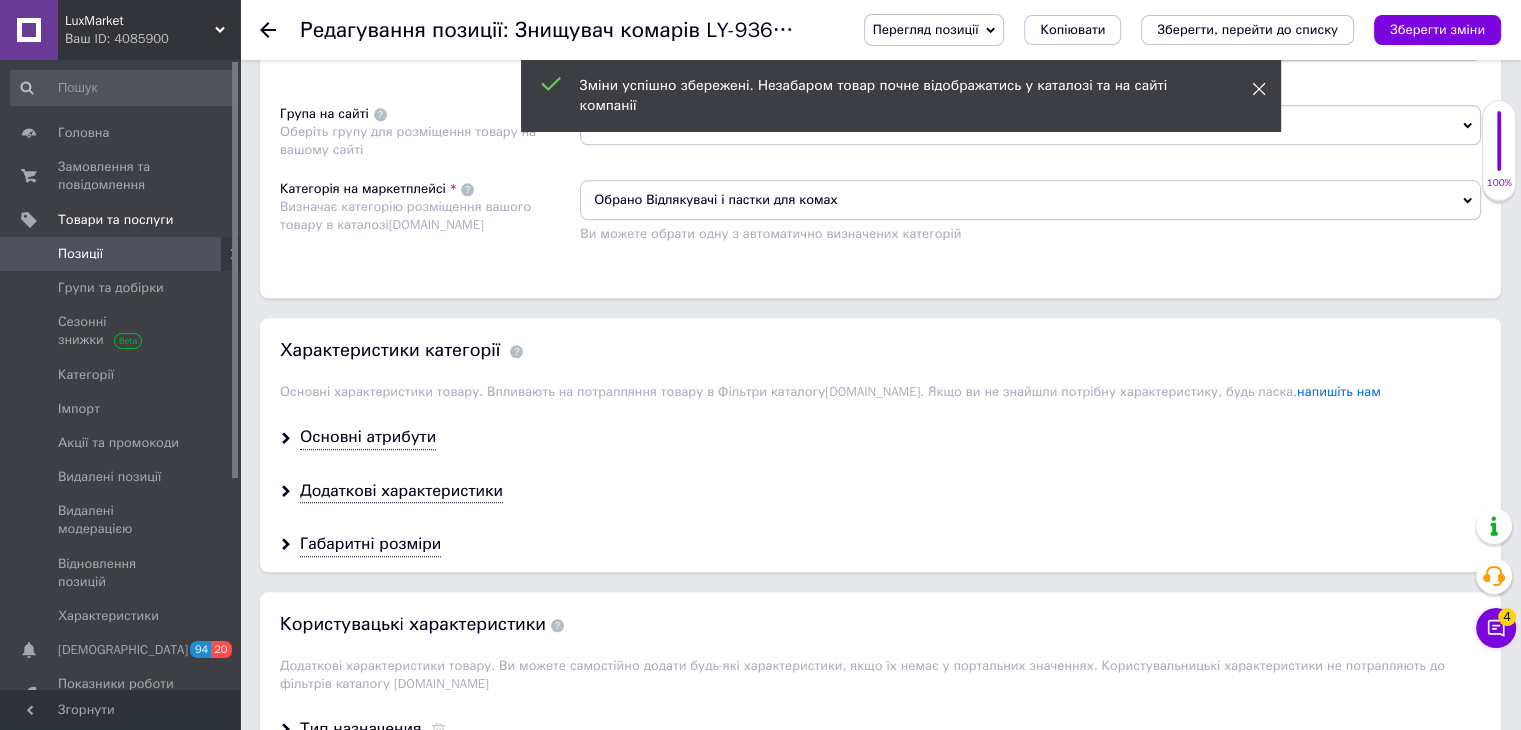 click 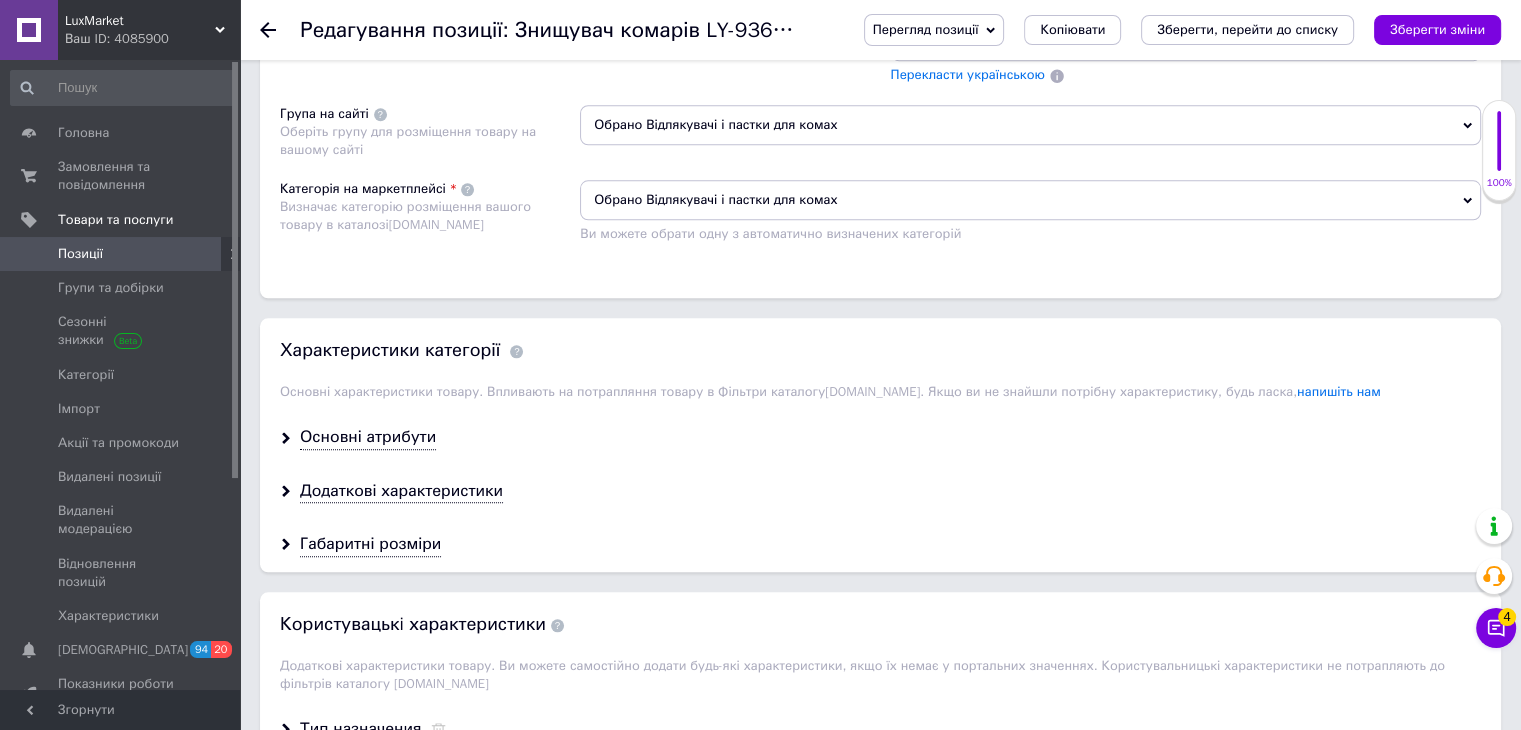 drag, startPoint x: 1000, startPoint y: 28, endPoint x: 1052, endPoint y: 92, distance: 82.46211 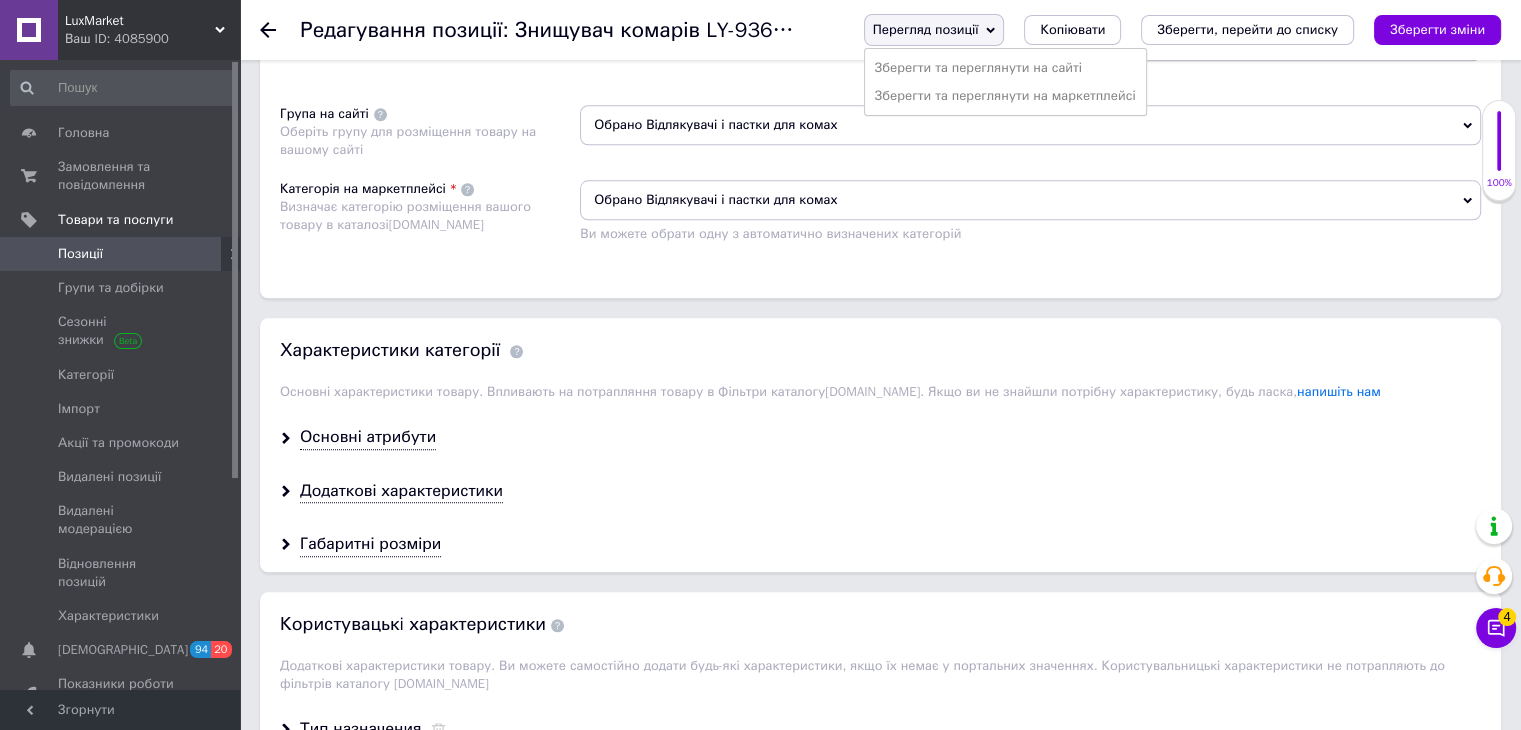 drag, startPoint x: 1061, startPoint y: 117, endPoint x: 1060, endPoint y: 104, distance: 13.038404 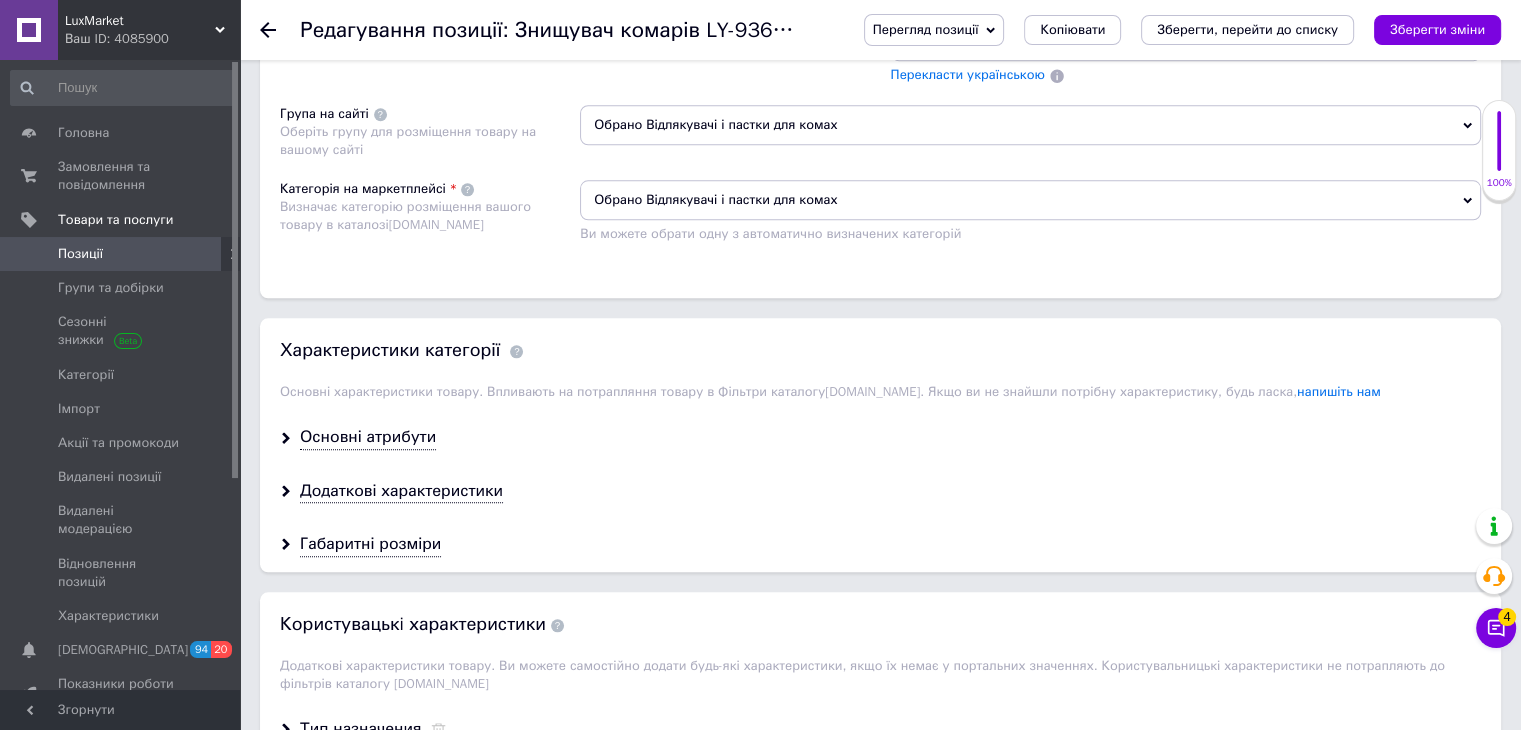 click on "Перегляд позиції Зберегти та переглянути на сайті Зберегти та переглянути на маркетплейсі Копіювати Зберегти, перейти до списку Зберегти зміни" at bounding box center (1162, 30) 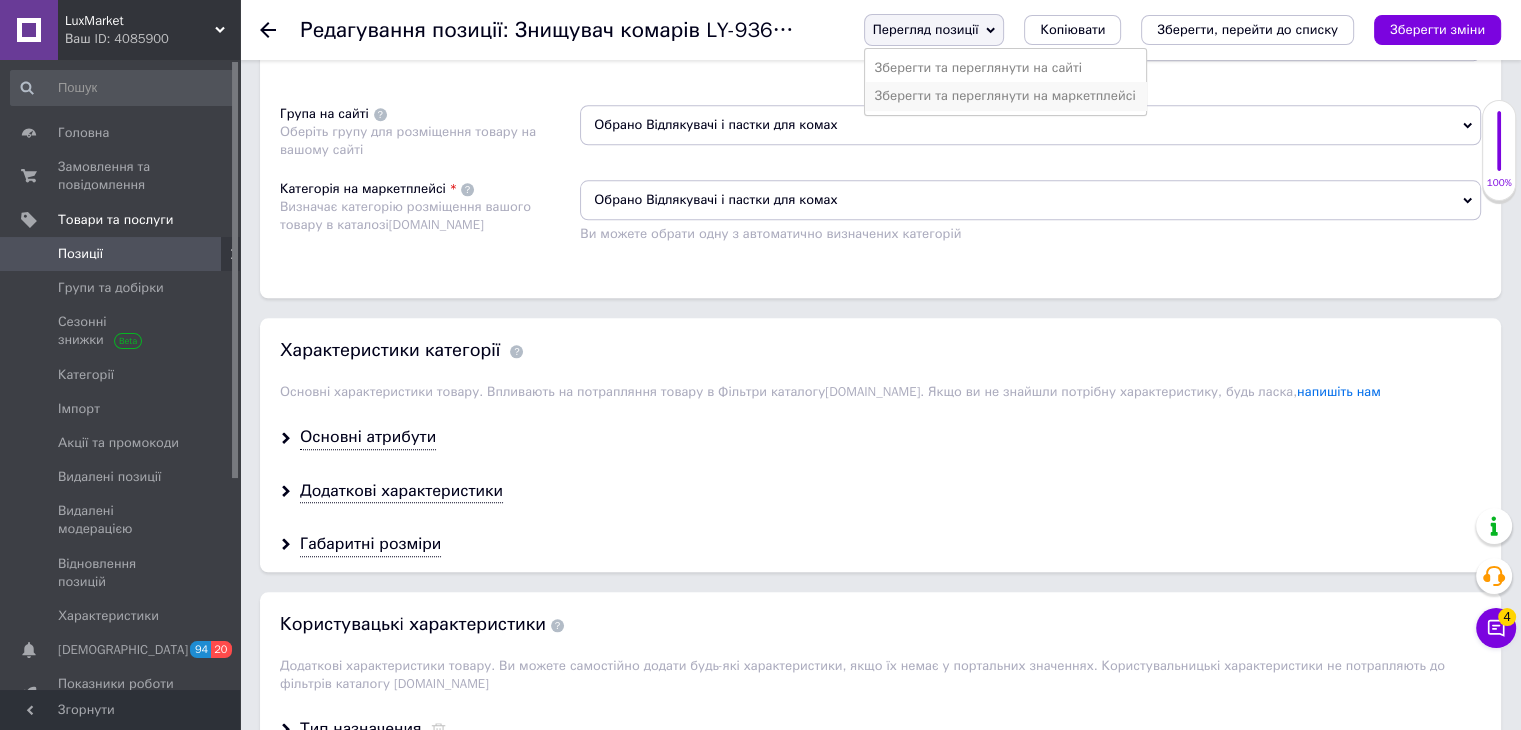click on "Зберегти та переглянути на маркетплейсі" at bounding box center (1005, 96) 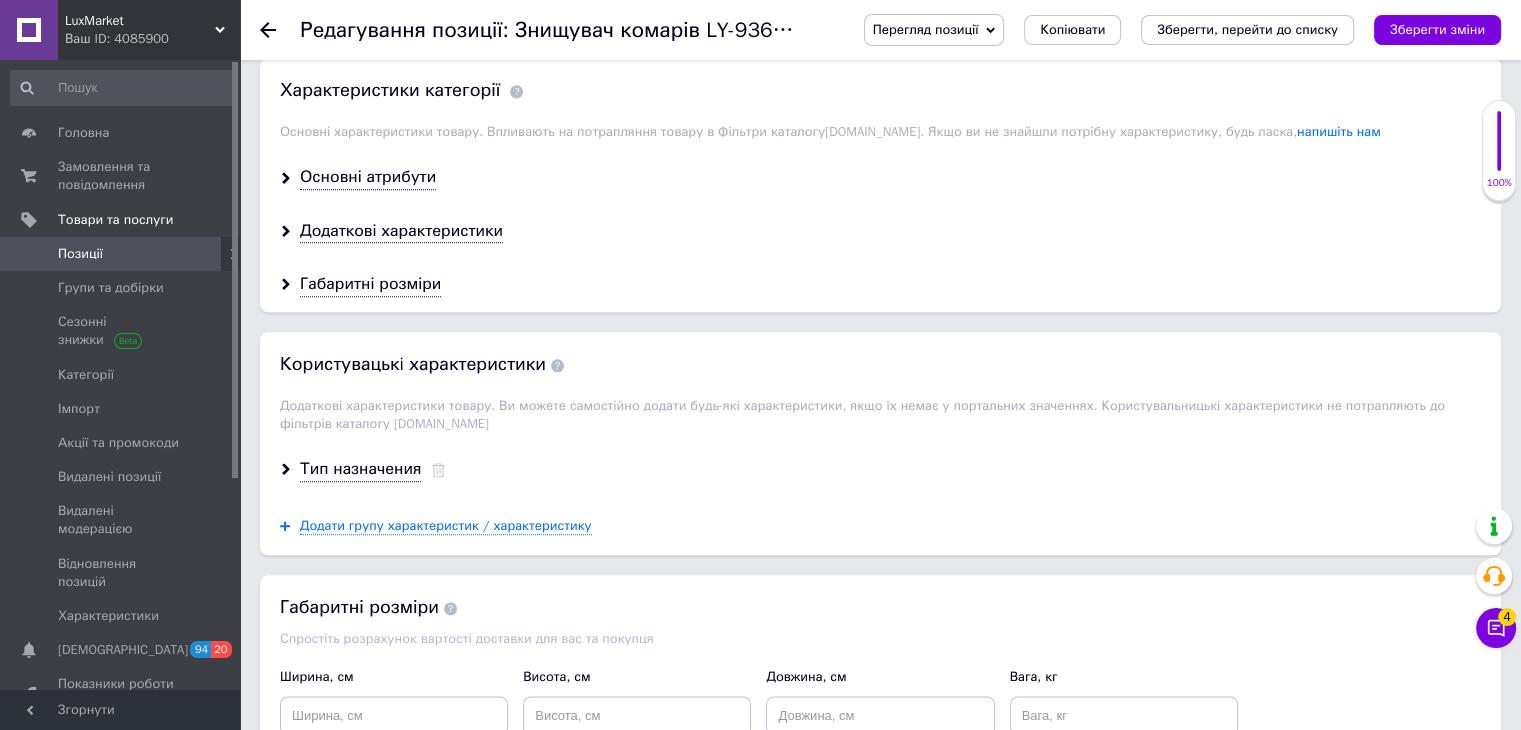 scroll, scrollTop: 2259, scrollLeft: 0, axis: vertical 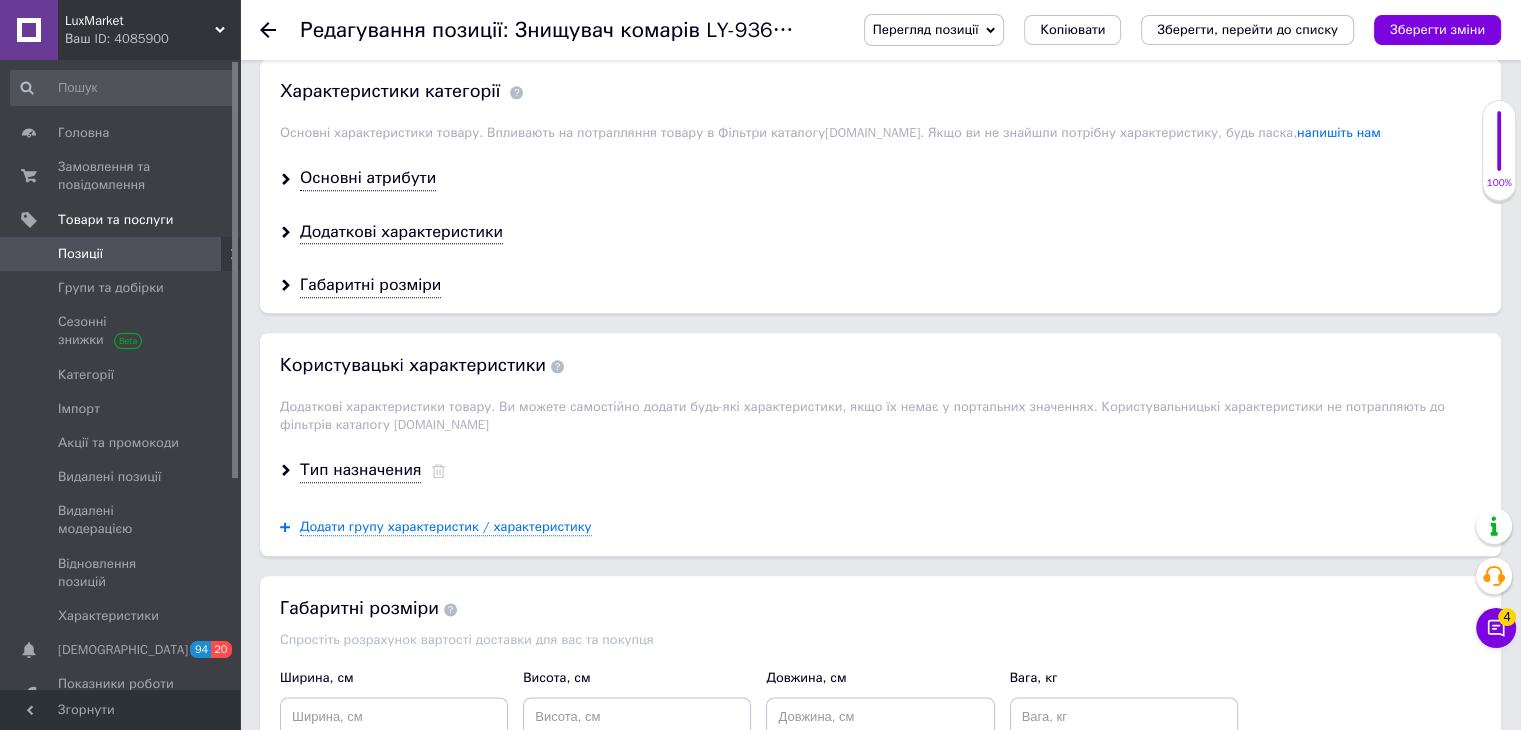 click on "Основні атрибути" at bounding box center [880, 178] 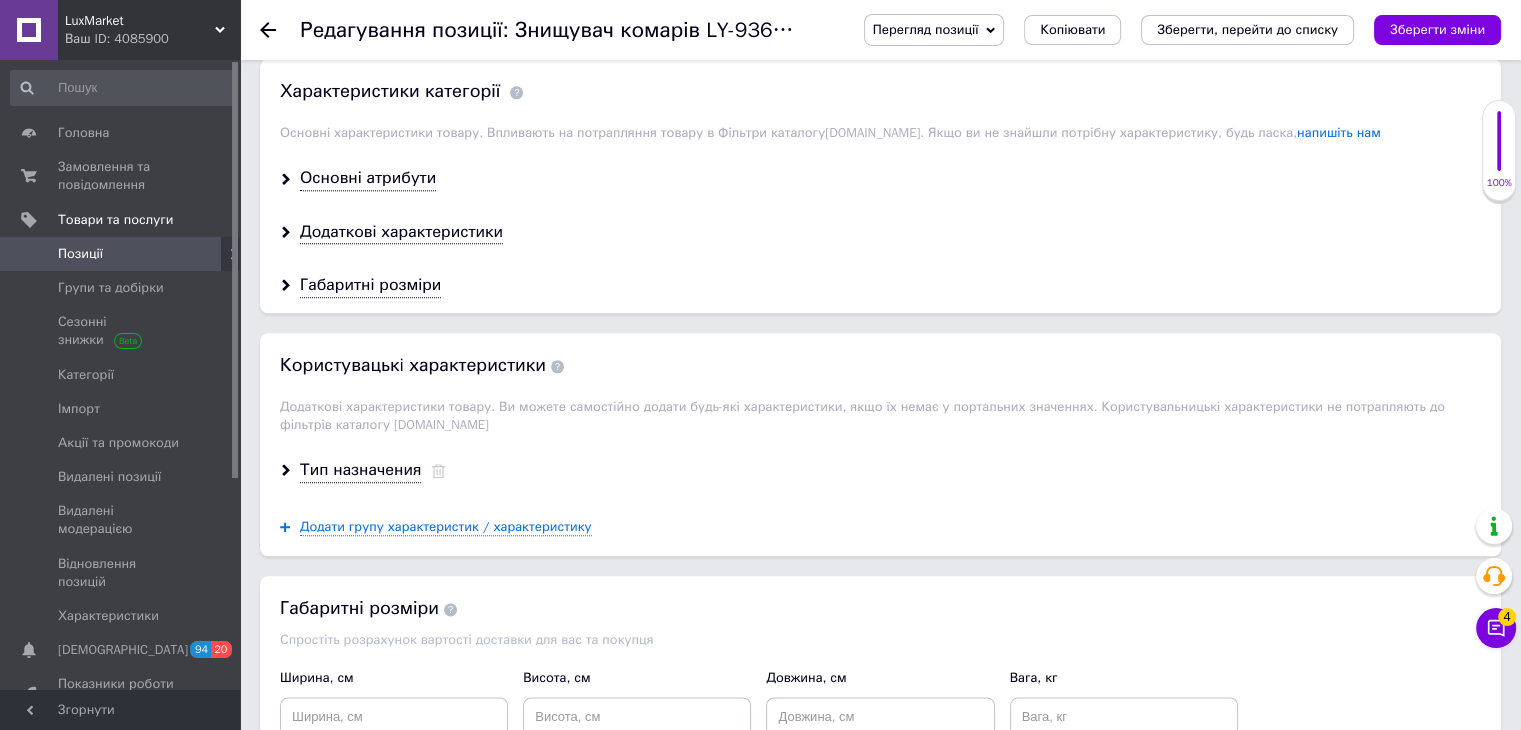 drag, startPoint x: 372, startPoint y: 141, endPoint x: 422, endPoint y: 165, distance: 55.461697 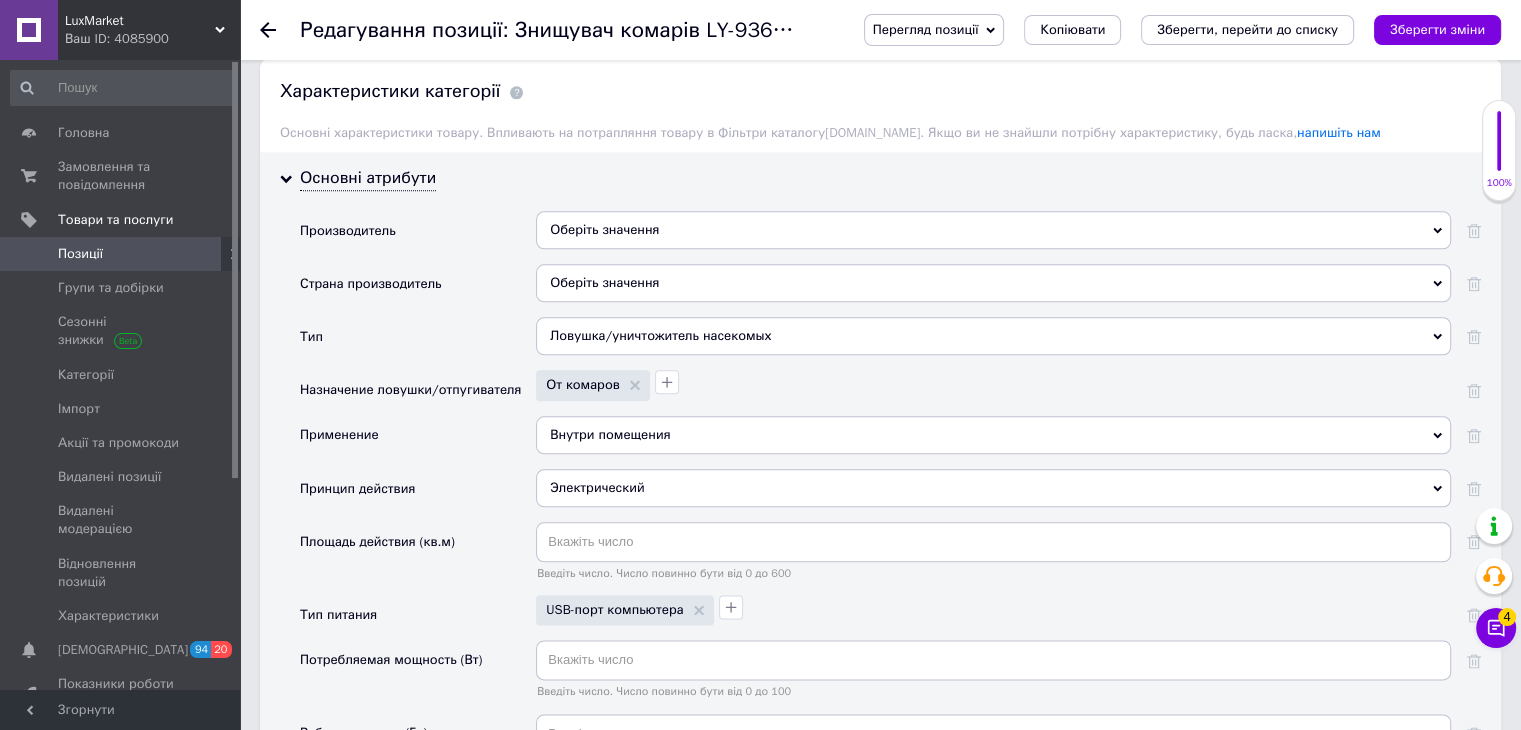 click on "Оберіть значення" at bounding box center (993, 230) 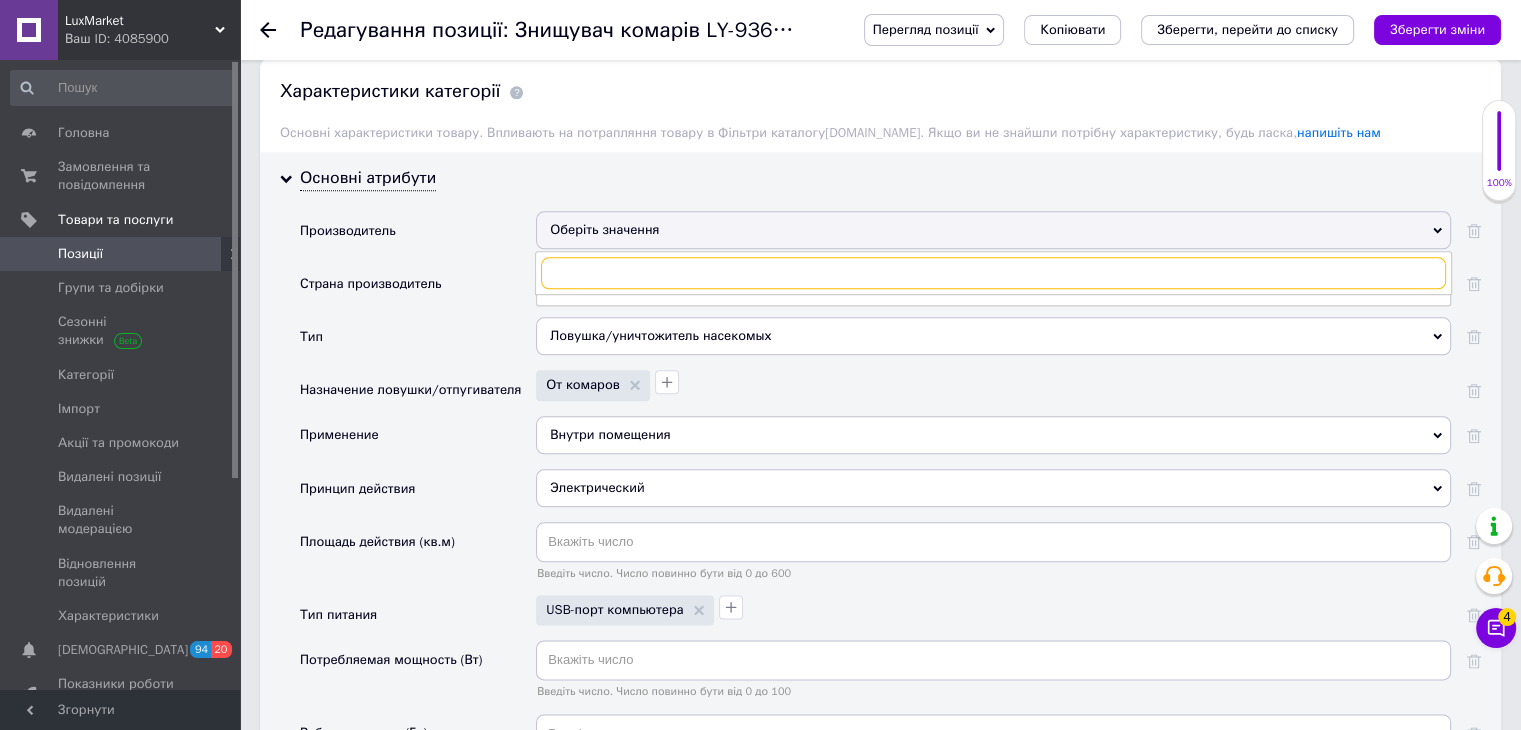paste on "Hopestar" 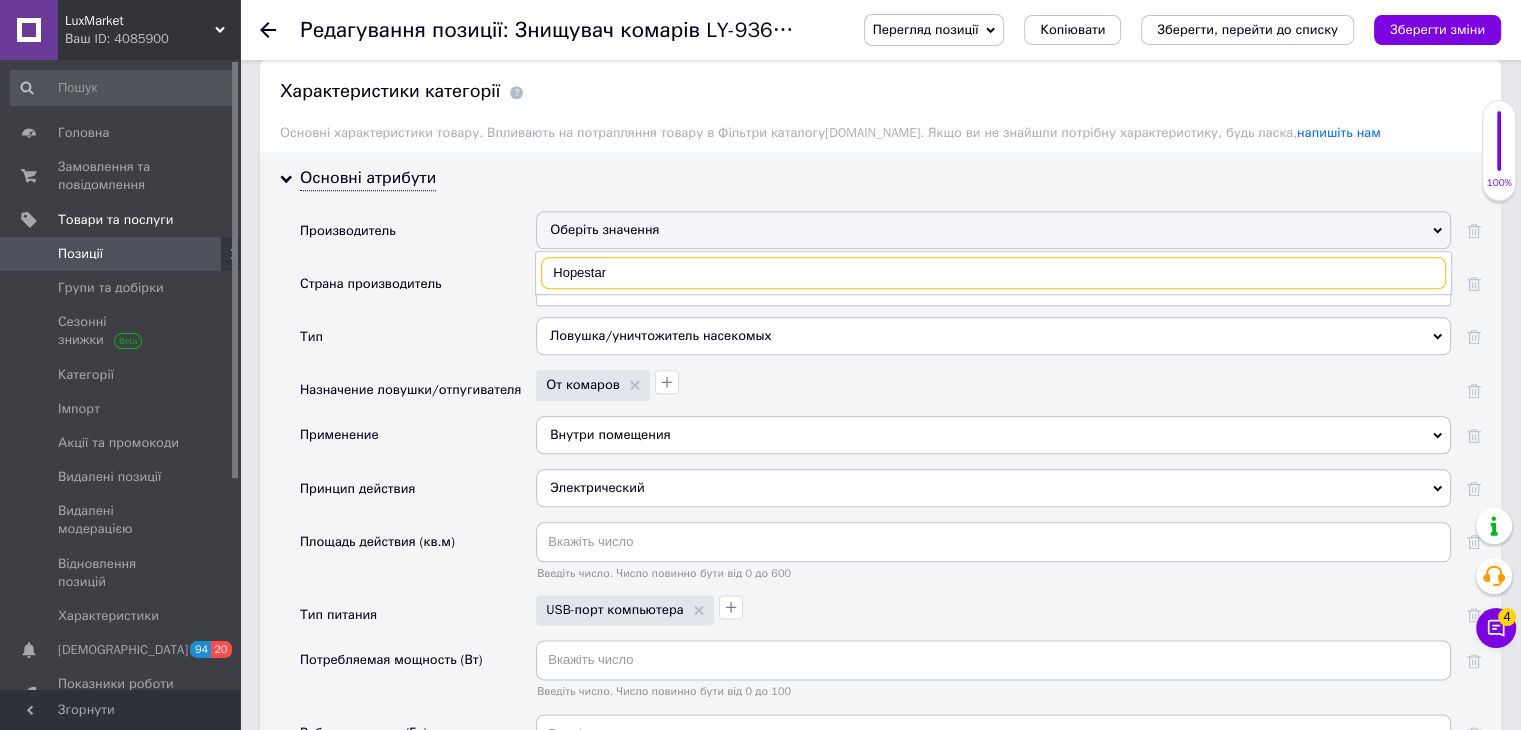click on "Hopestar" at bounding box center (993, 273) 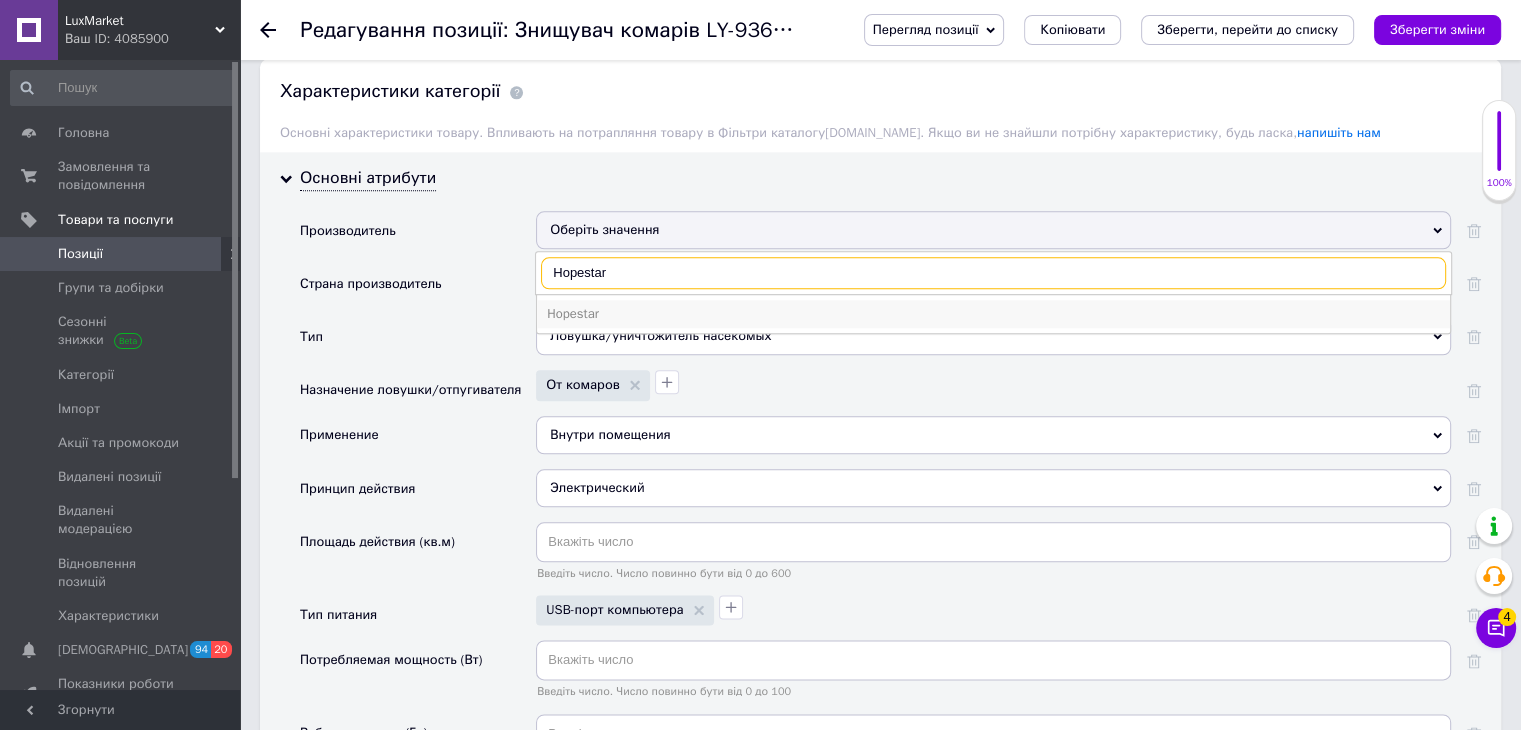 type on "Hopestar" 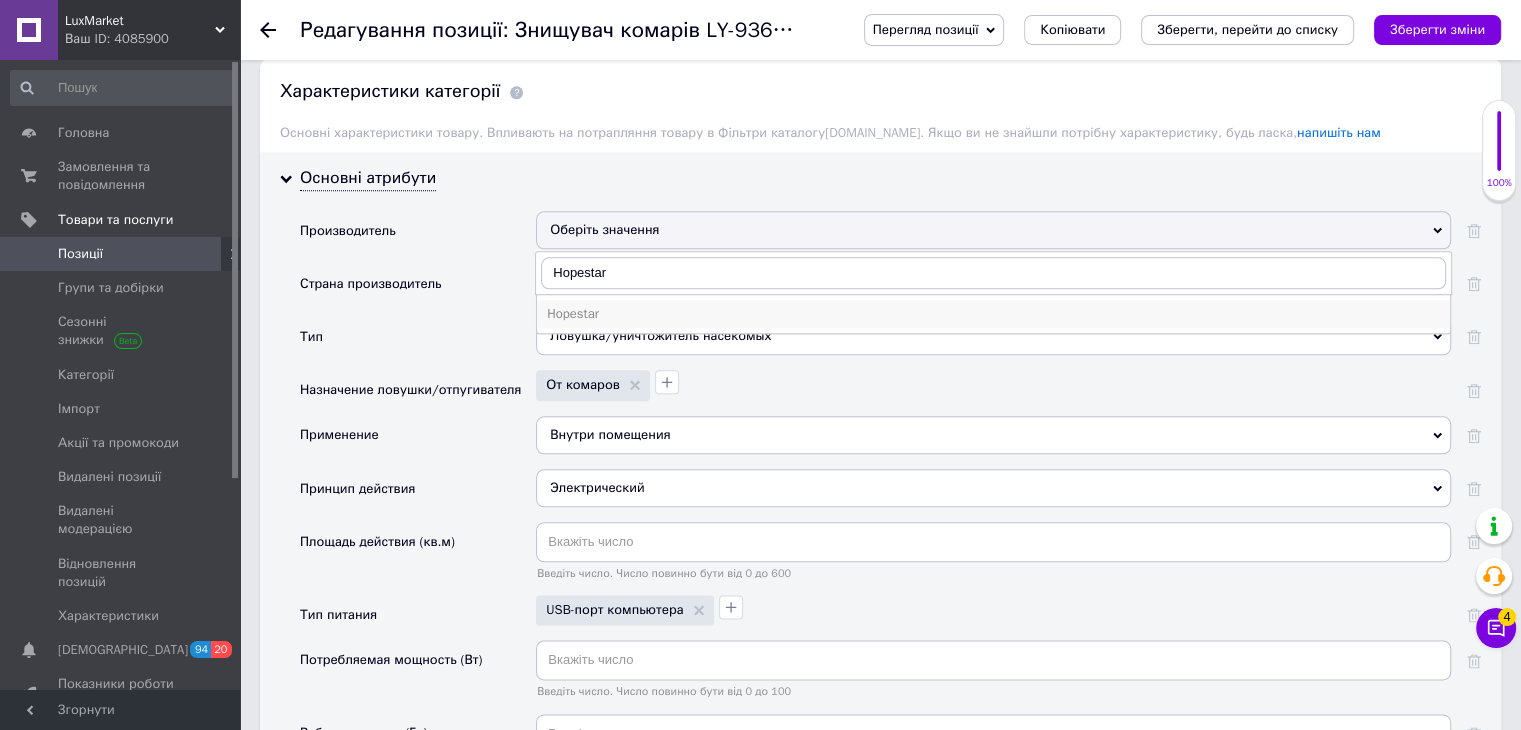 click on "Hopestar" at bounding box center (993, 314) 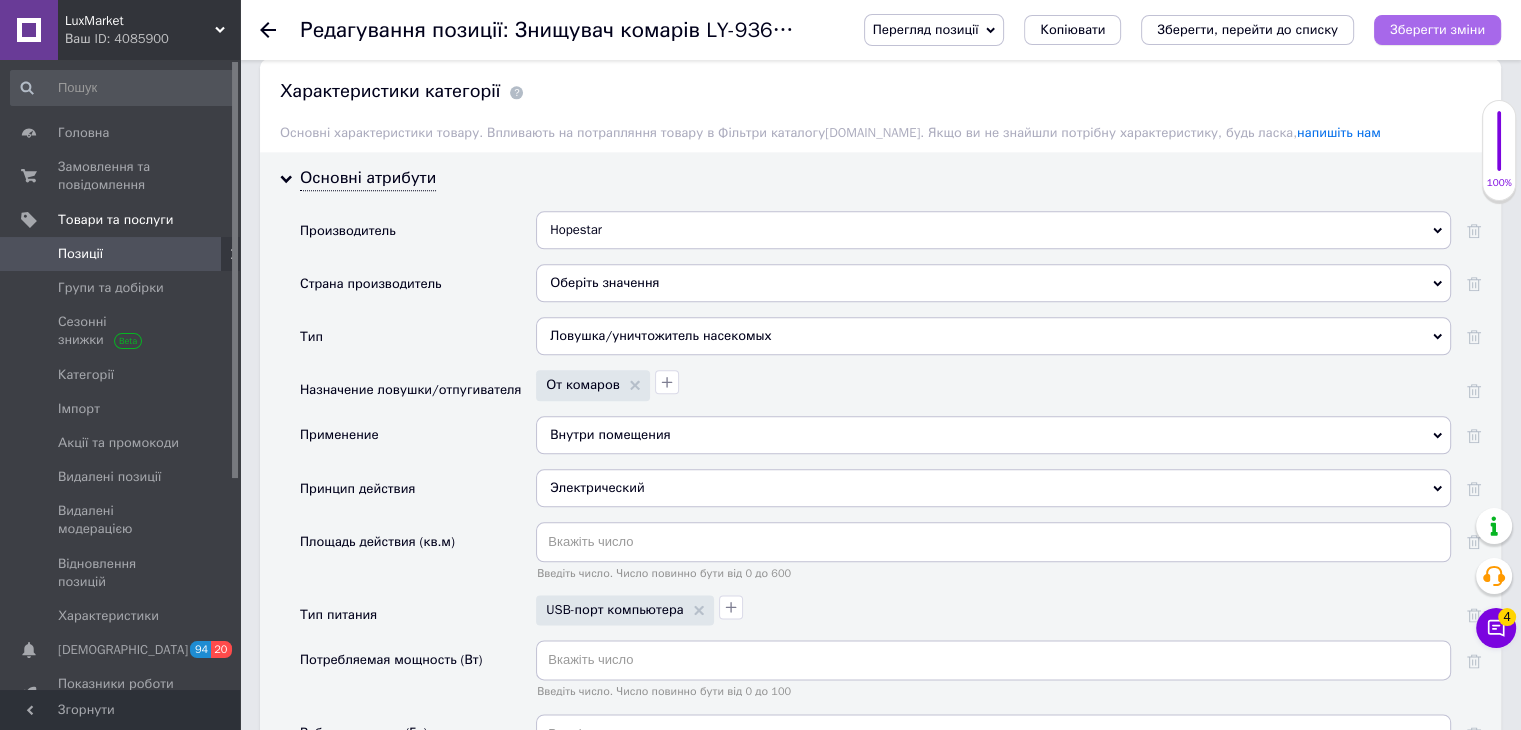 click on "Зберегти зміни" at bounding box center [1437, 30] 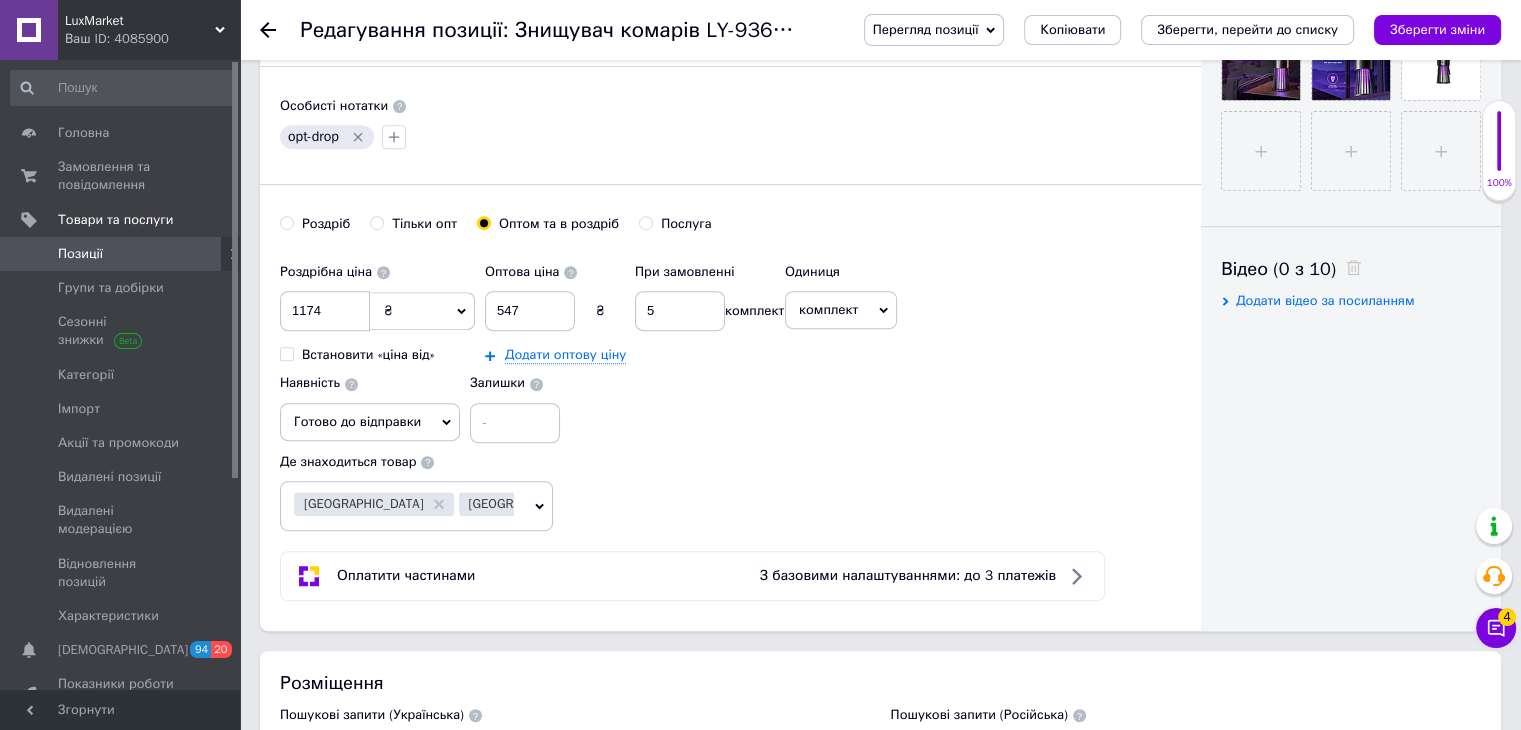 scroll, scrollTop: 459, scrollLeft: 0, axis: vertical 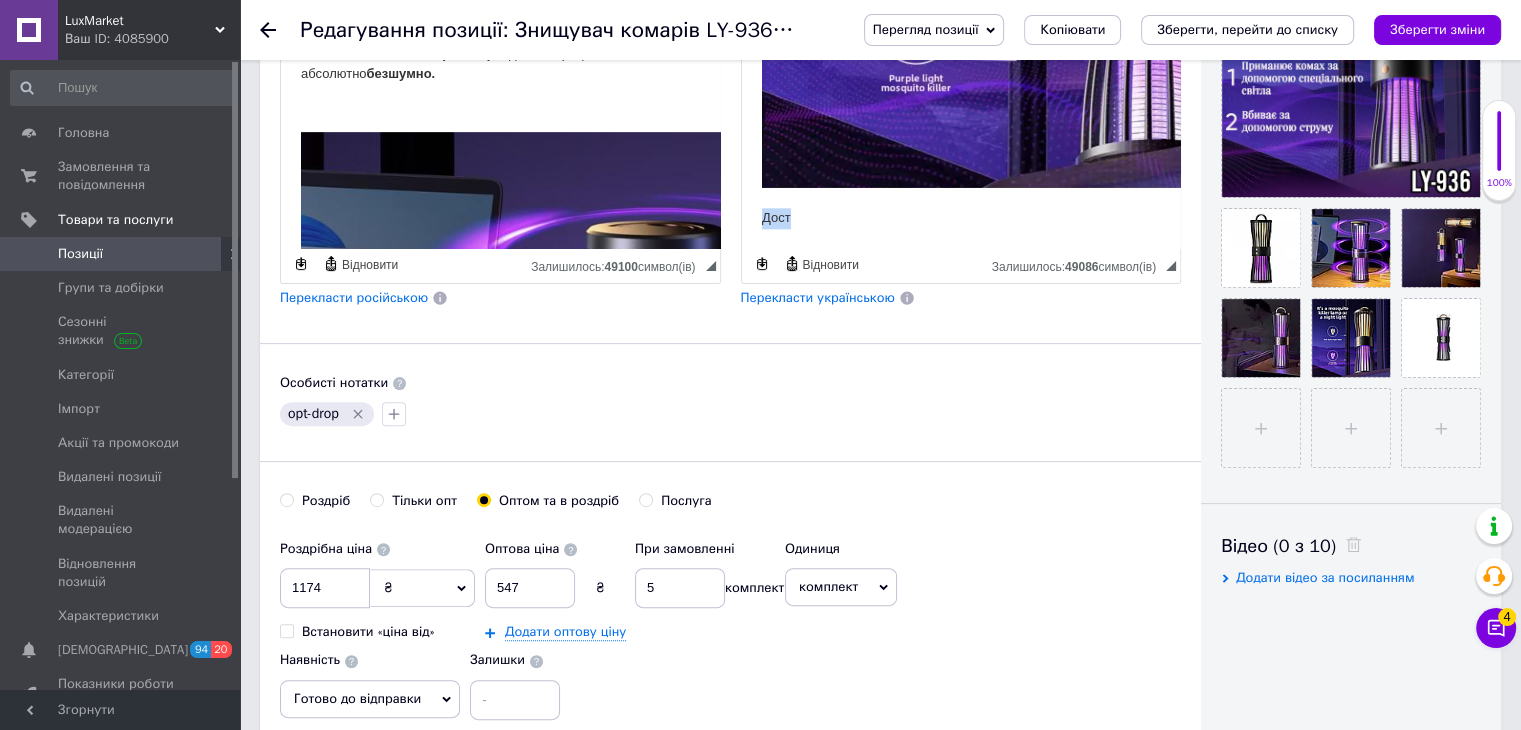 drag, startPoint x: 822, startPoint y: 200, endPoint x: 1146, endPoint y: 201, distance: 324.00156 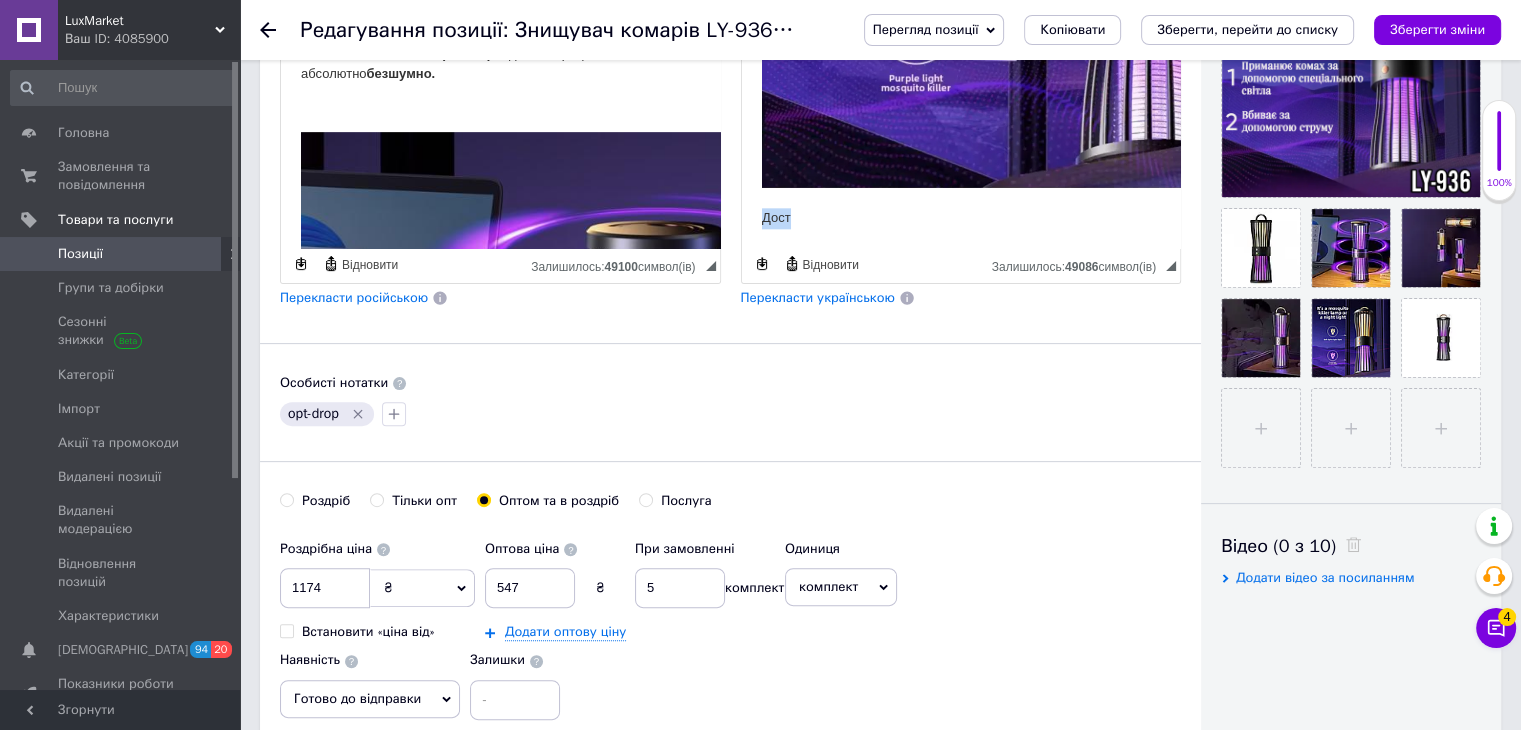 click on "Уничтожитель комаров LY-936 USB Лампа от комаров 2в1 Бесшумная лампа-ловушка для комаров (Ловушки комаров) Убийца комаров Бесшумная лампа-ловушка для комаров LY-936  Лампа против комаров  с функцией ночника, USB зарядка,  бесшумная, черная Забудьте о комарах и неудобствах ночи с этой эффективной лампой-ловушкой! Она работает на принципе привлечения насекомых с помощью специального света и нейтрализует их высоковольтной сеткой  (3000 В),  при этом работает совершенно  бесшумно. Достоинства: Бесшумная работа  – идеальный выбор для спальни или детской. Лампа ночник" at bounding box center [960, -1066] 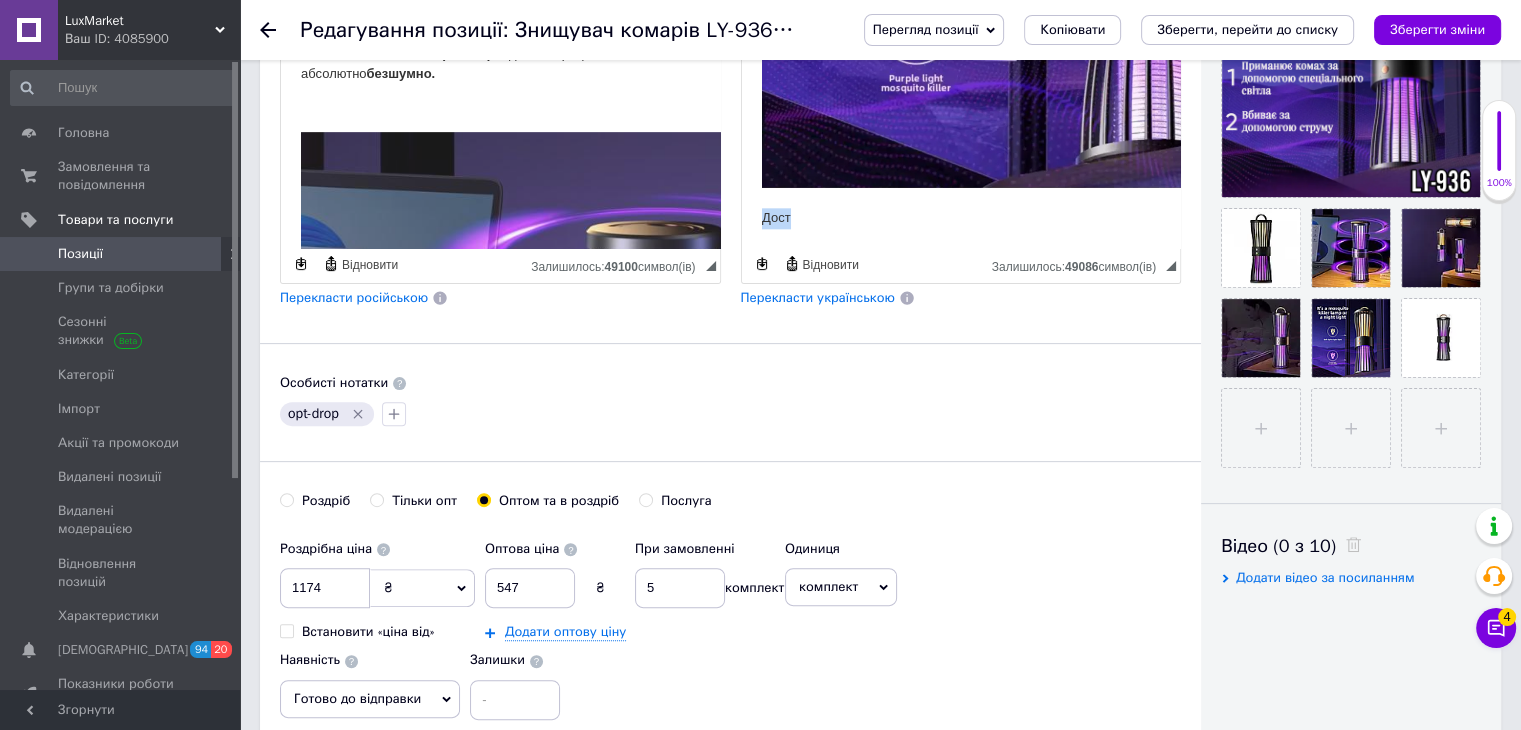 type 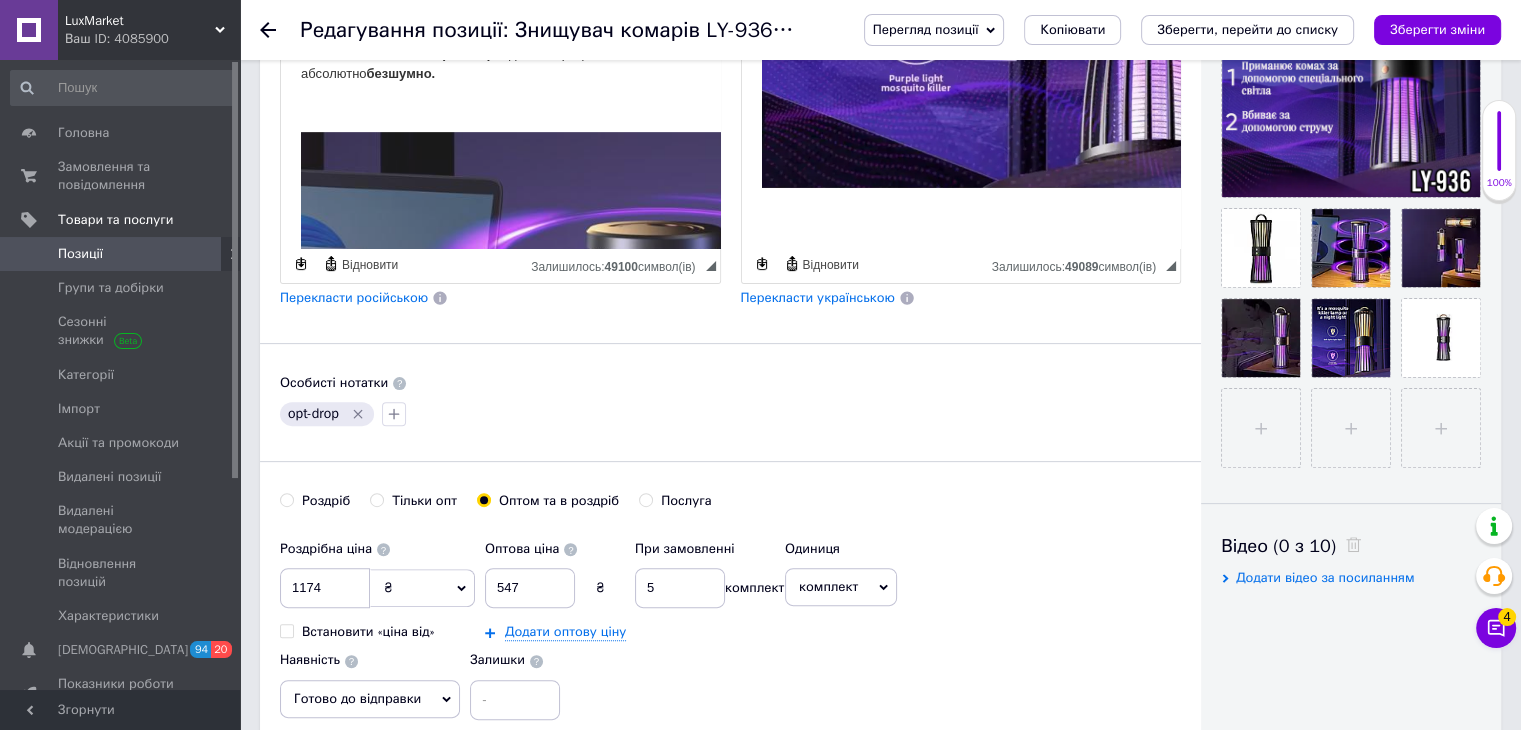 scroll, scrollTop: 2418, scrollLeft: 0, axis: vertical 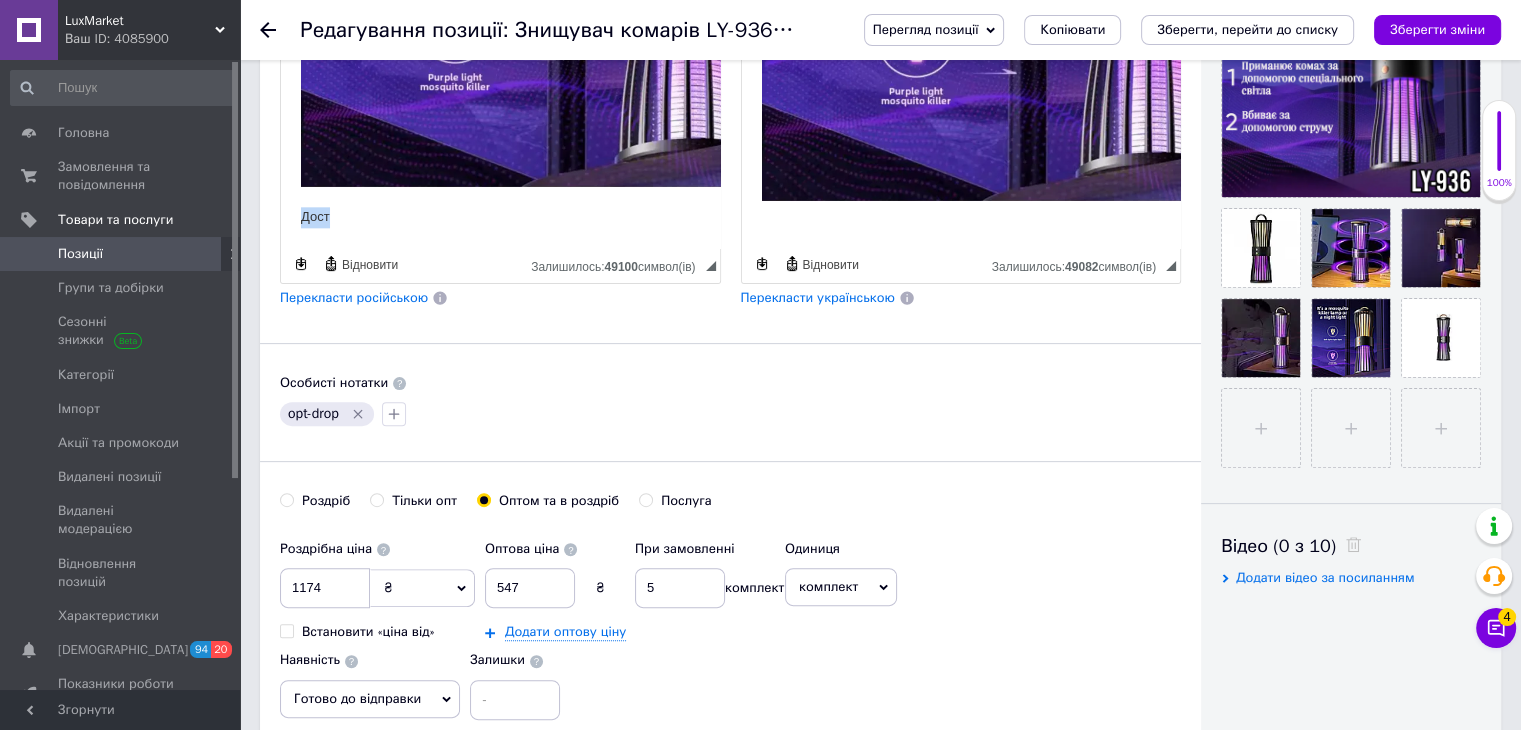 drag, startPoint x: 425, startPoint y: 224, endPoint x: 260, endPoint y: 213, distance: 165.36626 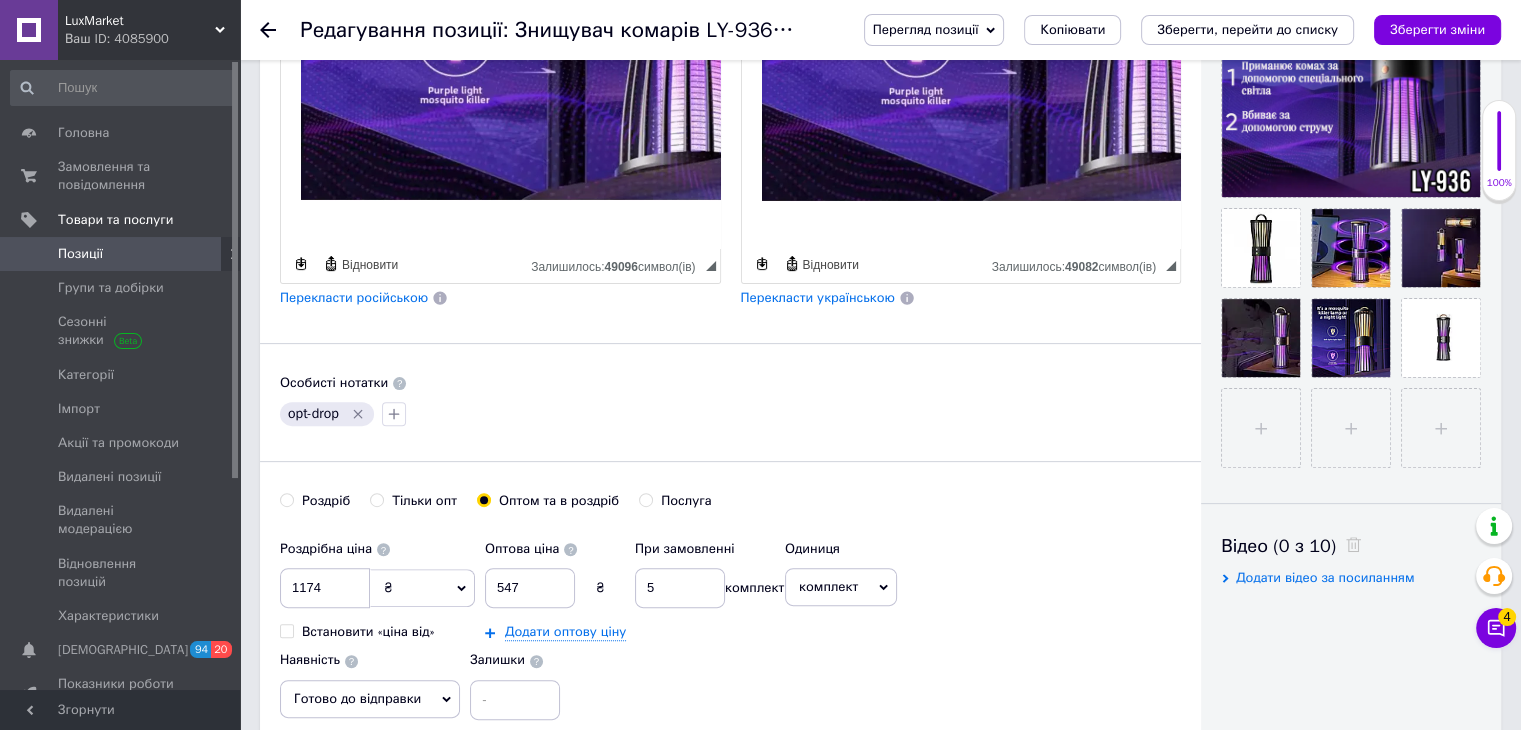scroll, scrollTop: 2376, scrollLeft: 0, axis: vertical 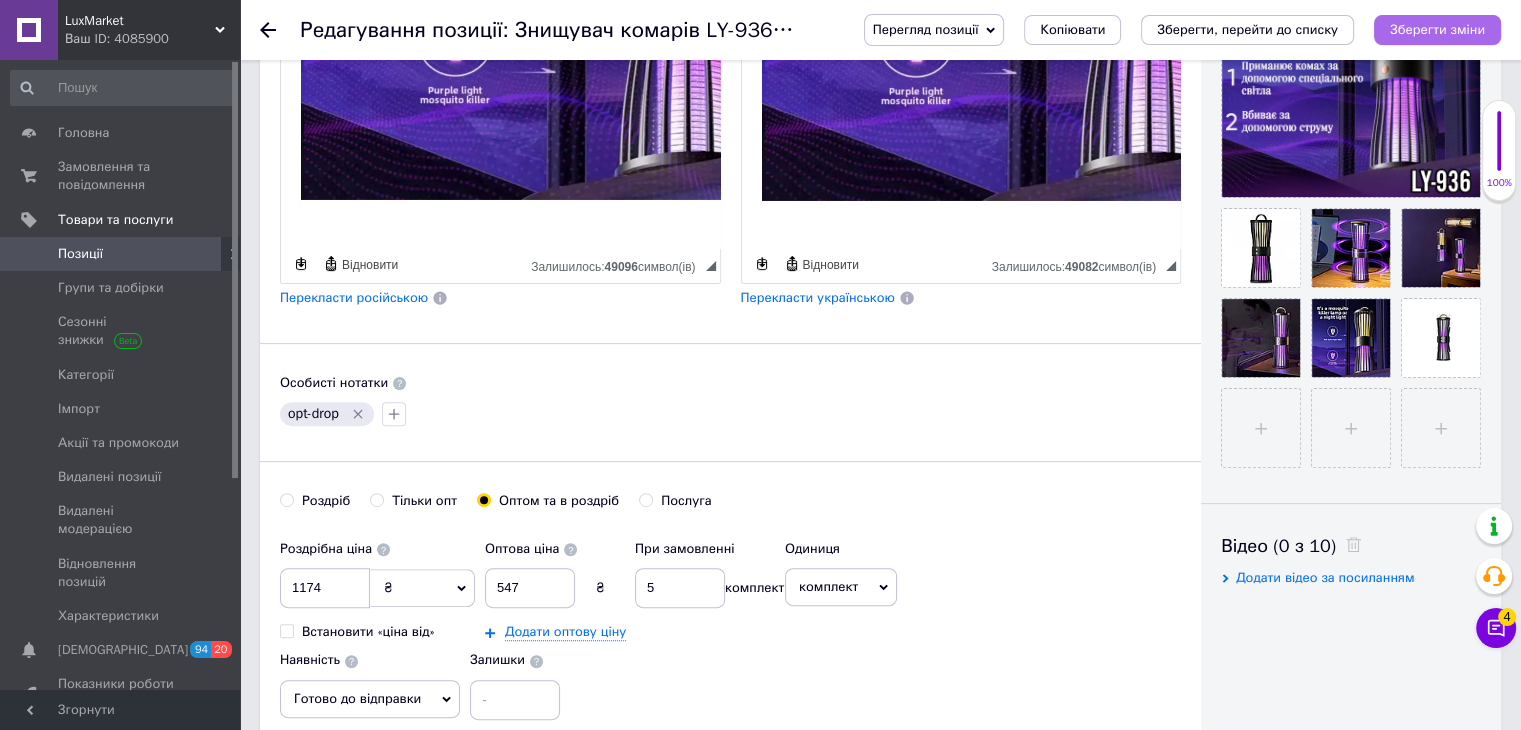 click on "Зберегти зміни" at bounding box center [1437, 29] 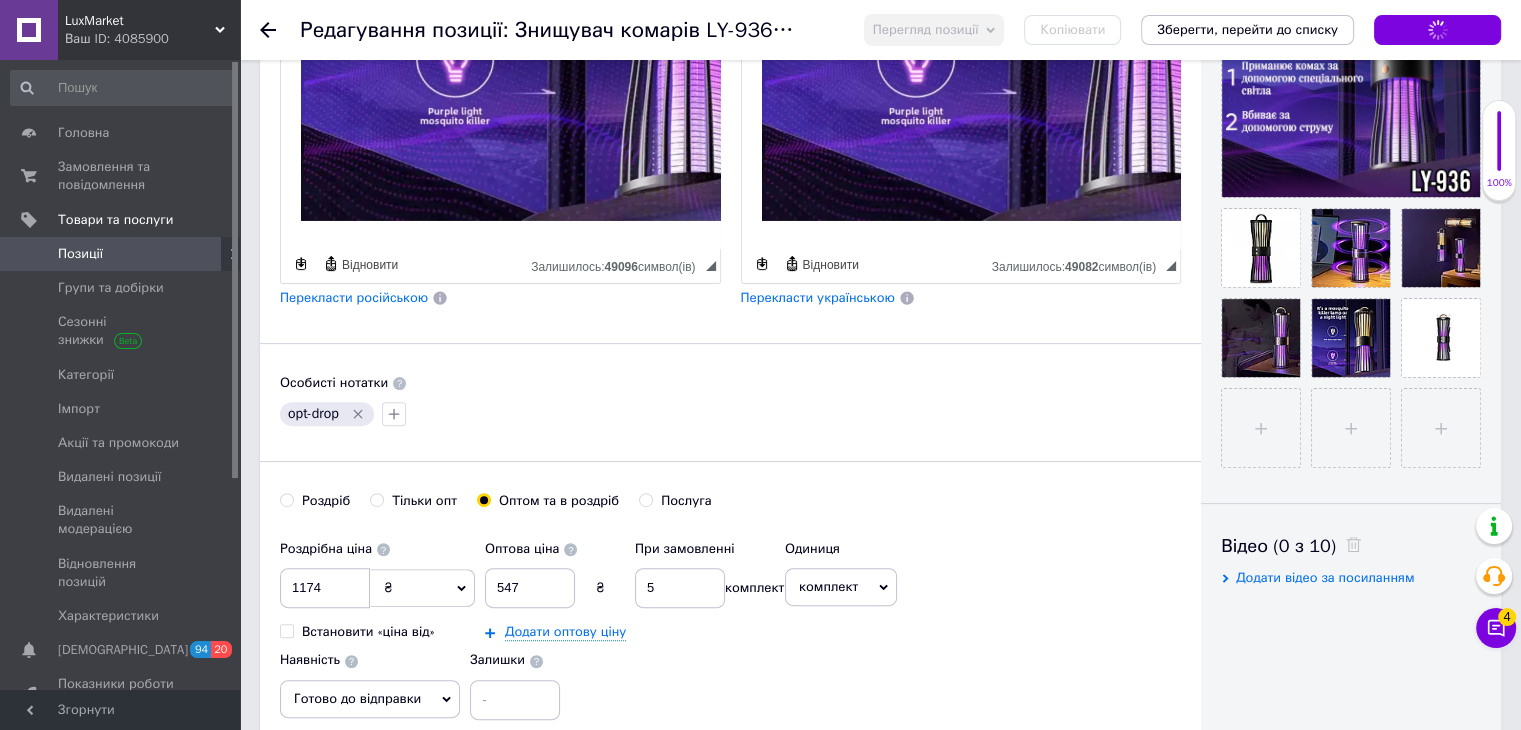 scroll, scrollTop: 2104, scrollLeft: 0, axis: vertical 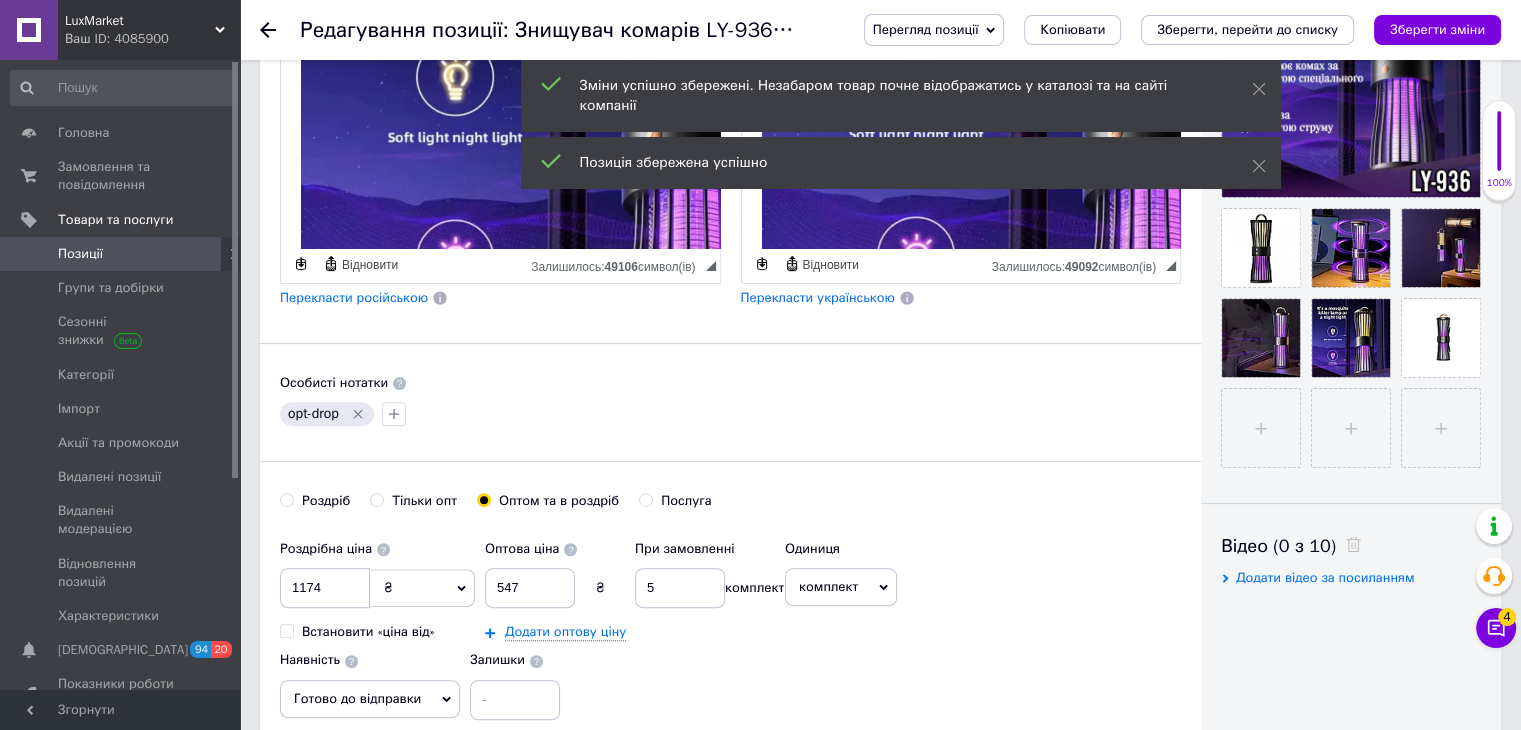 click on "Позиції" at bounding box center (80, 254) 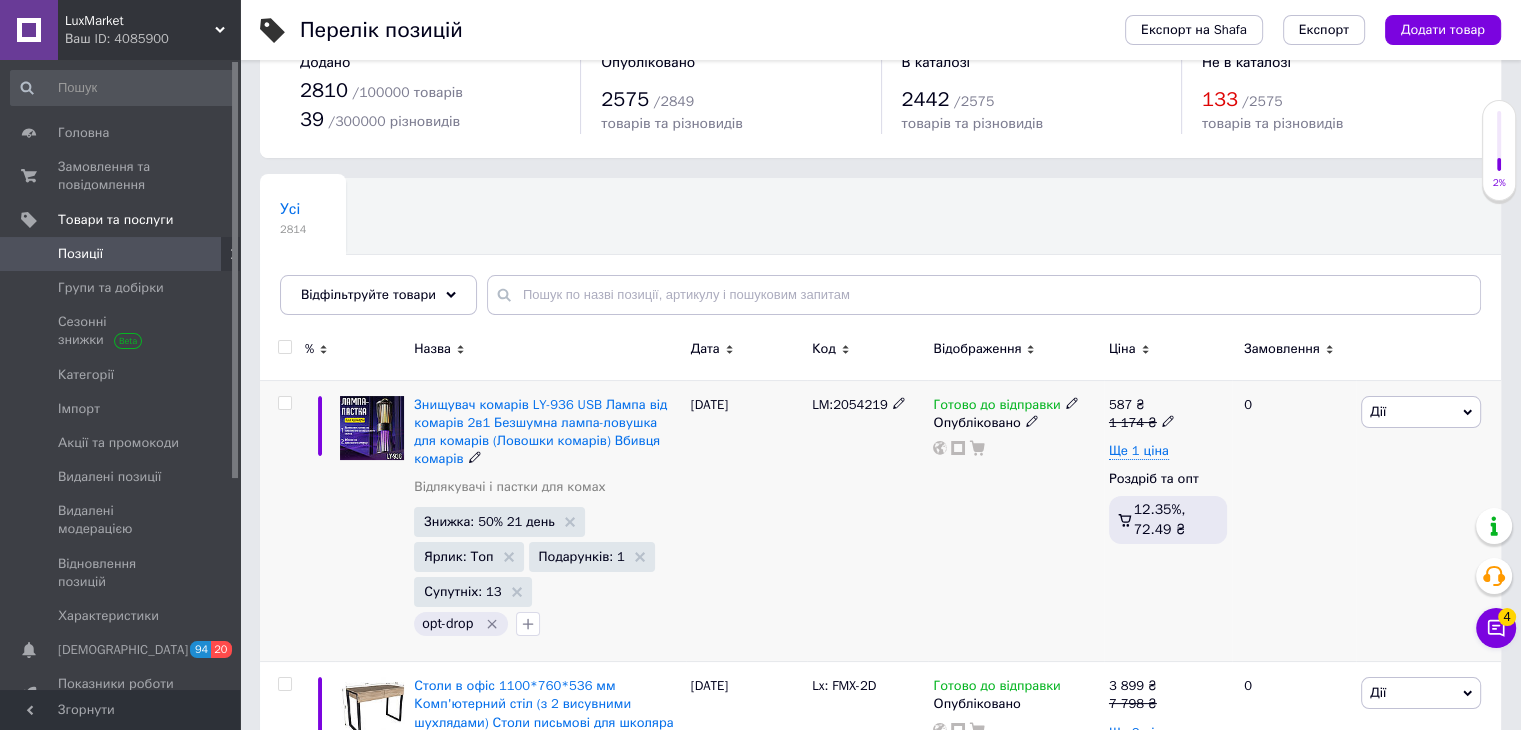 scroll, scrollTop: 100, scrollLeft: 0, axis: vertical 